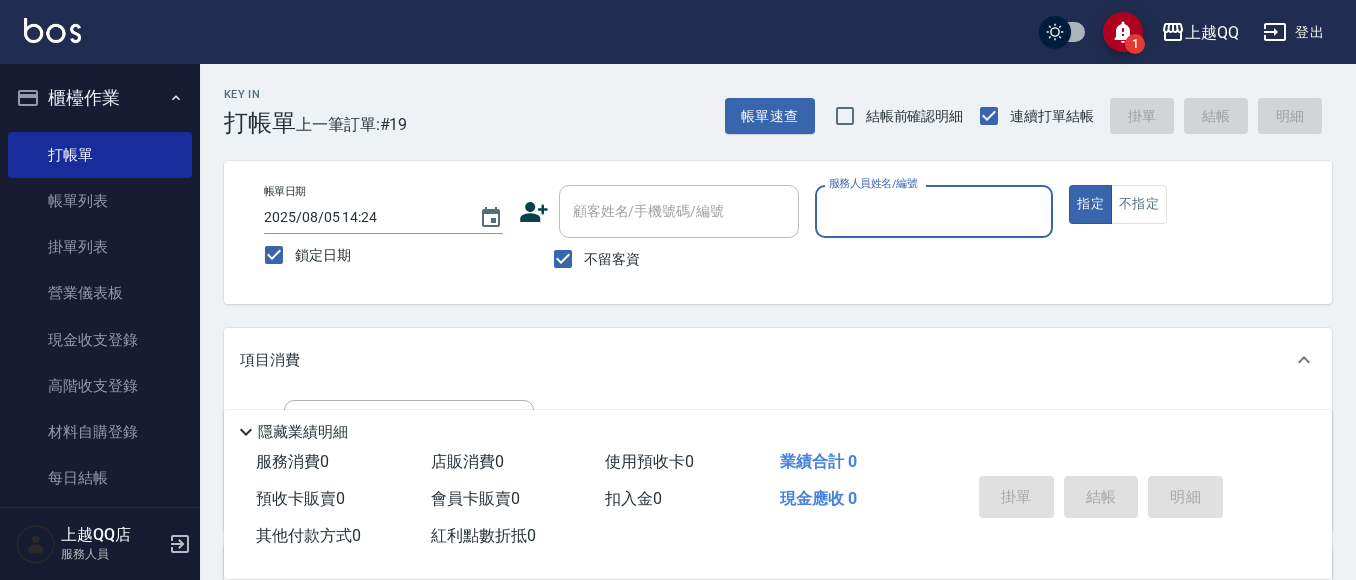 scroll, scrollTop: 0, scrollLeft: 0, axis: both 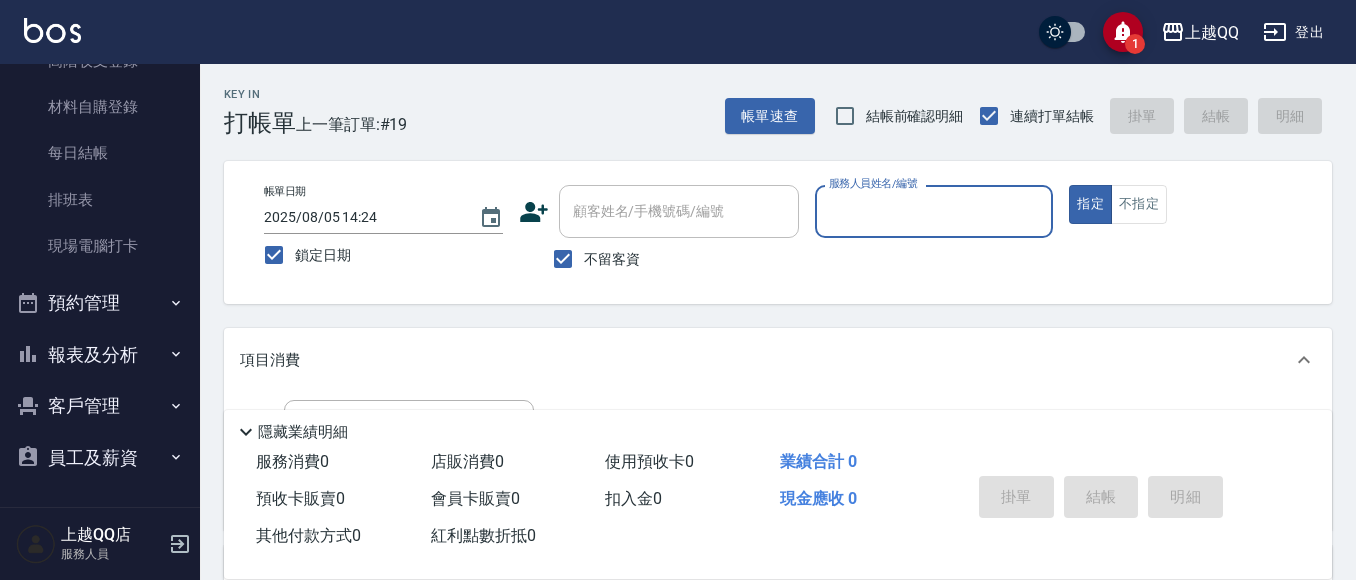 click on "不留客資" at bounding box center (563, 259) 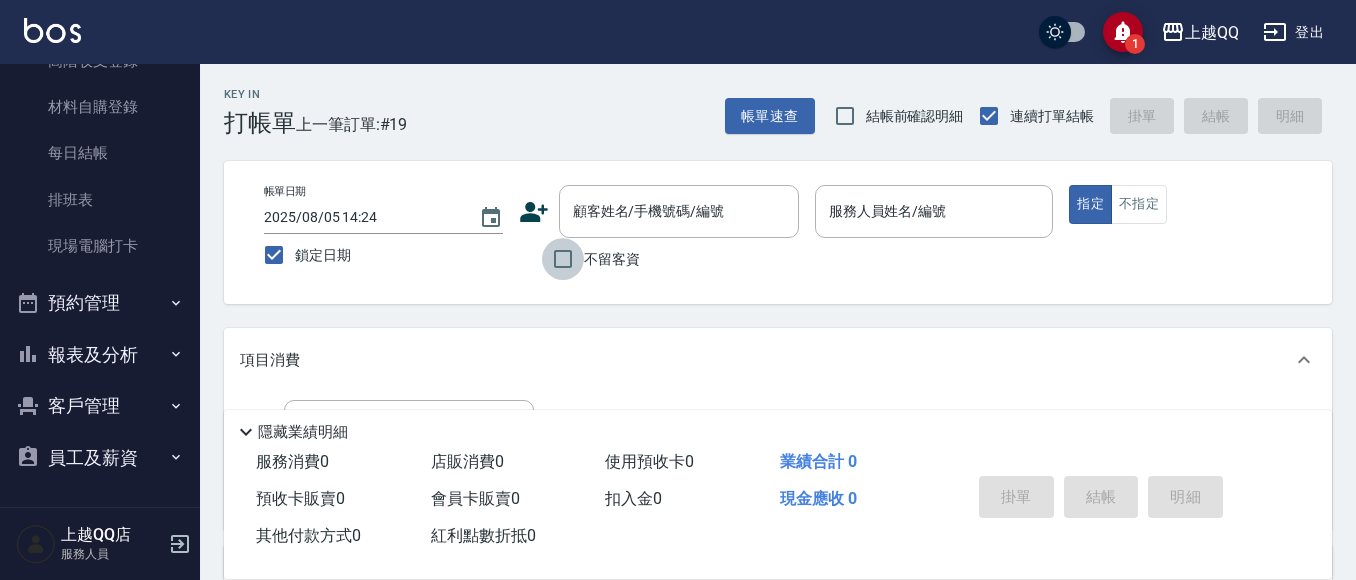 click on "不留客資" at bounding box center [563, 259] 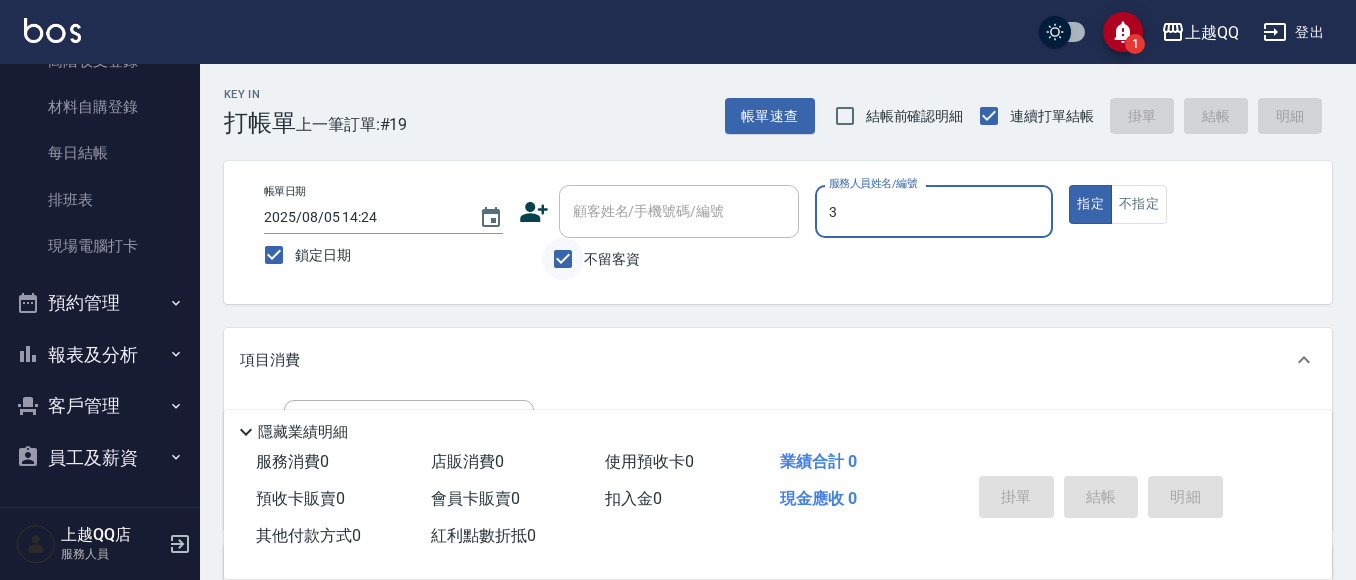 type on "3" 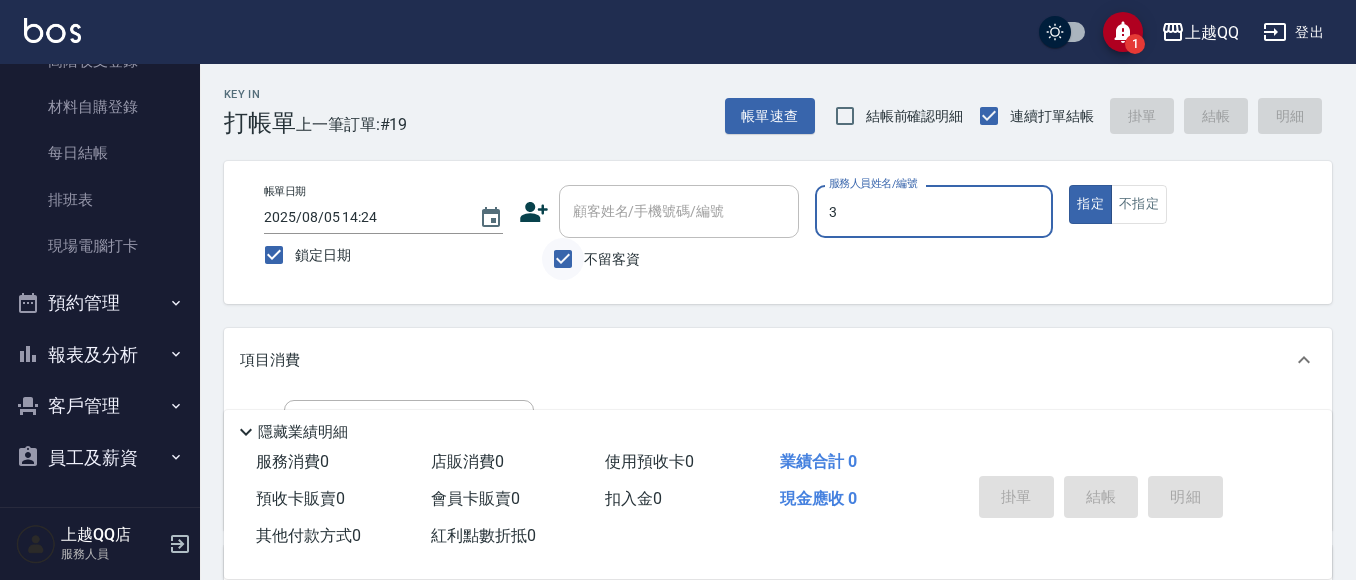type on "true" 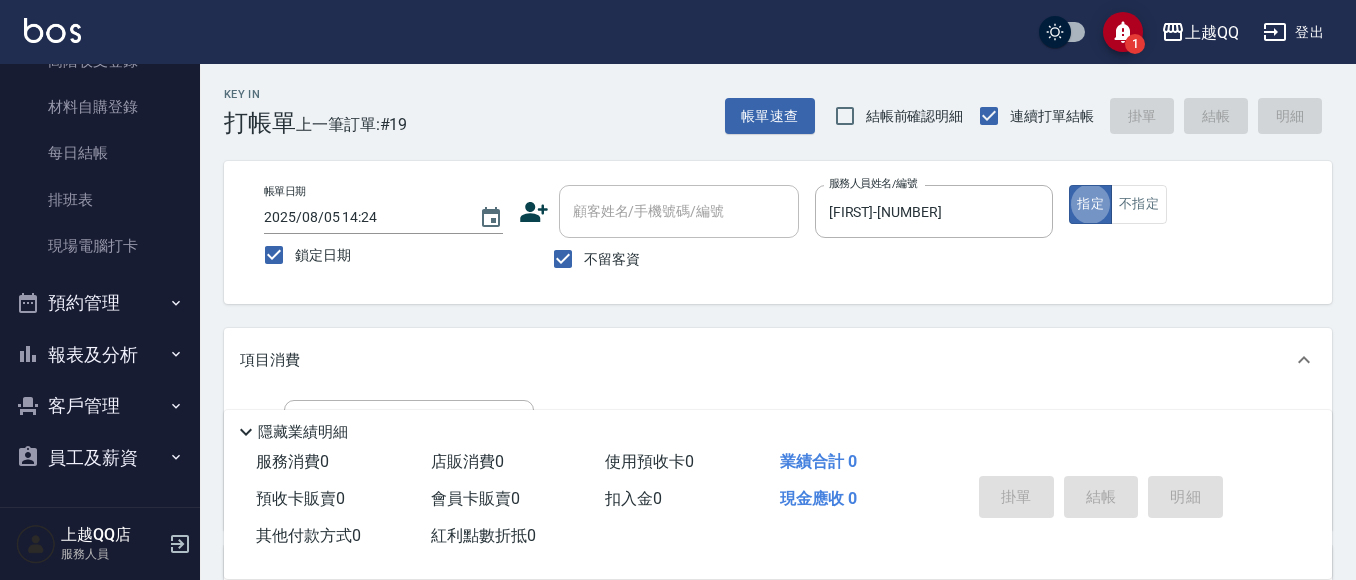 scroll, scrollTop: 151, scrollLeft: 0, axis: vertical 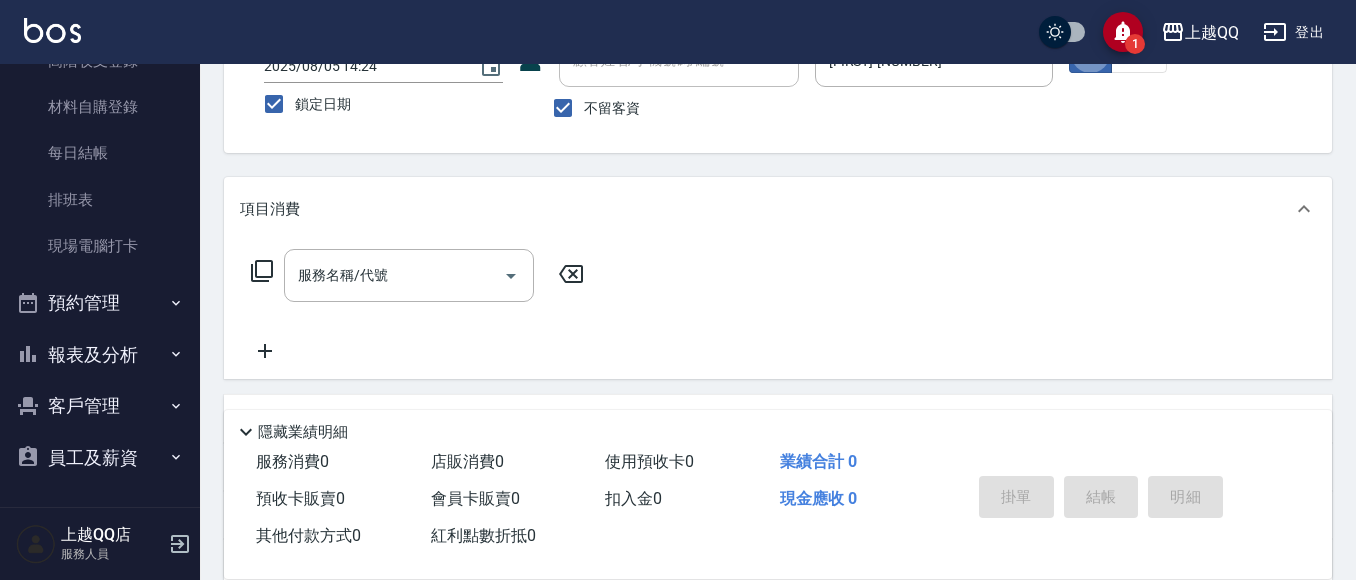 click 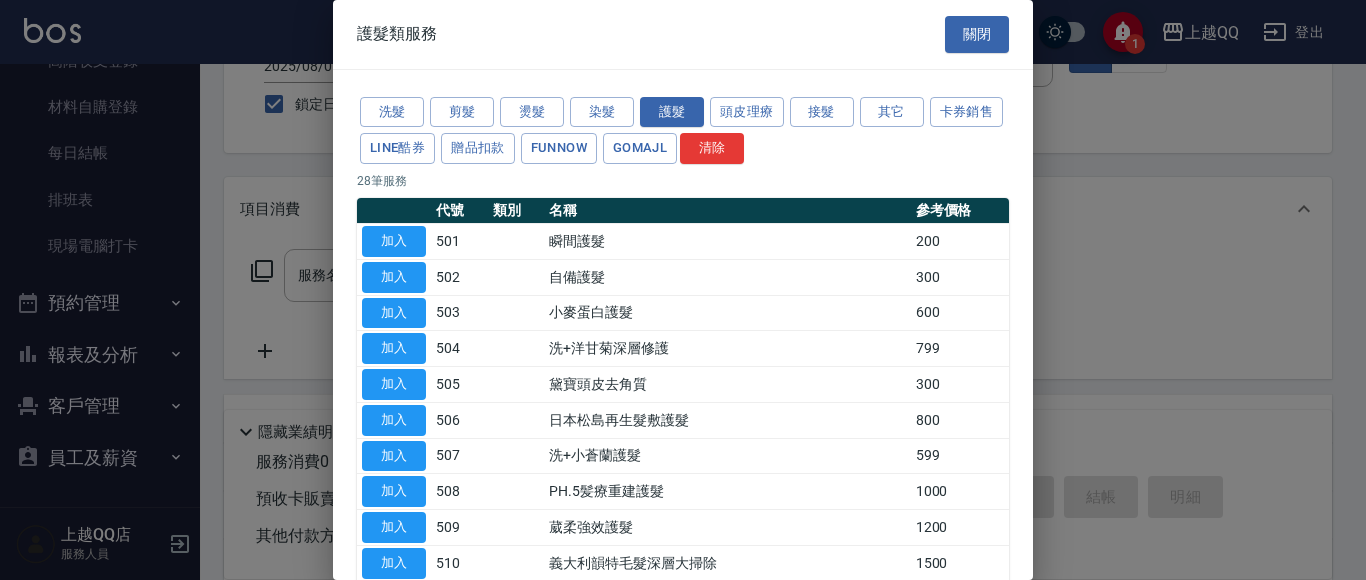 click on "洗髮 剪髮 燙髮 染髮 護髮 頭皮理療 接髮 其它 卡券銷售 LINE酷券 贈品扣款 FUNNOW GOMAJL 清除" at bounding box center [683, 131] 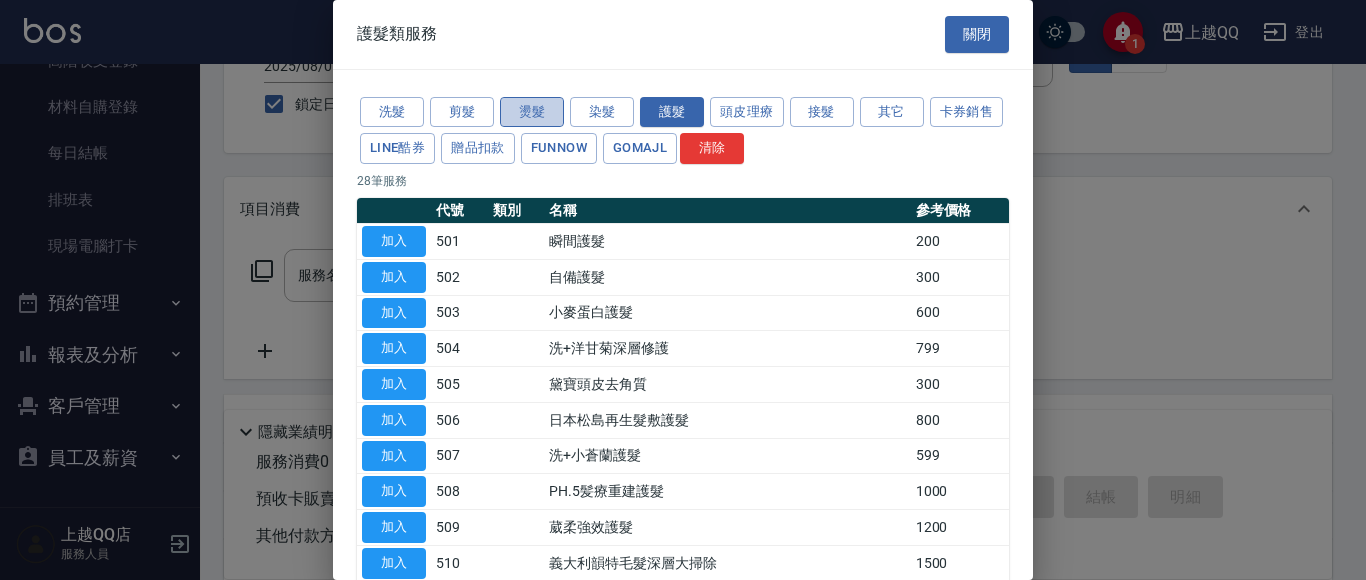 click on "燙髮" at bounding box center [532, 112] 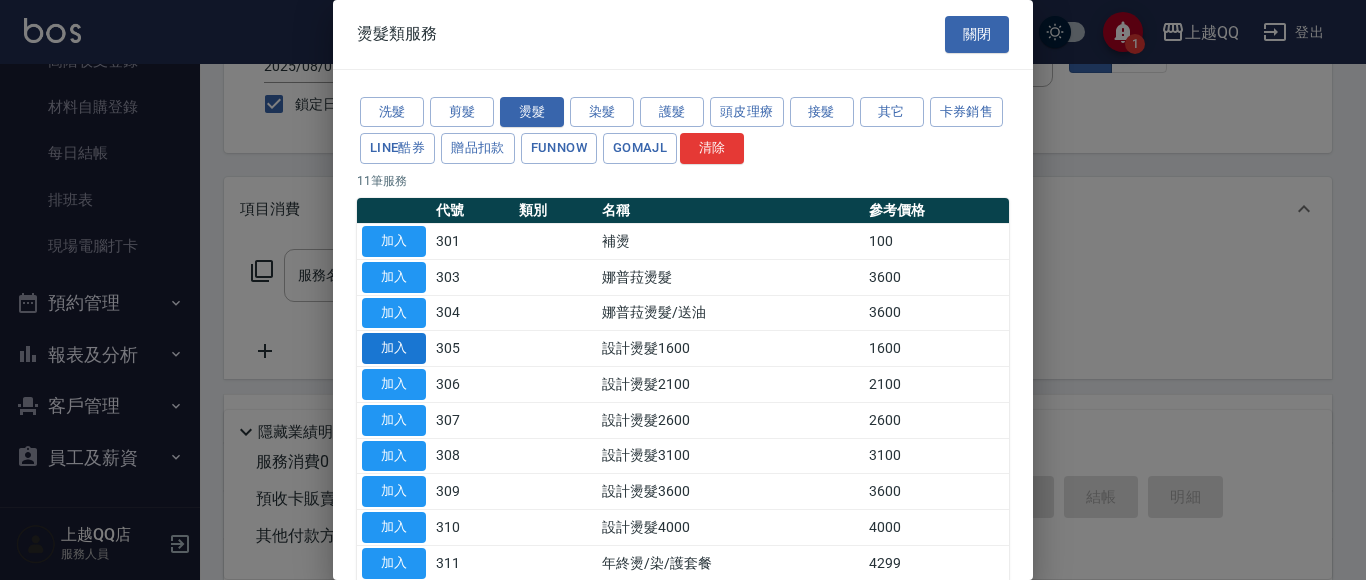 click on "加入" at bounding box center (394, 348) 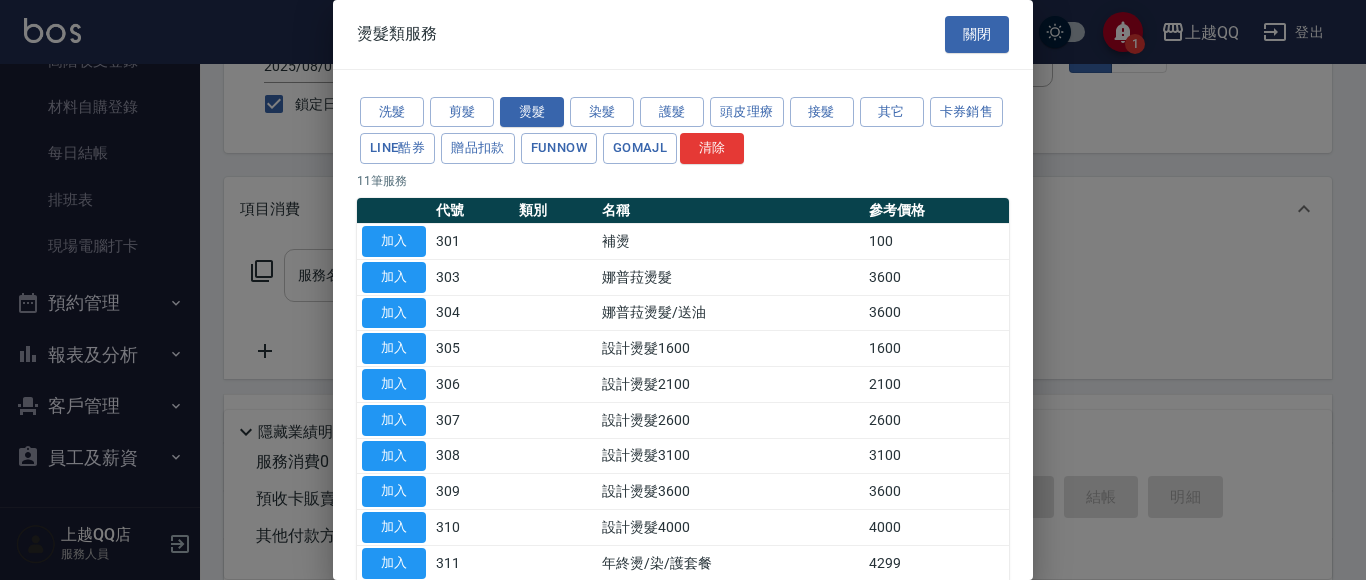 type on "設計燙髮1600(305)" 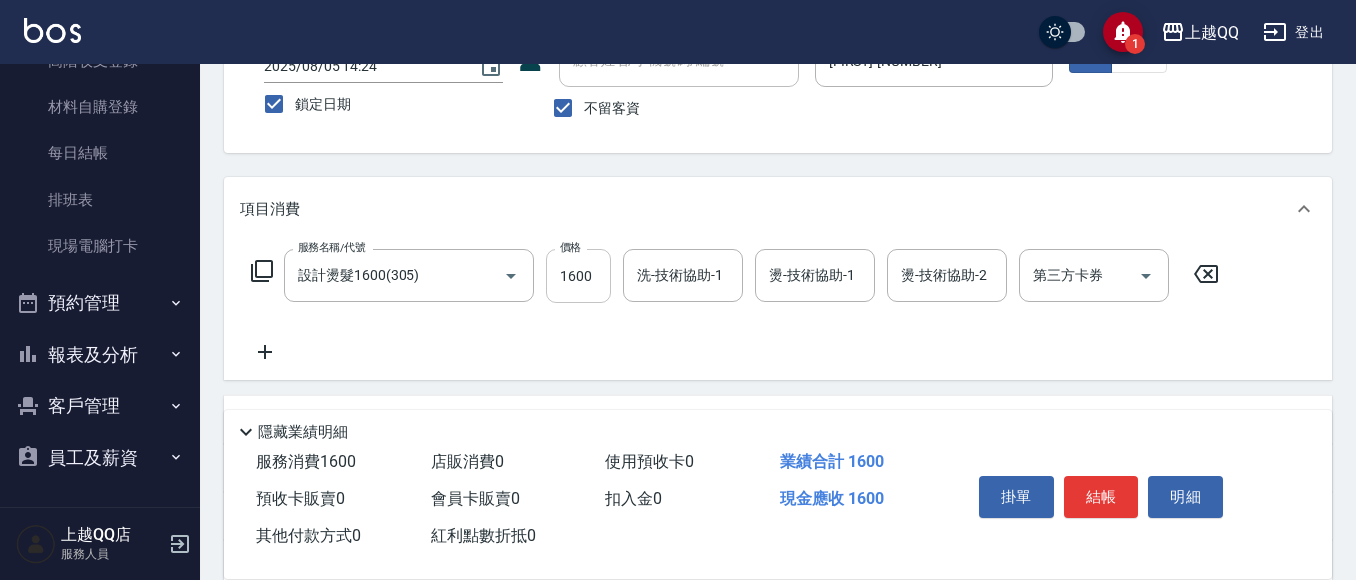 click on "1600" at bounding box center [578, 276] 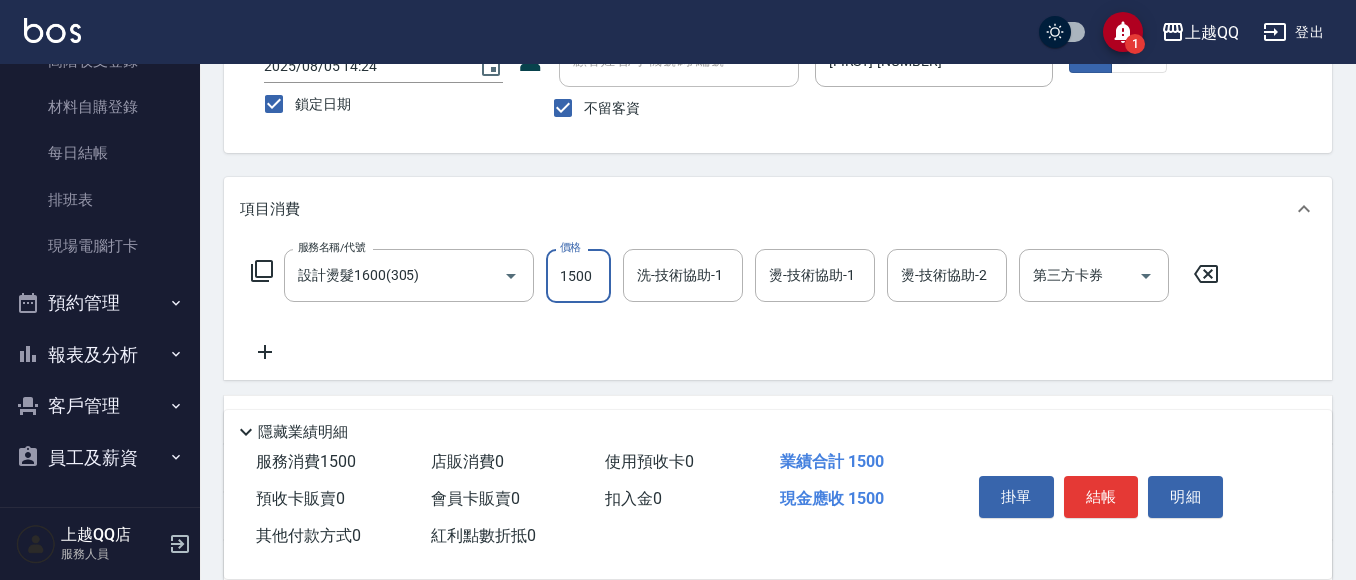 type on "1500" 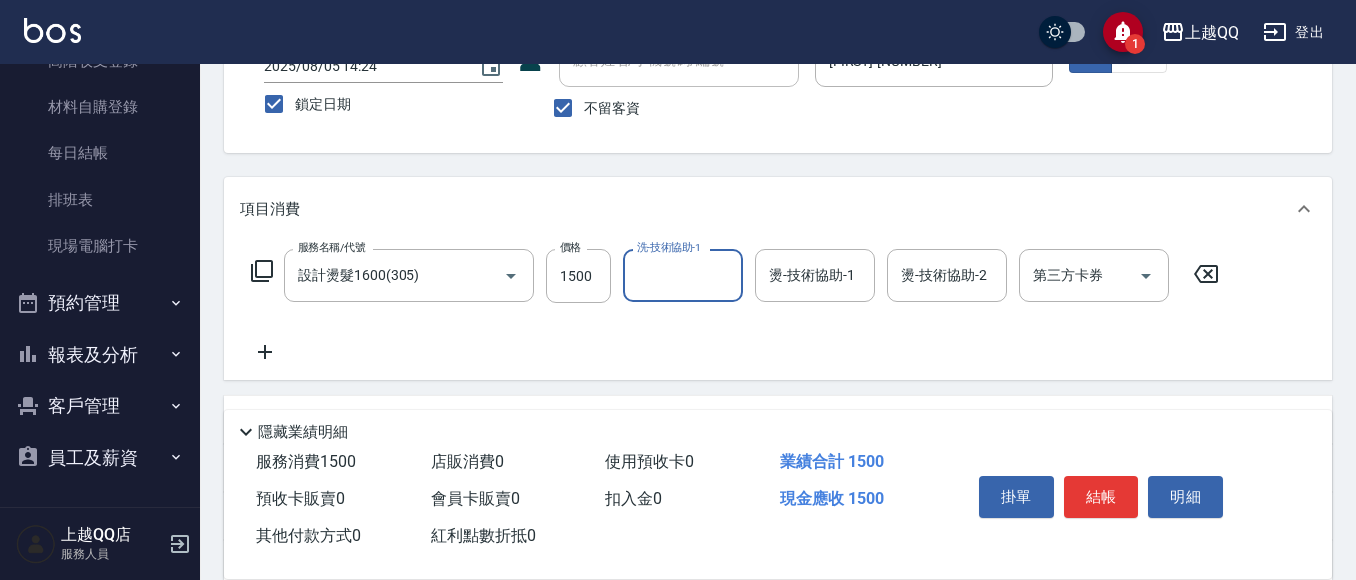 type on "3" 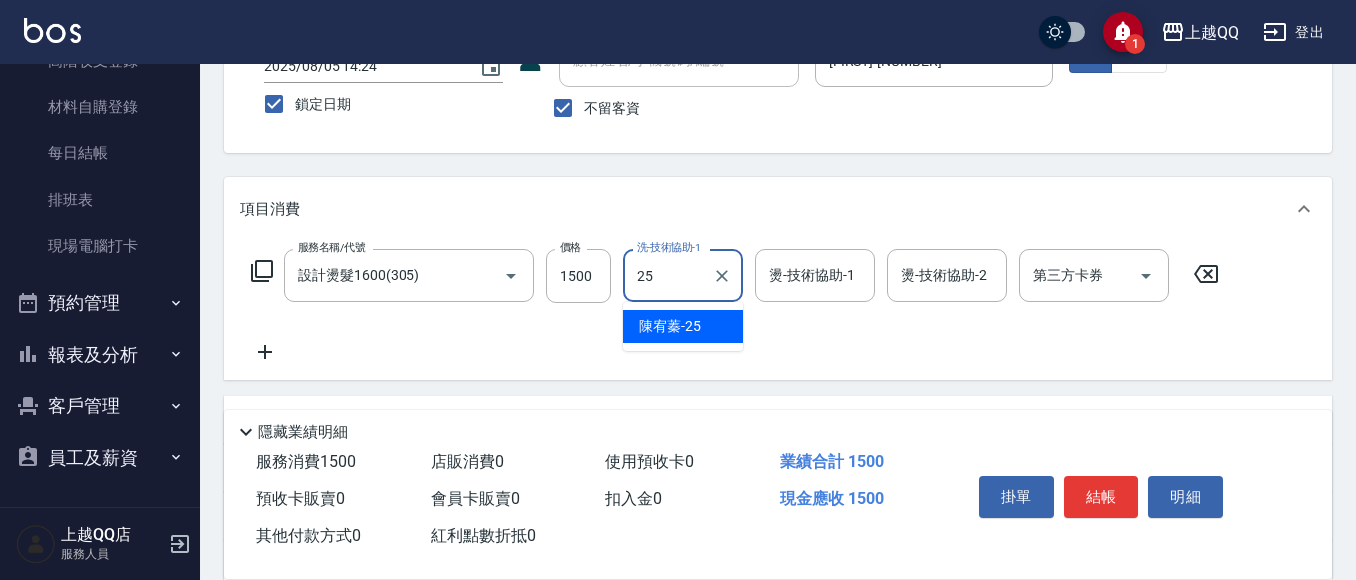 type on "陳宥蓁-25" 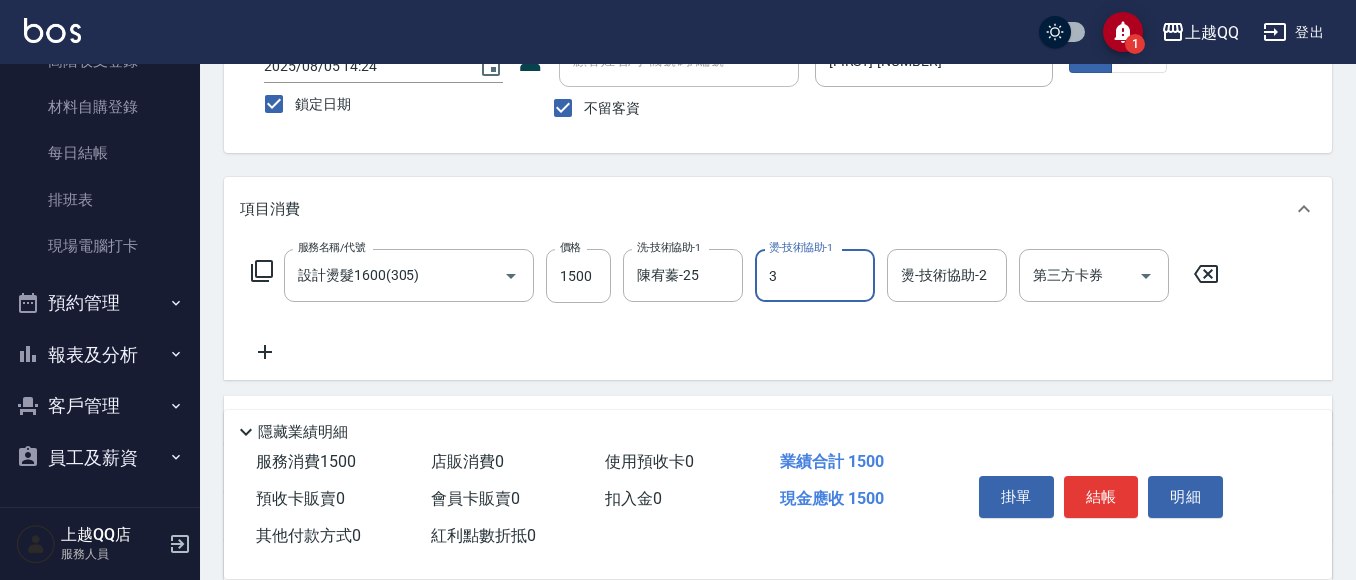 type on "[FIRST]-[NUMBER]" 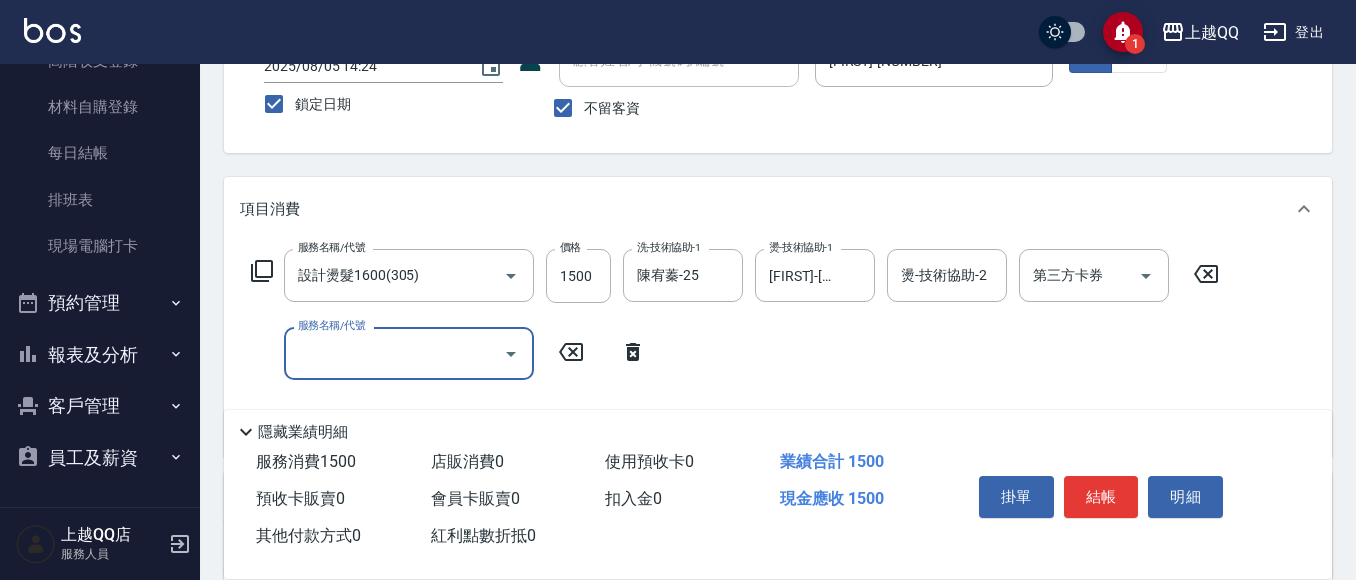 type on "6" 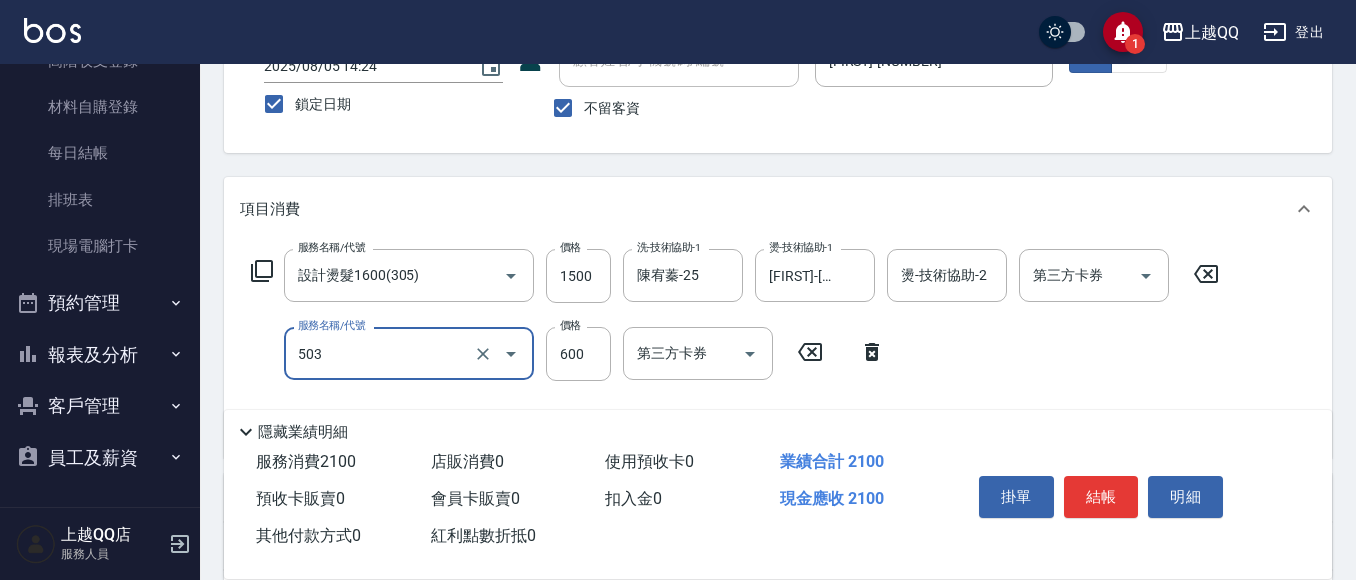 type on "小麥蛋白護髮(503)" 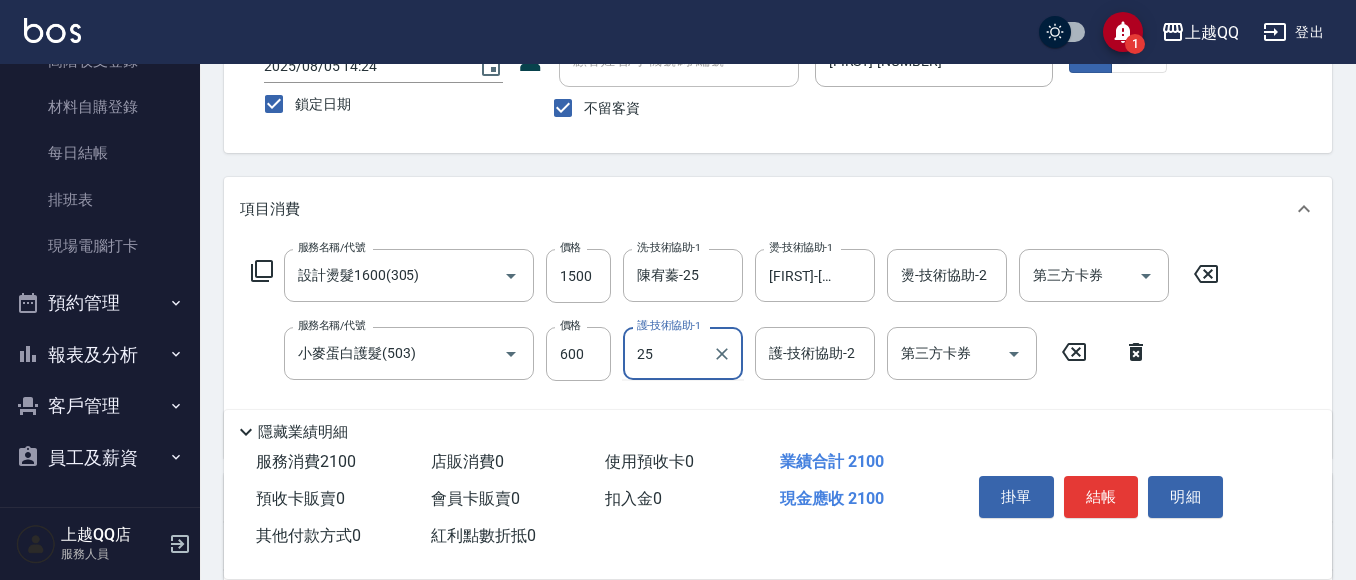 type on "陳宥蓁-25" 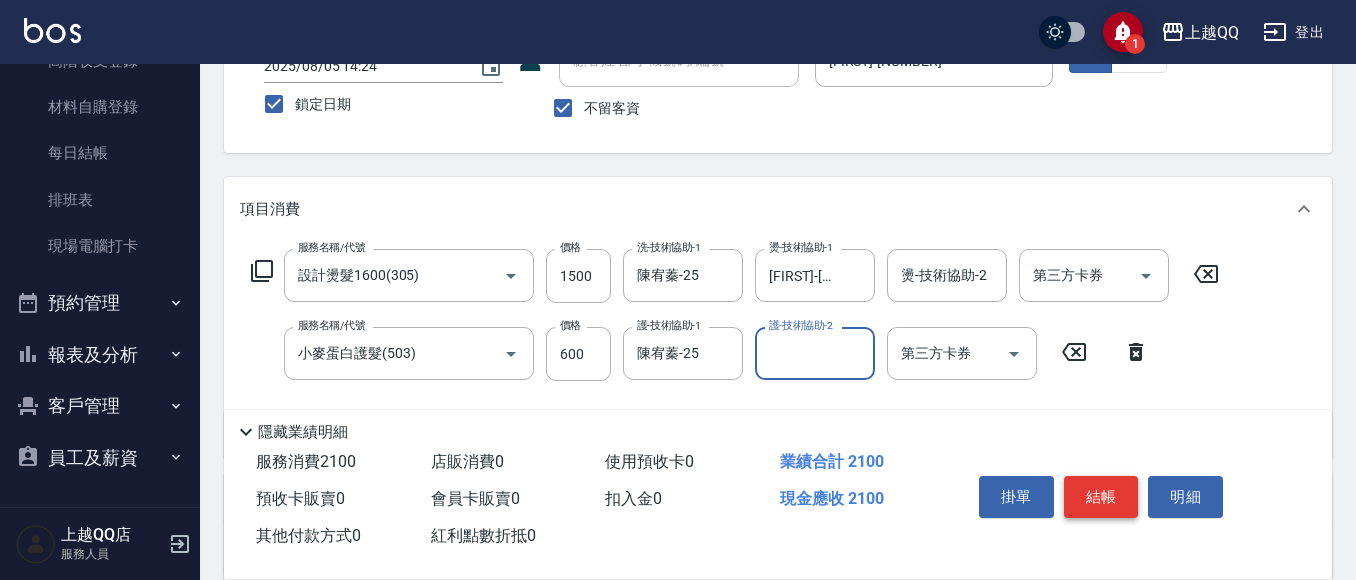 click on "結帳" at bounding box center (1101, 497) 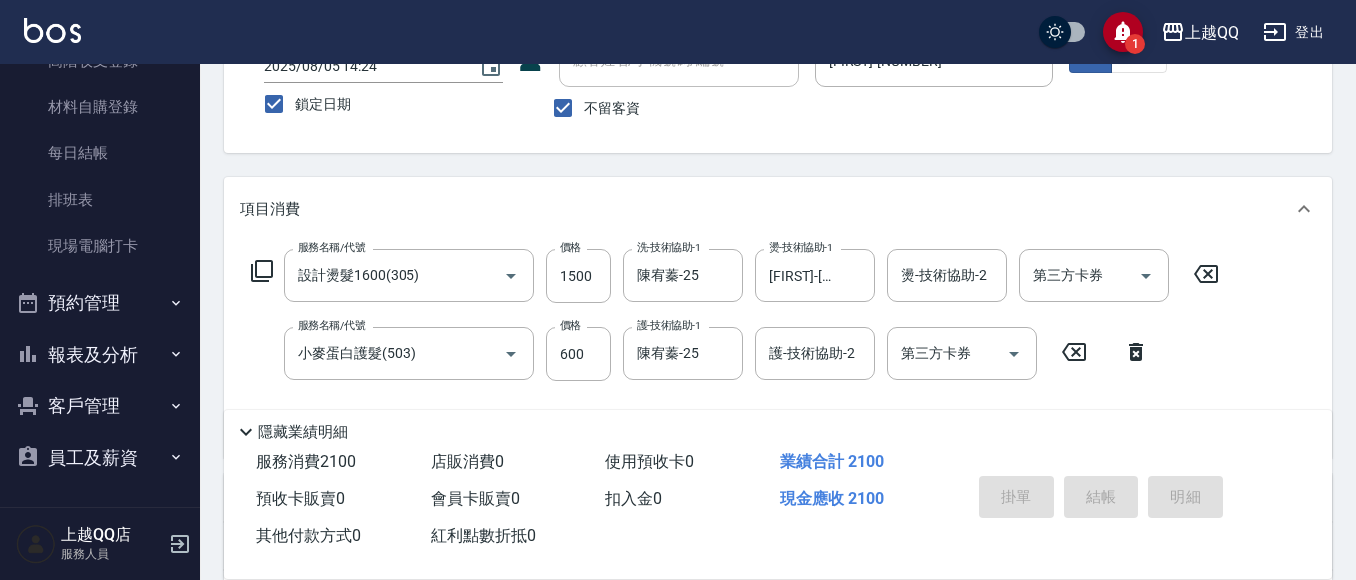 type 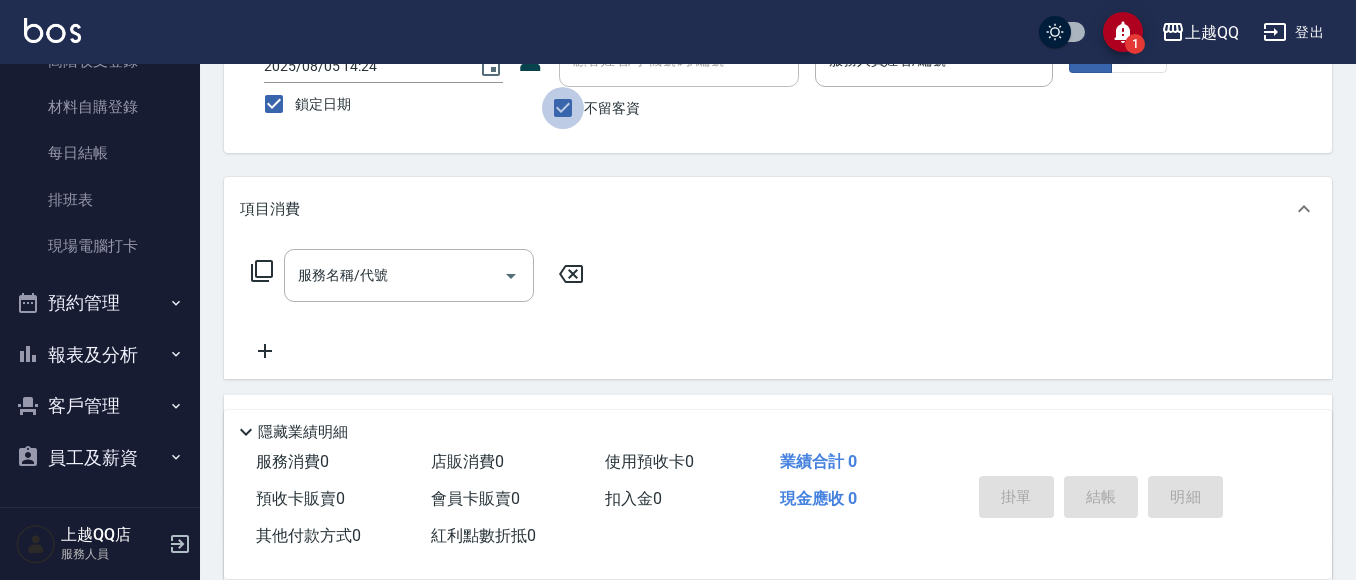 click on "不留客資" at bounding box center [563, 108] 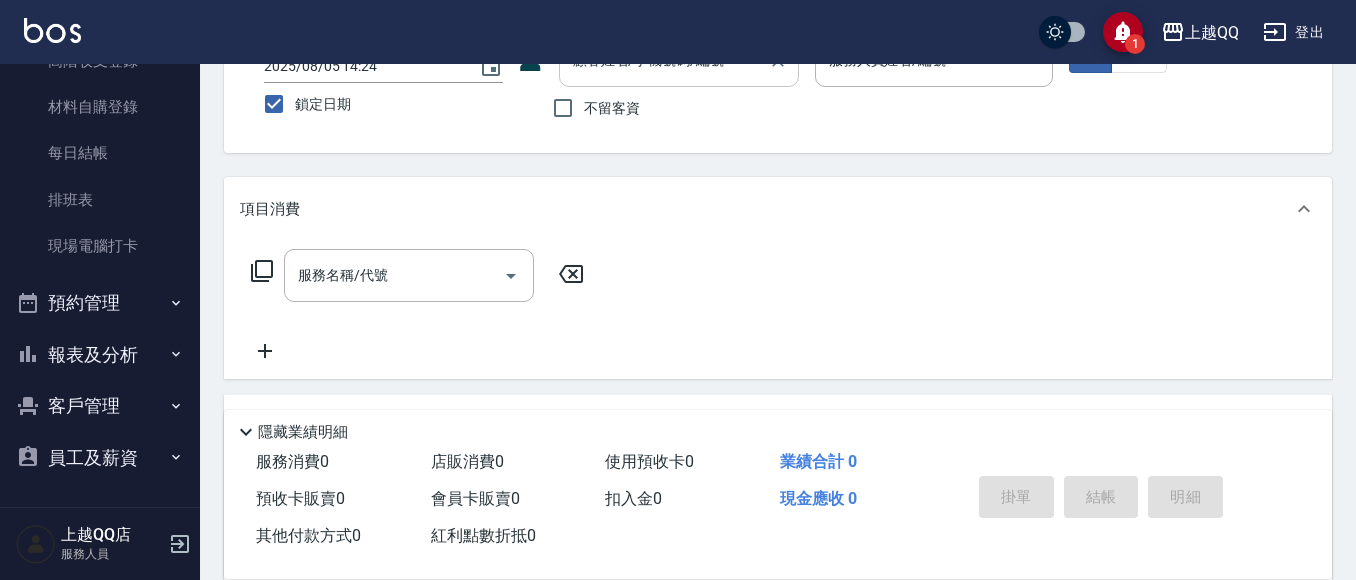 click on "顧客姓名/手機號碼/編號" at bounding box center [679, 60] 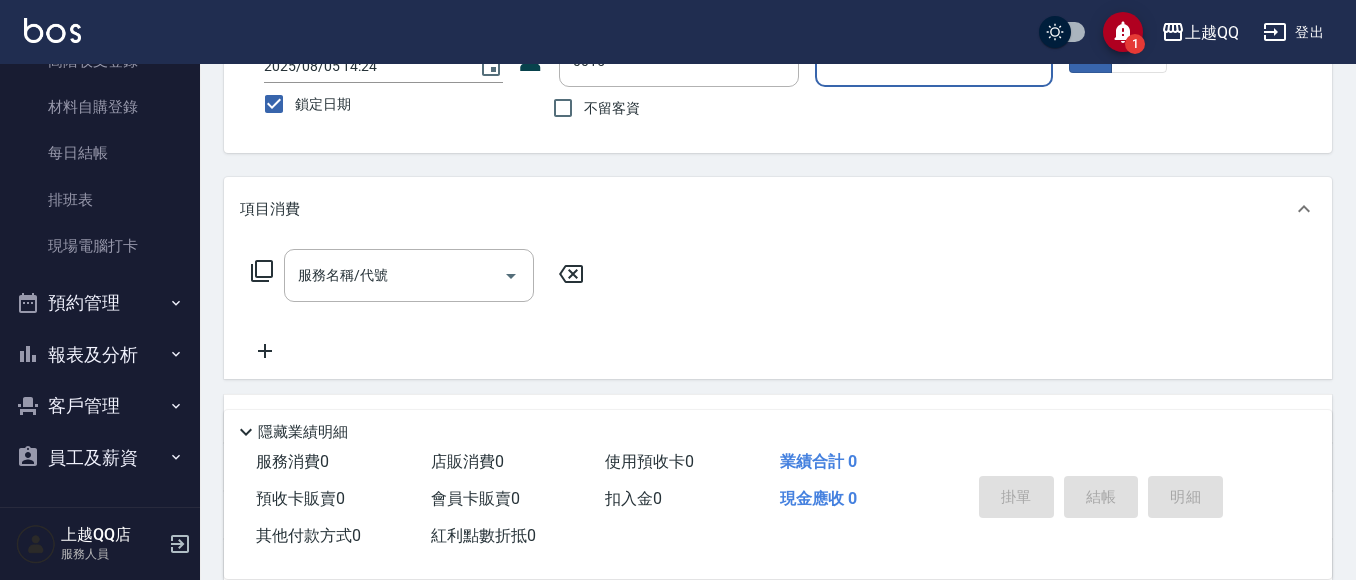 click on "指定" at bounding box center [1090, 53] 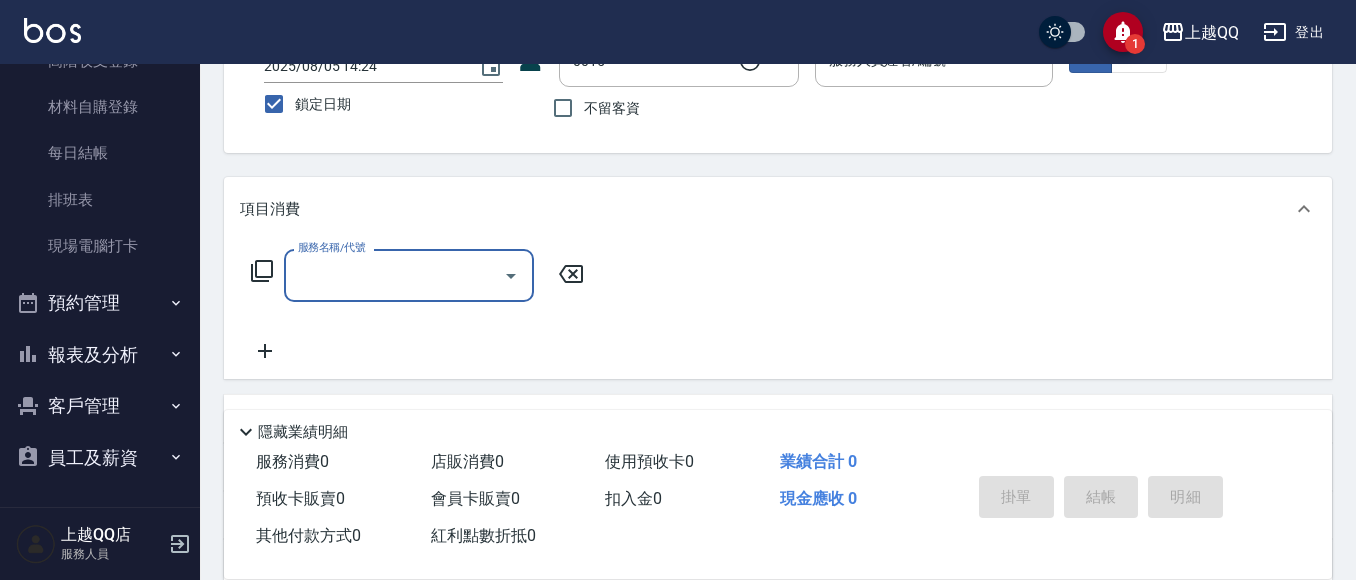 type on "[FIRST] [LAST]/[PHONE]/[NUMBER]" 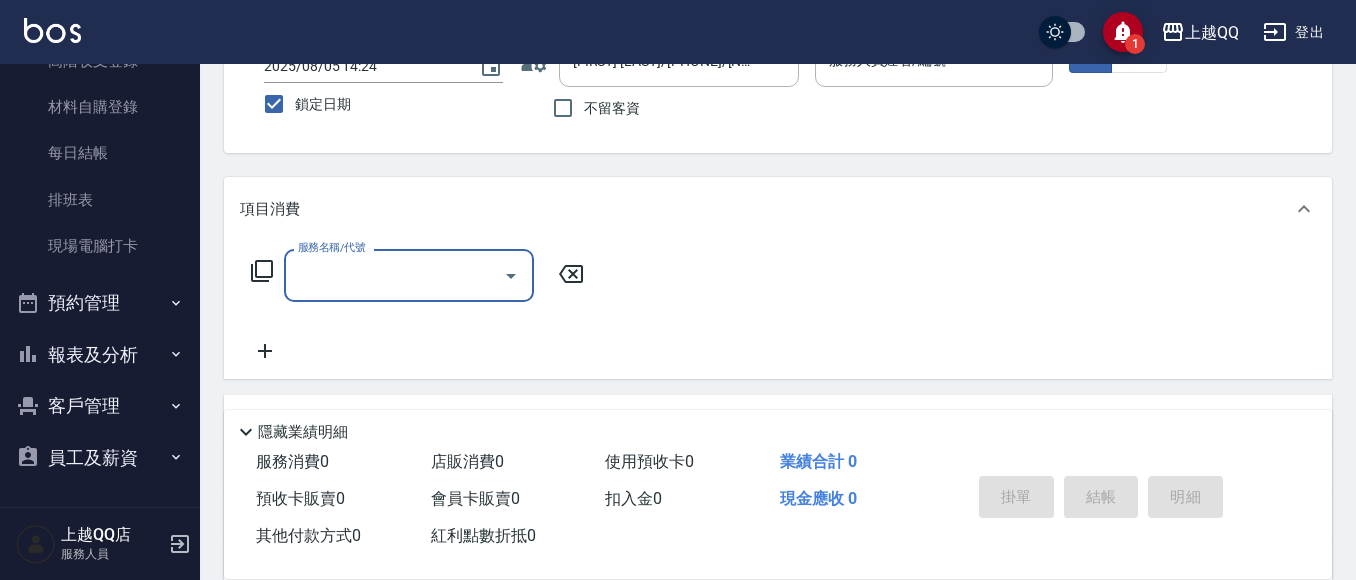 type on "[FIRST]-[NUMBER]" 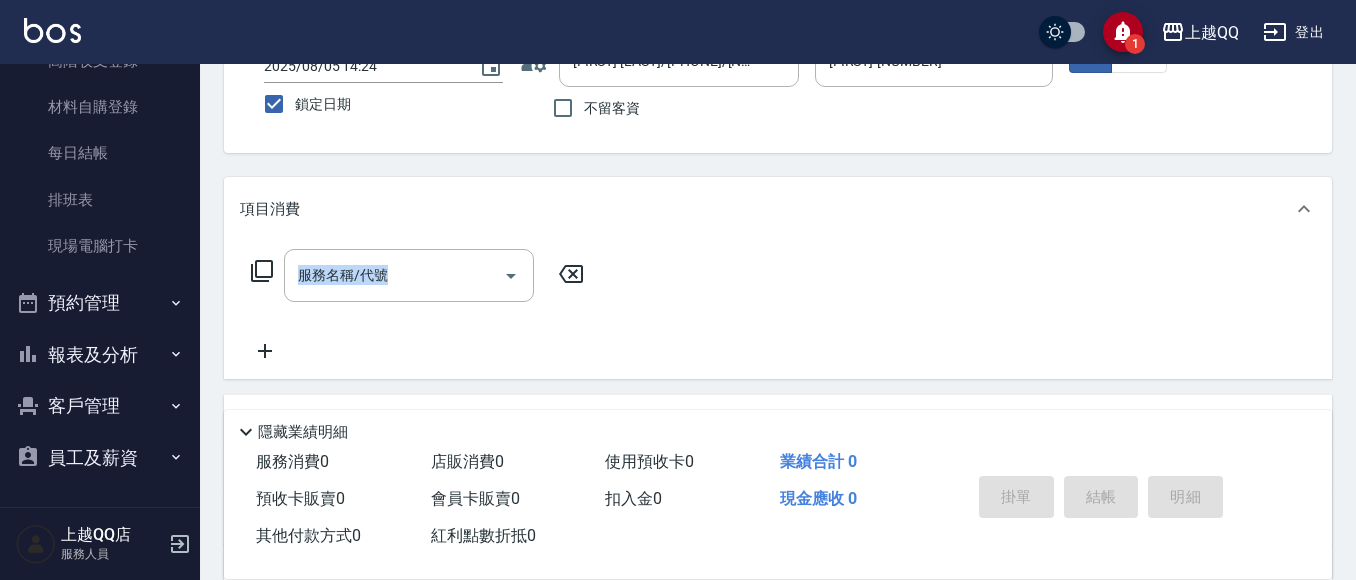 drag, startPoint x: 1357, startPoint y: 255, endPoint x: 756, endPoint y: 255, distance: 601 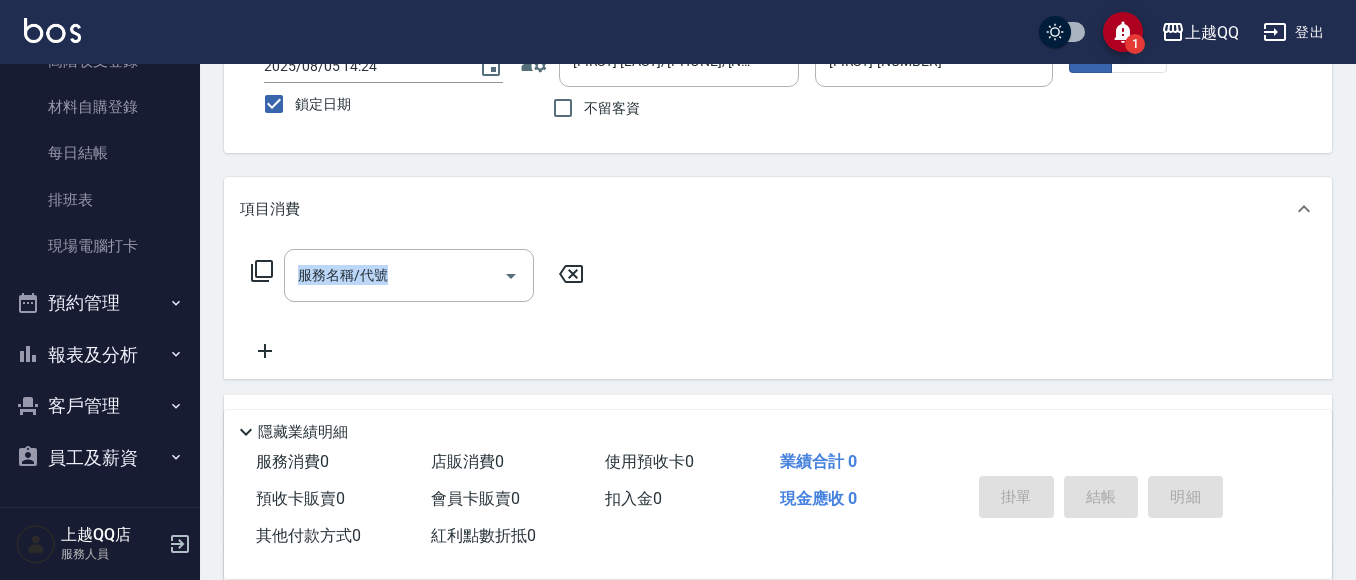 click on "Key In 打帳單 上一筆訂單:#[NUMBER] 帳單速查 結帳前確認明細 連續打單結帳 掛單 結帳 明細 帳單日期 [DATE] [TIME] 鎖定日期 顧客姓名/手機號碼/編號 [FIRST] [LAST]/[PHONE]/[NUMBER] 顧客姓名/手機號碼/編號 不留客資 服務人員姓名/編號 [FIRST]-[NUMBER] 服務人員姓名/編號 指定 不指定 項目消費 服務名稱/代號 服務名稱/代號 店販銷售 服務人員姓名/編號 服務人員姓名/編號 商品代號/名稱 商品代號/名稱 預收卡販賣 卡券名稱/代號 卡券名稱/代號 使用預收卡 x[NUMBER] 卡券代號/名稱 卡券代號/名稱 其他付款方式 入金可用餘額: [NUMBER] 其他付款方式 其他付款方式 入金剩餘： [NUMBER] [CURRENCY] [NUMBER] [CURRENCY] 異動入金 備註及來源 備註 備註 訂單來源 [ORDER_SOURCE] 訂單來源 隱藏業績明細 服務消費  [NUMBER] 店販消費  [NUMBER] 使用預收卡  [NUMBER] 業績合計   [NUMBER] 預收卡販賣  [NUMBER] 會員卡販賣  [NUMBER] 扣入金  [NUMBER] 現金應收   [NUMBER] 其他付款方式  [NUMBER] 紅利點數折抵  [NUMBER] 掛單 結帳" at bounding box center (778, 373) 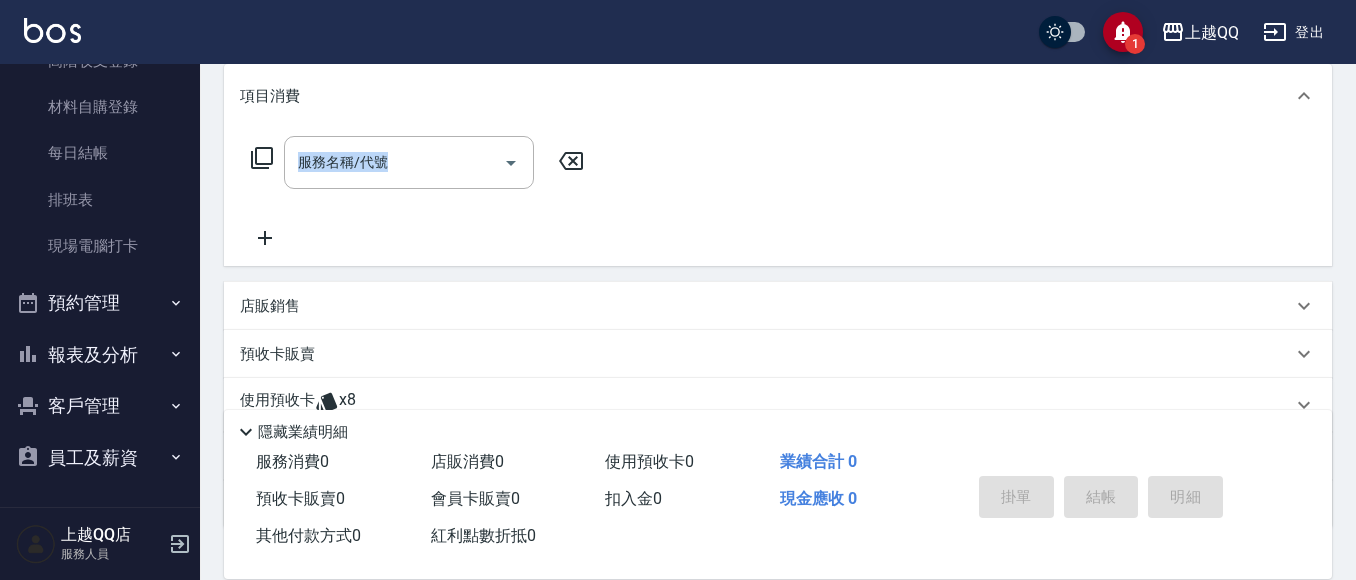 scroll, scrollTop: 404, scrollLeft: 0, axis: vertical 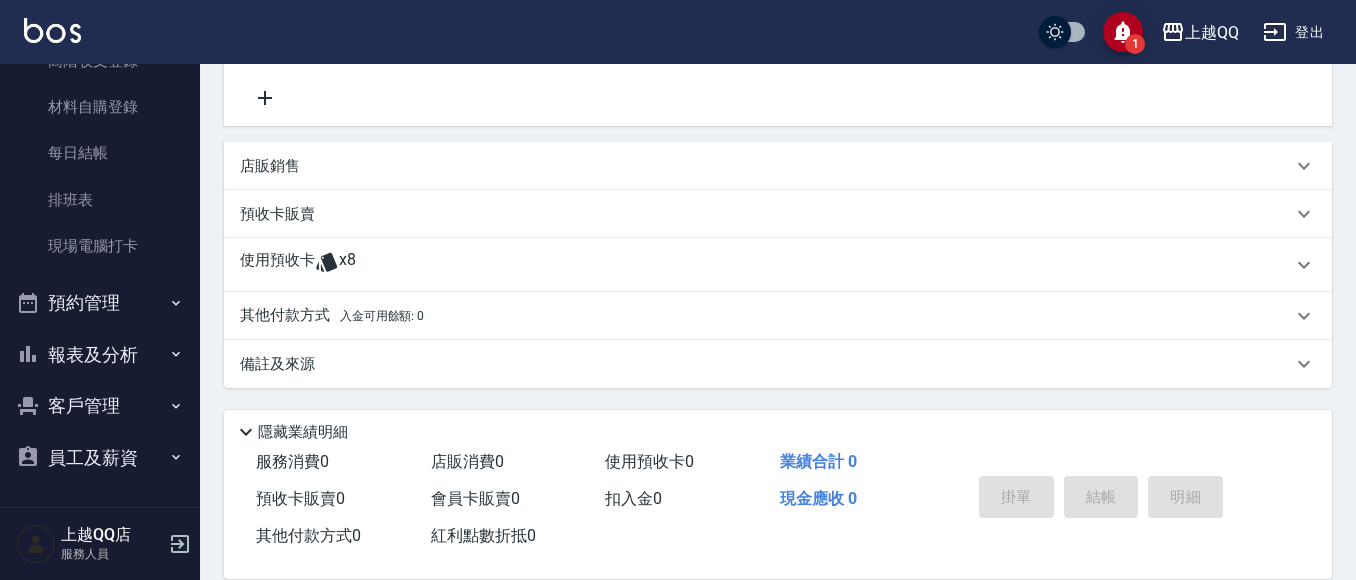 click on "使用預收卡 x8" at bounding box center [778, 265] 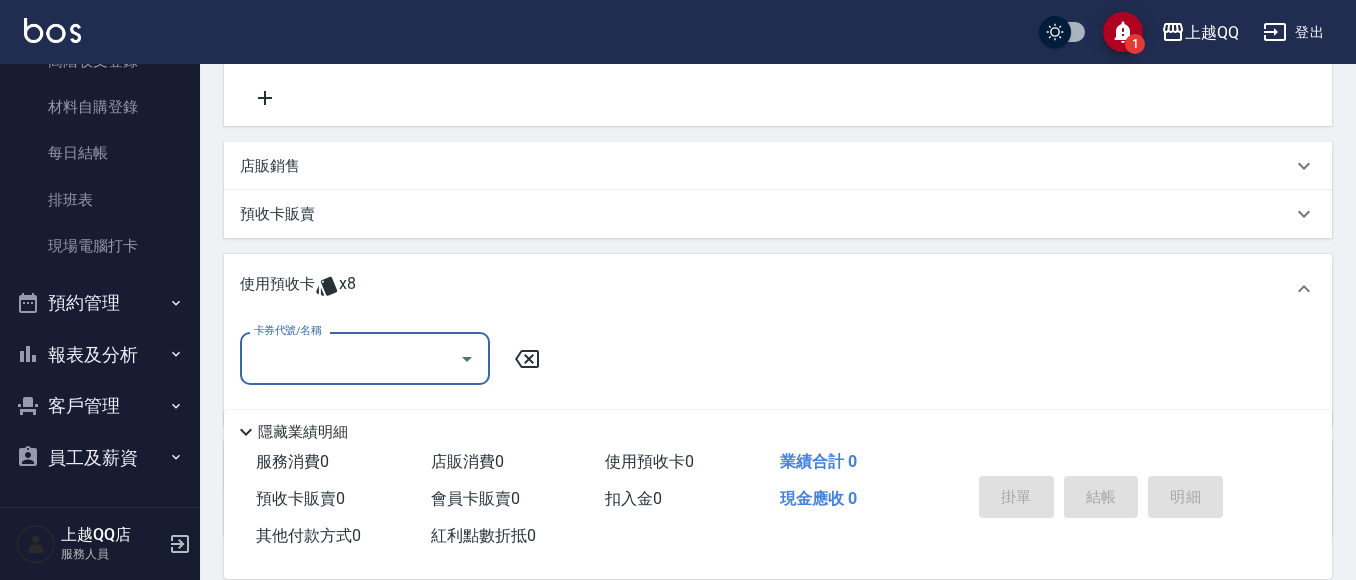 scroll, scrollTop: 0, scrollLeft: 0, axis: both 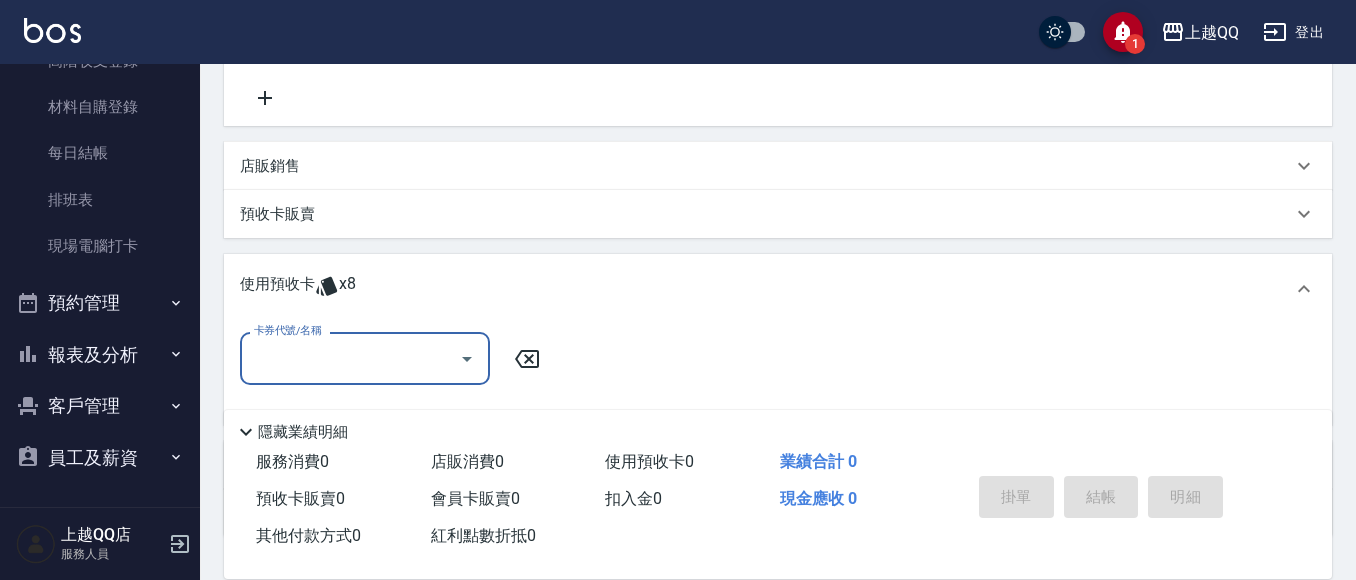 click on "卡券代號/名稱" at bounding box center [365, 358] 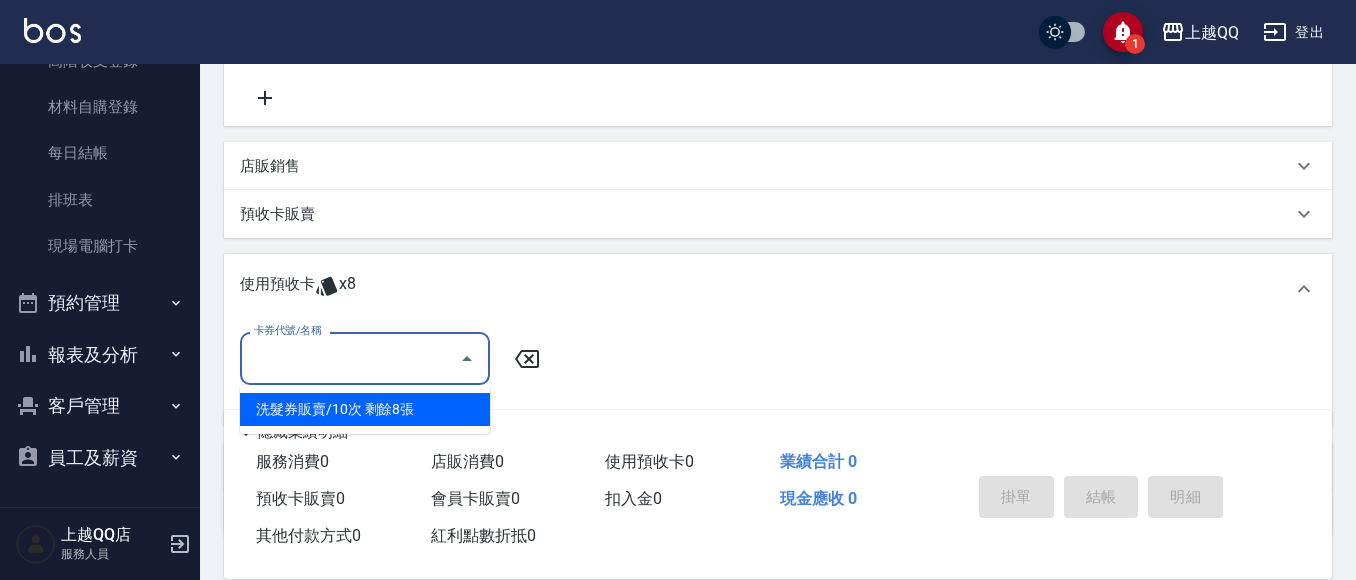 click on "洗髮券販賣/10次 剩餘8張" at bounding box center (365, 409) 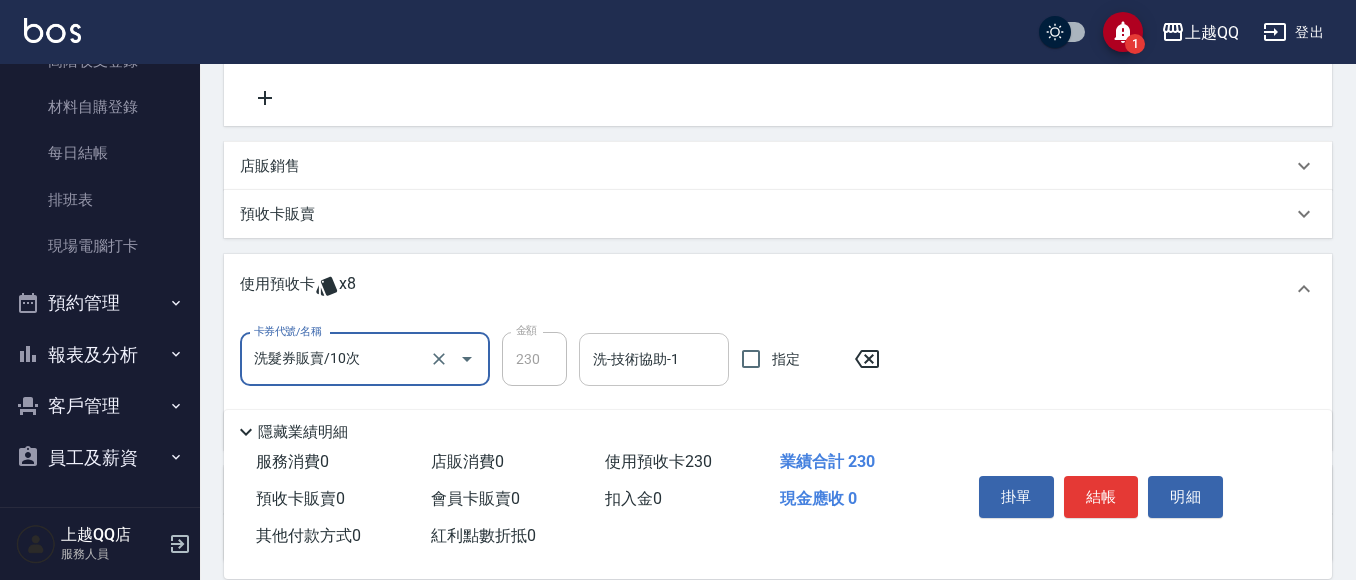 click on "洗-技術協助-1 洗-技術協助-1" at bounding box center (654, 359) 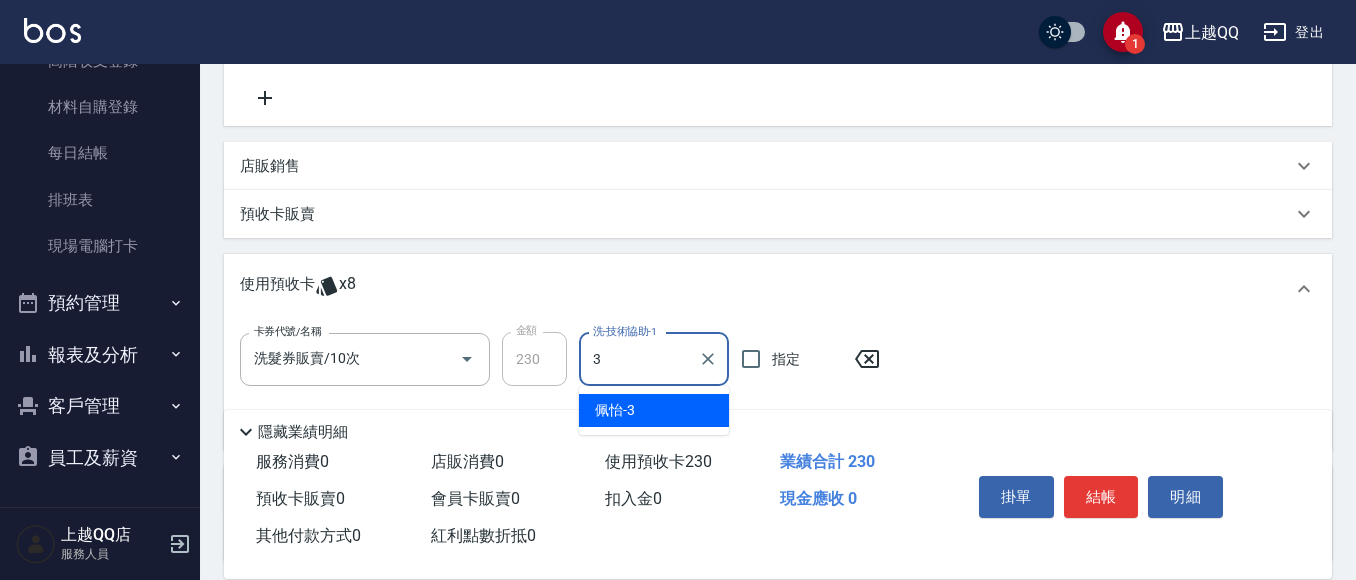 type on "[FIRST]-[NUMBER]" 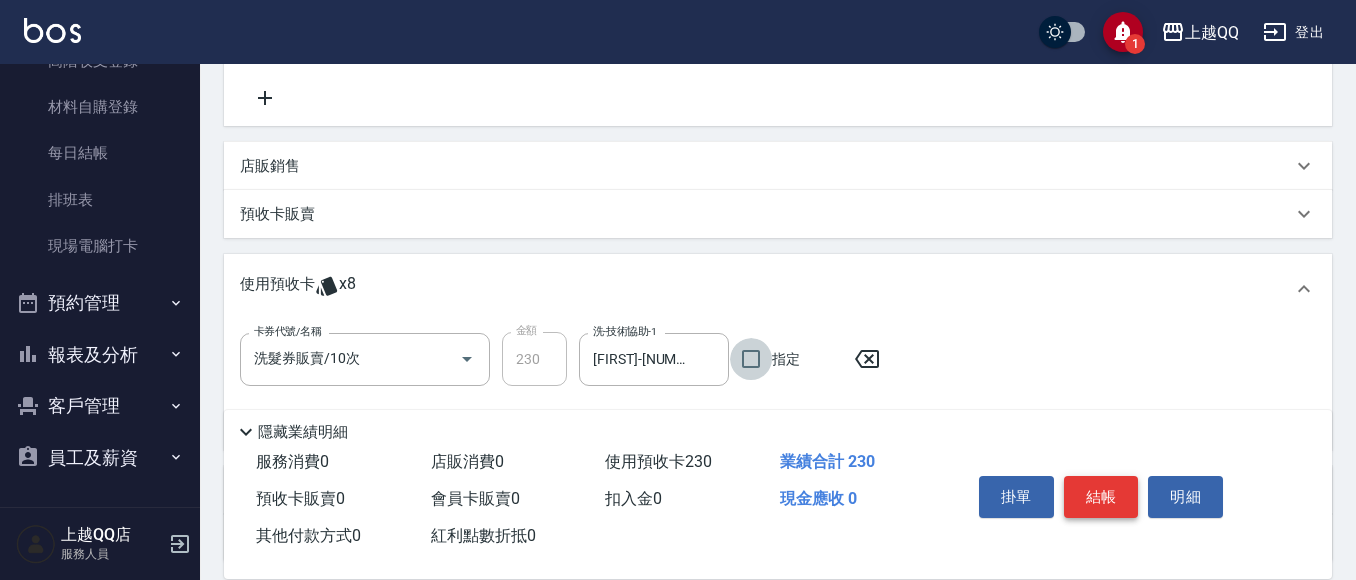 click on "結帳" at bounding box center [1101, 497] 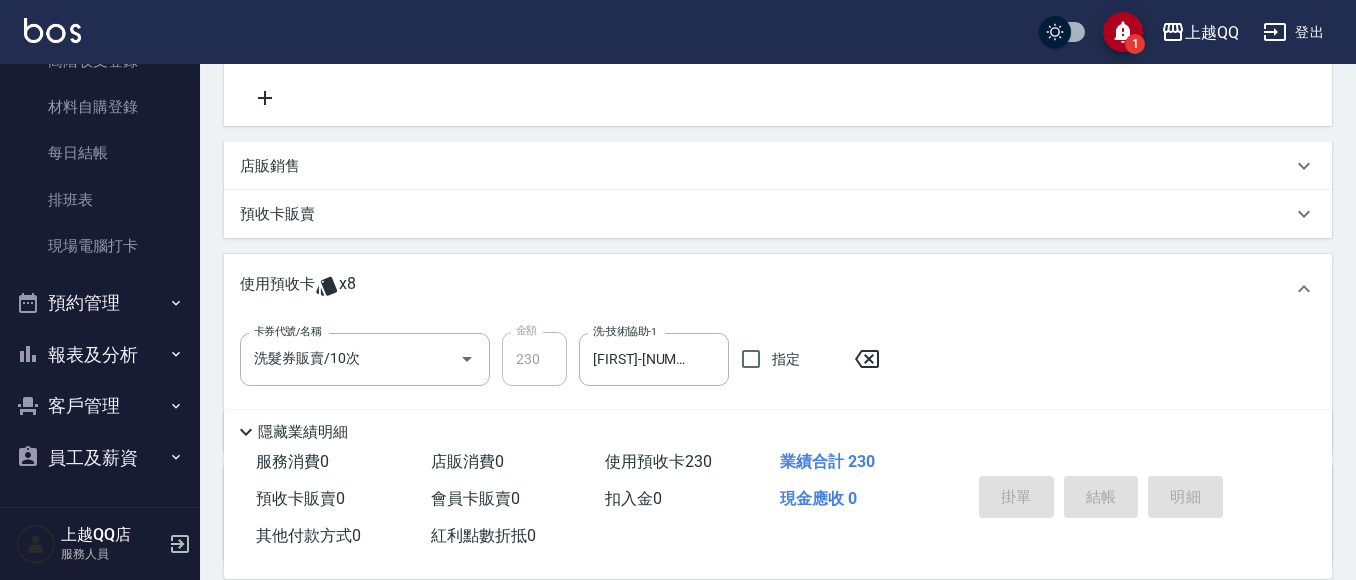 type 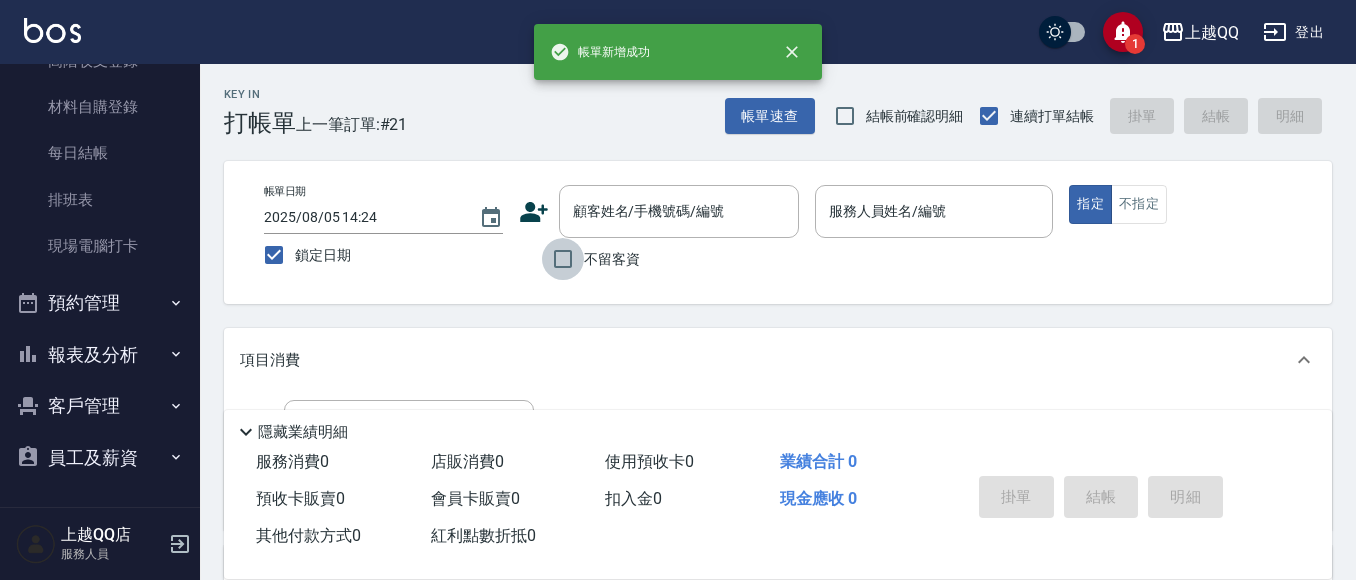 click on "不留客資" at bounding box center (563, 259) 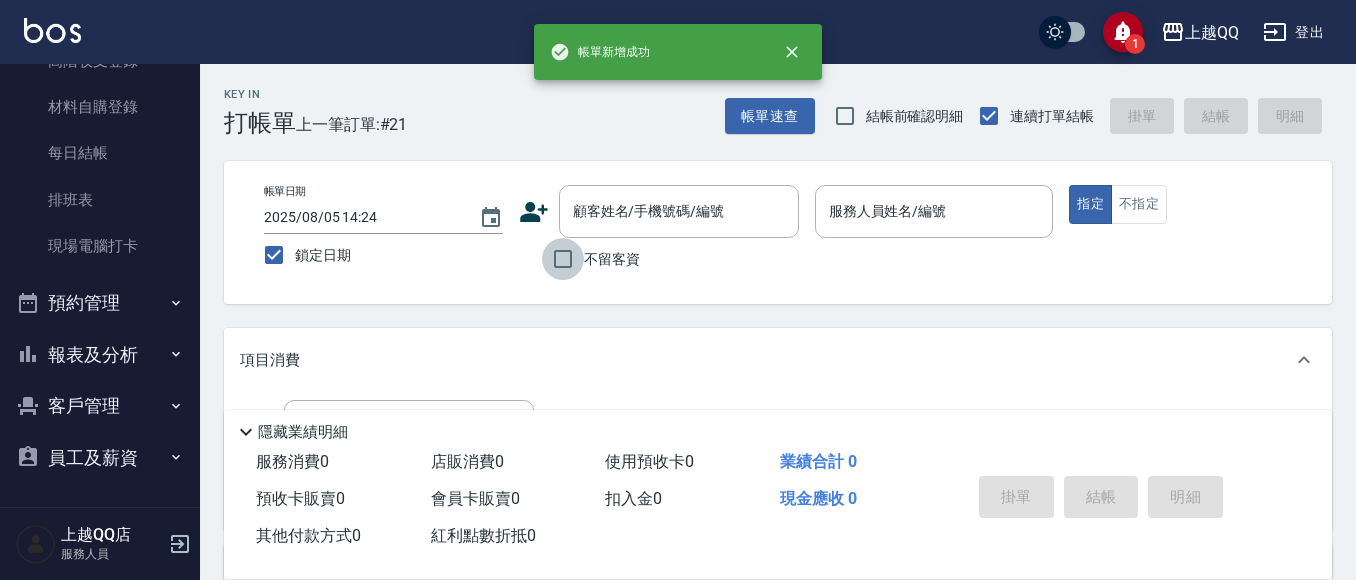 checkbox on "true" 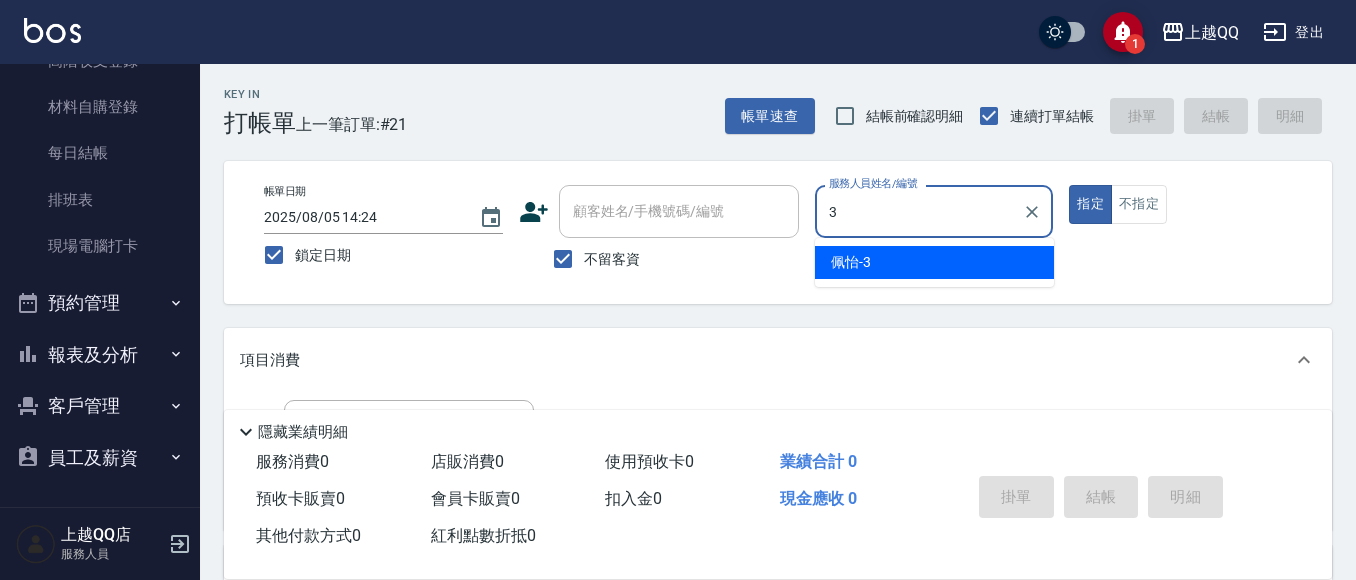 type on "[FIRST]-[NUMBER]" 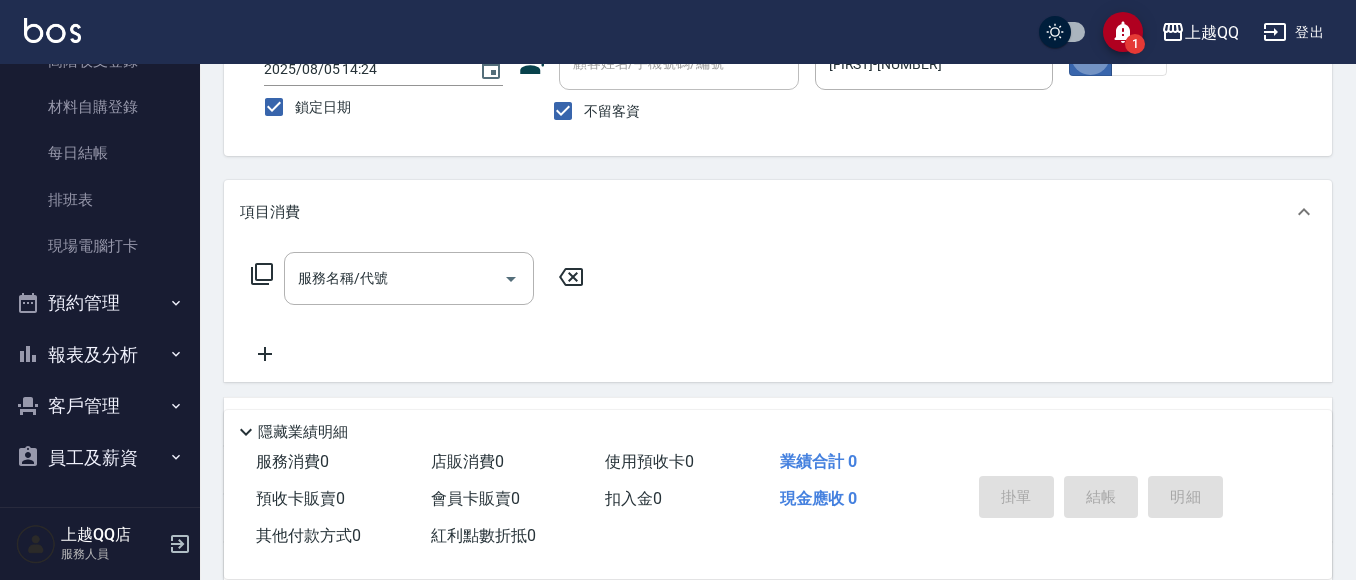 scroll, scrollTop: 149, scrollLeft: 0, axis: vertical 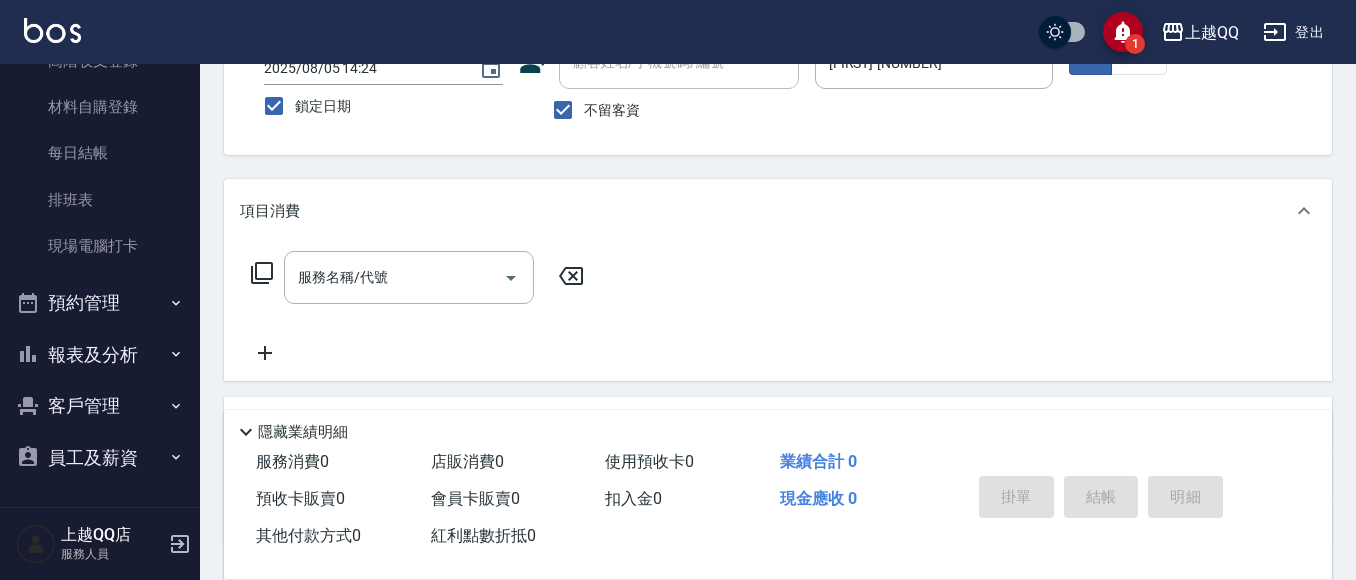 click on "服務名稱/代號 服務名稱/代號" at bounding box center (418, 277) 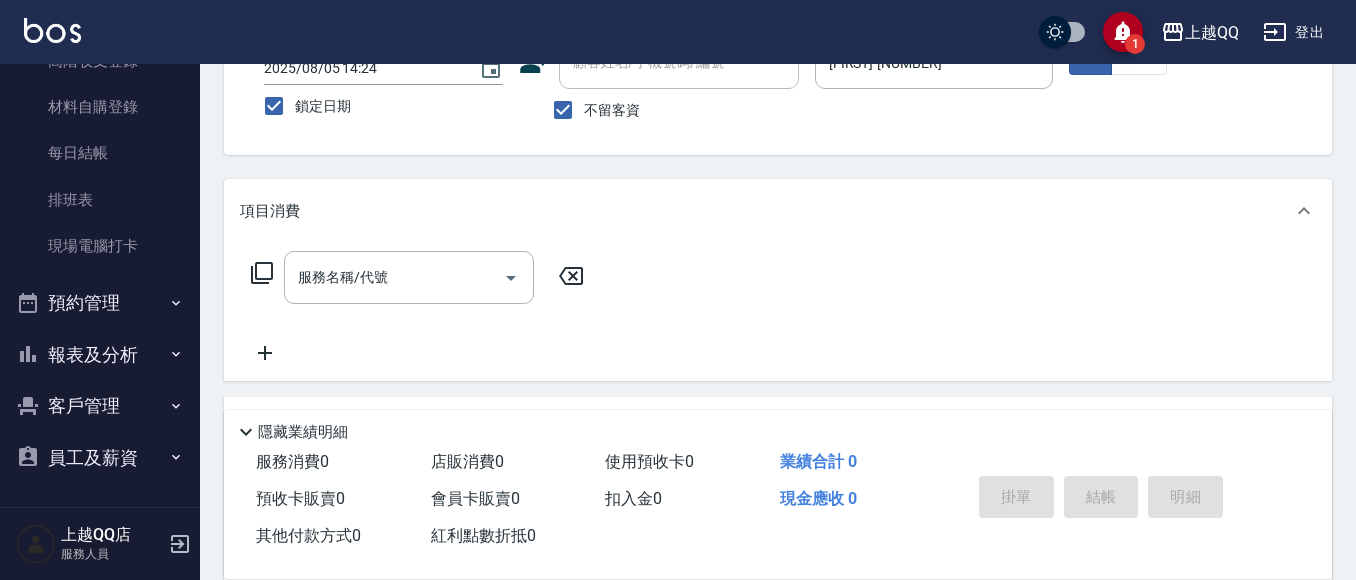 click 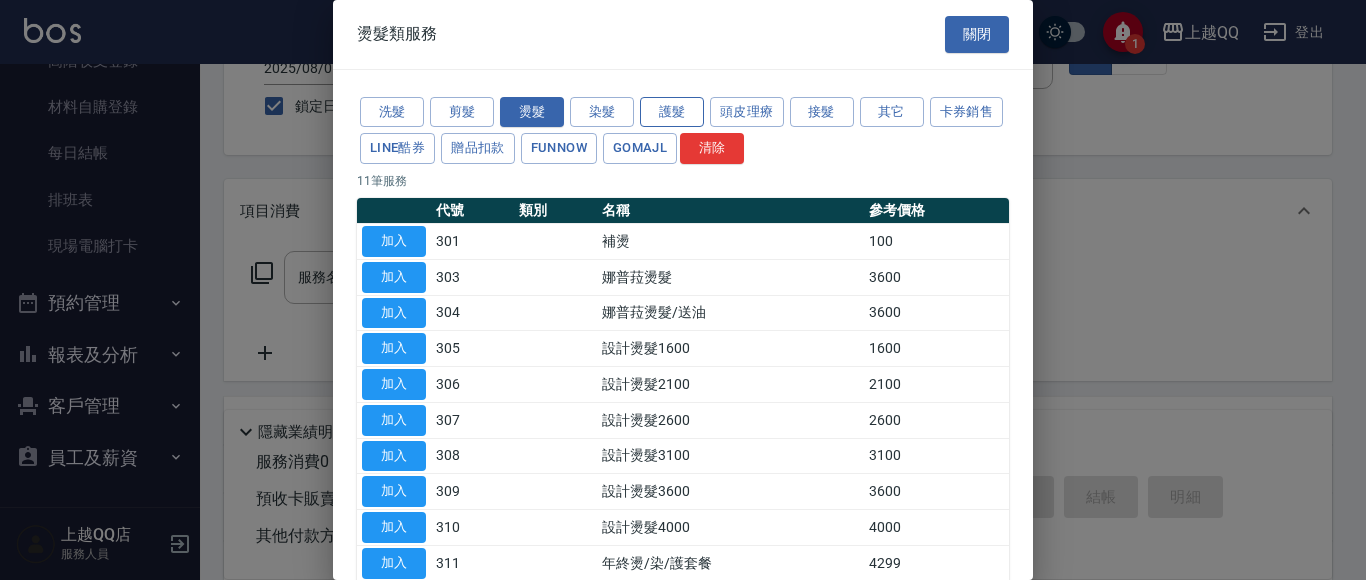 click on "護髮" at bounding box center (672, 112) 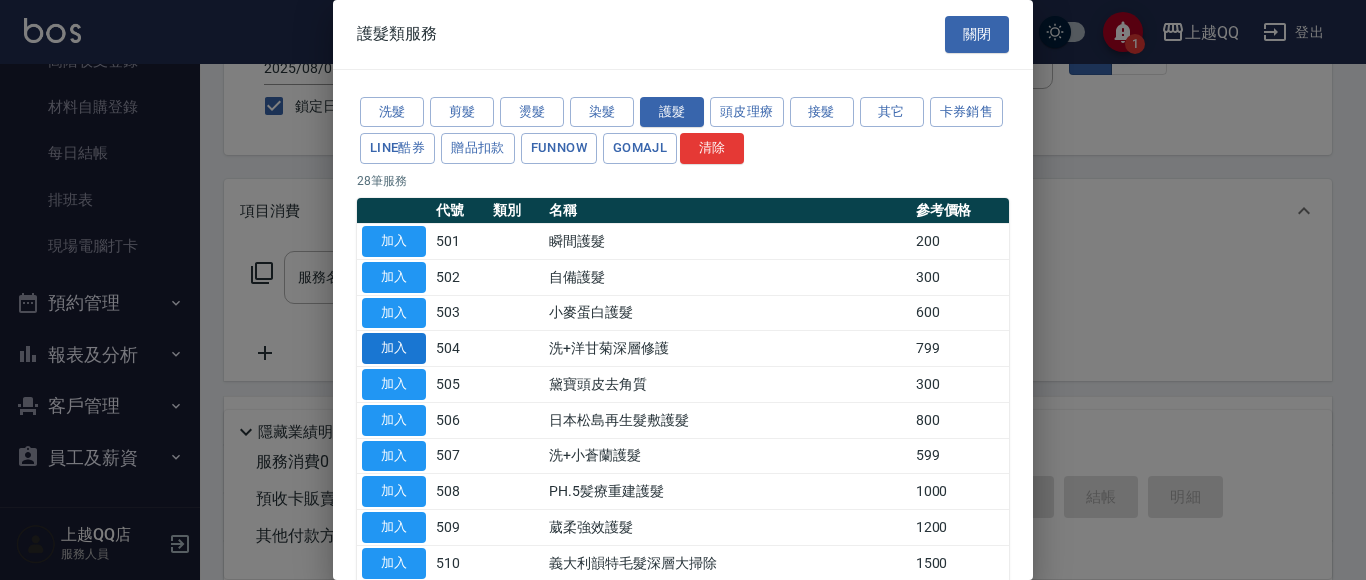 click on "加入" at bounding box center [394, 348] 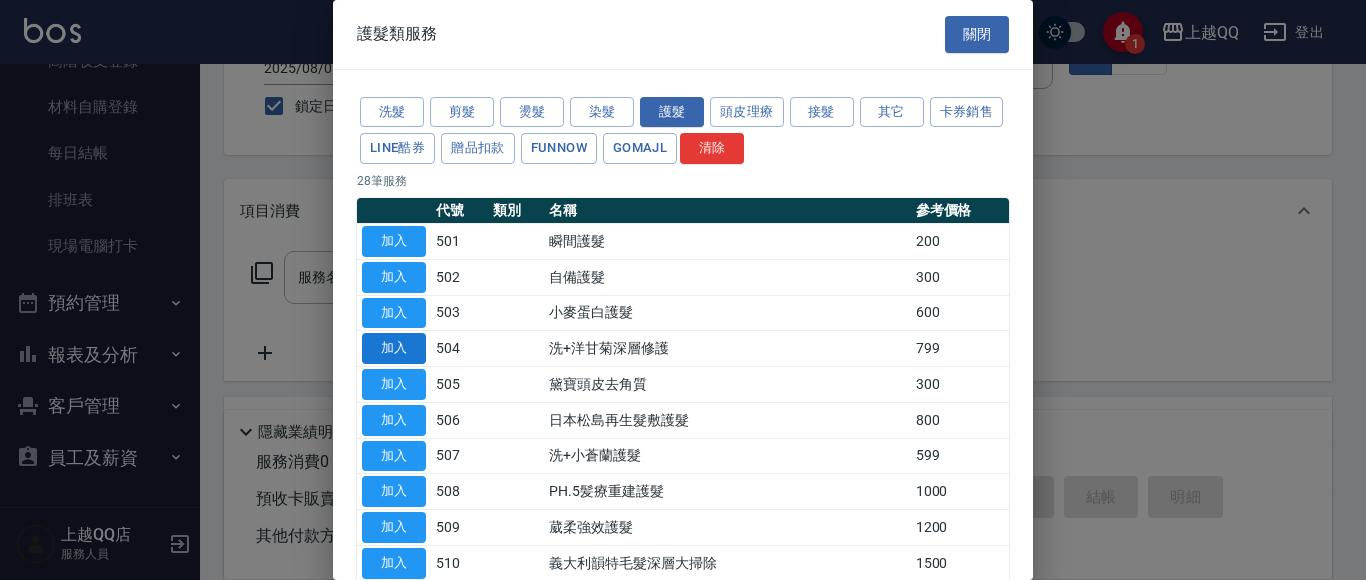 type on "洗+洋甘菊深層修護(504)" 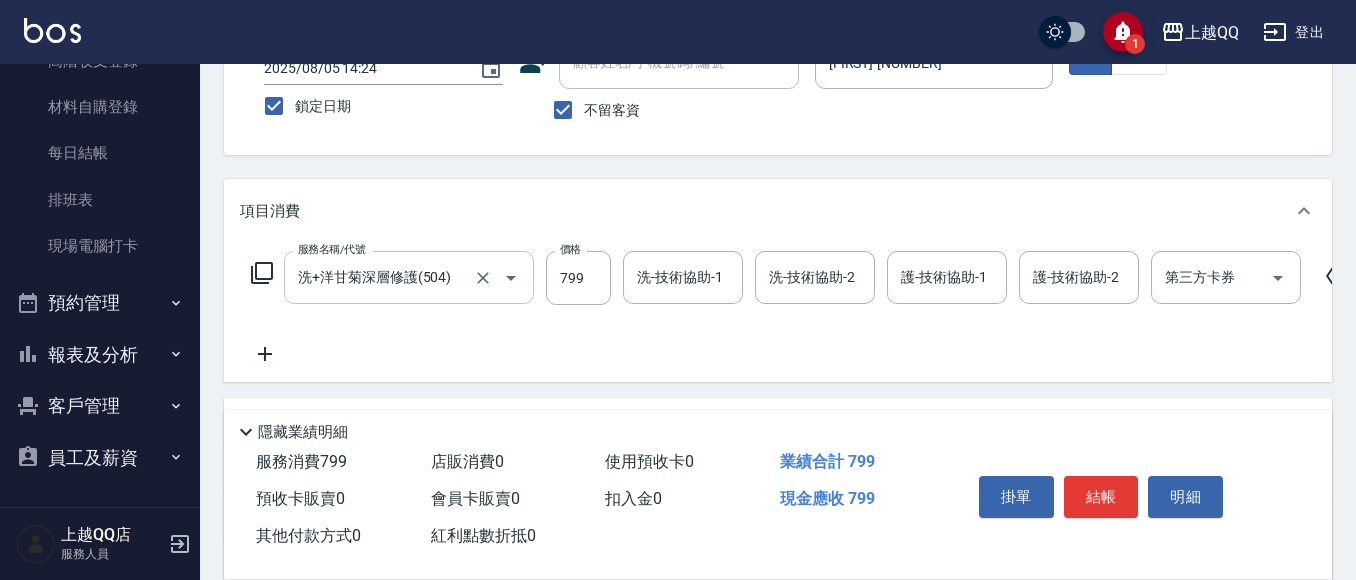 click at bounding box center (511, 278) 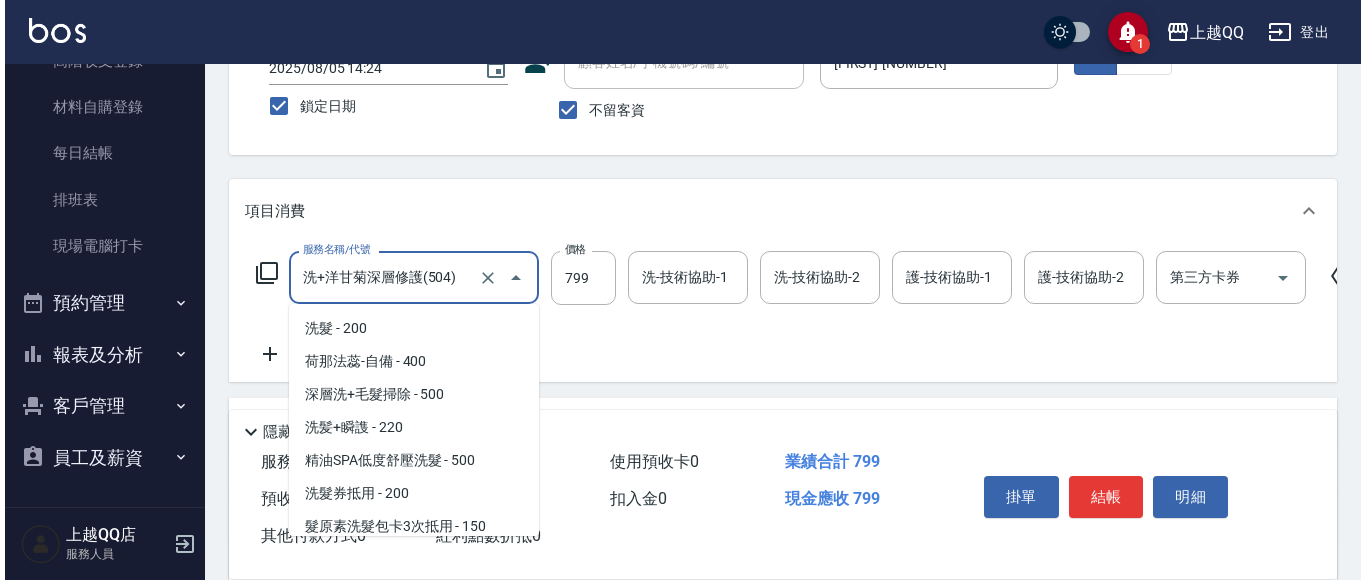 scroll, scrollTop: 865, scrollLeft: 0, axis: vertical 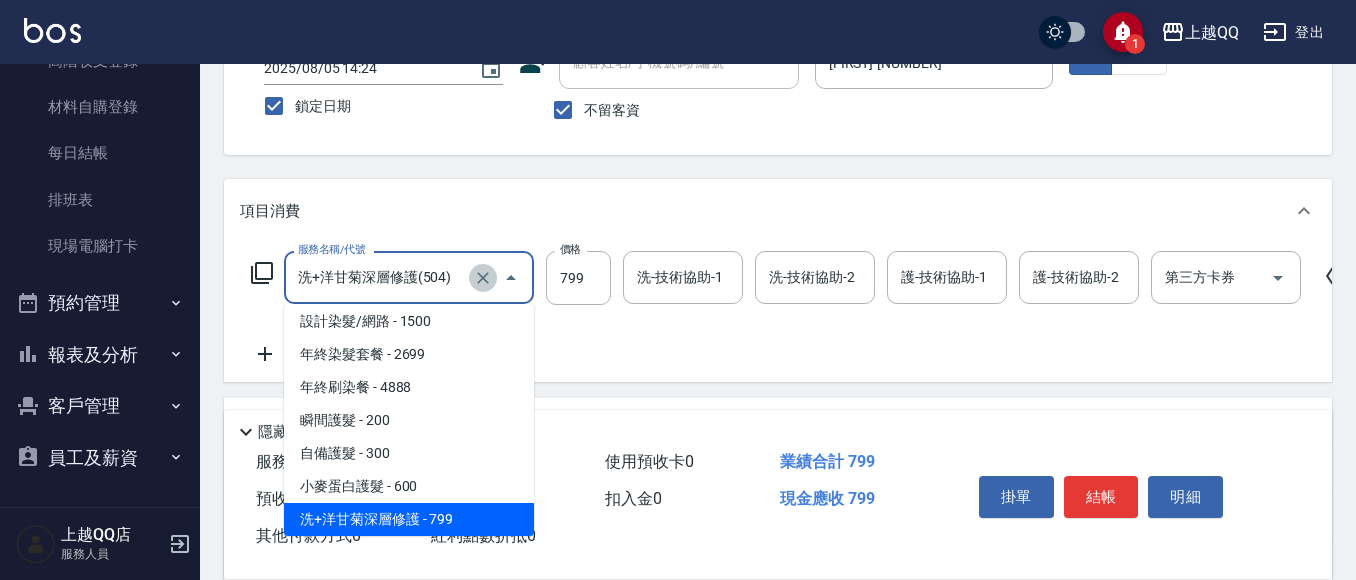 click 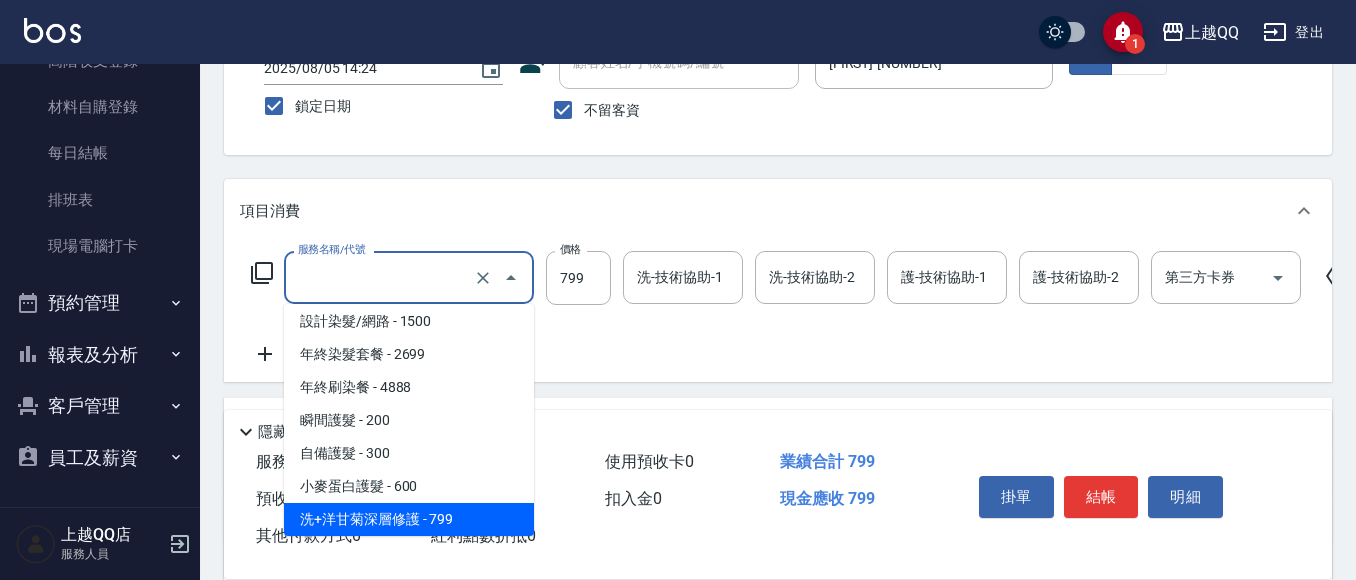 type on "洗+洋甘菊深層修護(504)" 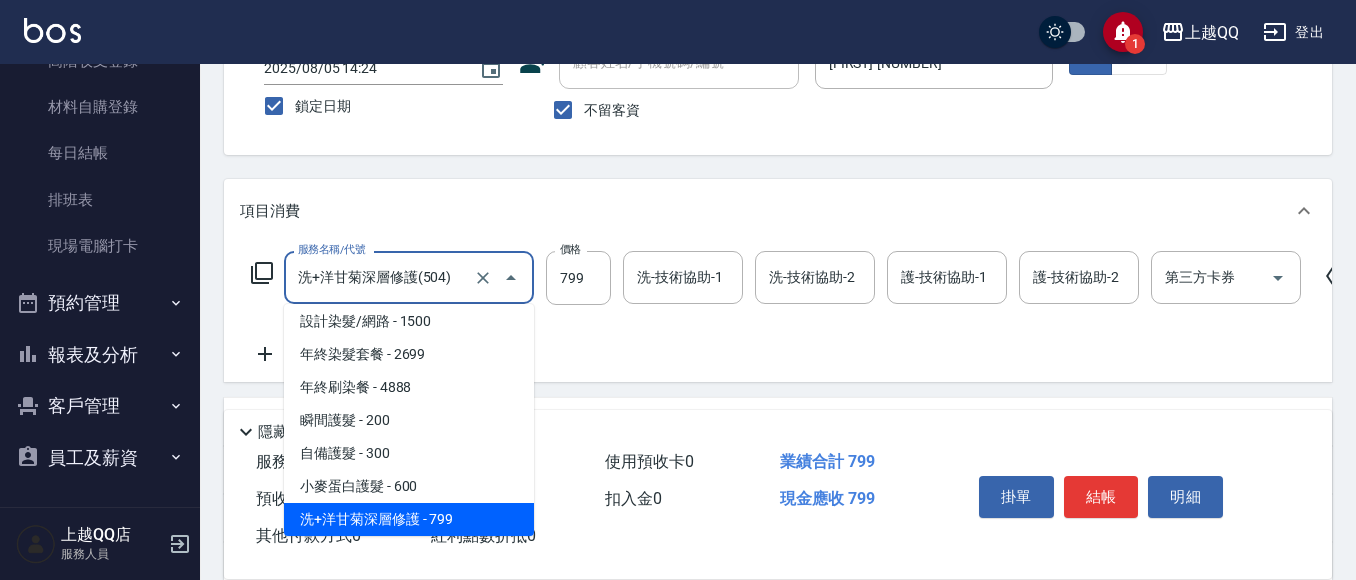 click 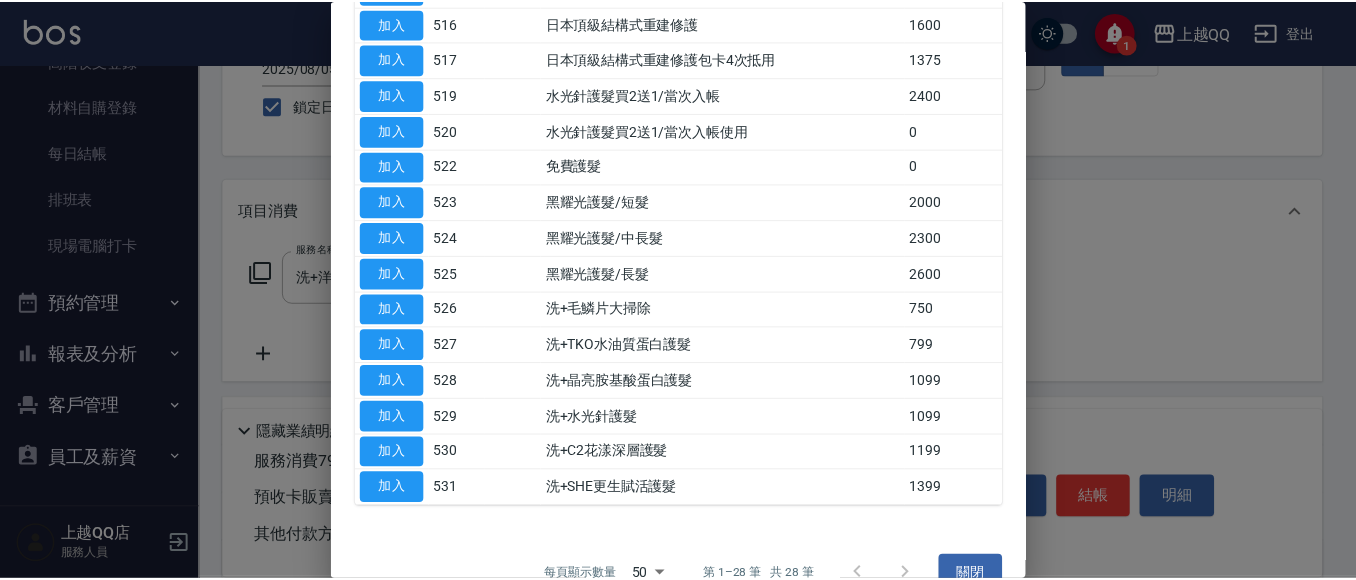 scroll, scrollTop: 723, scrollLeft: 0, axis: vertical 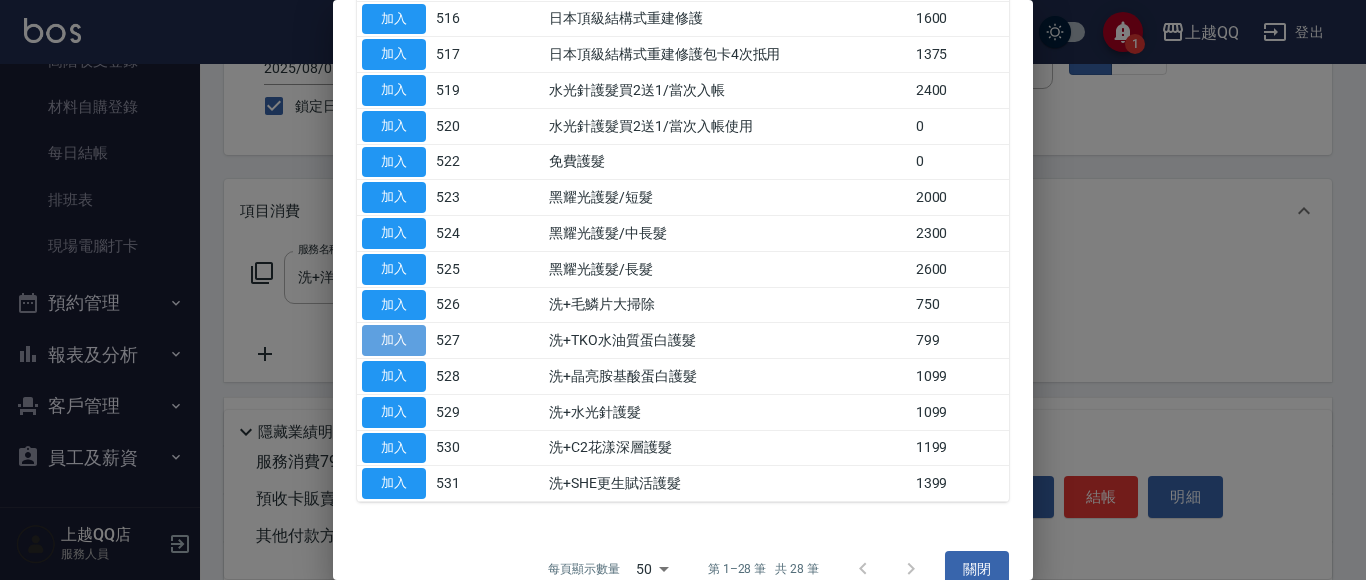 click on "加入" at bounding box center [394, 340] 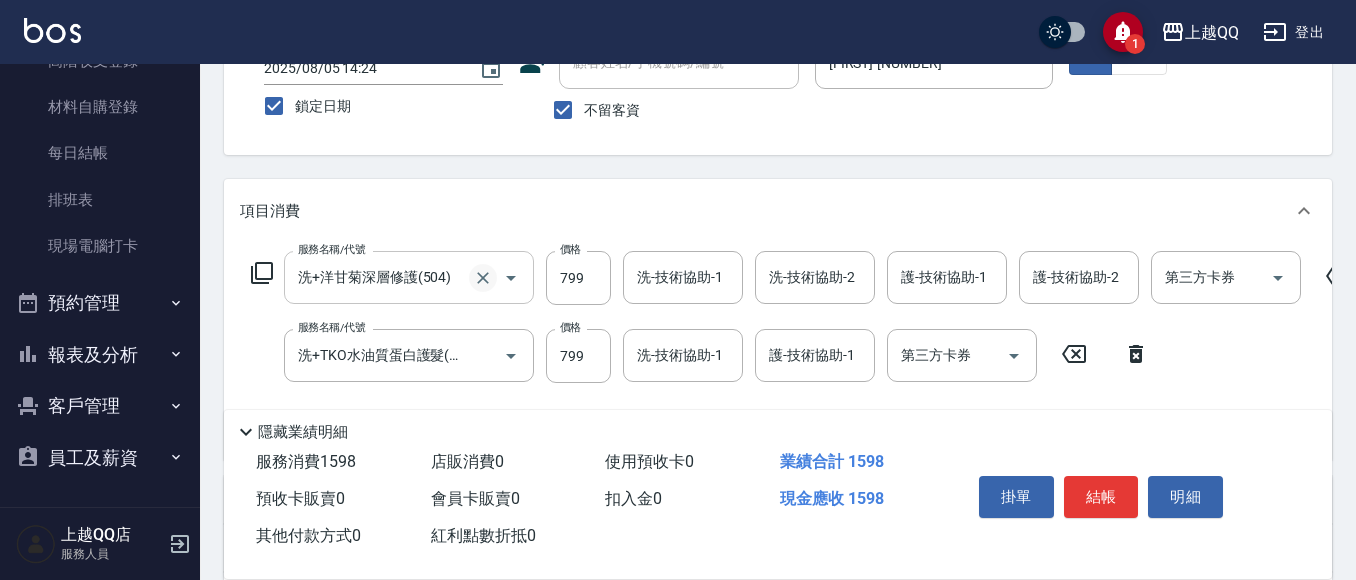 click 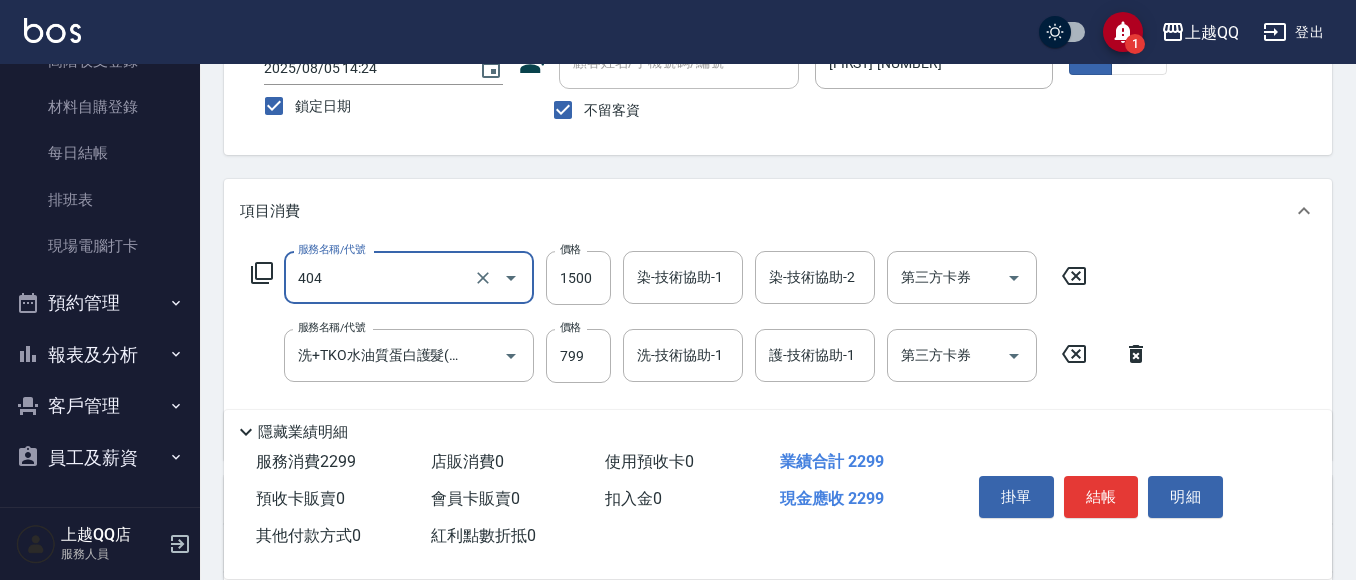 type on "設計染髮(404)" 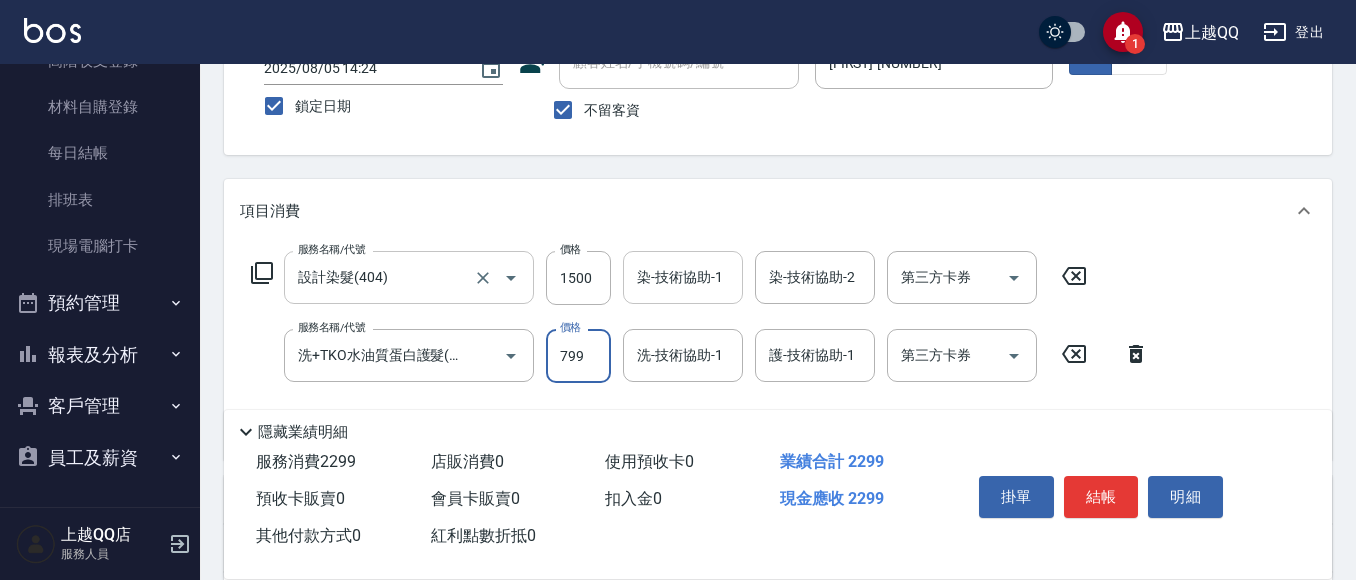 click on "染-技術協助-1" at bounding box center [683, 277] 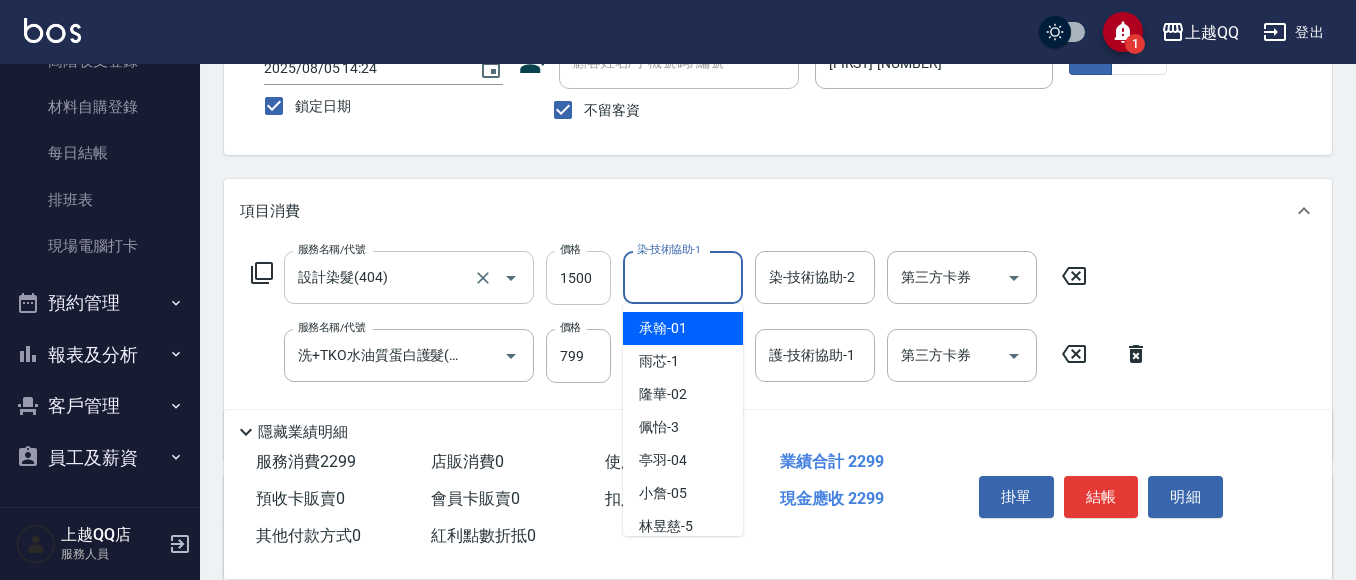click on "1500" at bounding box center (578, 278) 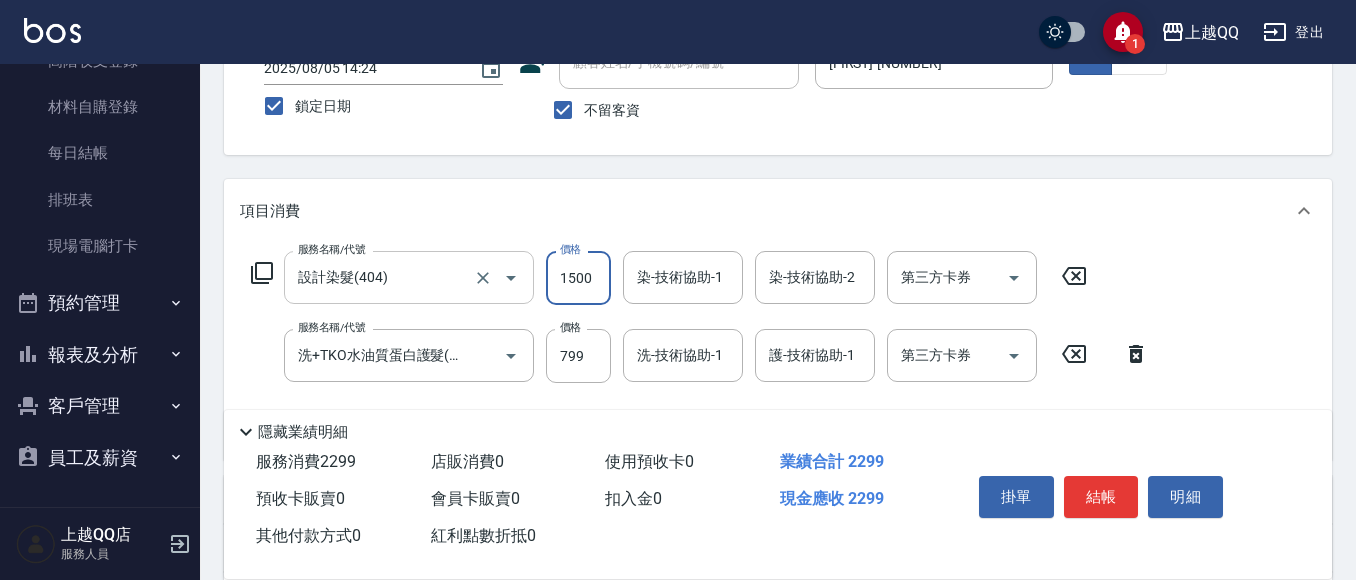 click on "1500" at bounding box center [578, 278] 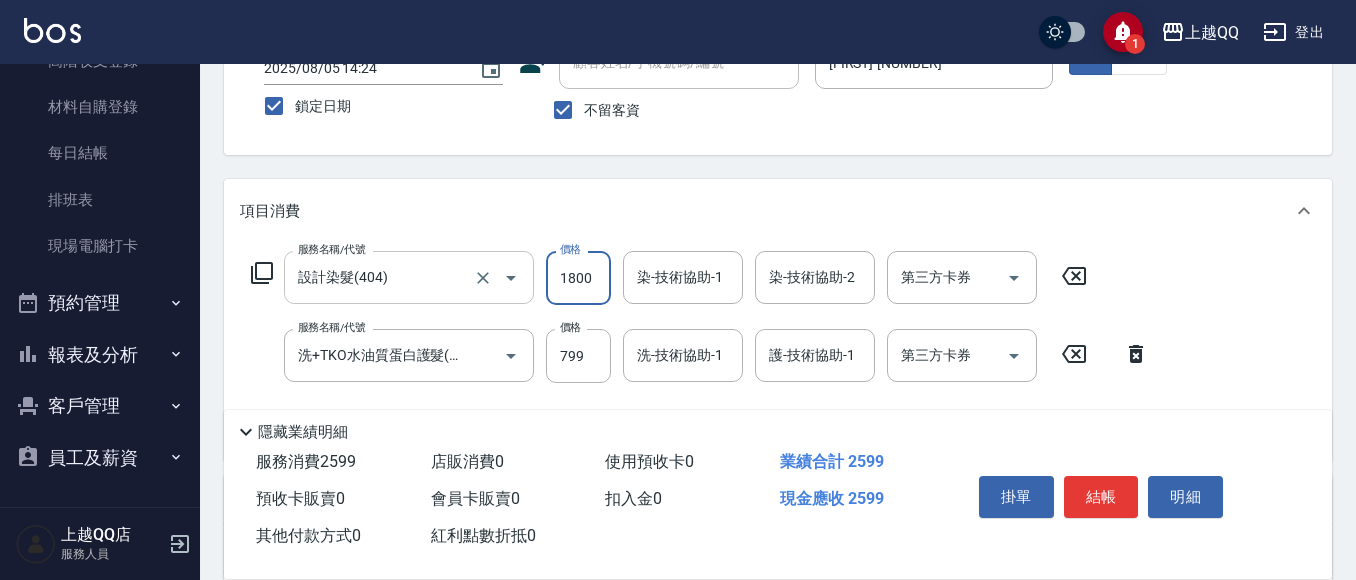 type on "1800" 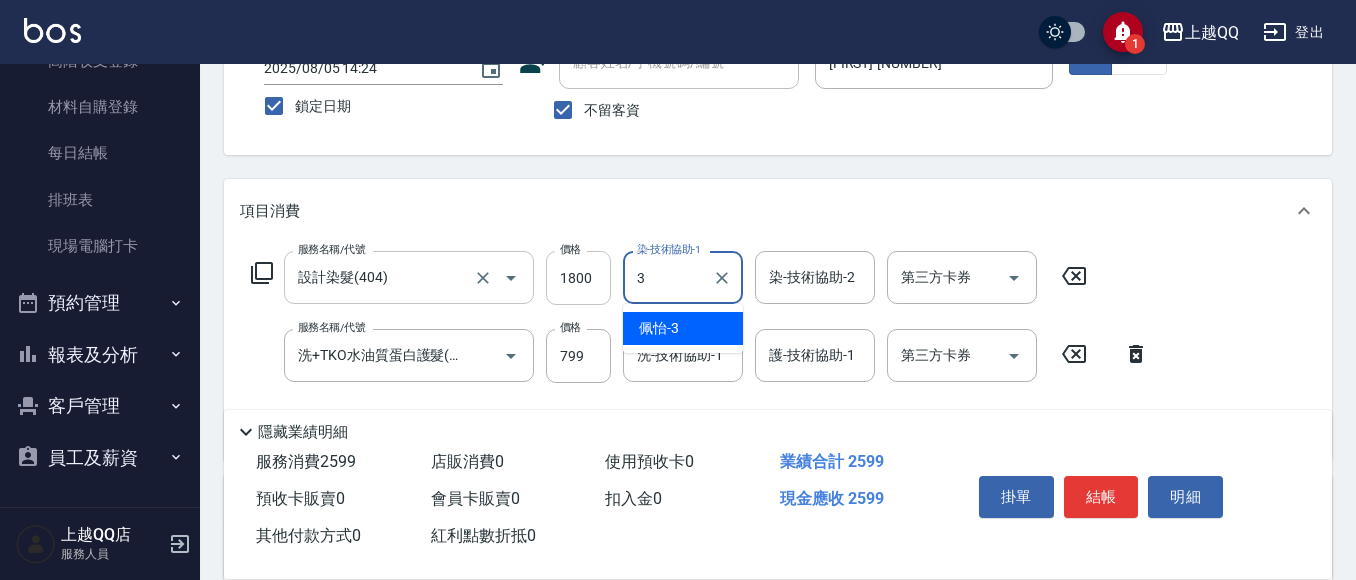 type on "[FIRST]-[NUMBER]" 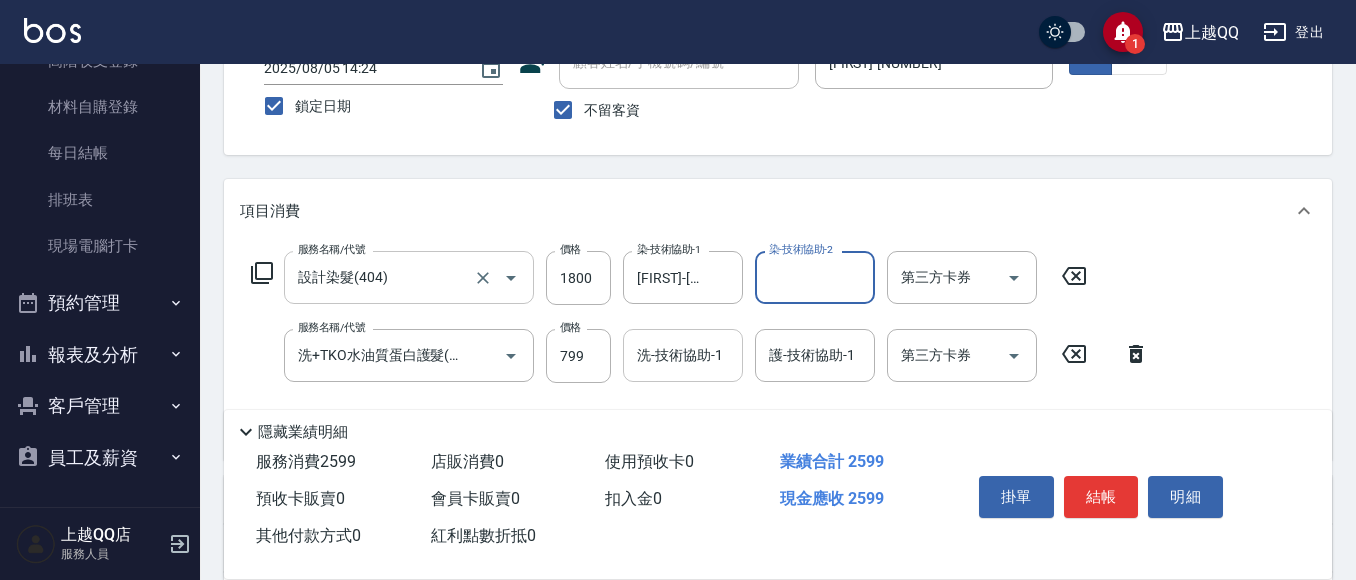 click on "洗-技術協助-1" at bounding box center (683, 355) 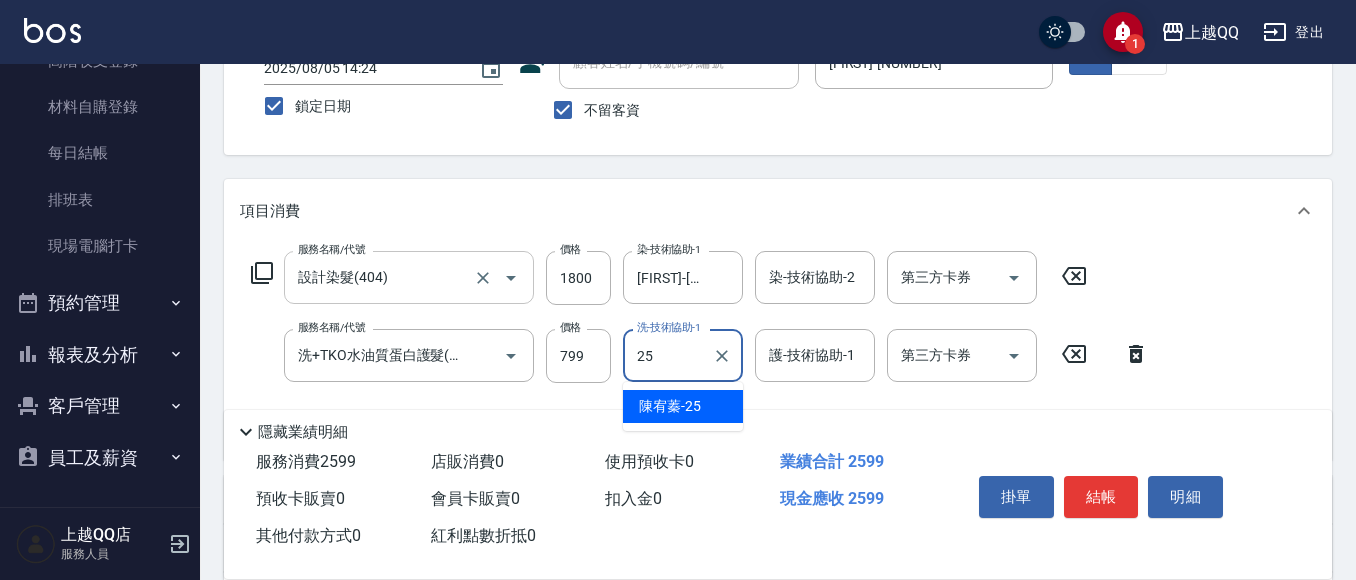 type on "陳宥蓁-25" 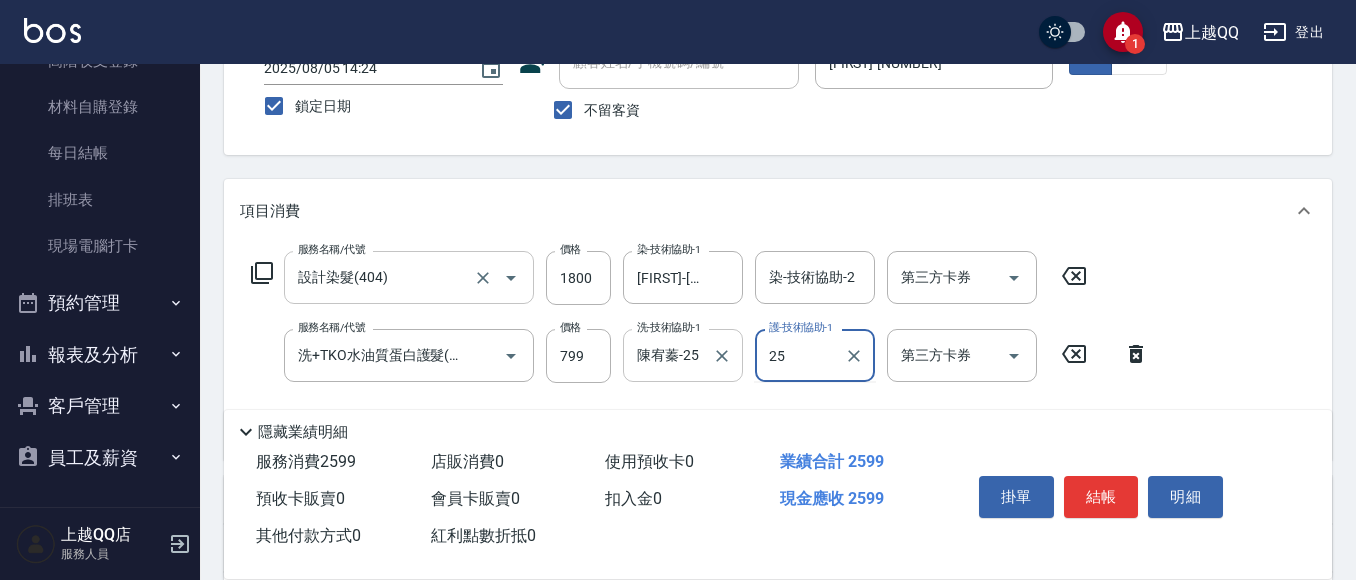 type on "陳宥蓁-25" 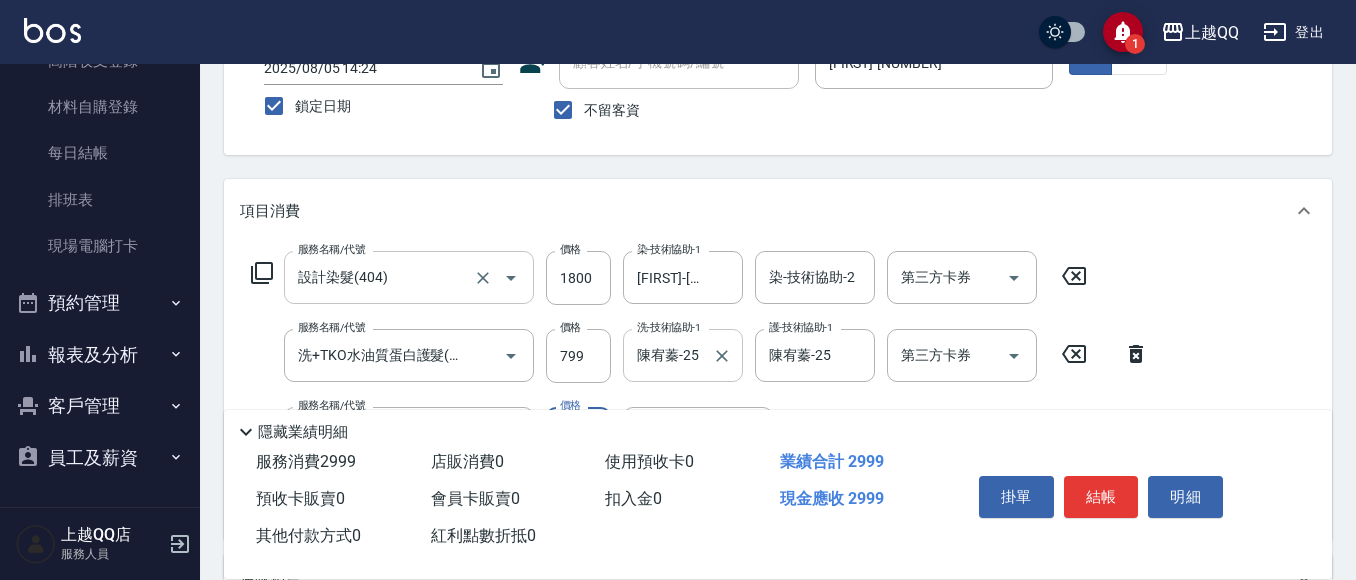 type on "指定單剪(203)" 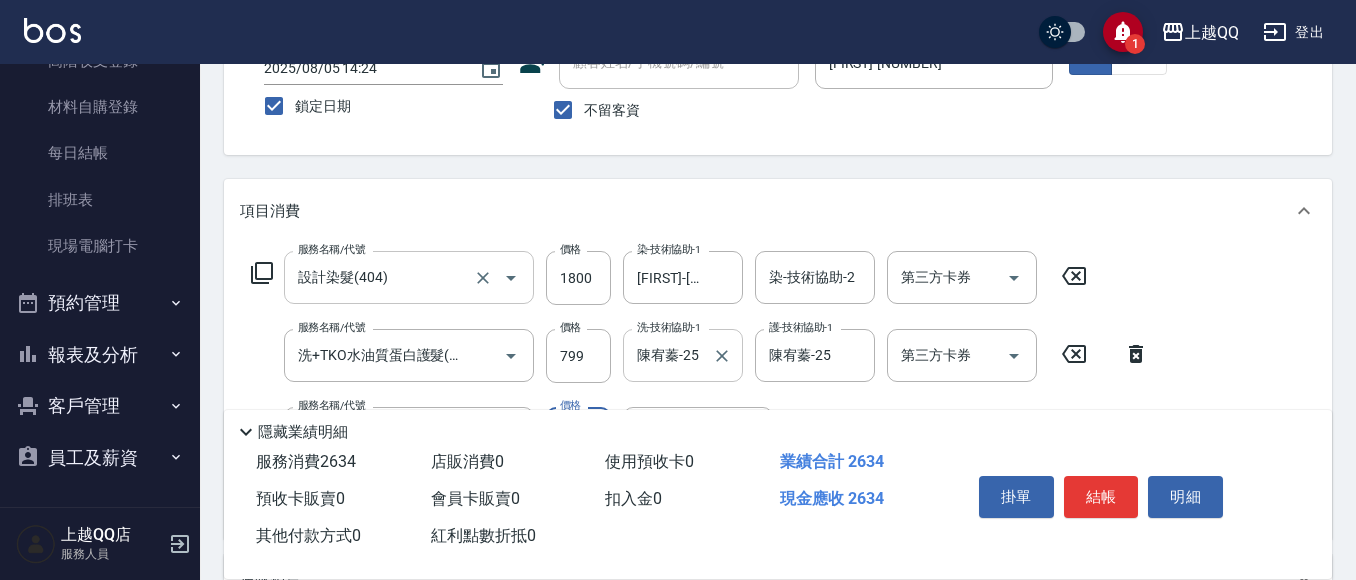 type on "350" 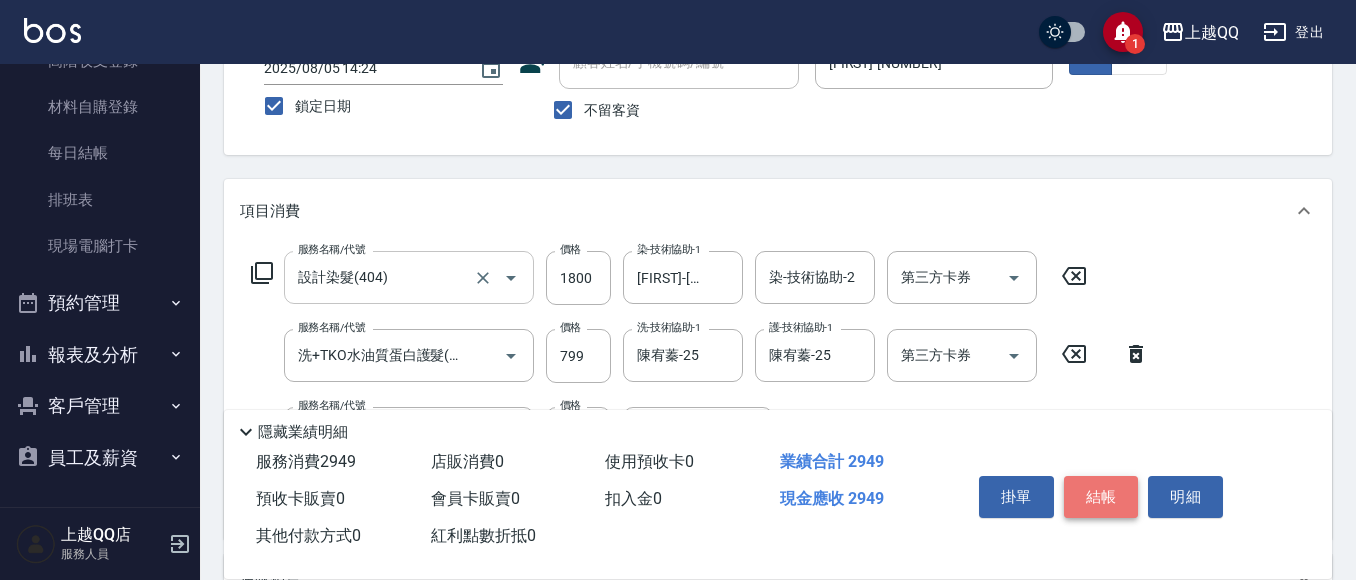 click on "結帳" at bounding box center [1101, 497] 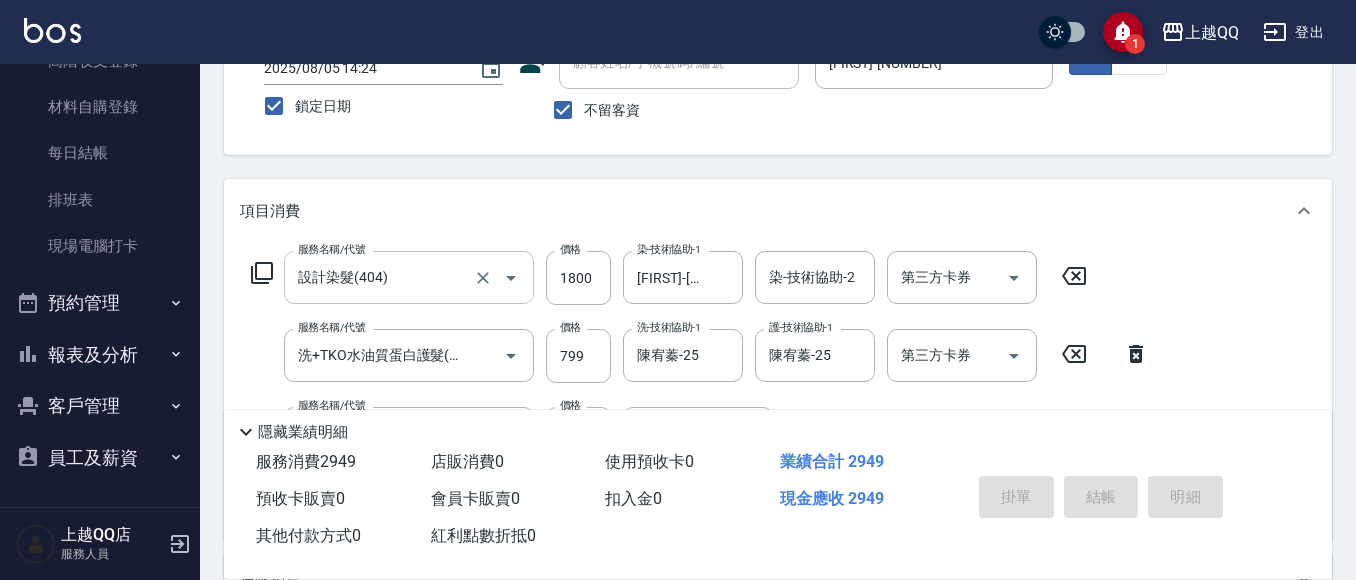type 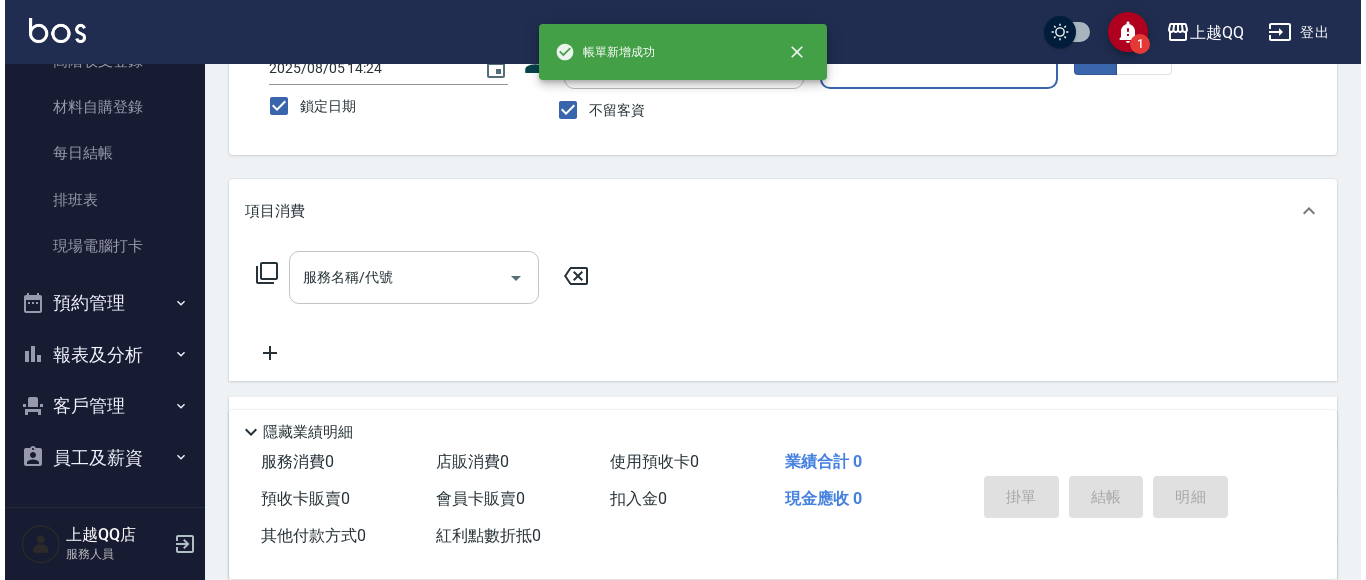 scroll, scrollTop: 0, scrollLeft: 0, axis: both 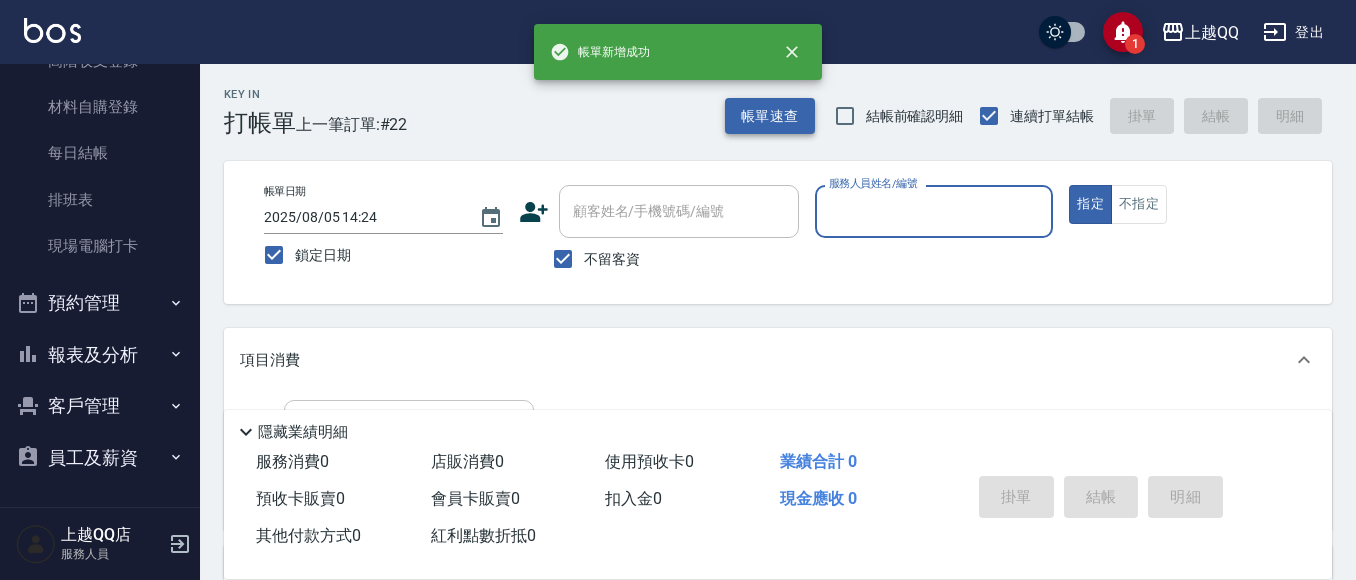 click on "帳單速查" at bounding box center [770, 116] 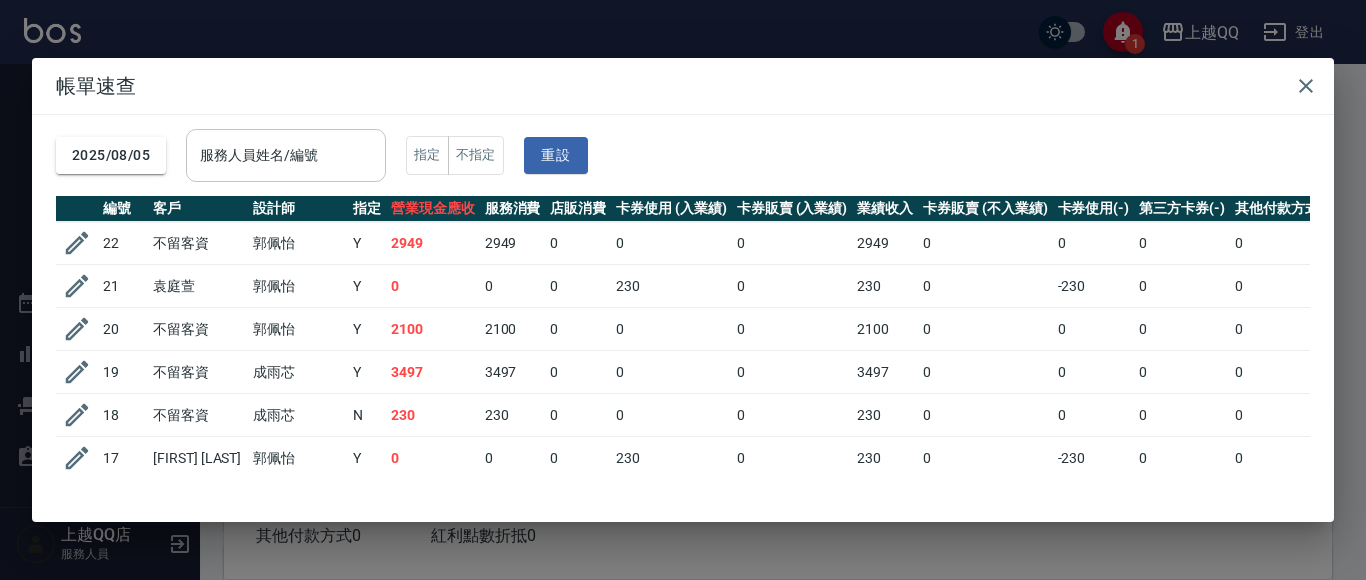 click on "服務人員姓名/編號 服務人員姓名/編號" at bounding box center [286, 155] 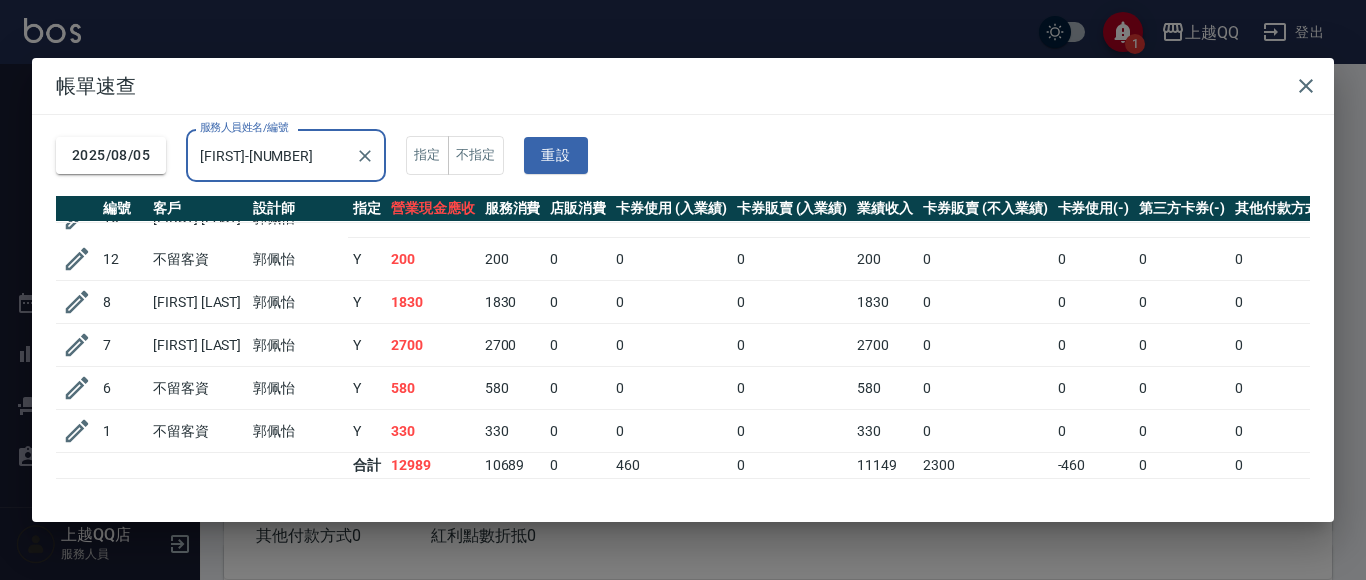 scroll, scrollTop: 216, scrollLeft: 0, axis: vertical 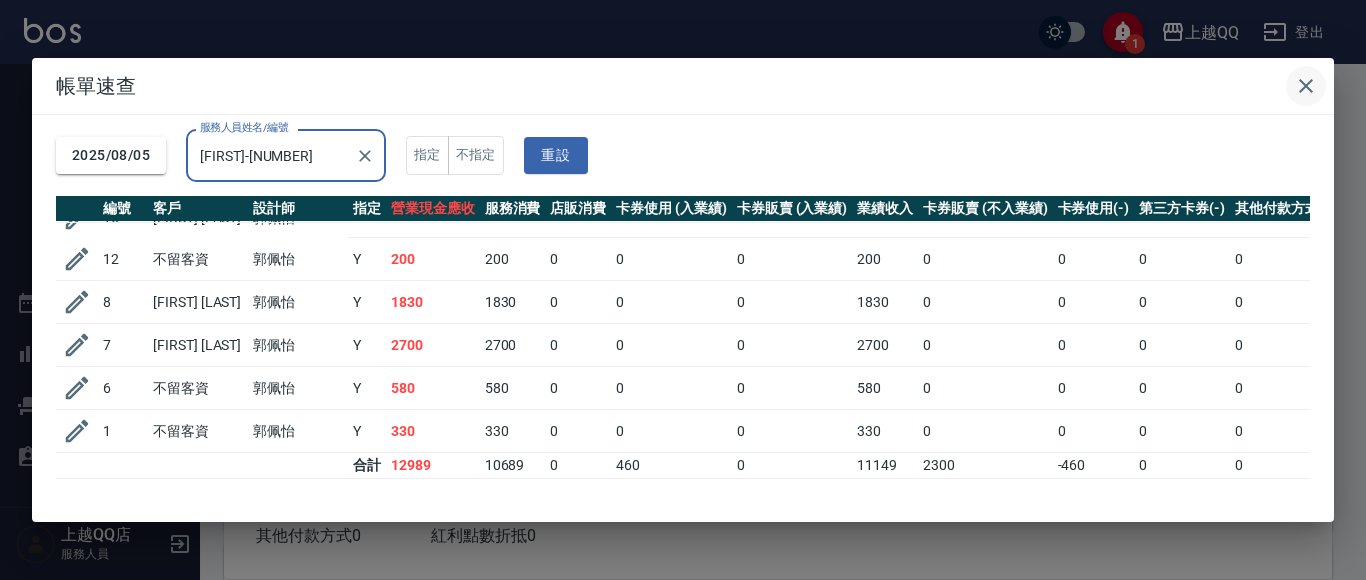 type on "[FIRST]-[NUMBER]" 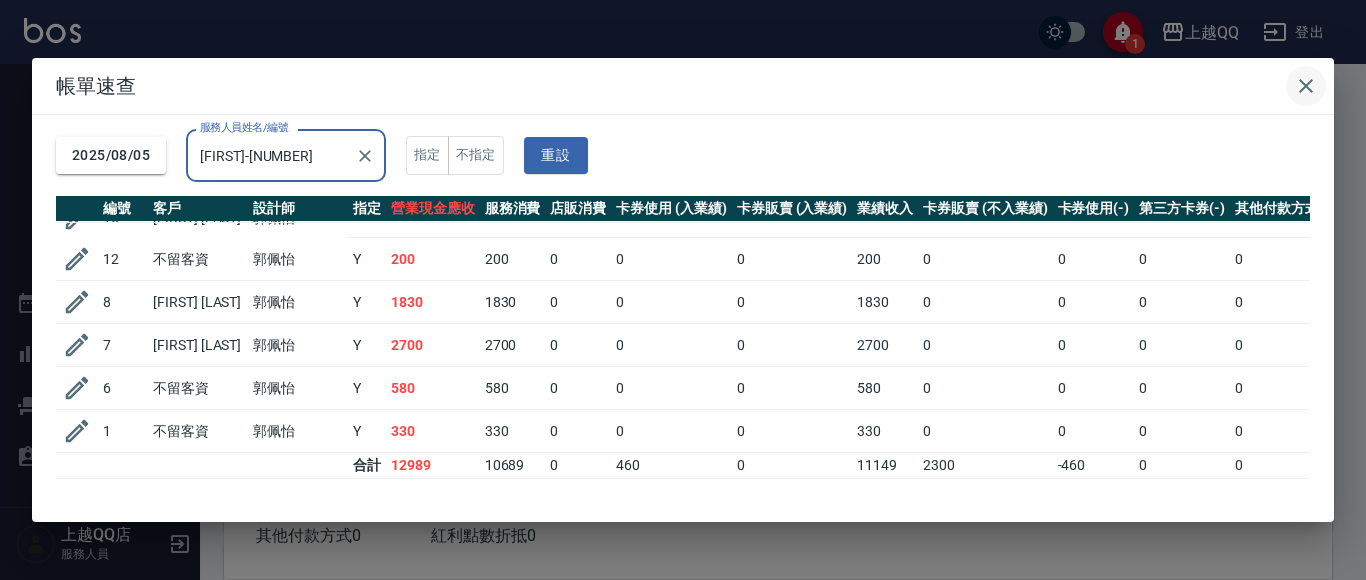 click 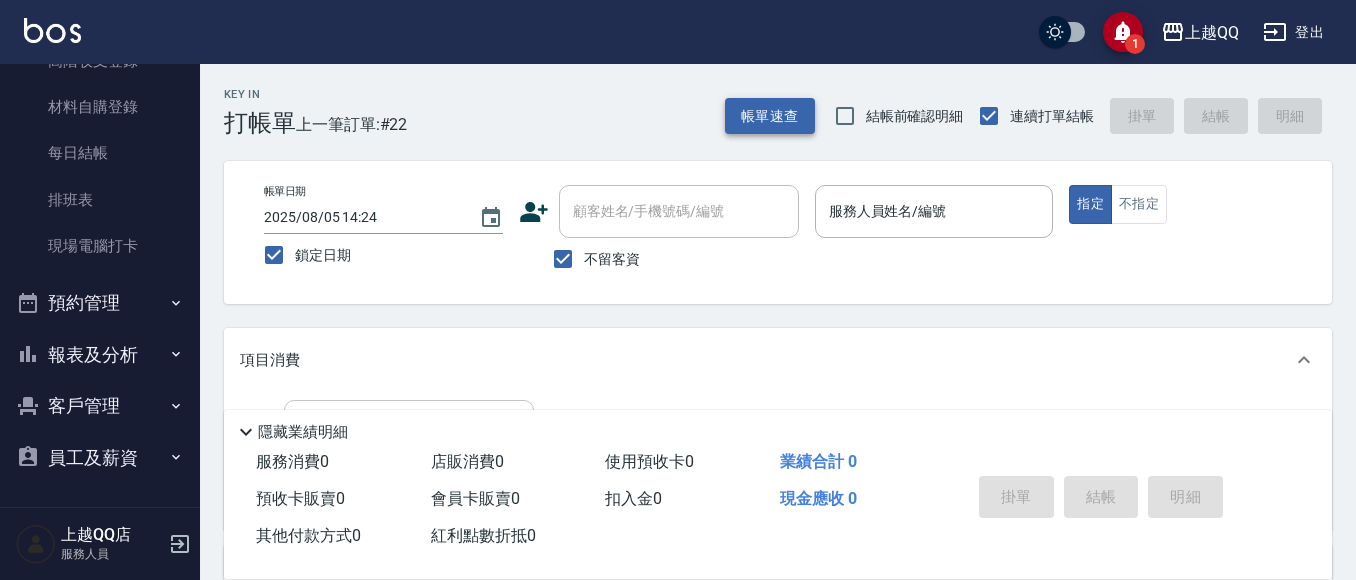 click on "帳單速查" at bounding box center (770, 116) 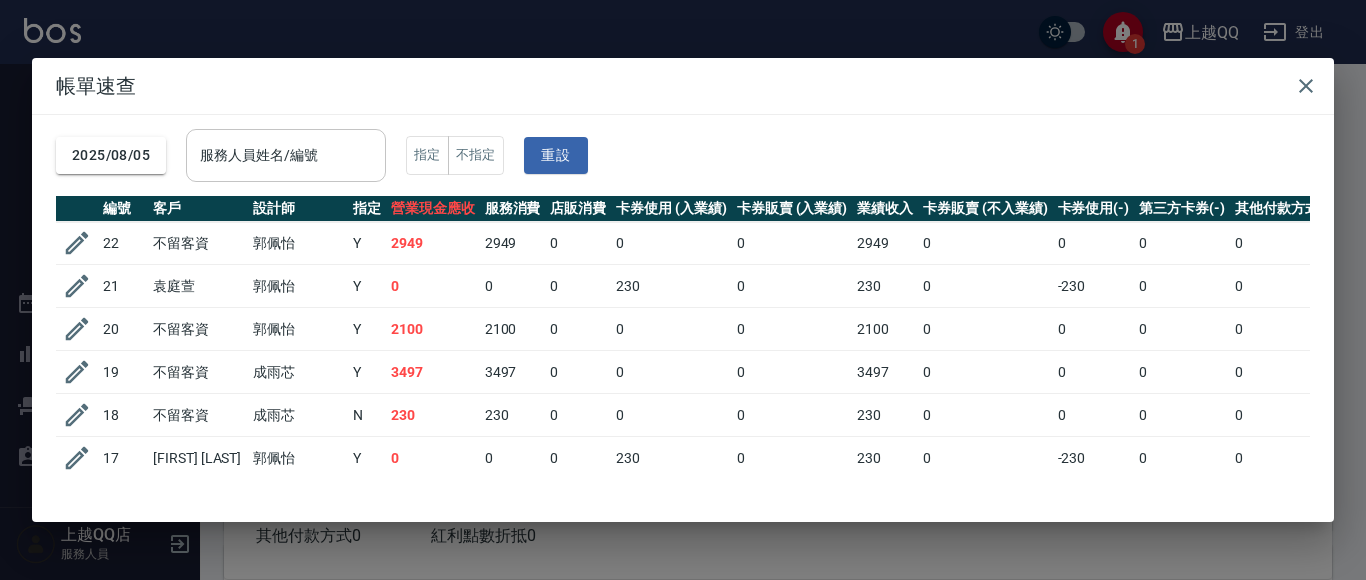 click on "服務人員姓名/編號" at bounding box center [286, 155] 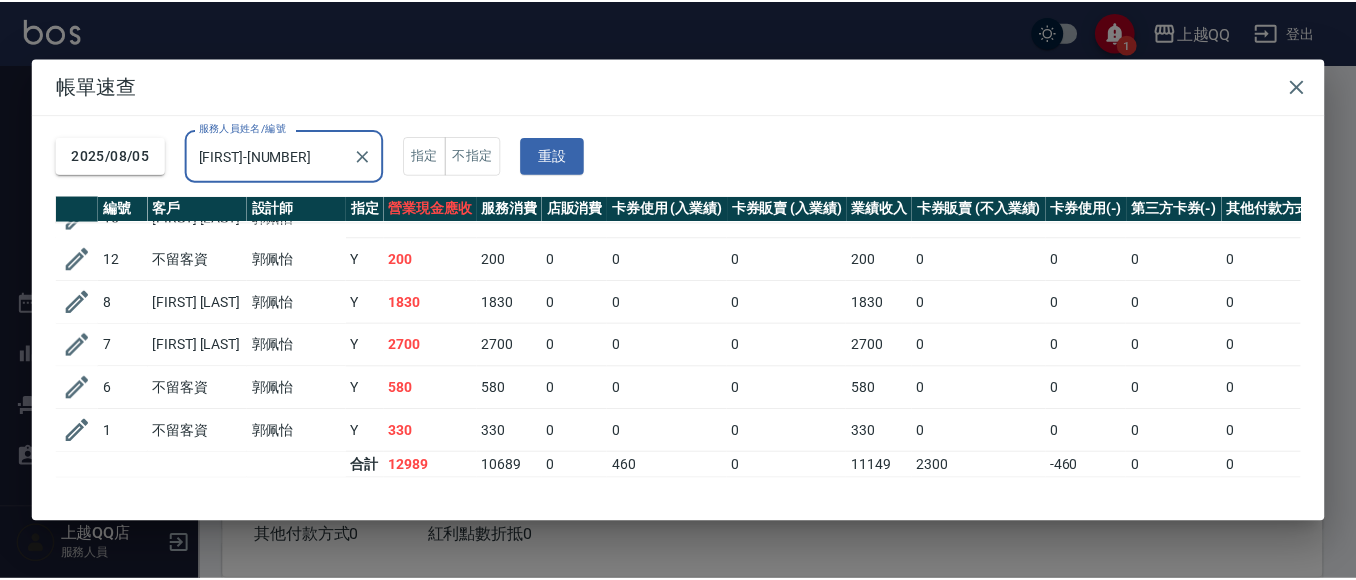 scroll, scrollTop: 0, scrollLeft: 0, axis: both 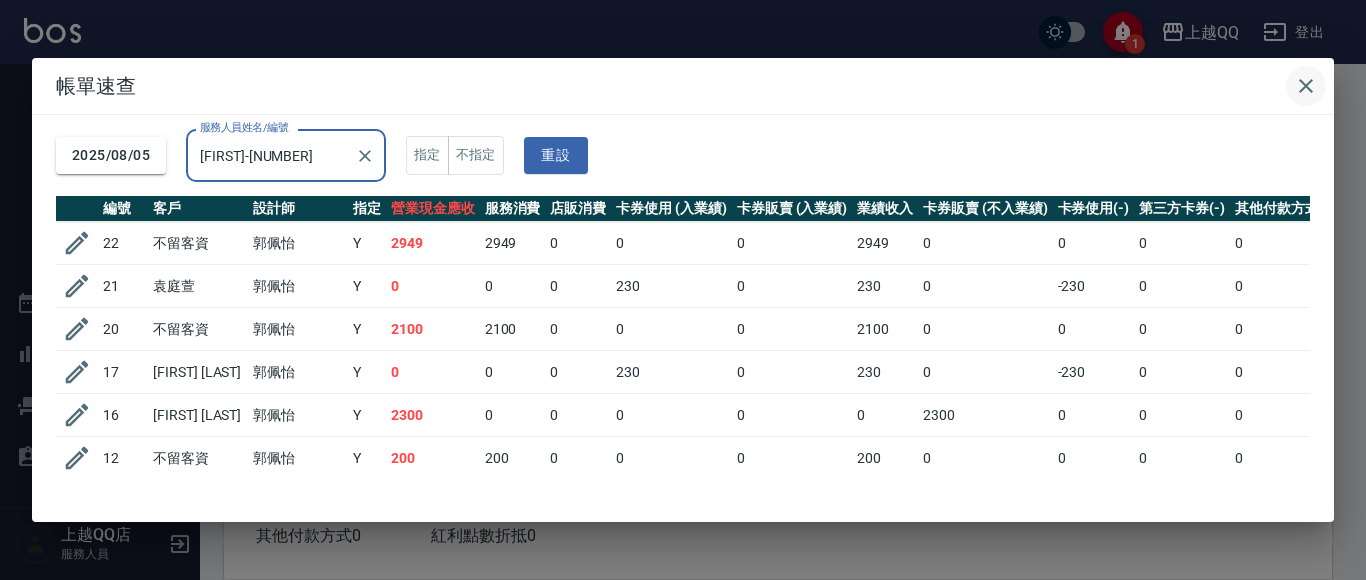 type on "[FIRST]-[NUMBER]" 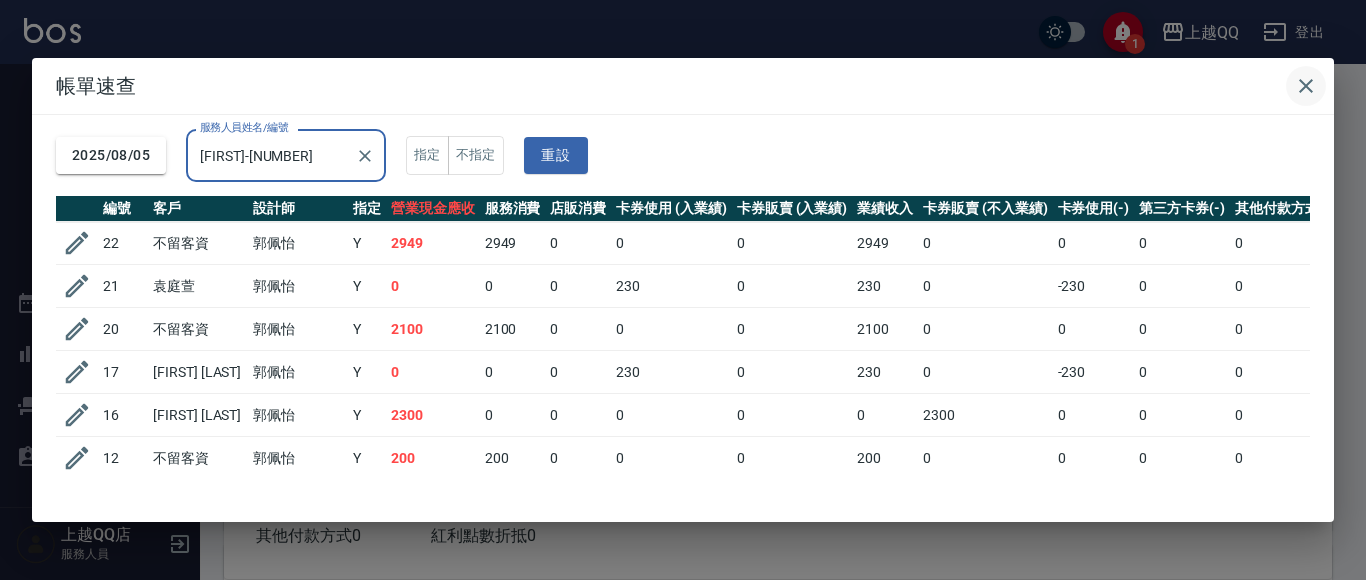 click 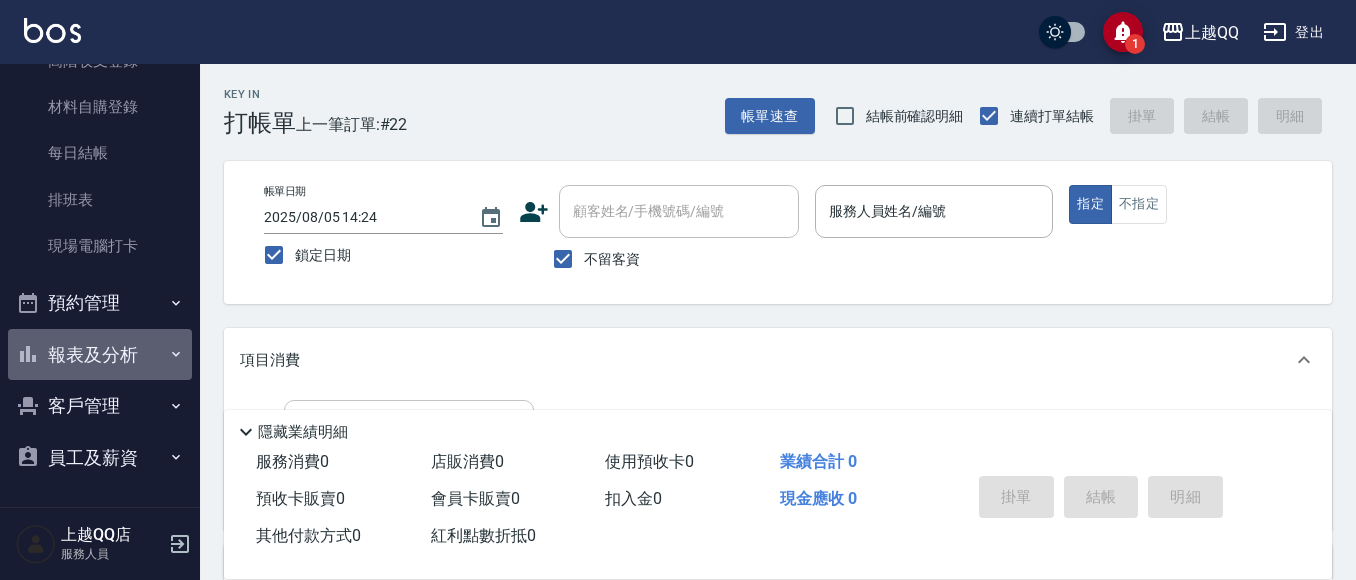 click on "報表及分析" at bounding box center (100, 355) 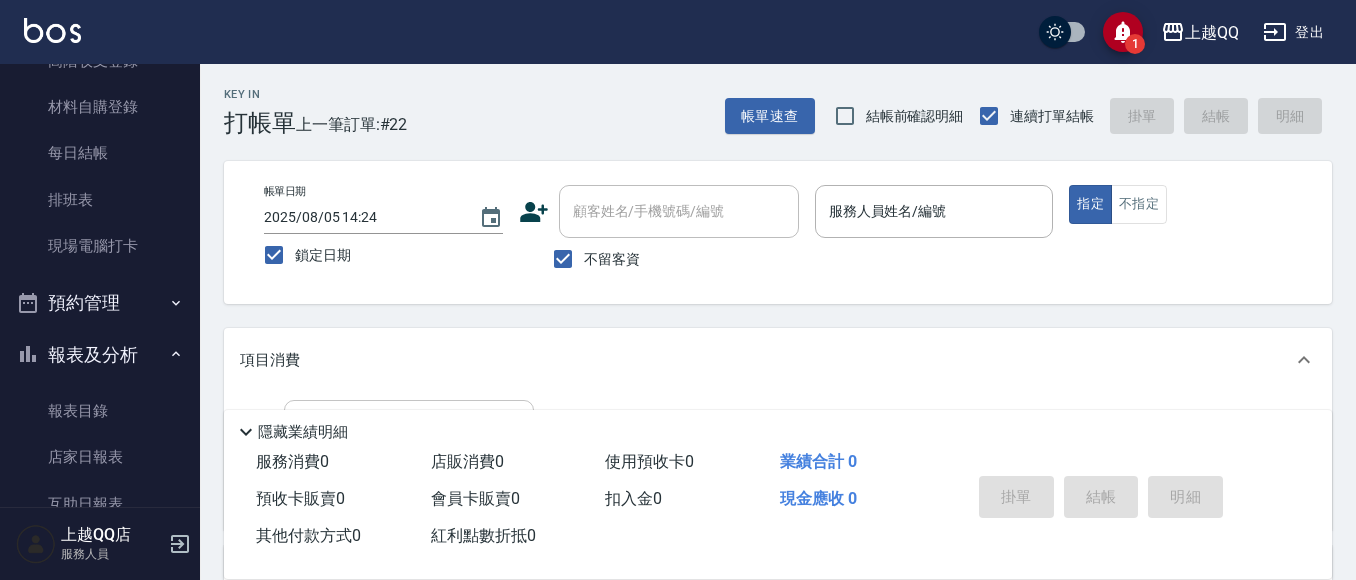 scroll, scrollTop: 425, scrollLeft: 0, axis: vertical 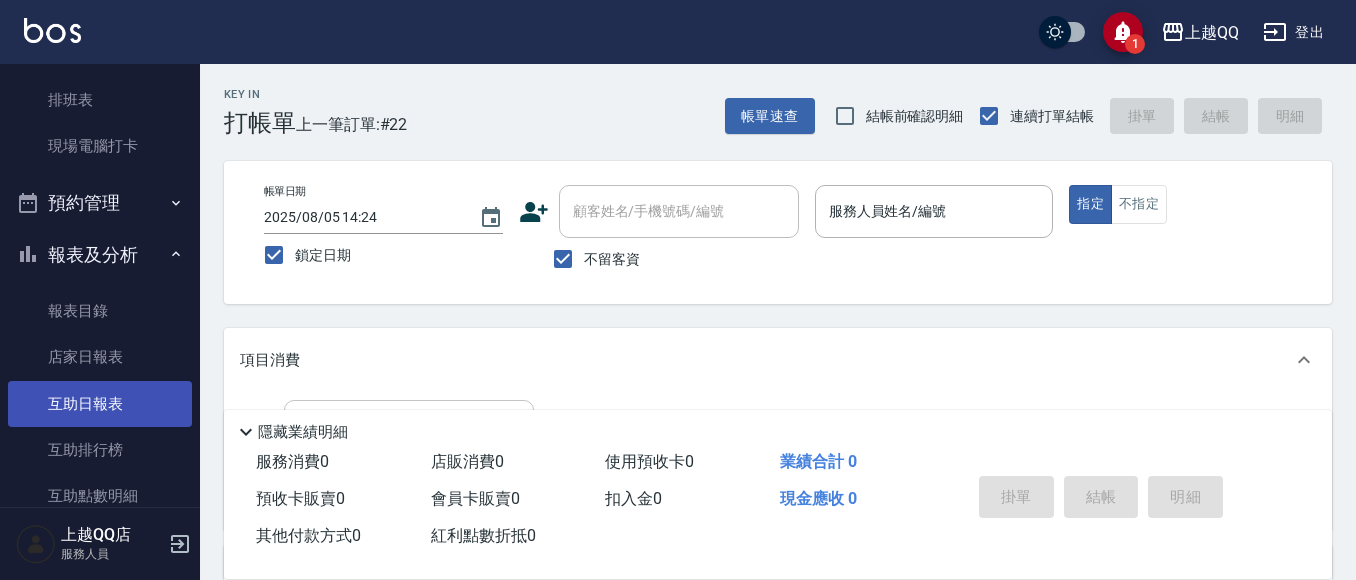 click on "互助日報表" at bounding box center (100, 404) 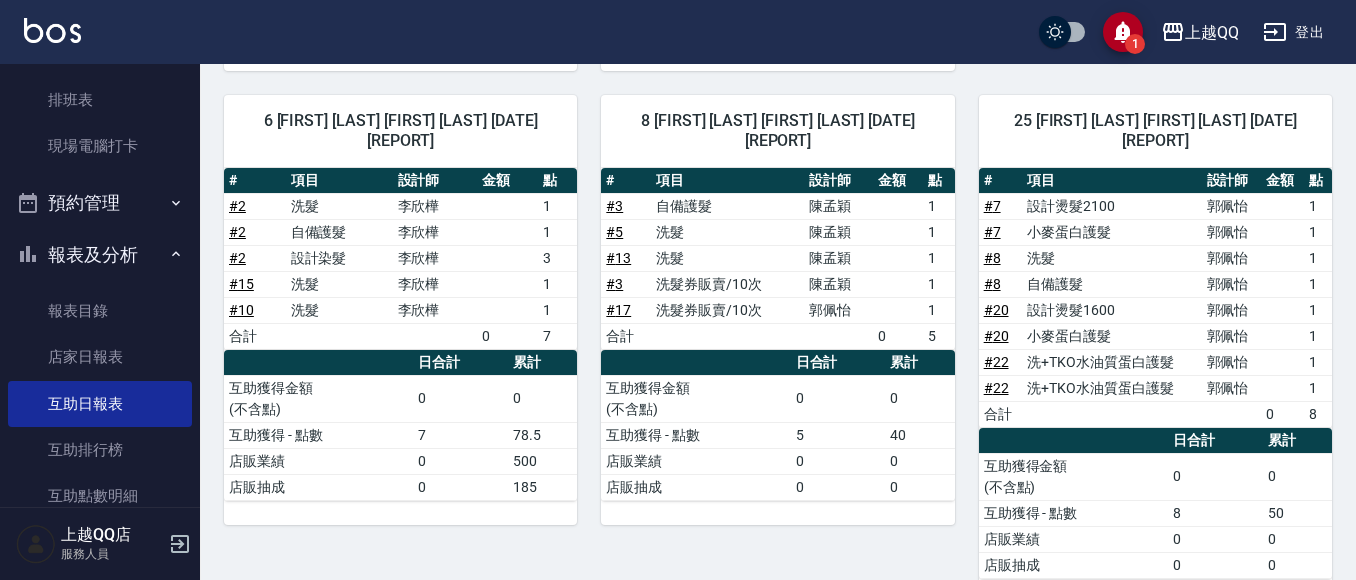scroll, scrollTop: 643, scrollLeft: 0, axis: vertical 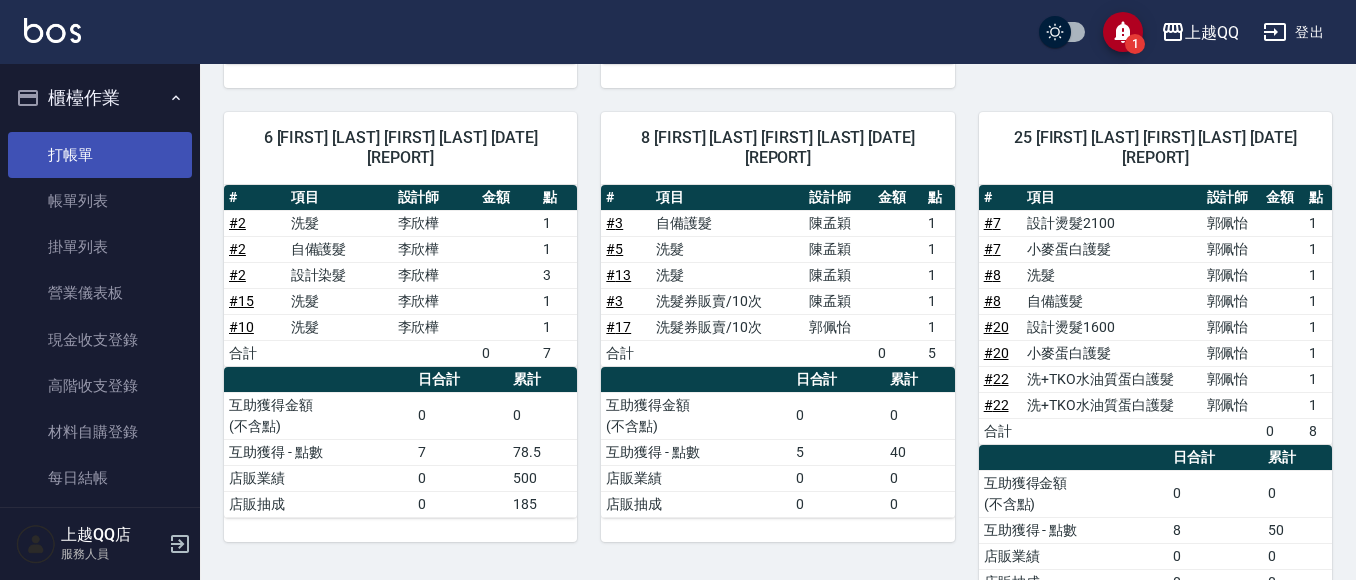click on "打帳單" at bounding box center [100, 155] 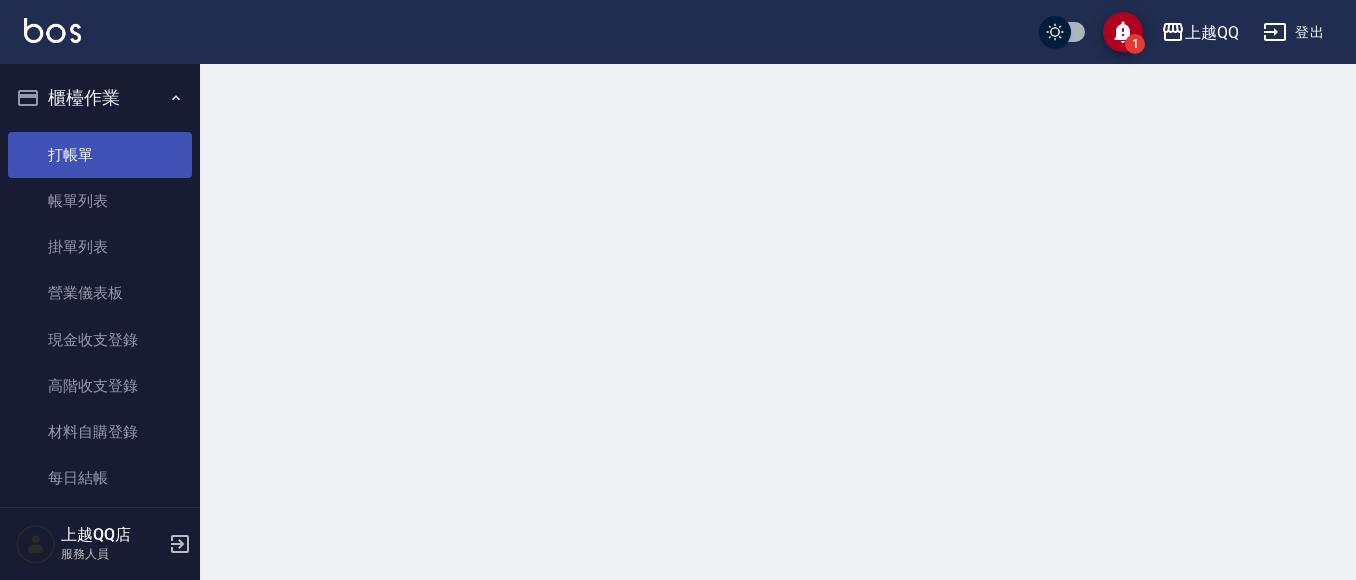 scroll, scrollTop: 0, scrollLeft: 0, axis: both 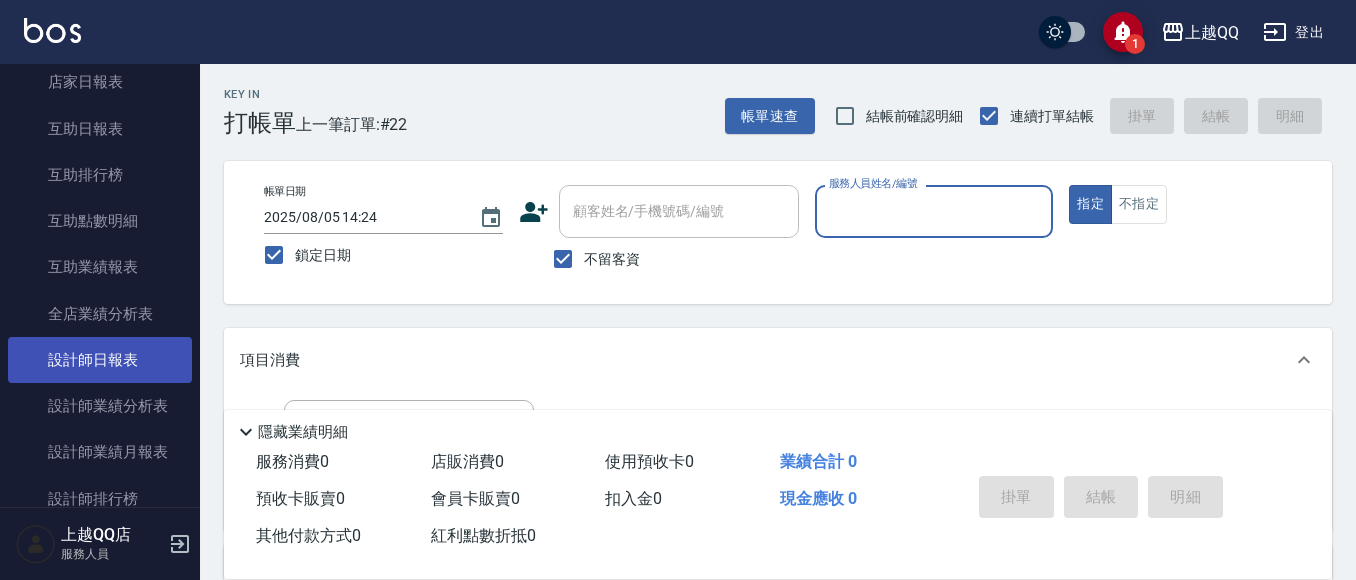 click on "設計師日報表" at bounding box center (100, 360) 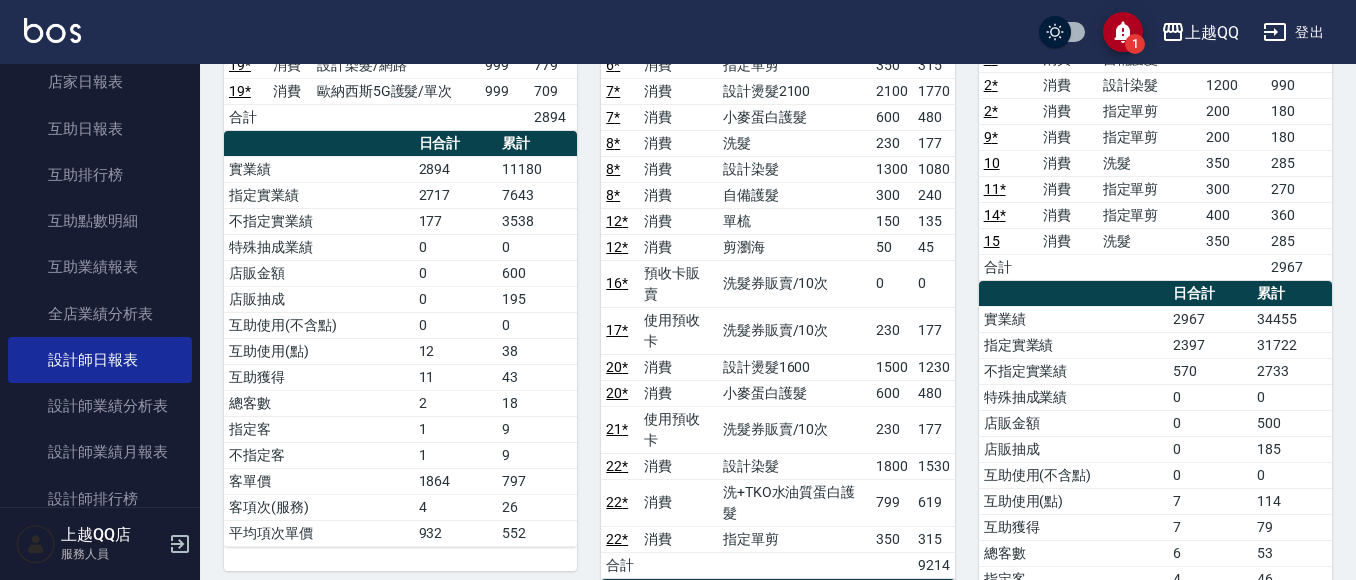 scroll, scrollTop: 200, scrollLeft: 0, axis: vertical 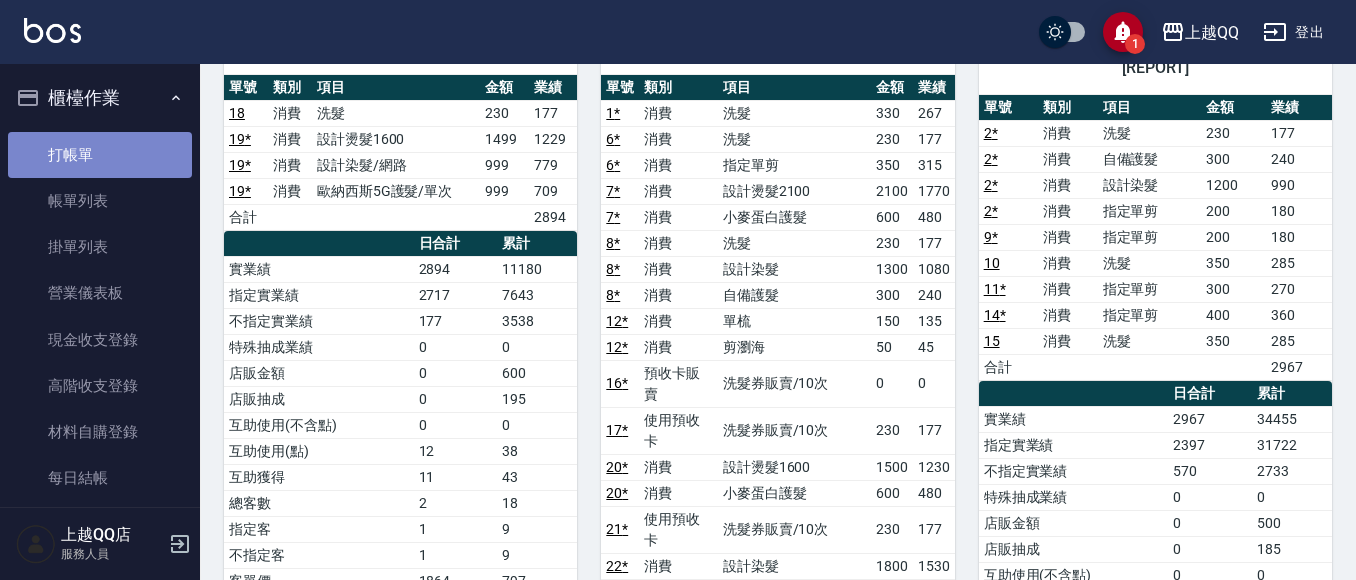 click on "打帳單" at bounding box center [100, 155] 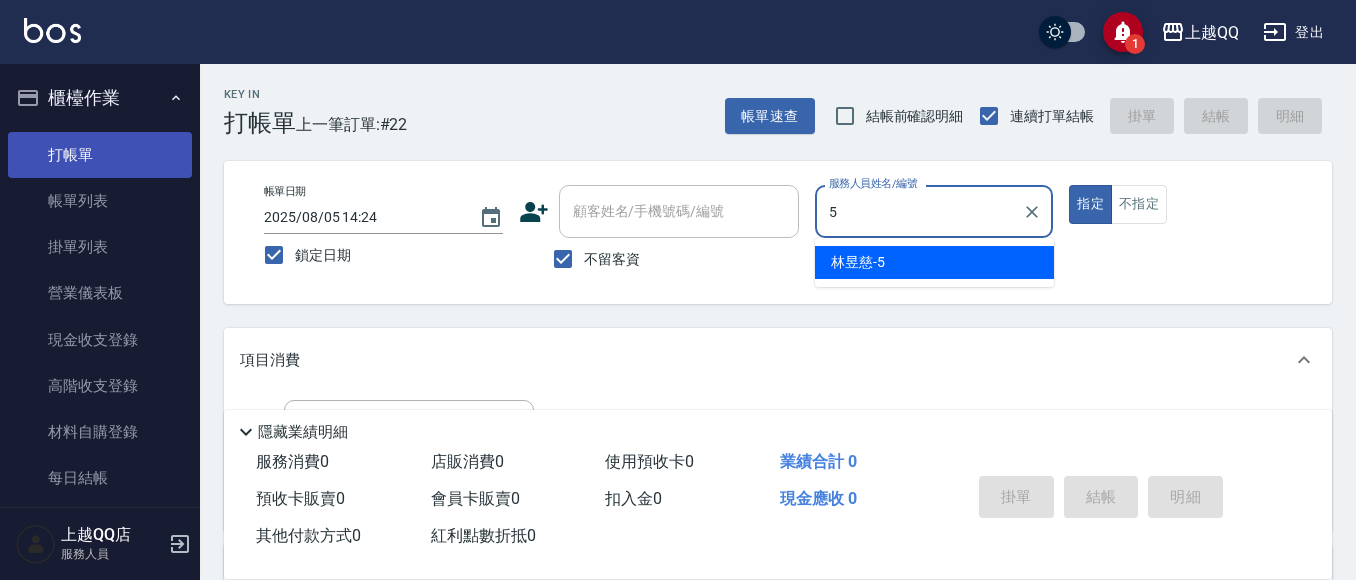 type on "林昱慈-5" 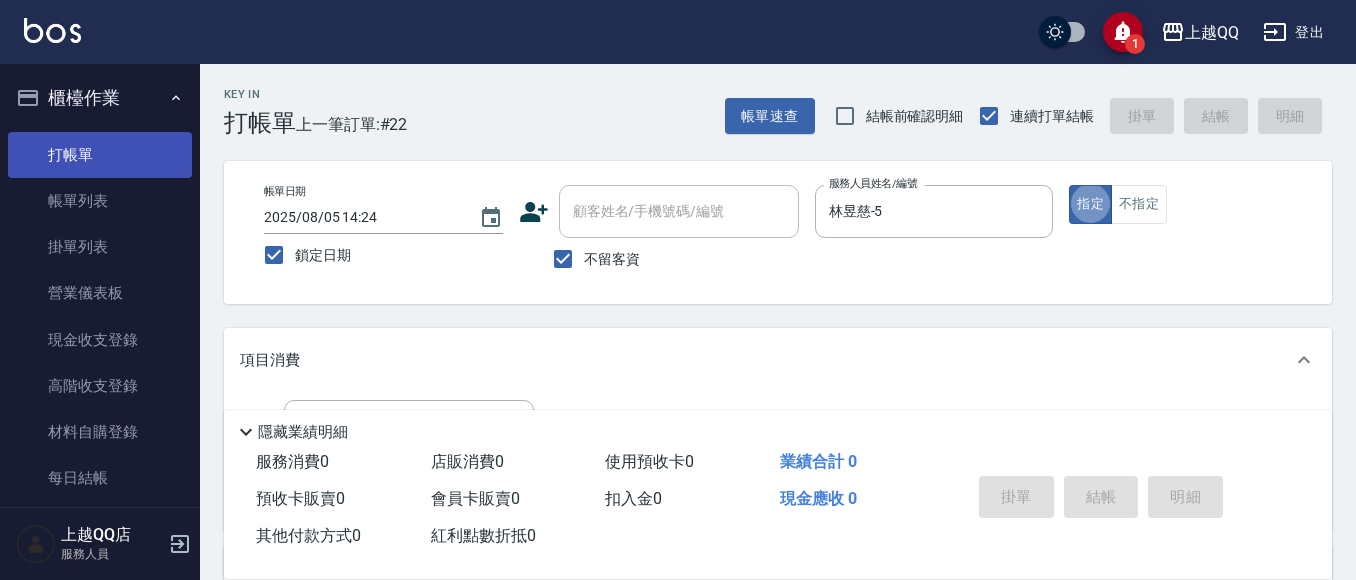type on "true" 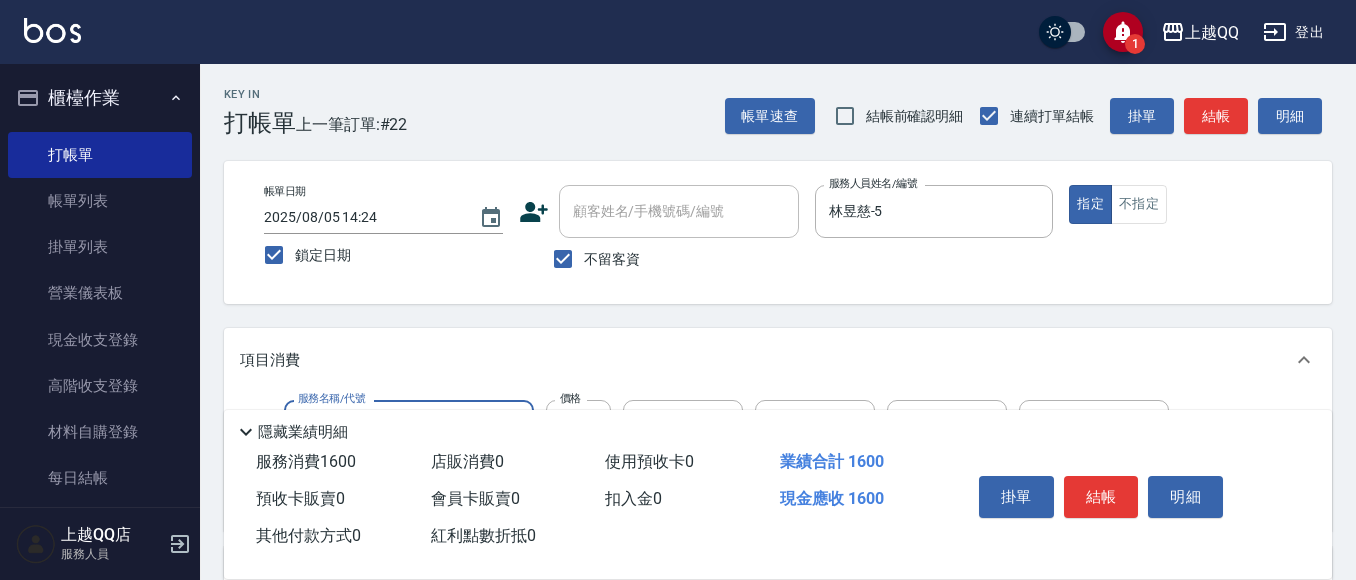 type on "設計燙髮1600(305)" 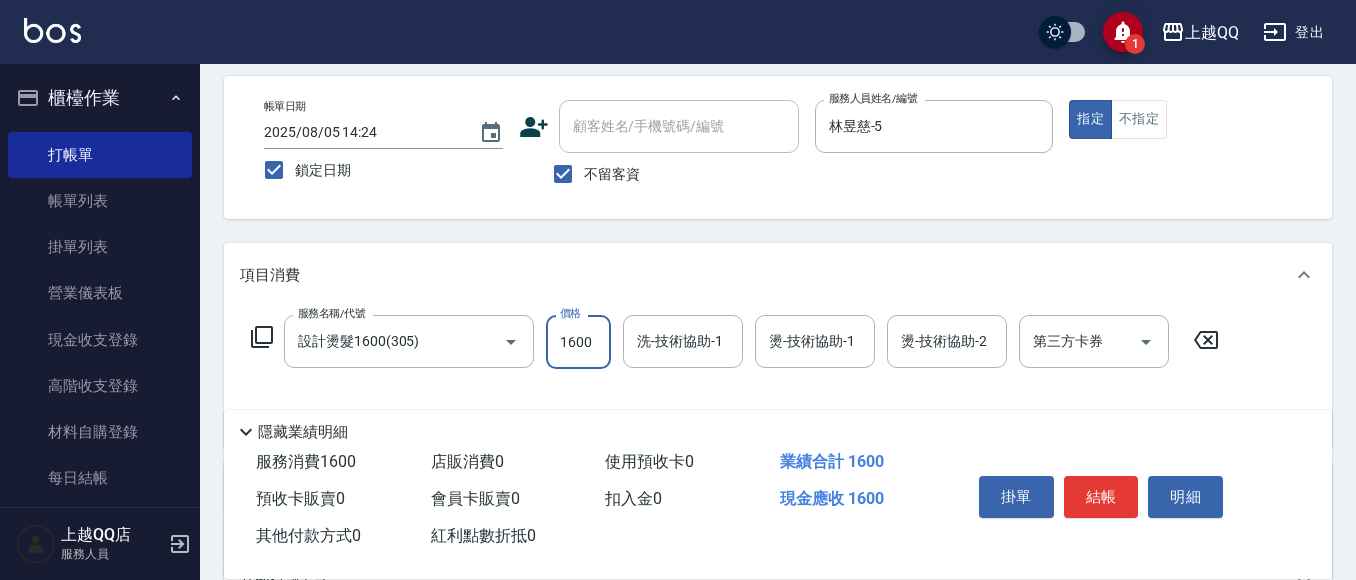 scroll, scrollTop: 200, scrollLeft: 0, axis: vertical 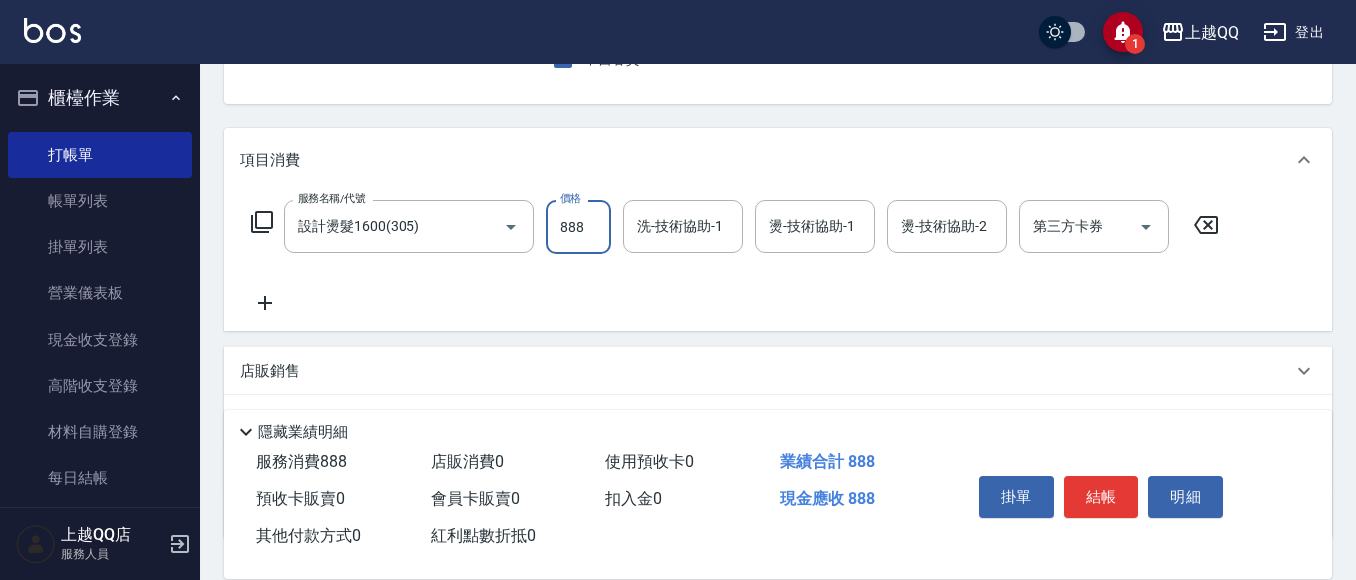 type on "888" 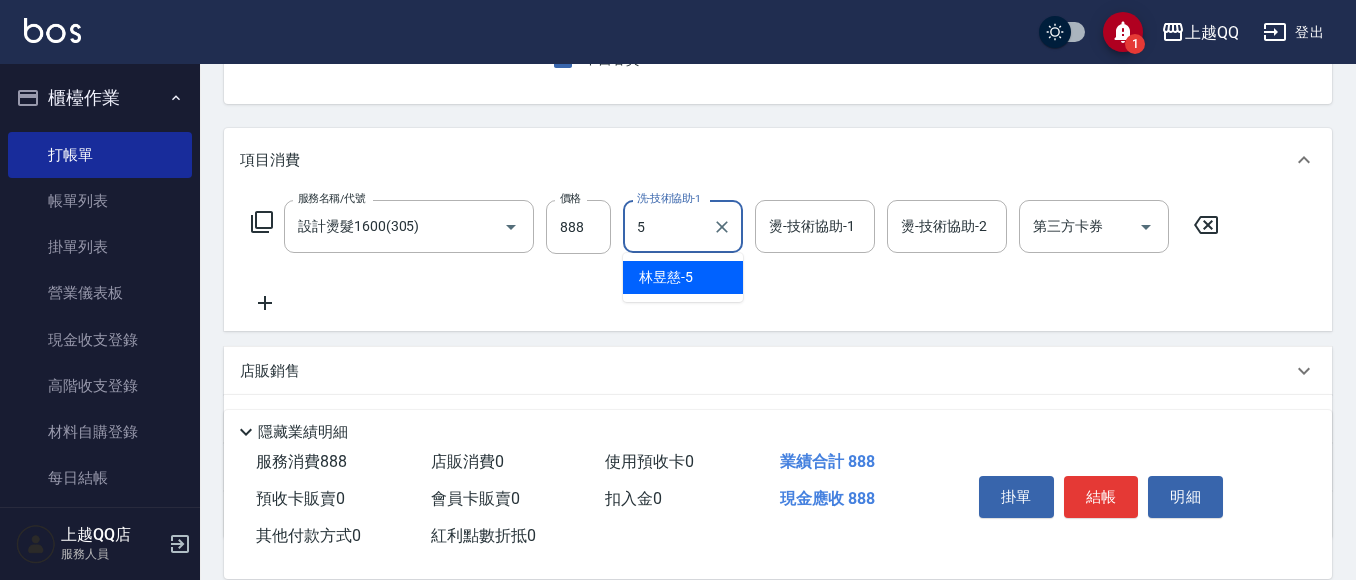 type on "林昱慈-5" 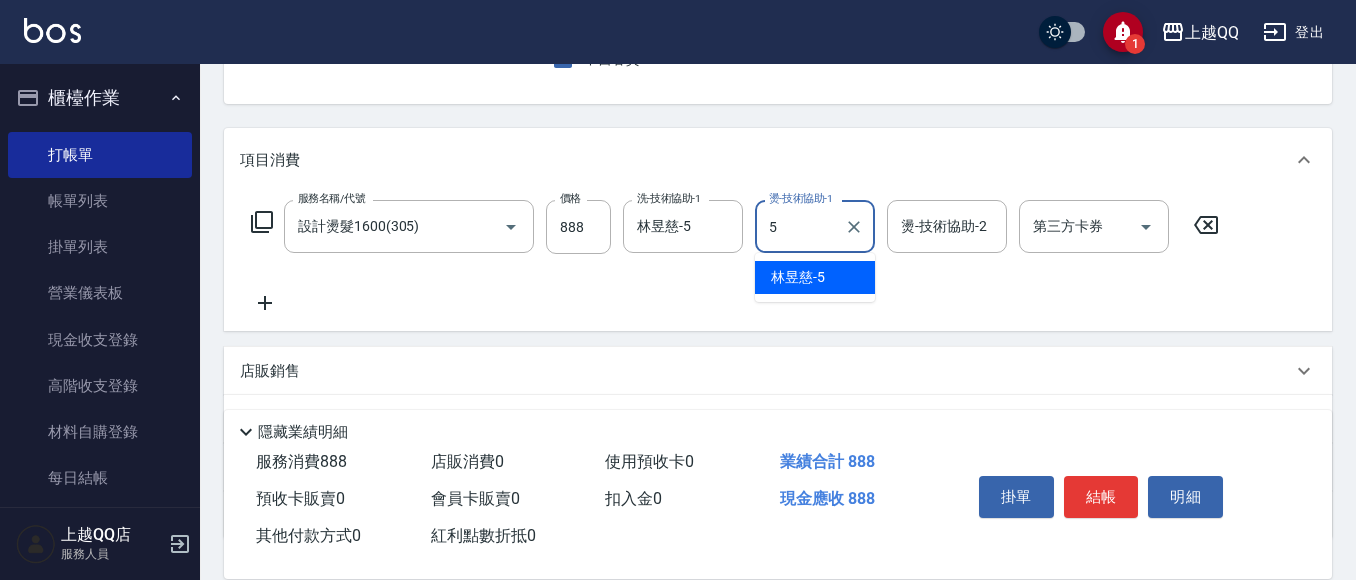 type on "林昱慈-5" 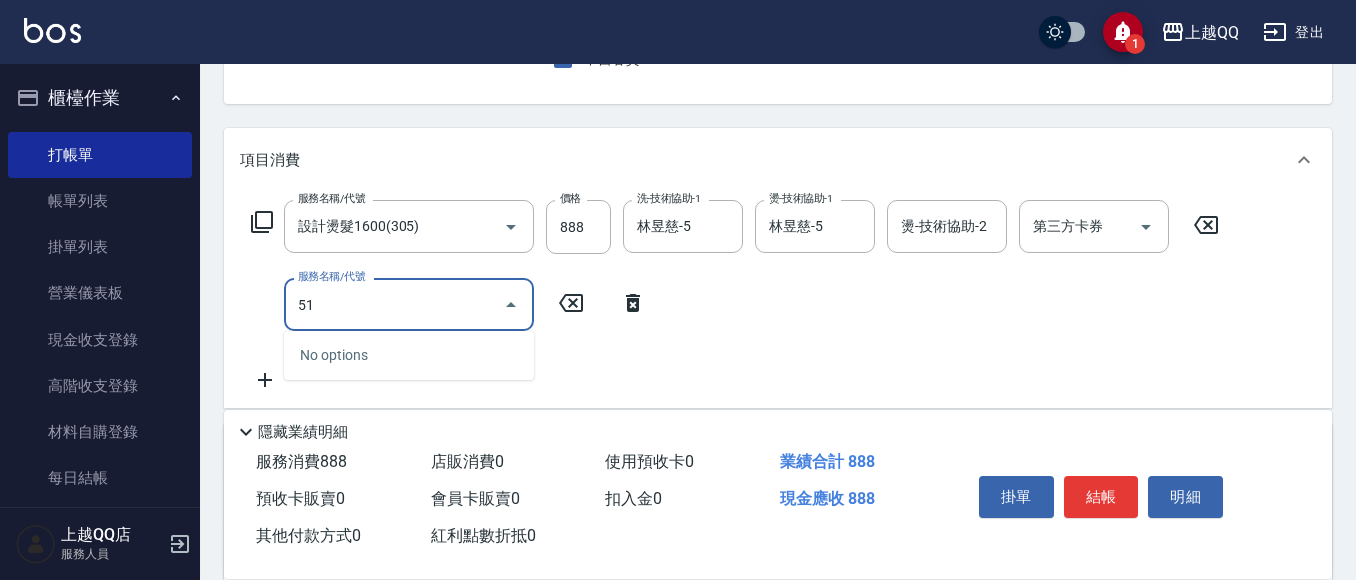 type on "514" 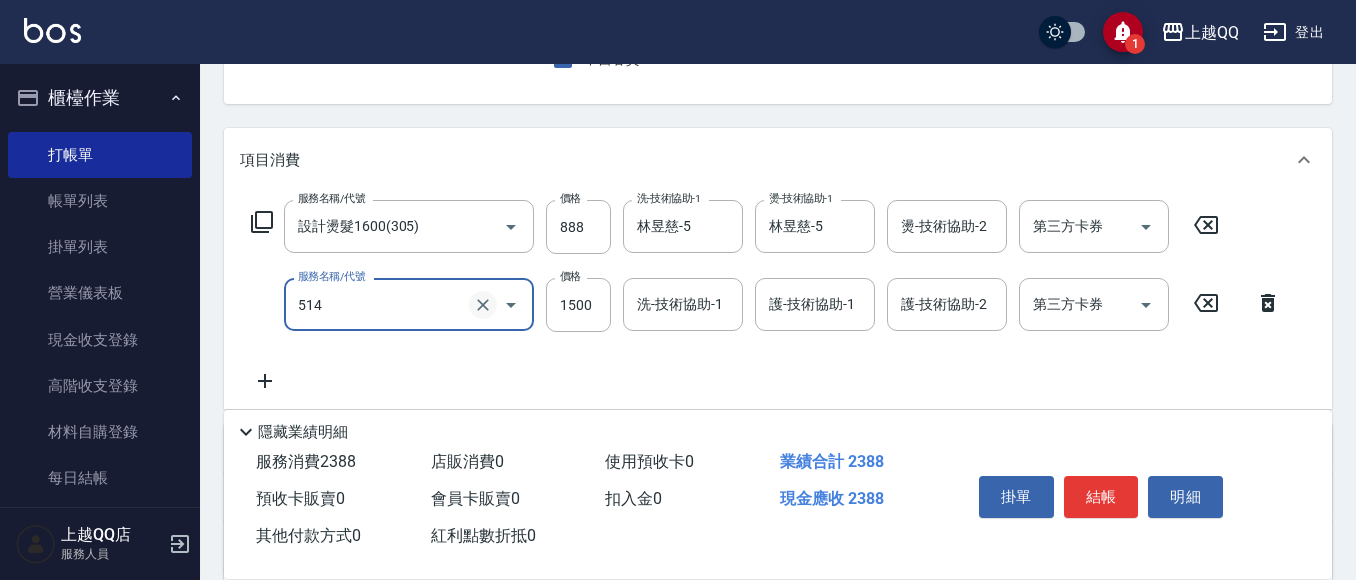 click 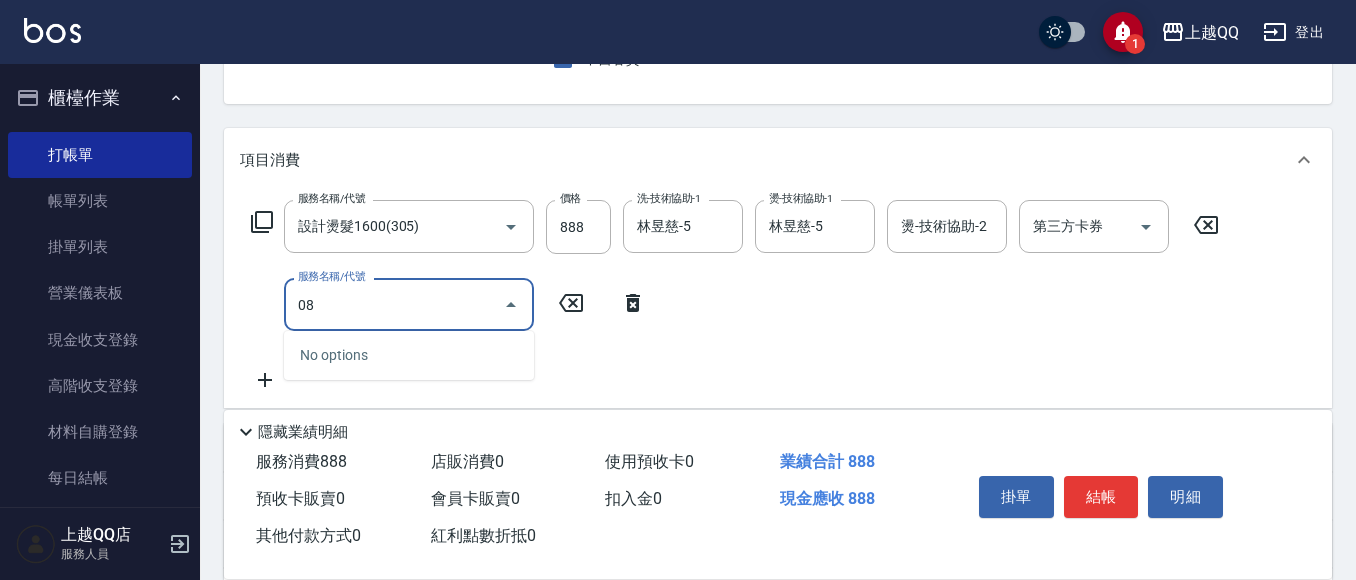 type on "0" 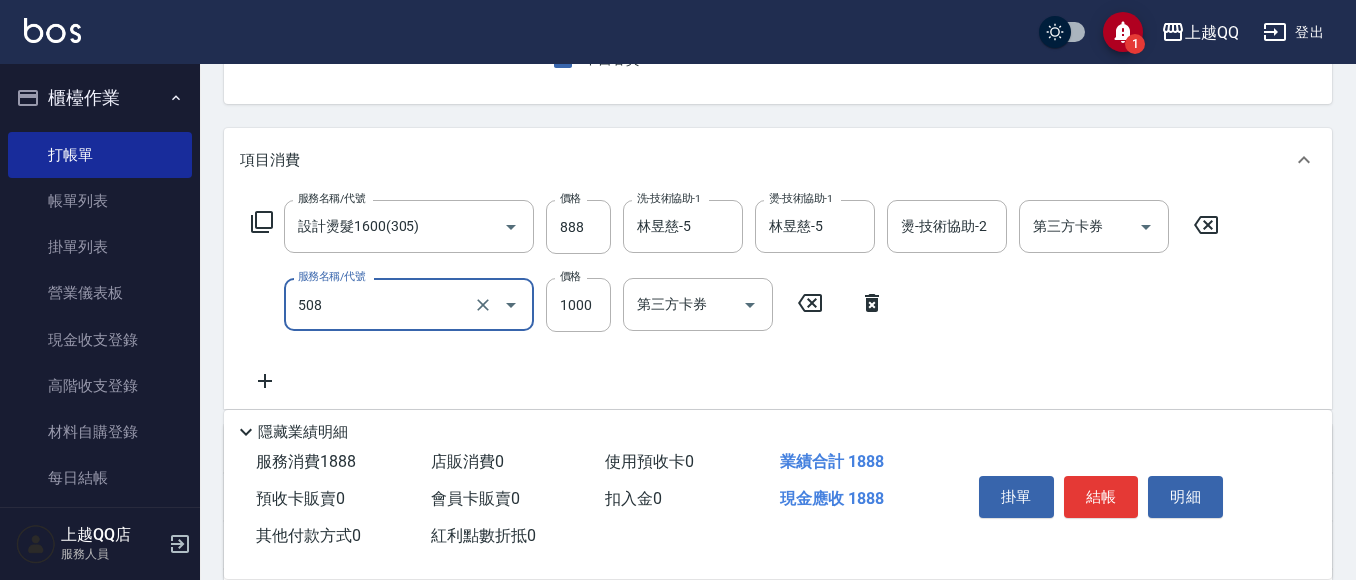 type on "PH.5髪療重建護髮(508)" 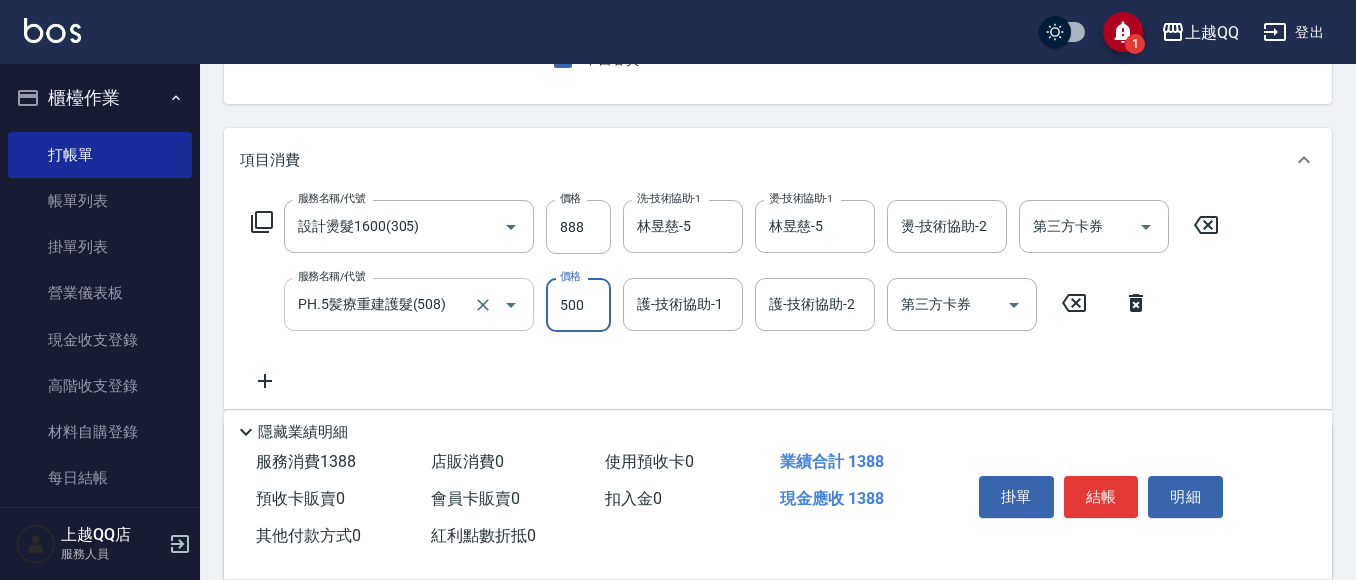 type on "500" 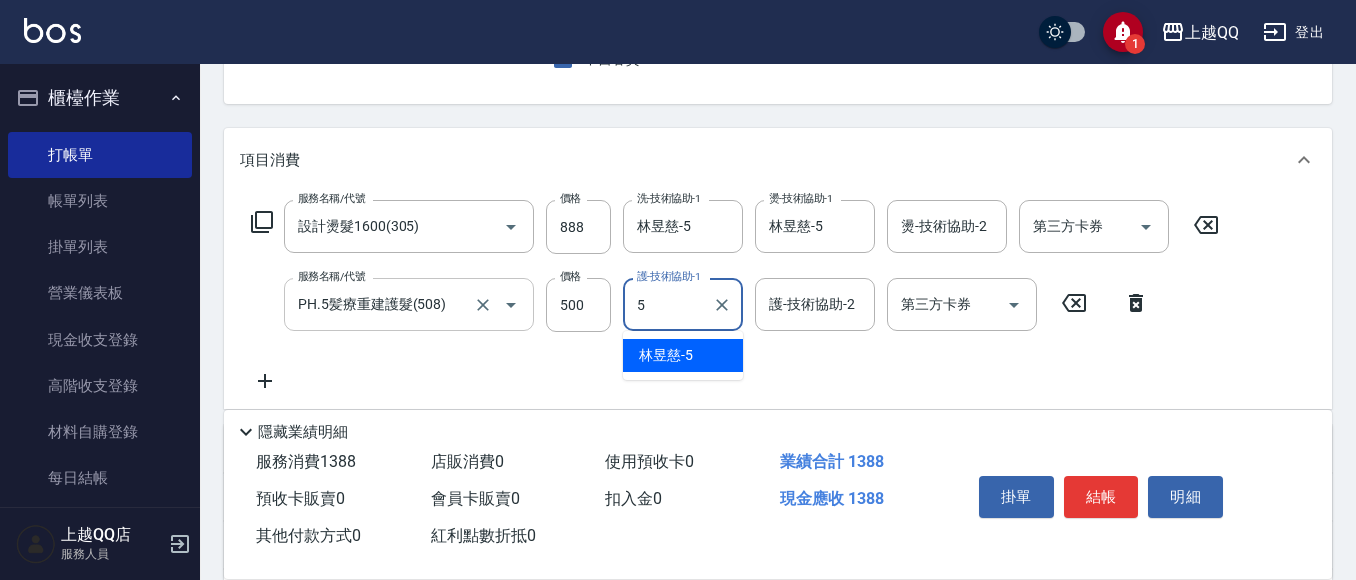 type on "林昱慈-5" 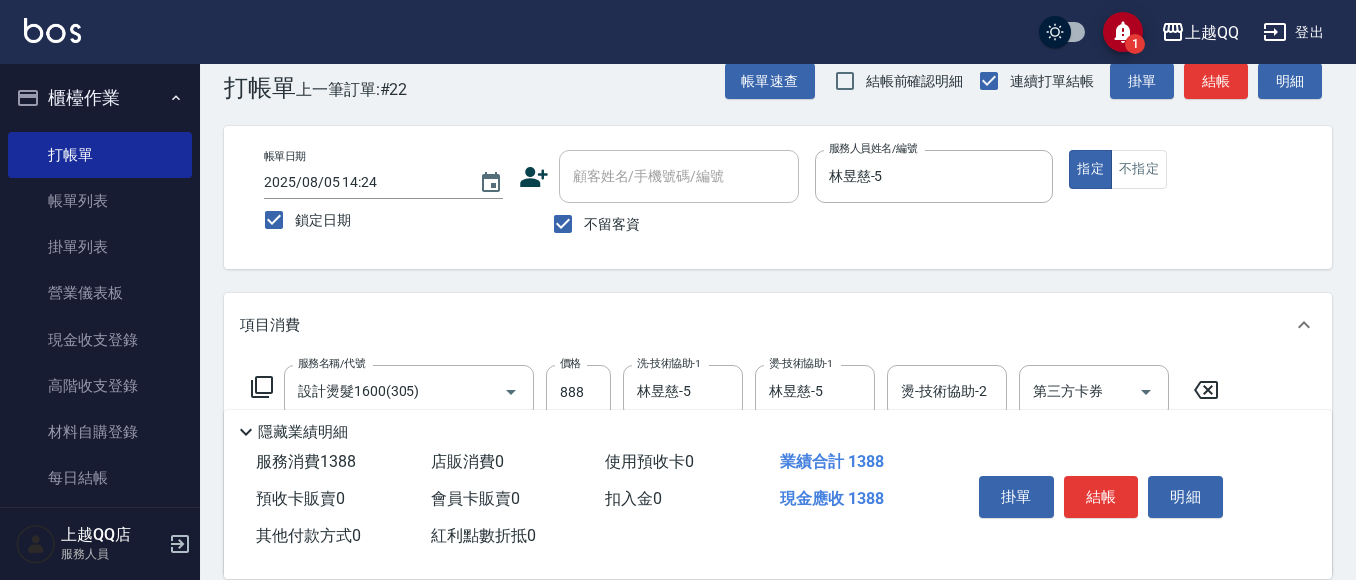 scroll, scrollTop: 0, scrollLeft: 0, axis: both 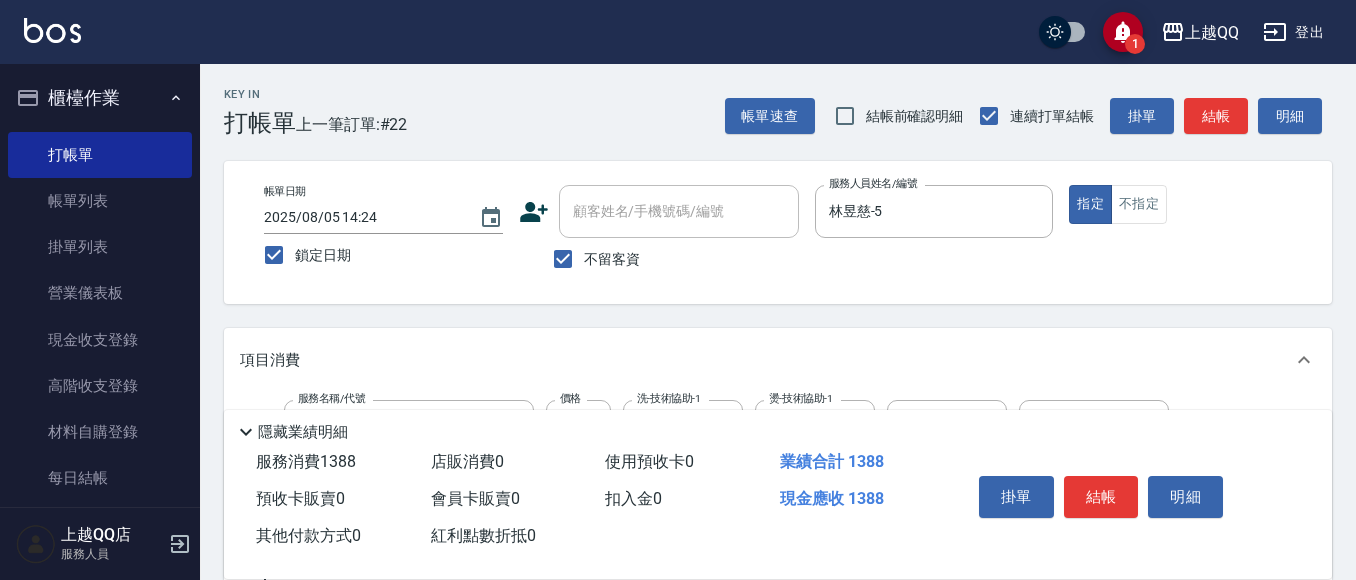 drag, startPoint x: 1365, startPoint y: 79, endPoint x: 1266, endPoint y: 253, distance: 200.19241 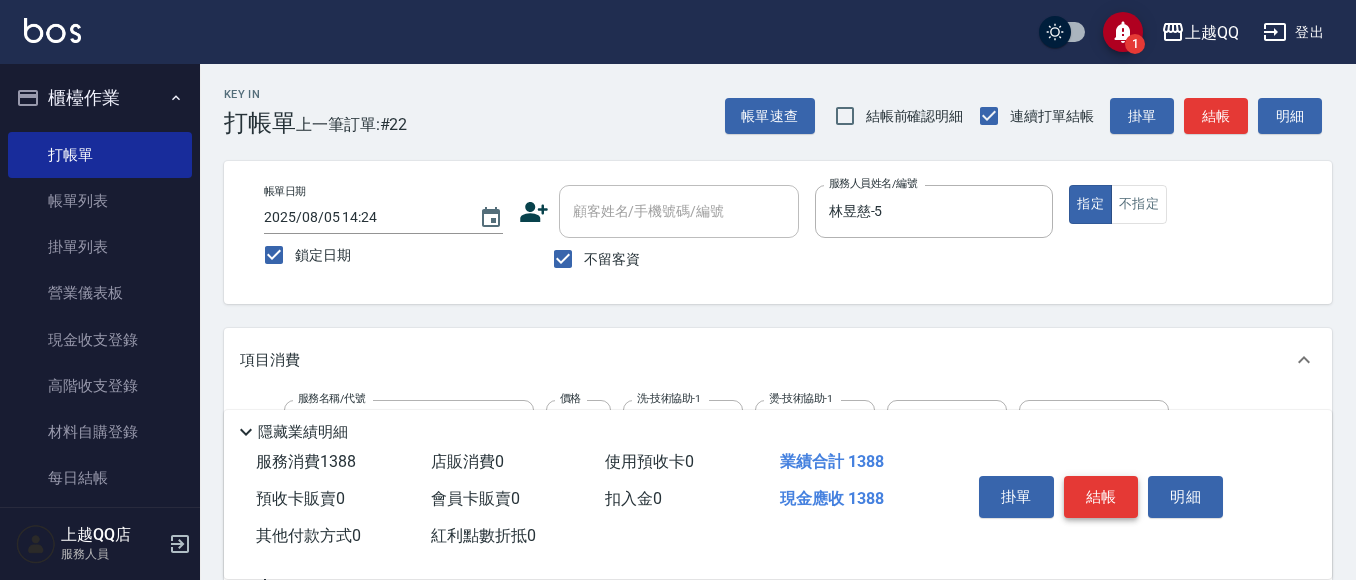 click on "結帳" at bounding box center [1101, 497] 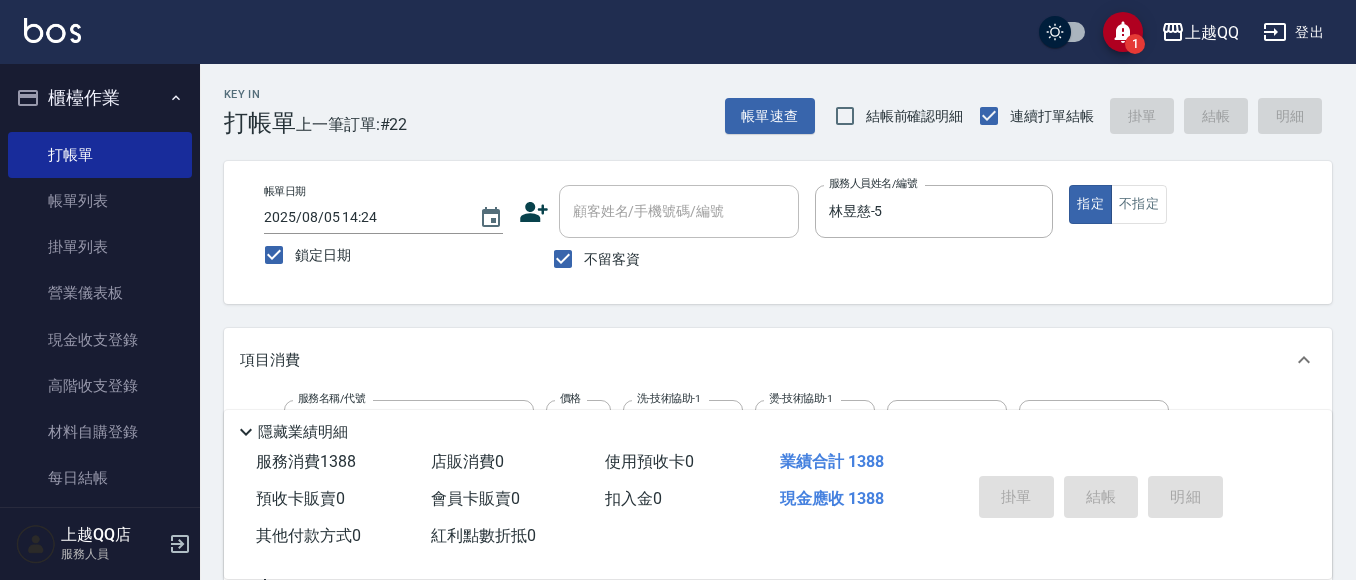 type 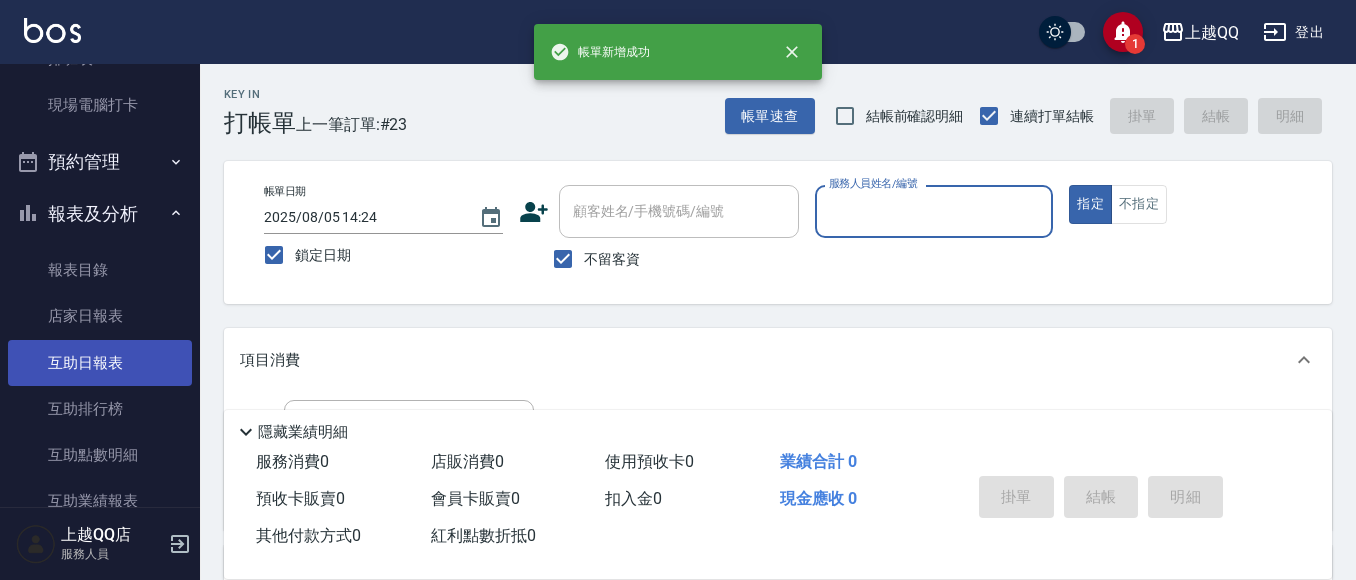 scroll, scrollTop: 500, scrollLeft: 0, axis: vertical 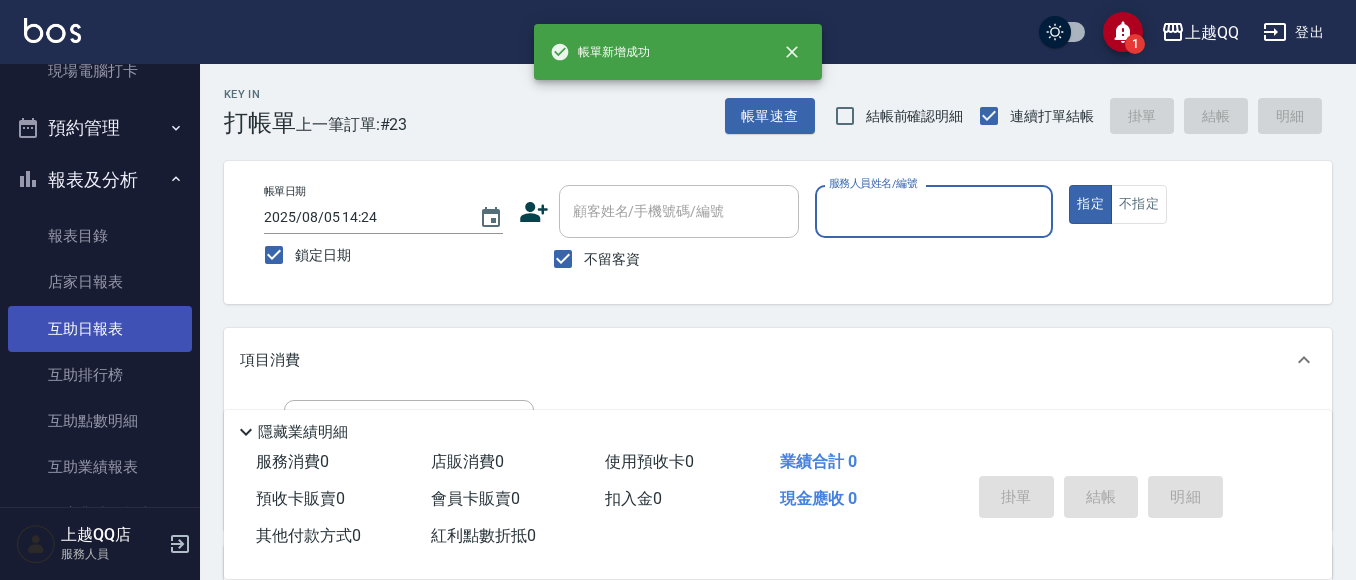 click on "互助日報表" at bounding box center [100, 329] 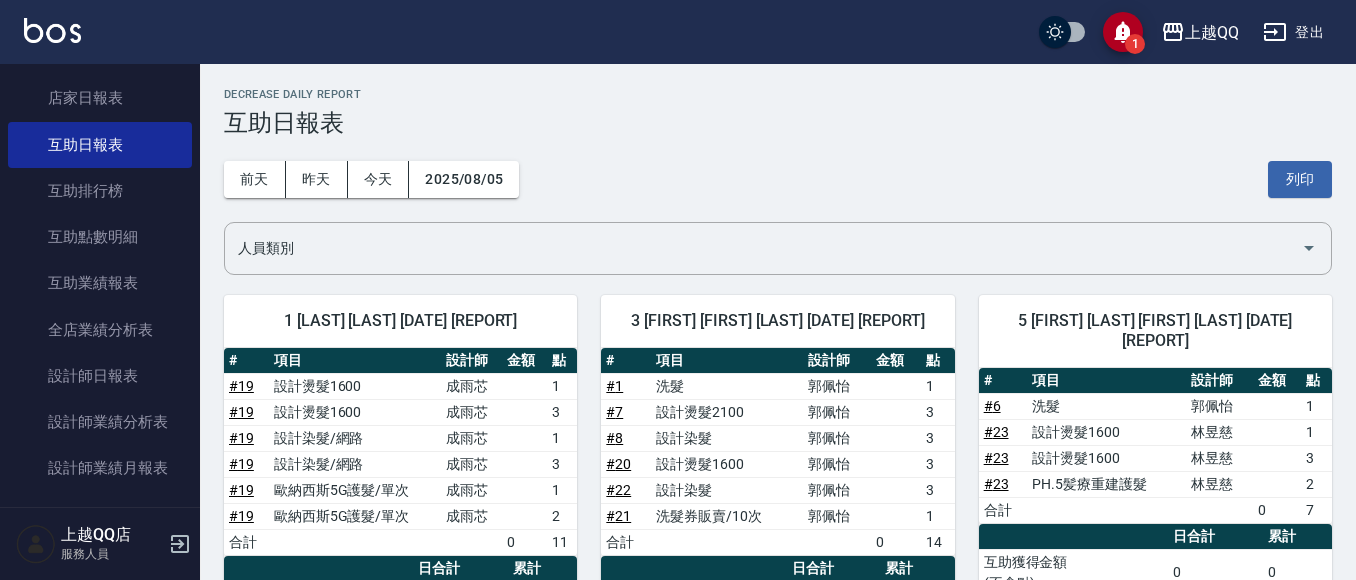 scroll, scrollTop: 700, scrollLeft: 0, axis: vertical 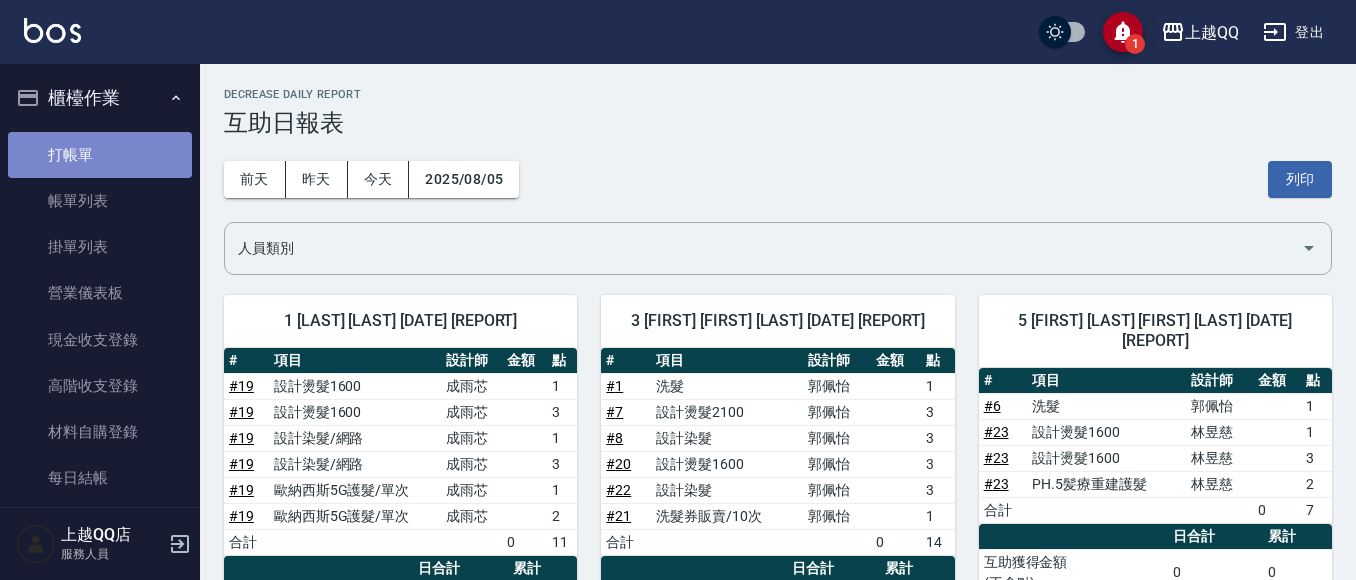 click on "打帳單" at bounding box center (100, 155) 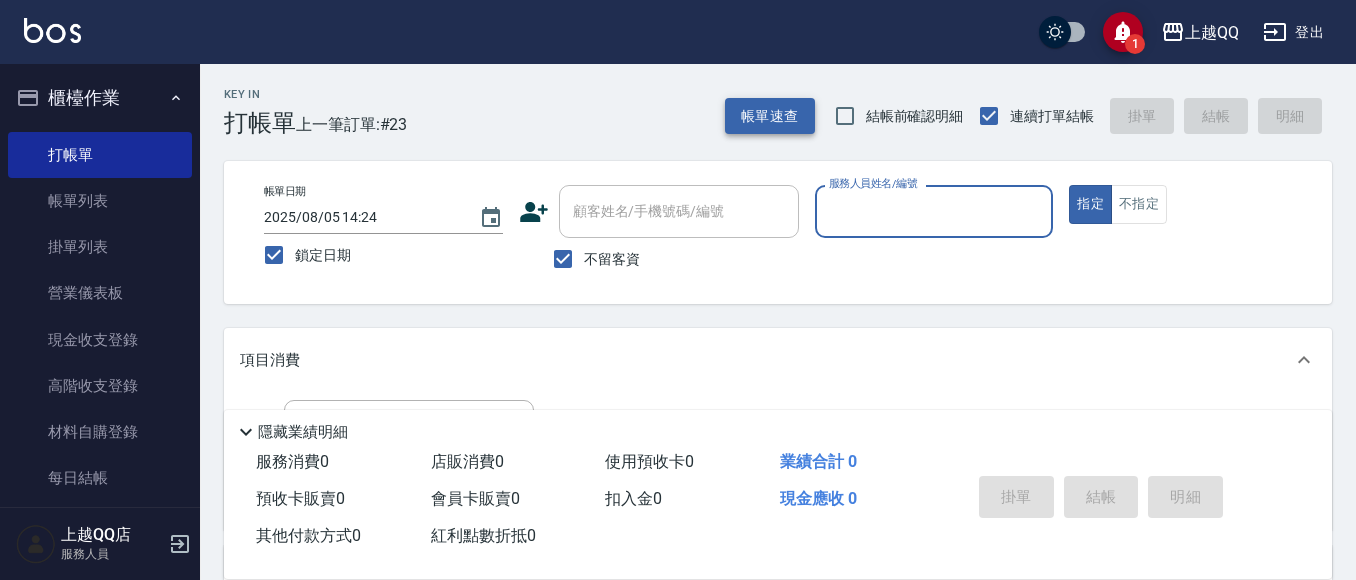 click on "帳單速查" at bounding box center [770, 116] 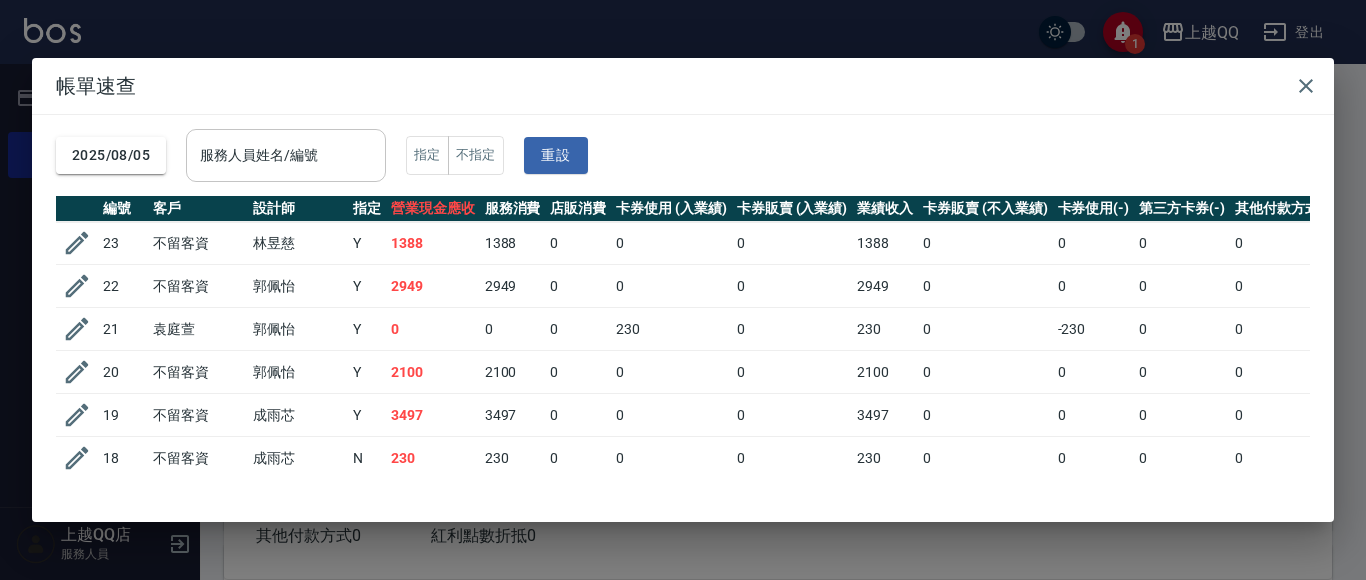 click on "服務人員姓名/編號" at bounding box center [286, 155] 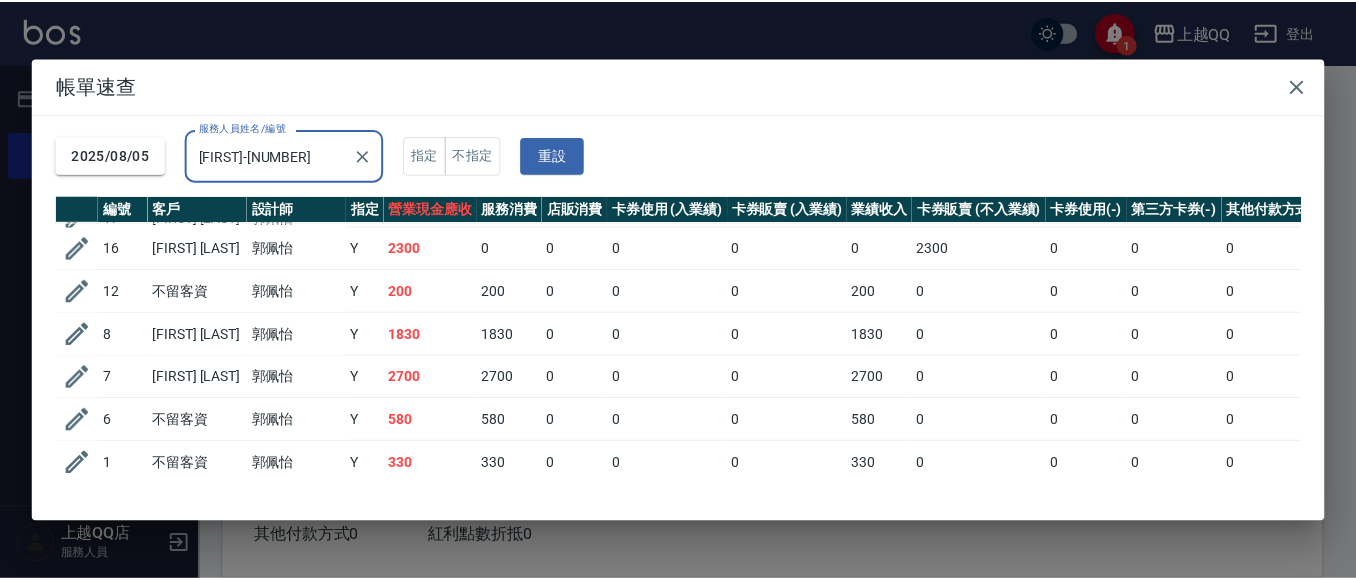 scroll, scrollTop: 200, scrollLeft: 0, axis: vertical 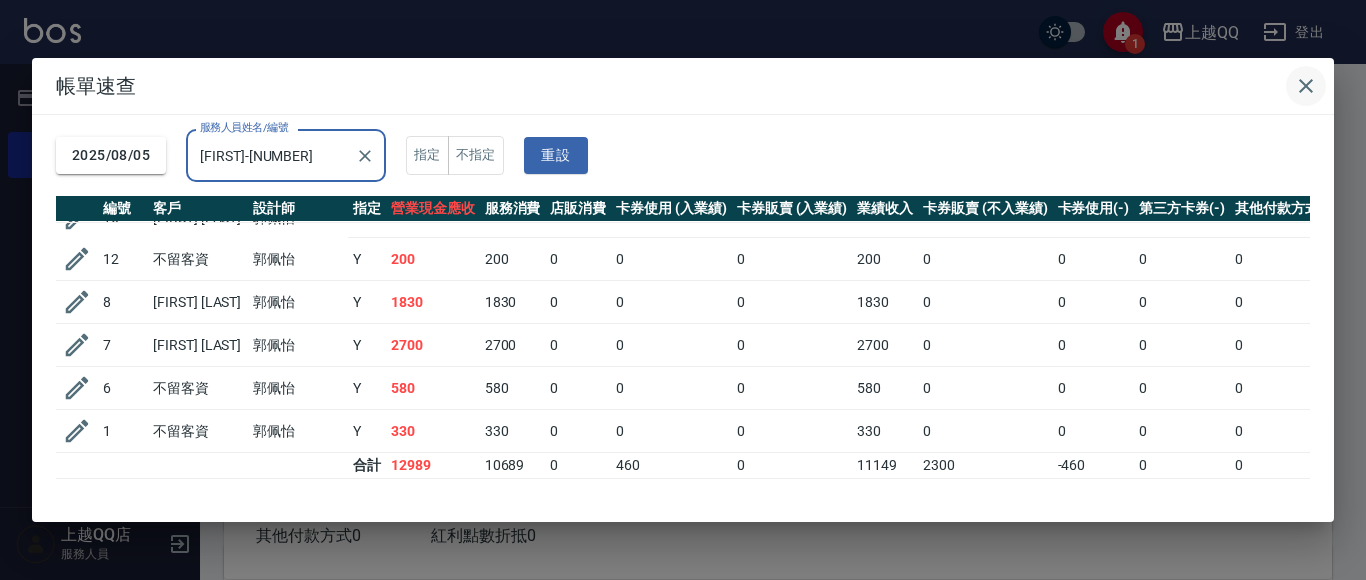 type on "[FIRST]-[NUMBER]" 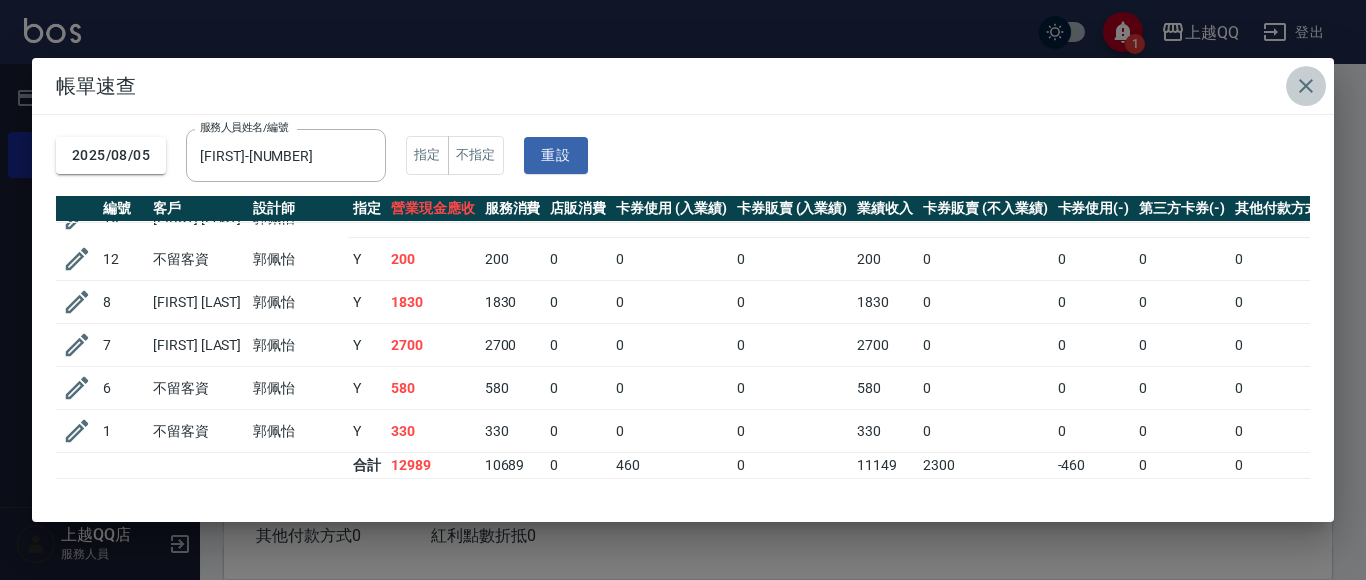 click at bounding box center (1306, 86) 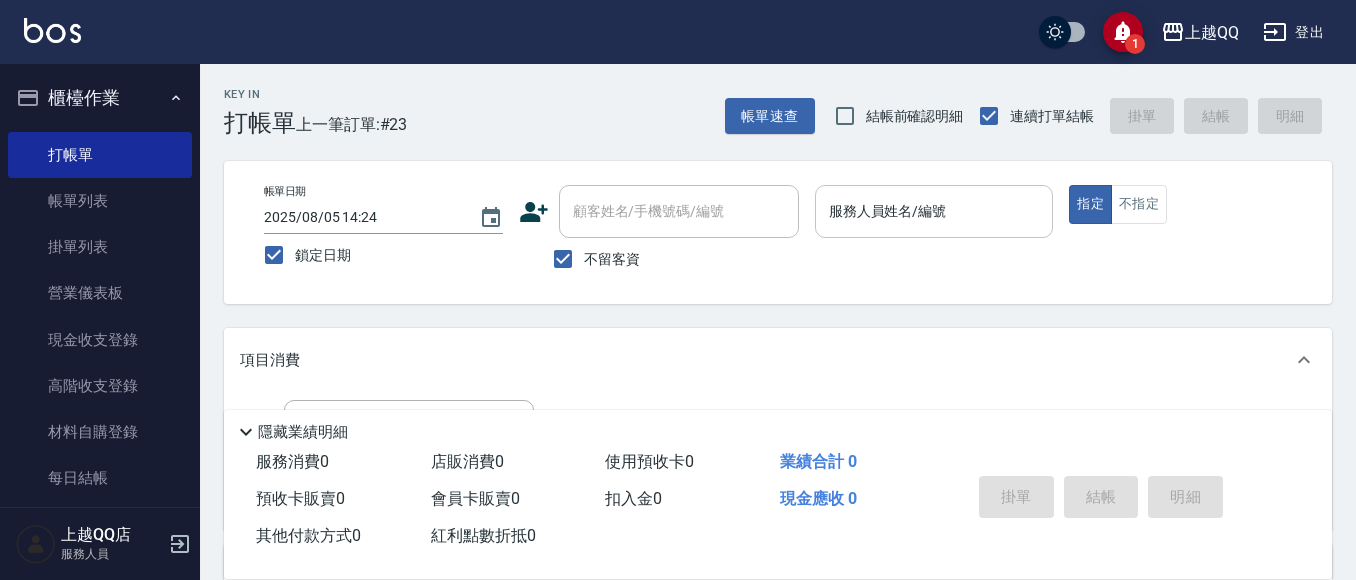 click on "服務人員姓名/編號 服務人員姓名/編號" at bounding box center (934, 211) 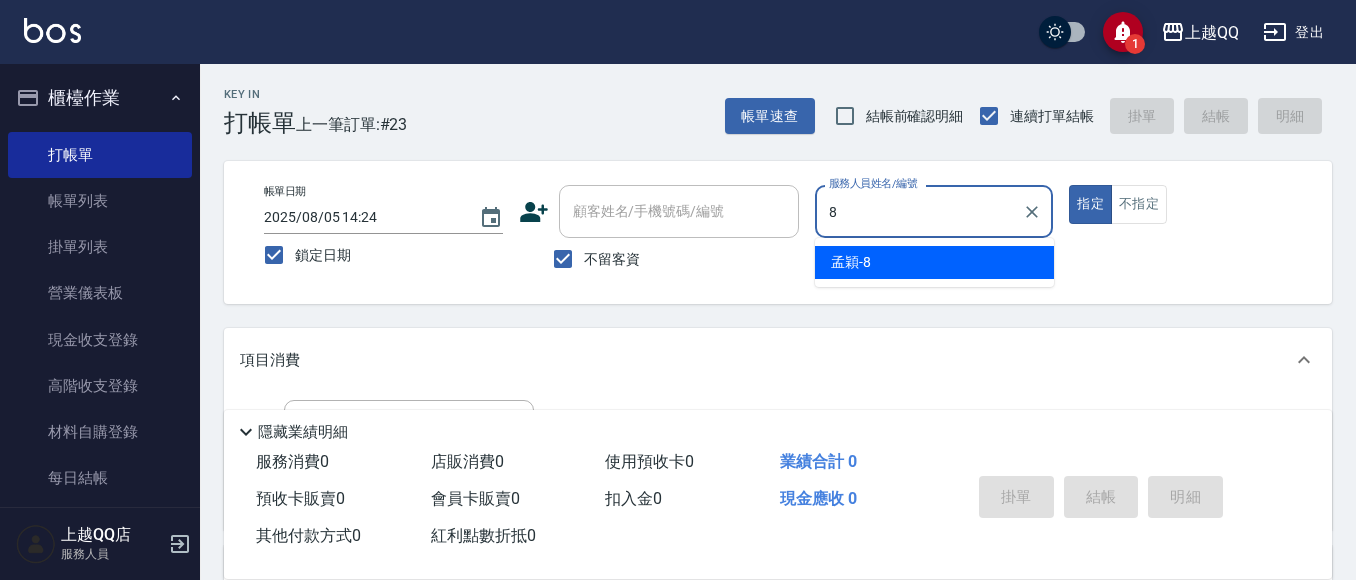 type on "孟穎-8" 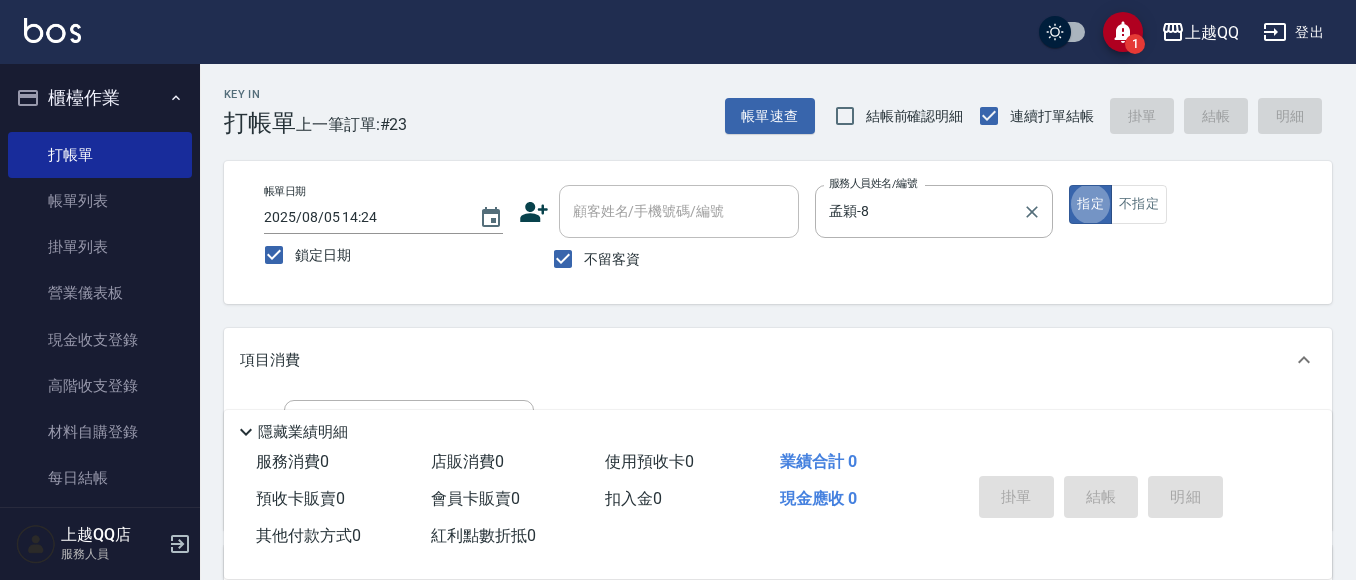 type on "true" 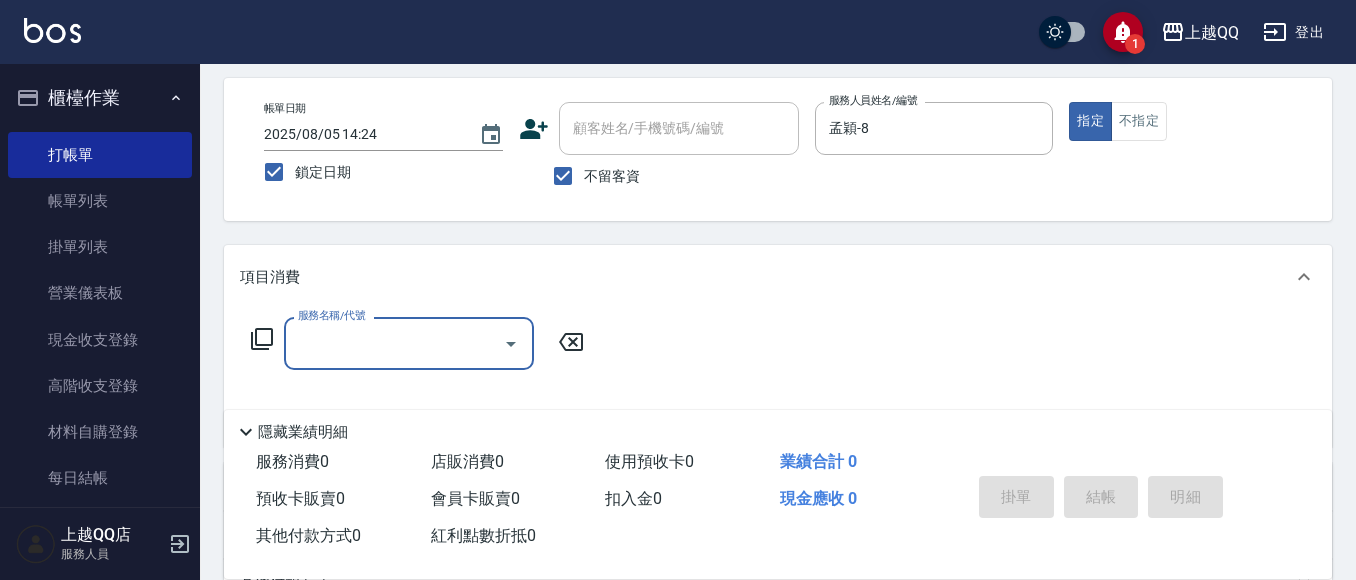 scroll, scrollTop: 128, scrollLeft: 0, axis: vertical 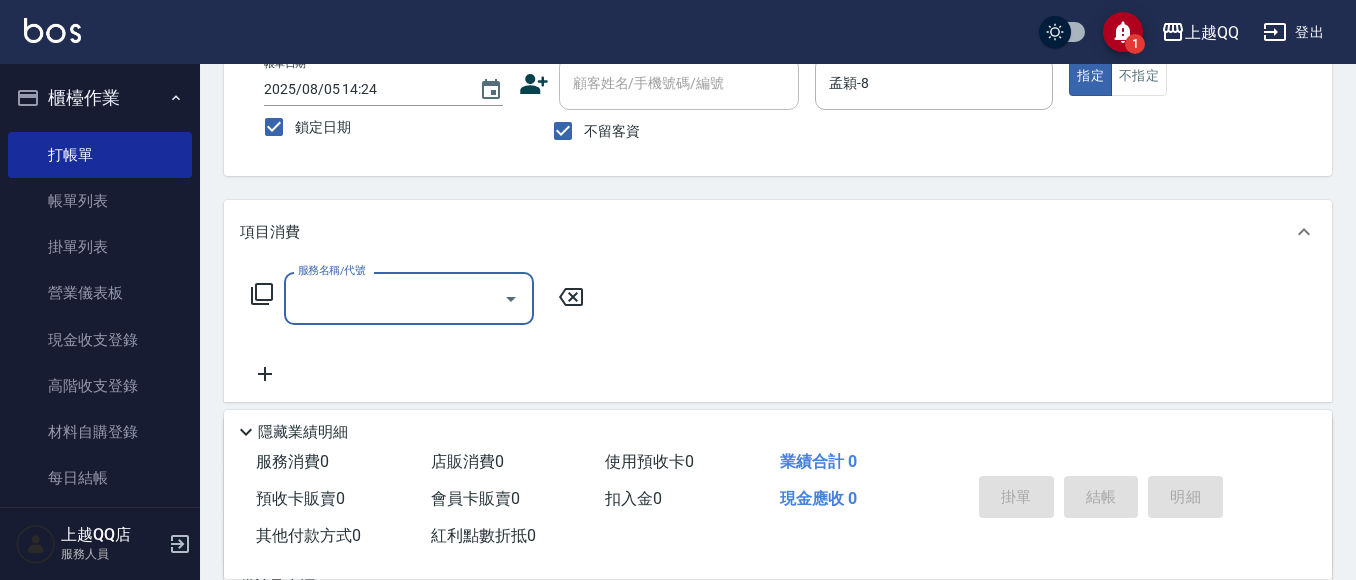 click 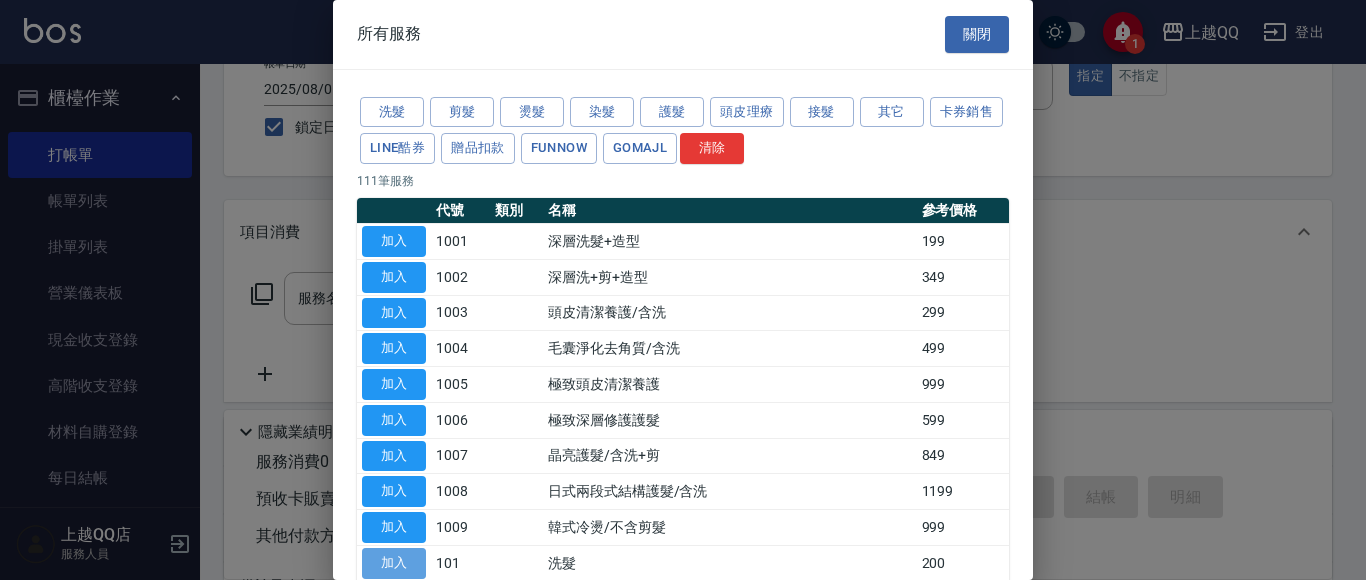 click on "加入" at bounding box center [394, 563] 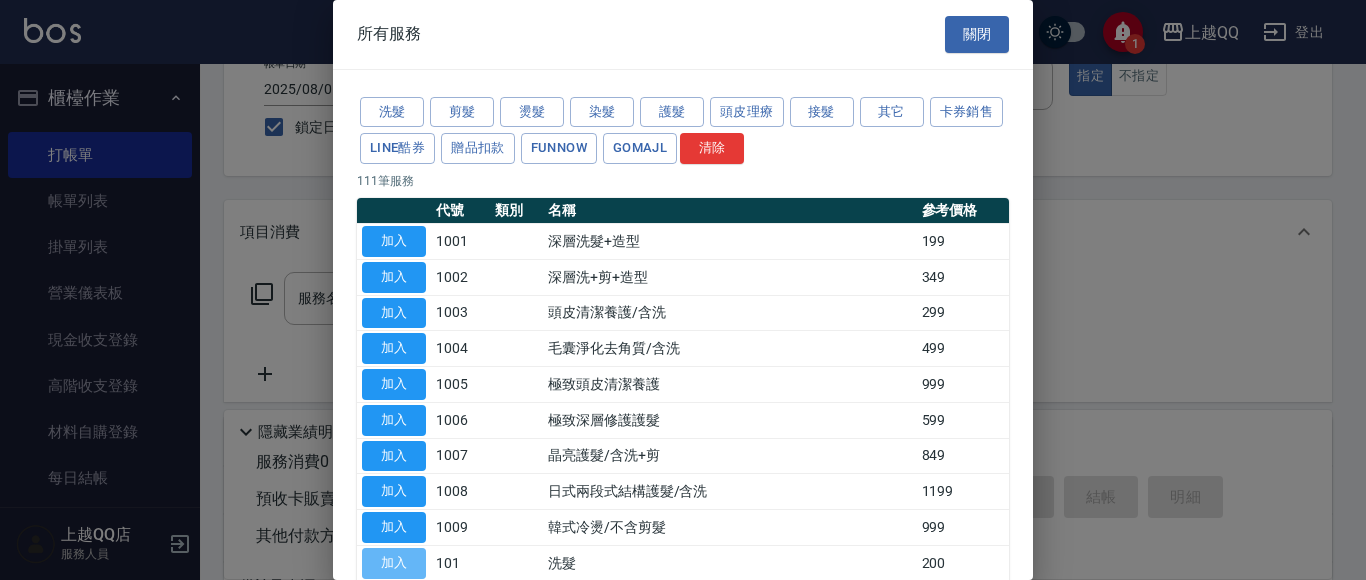 type on "洗髮(101)" 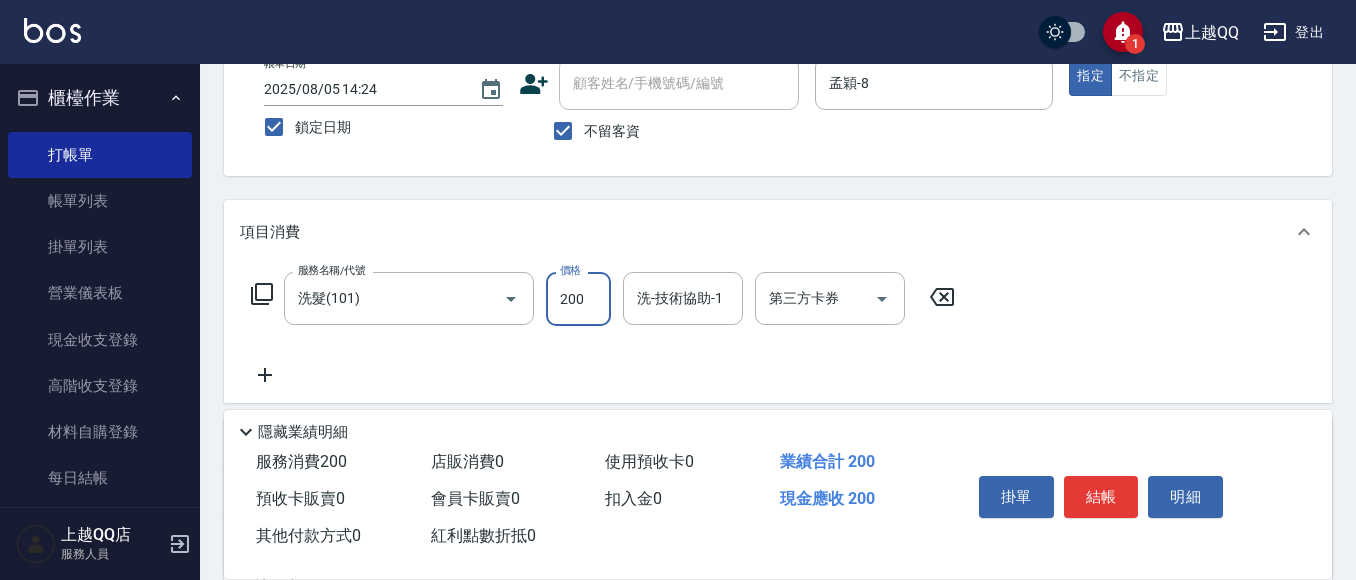 click on "200" at bounding box center (578, 299) 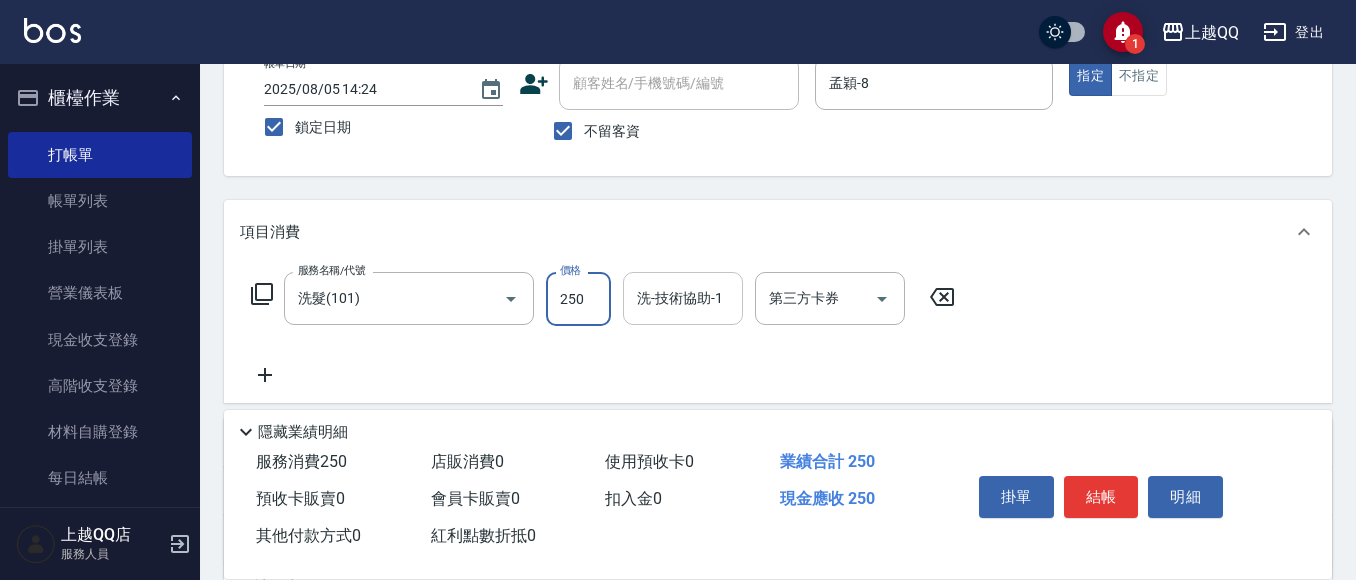 type on "250" 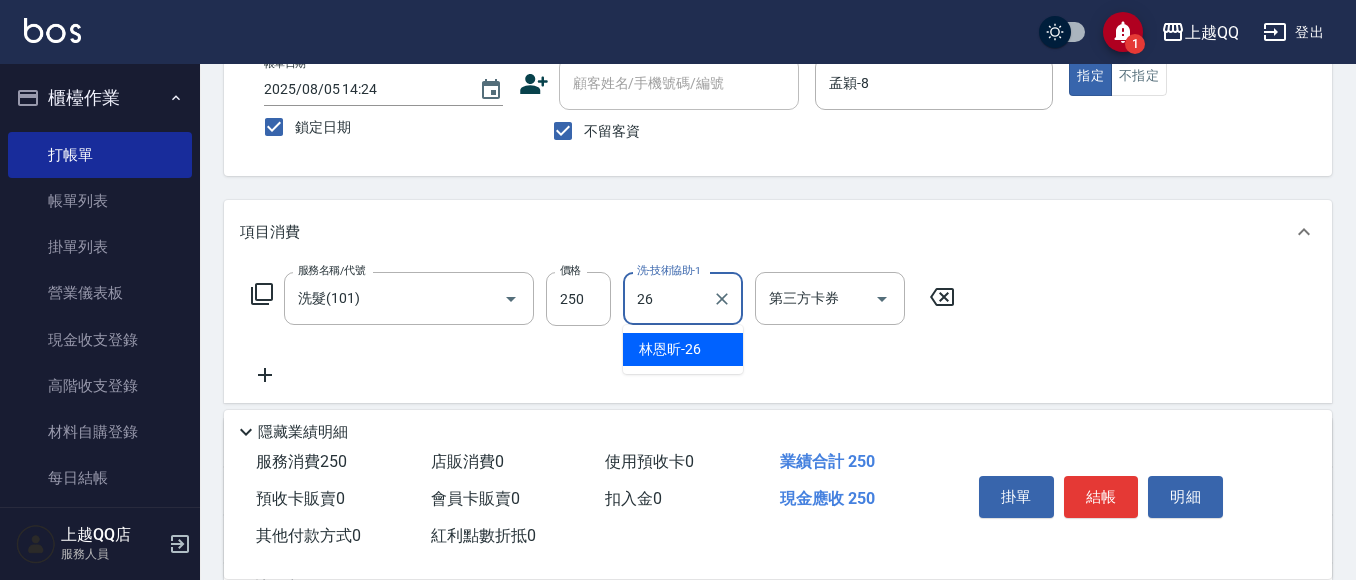 click on "林恩昕 -26" at bounding box center [683, 349] 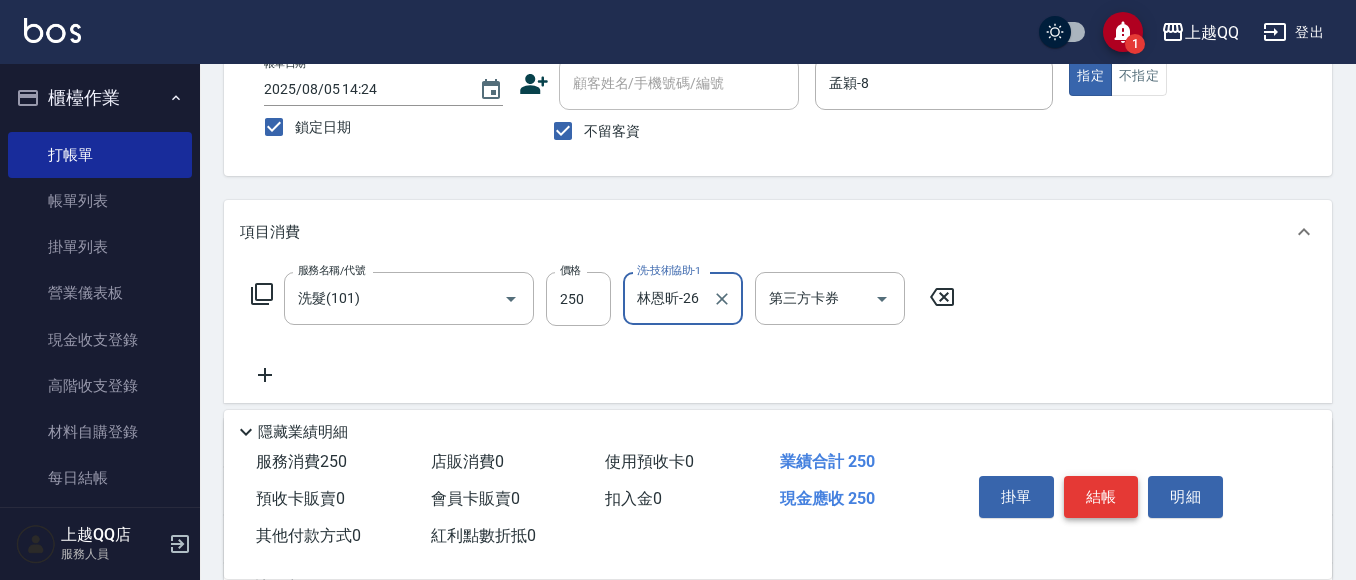 type on "林恩昕-26" 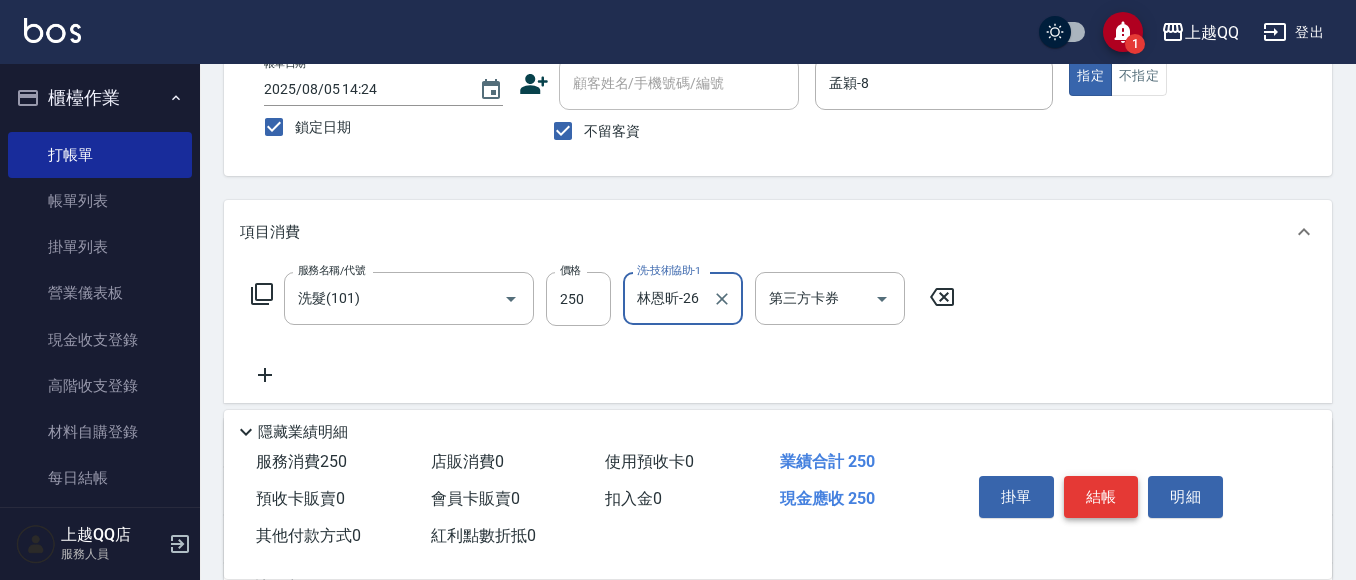 click on "結帳" at bounding box center [1101, 497] 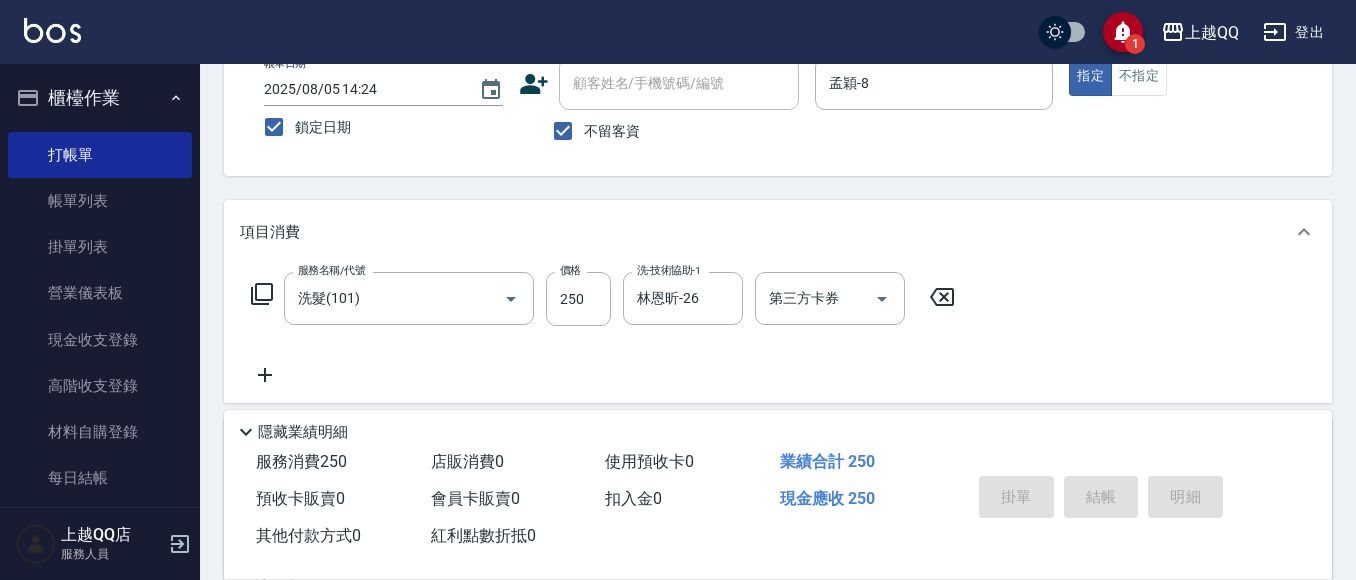 type 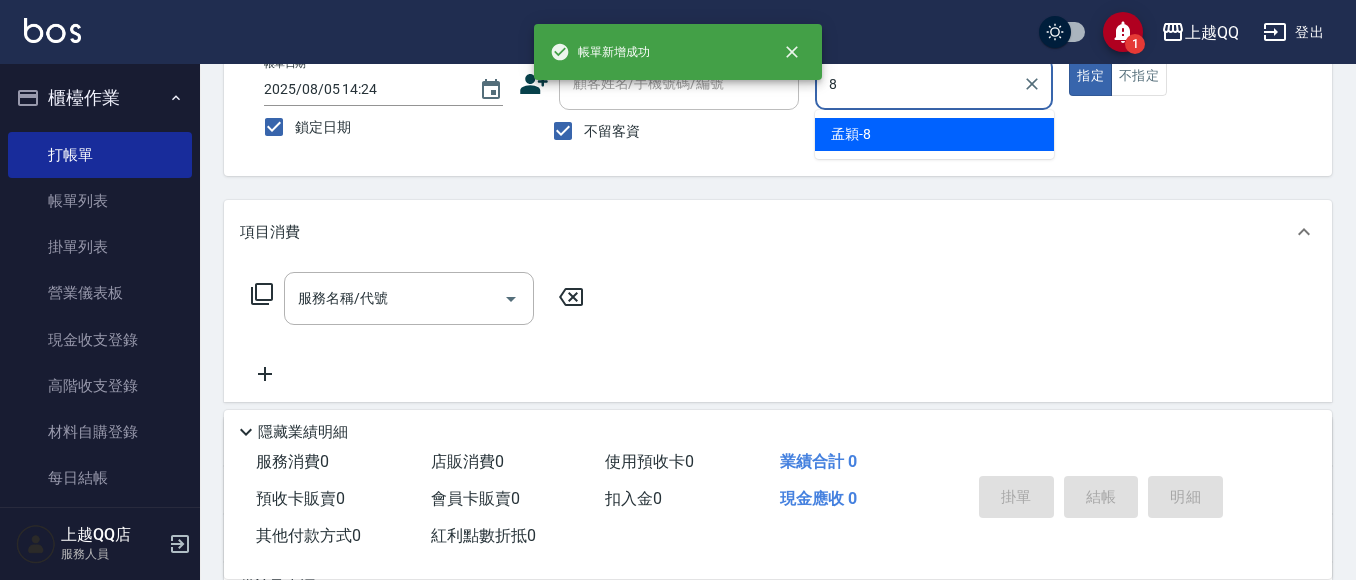 type on "孟穎-8" 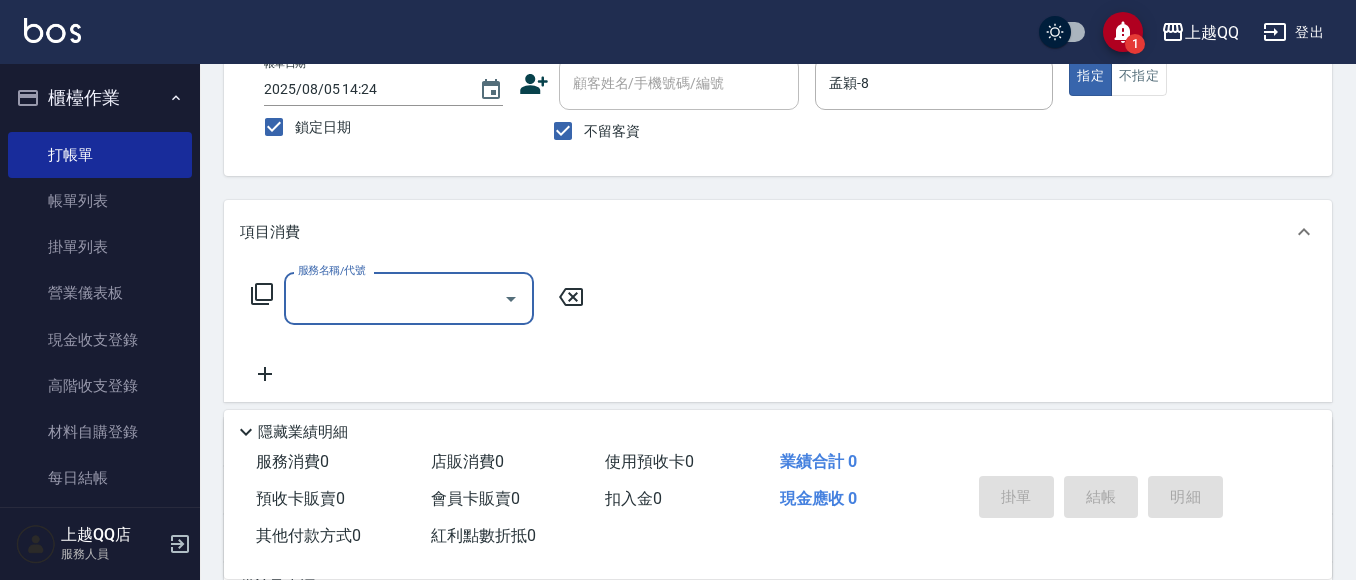 click 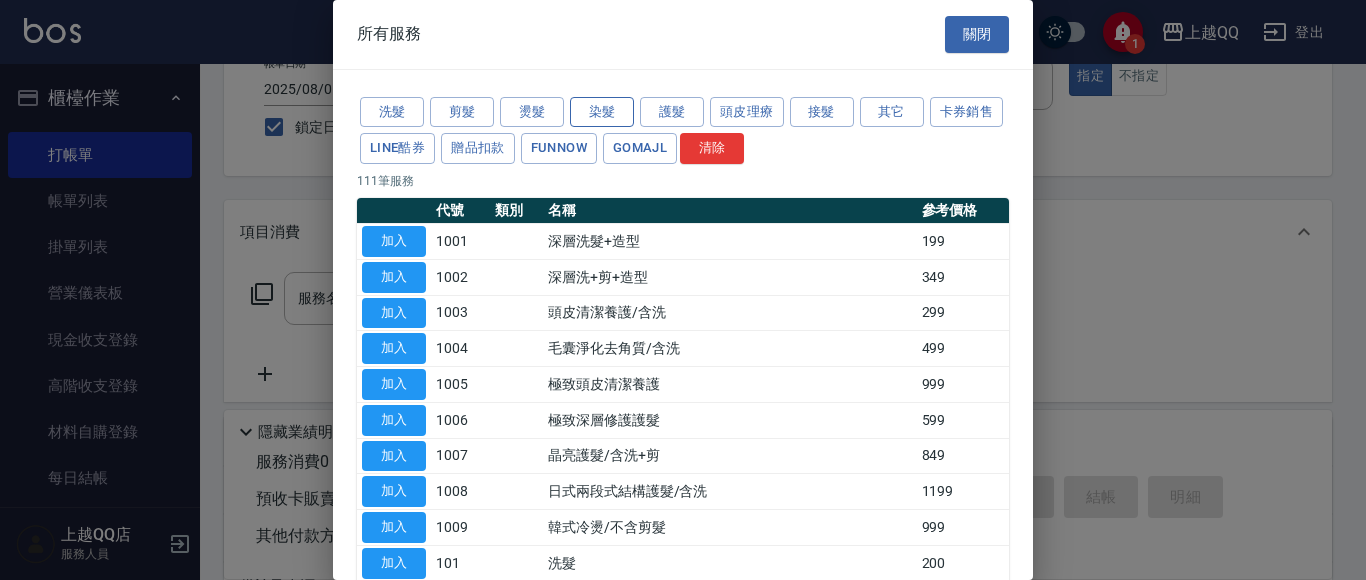 click on "染髮" at bounding box center [602, 112] 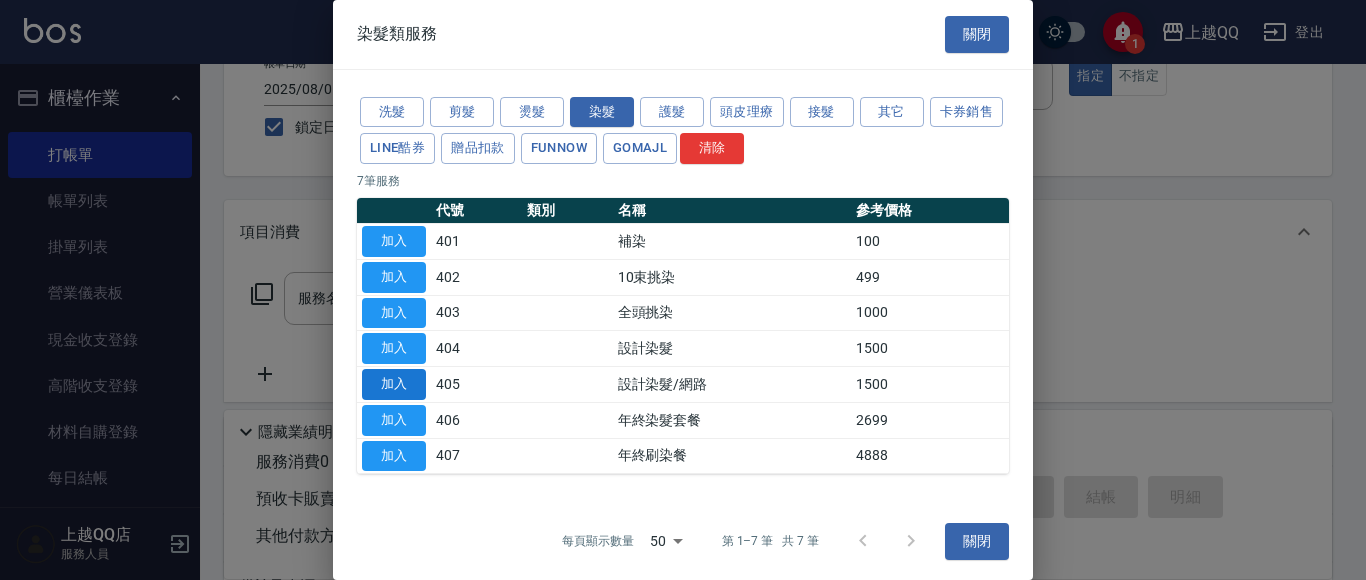 click on "加入" at bounding box center [394, 384] 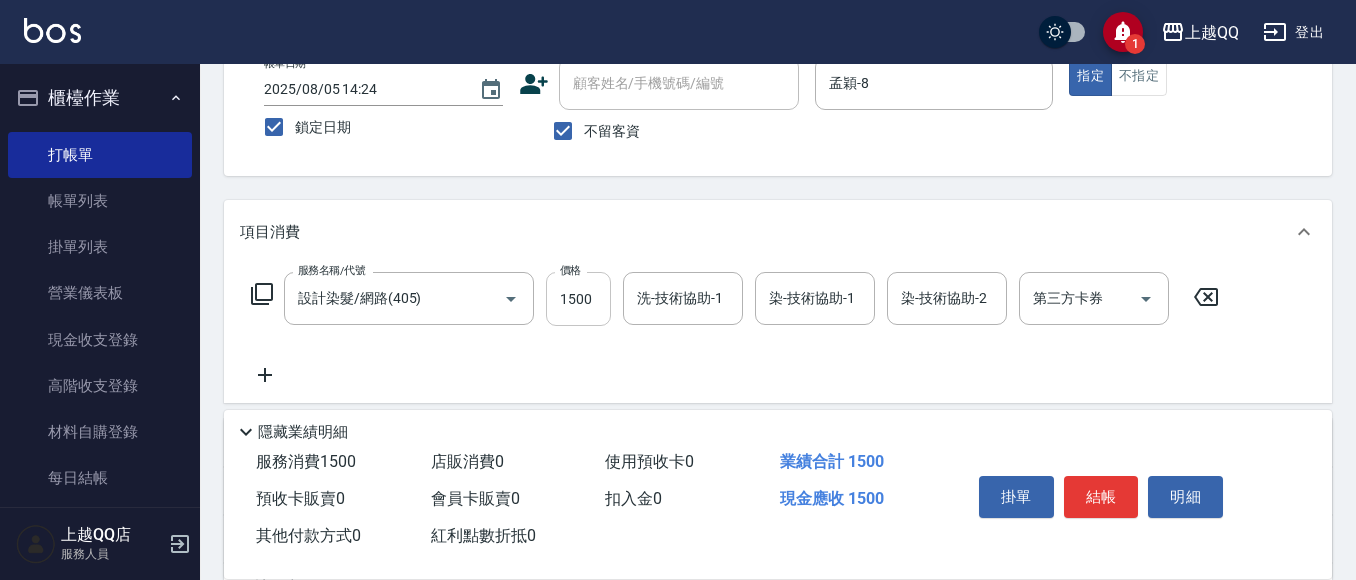 click on "1500" at bounding box center (578, 299) 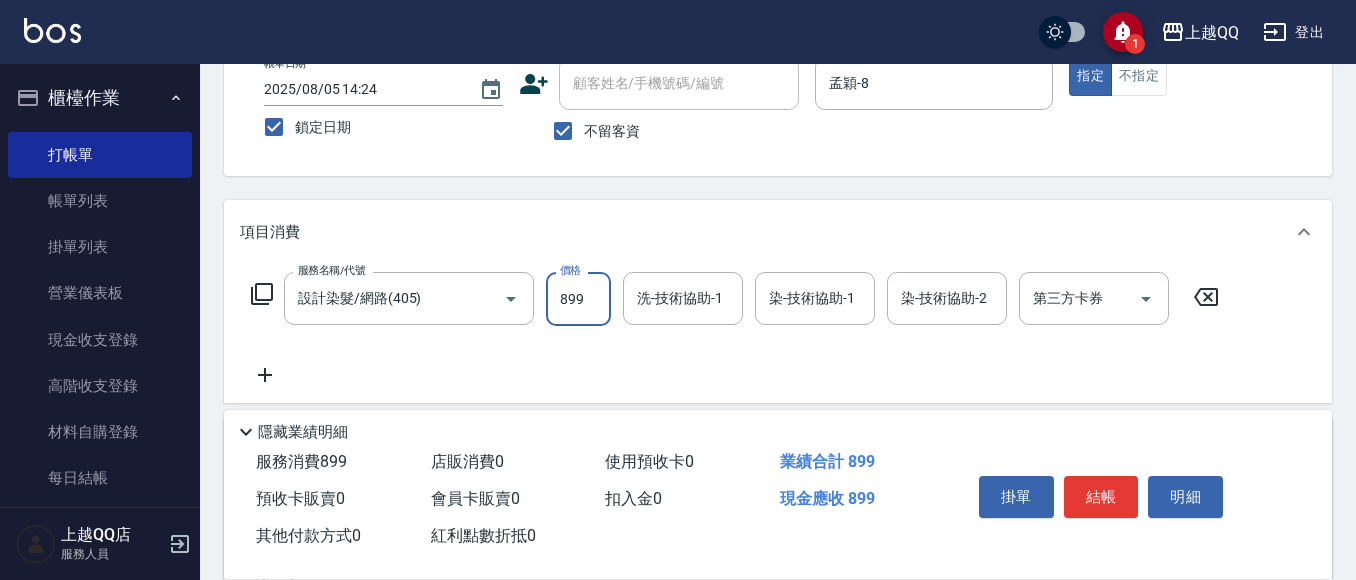 type on "899" 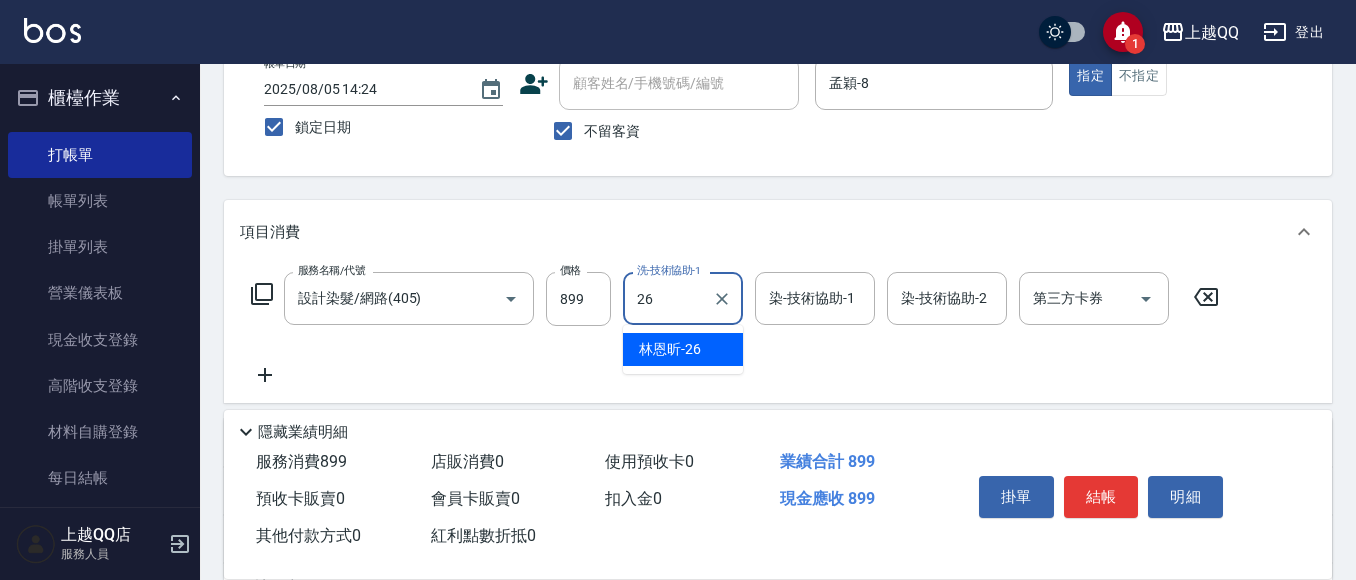 click on "林恩昕 -26" at bounding box center (670, 349) 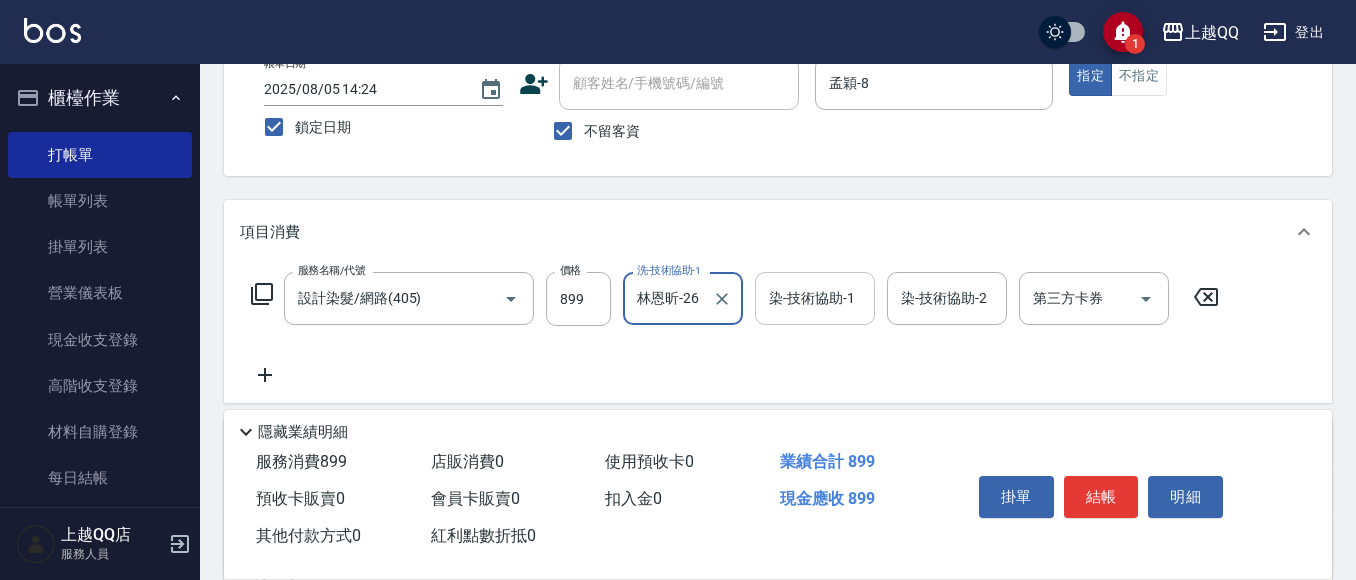 type on "林恩昕-26" 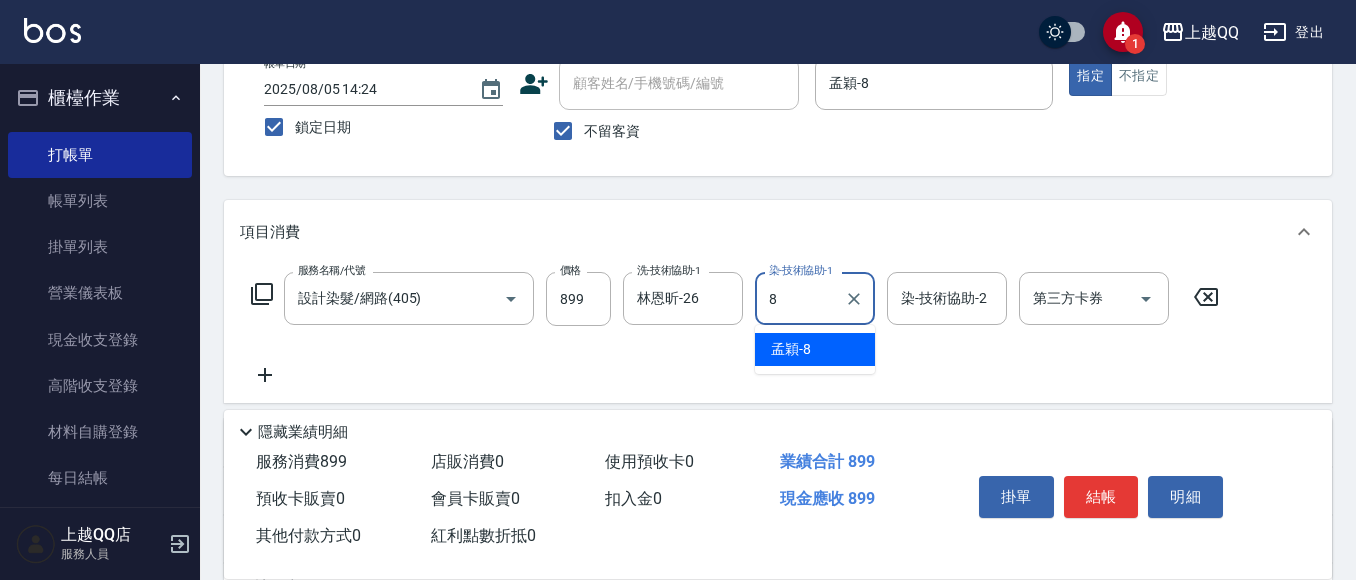 click on "孟穎 -8" at bounding box center (791, 349) 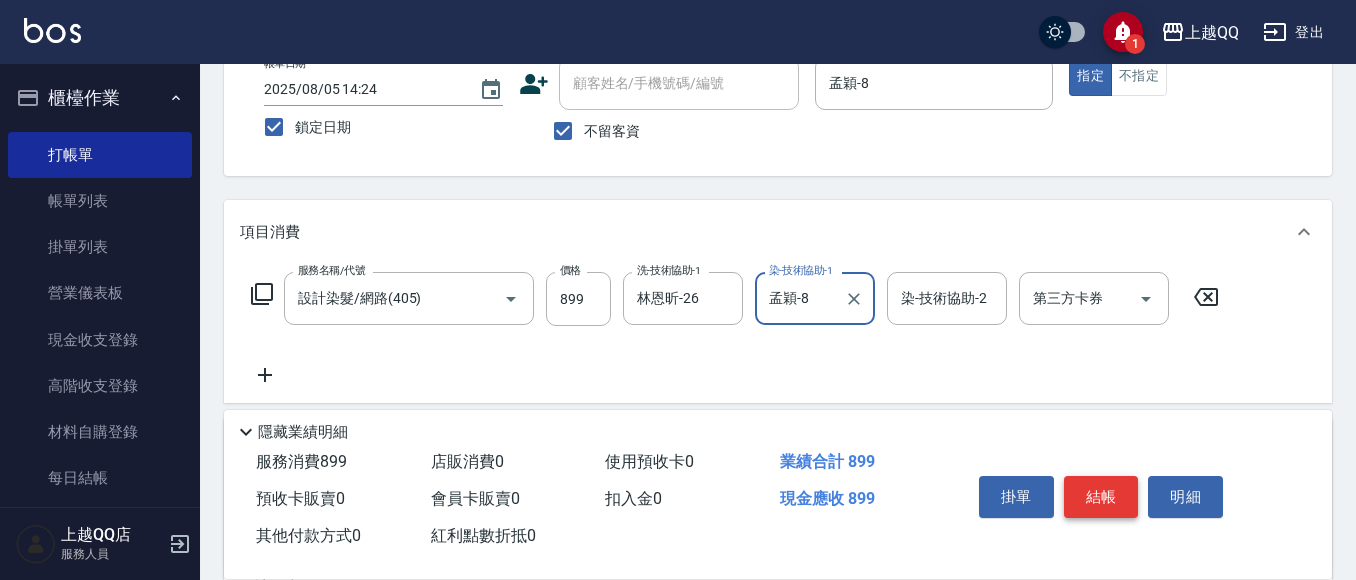 type on "孟穎-8" 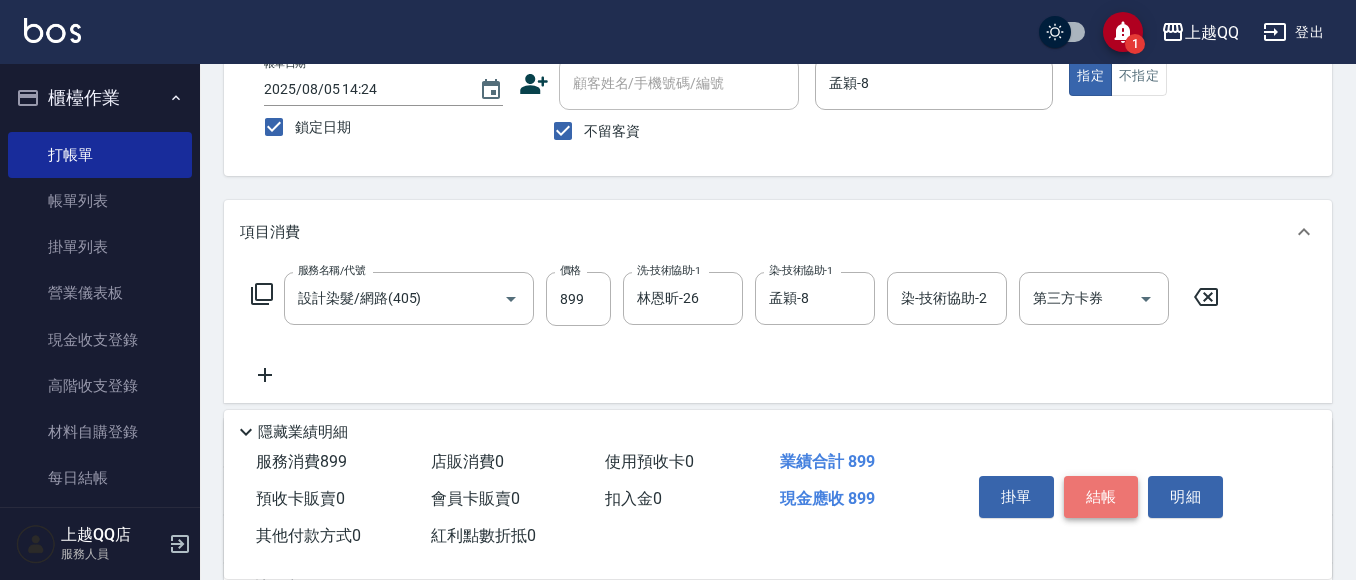 click on "結帳" at bounding box center [1101, 497] 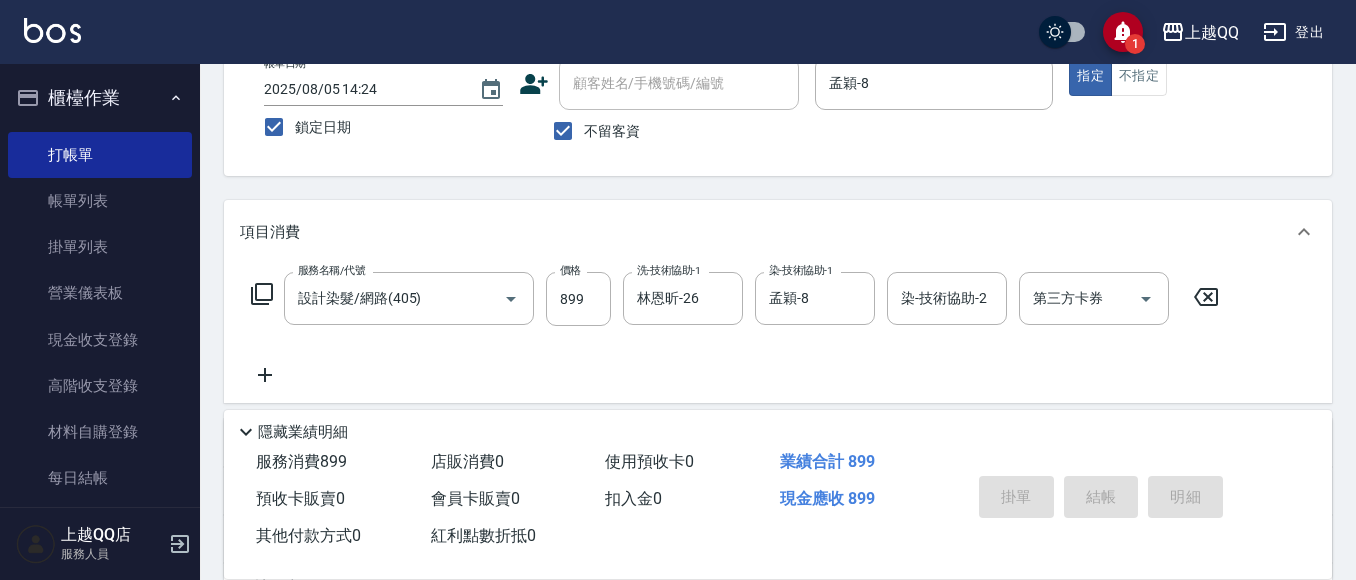 type 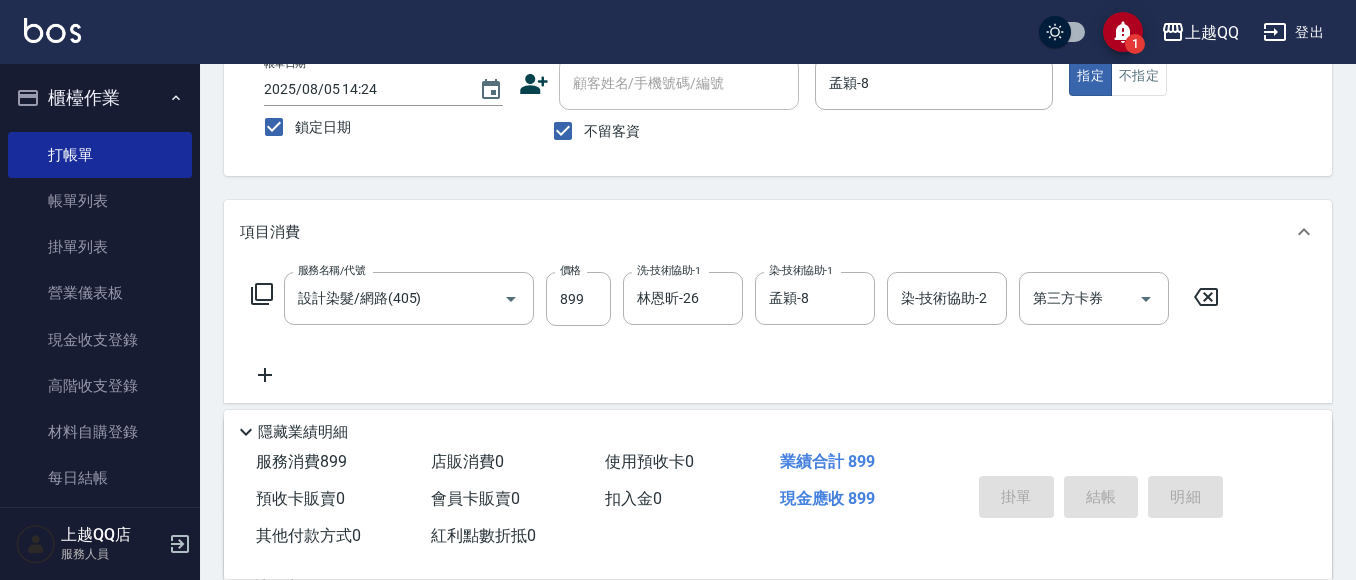 type 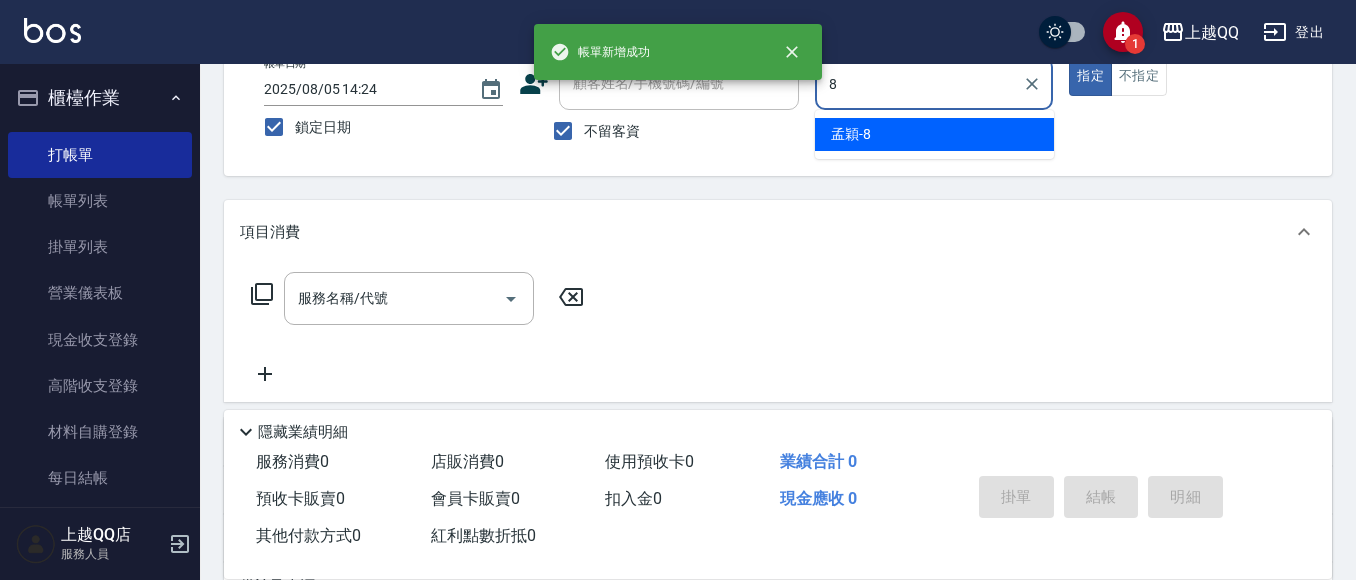 type on "孟穎-8" 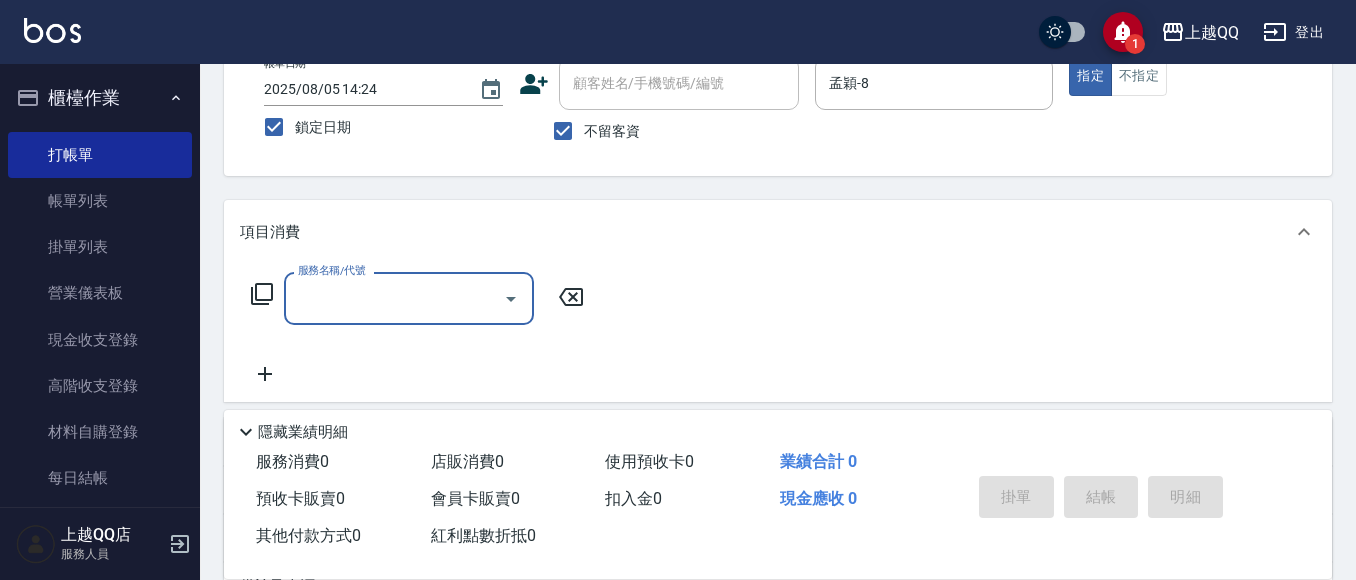 click 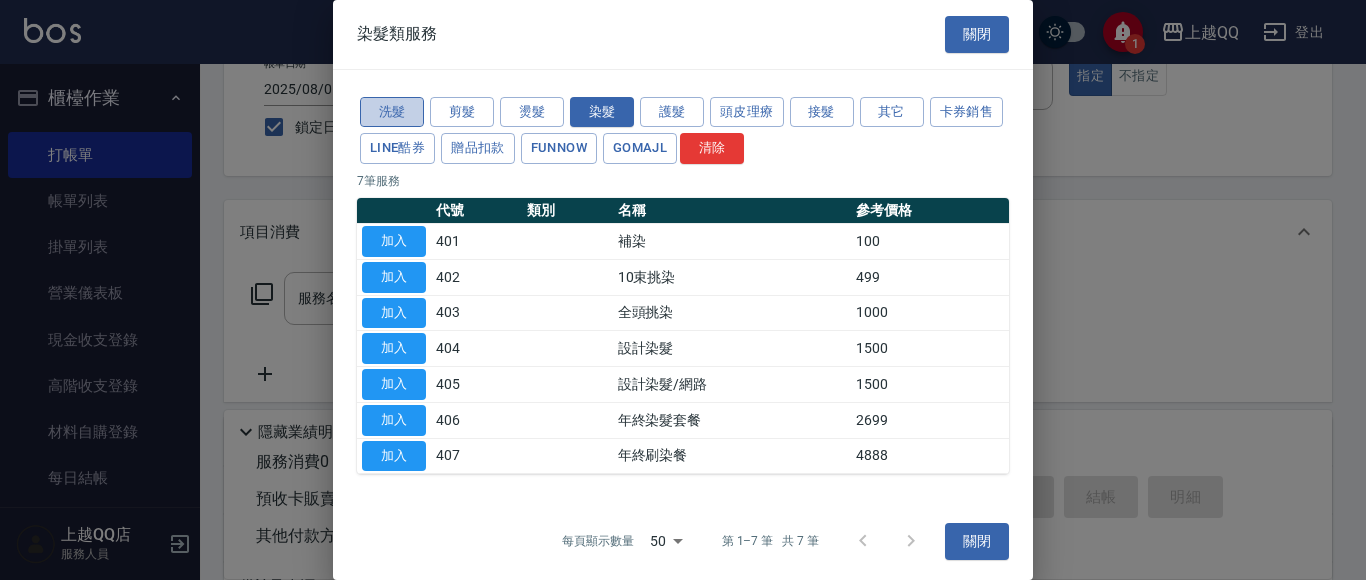 click on "洗髮" at bounding box center [392, 112] 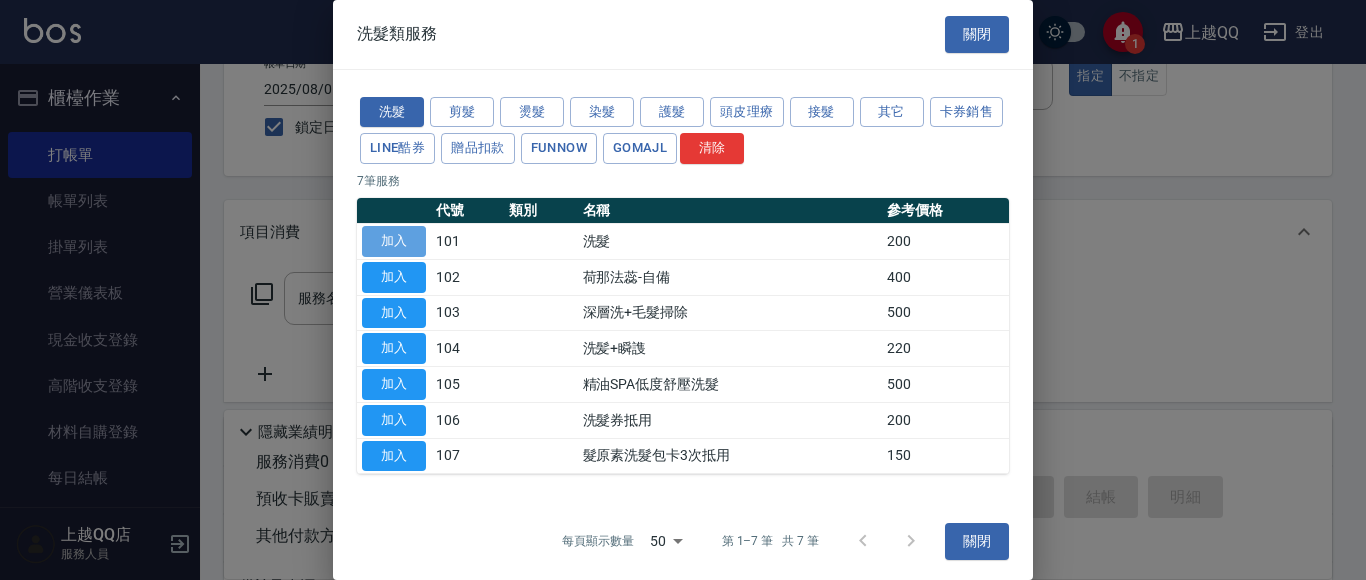 click on "加入" at bounding box center [394, 241] 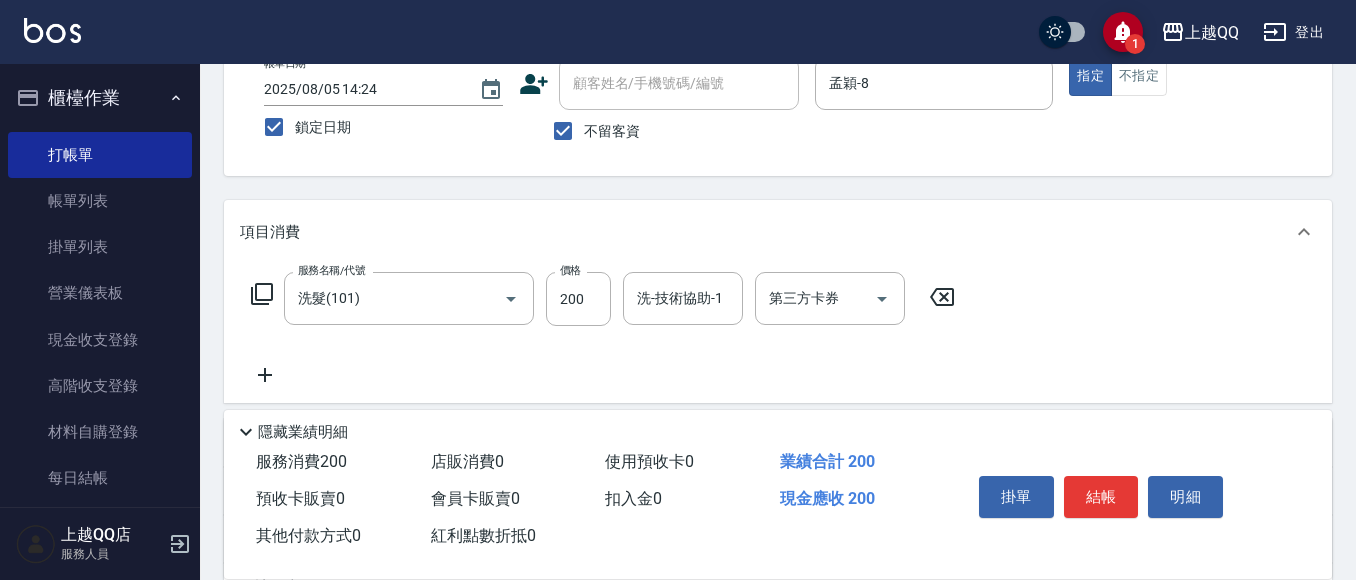 click 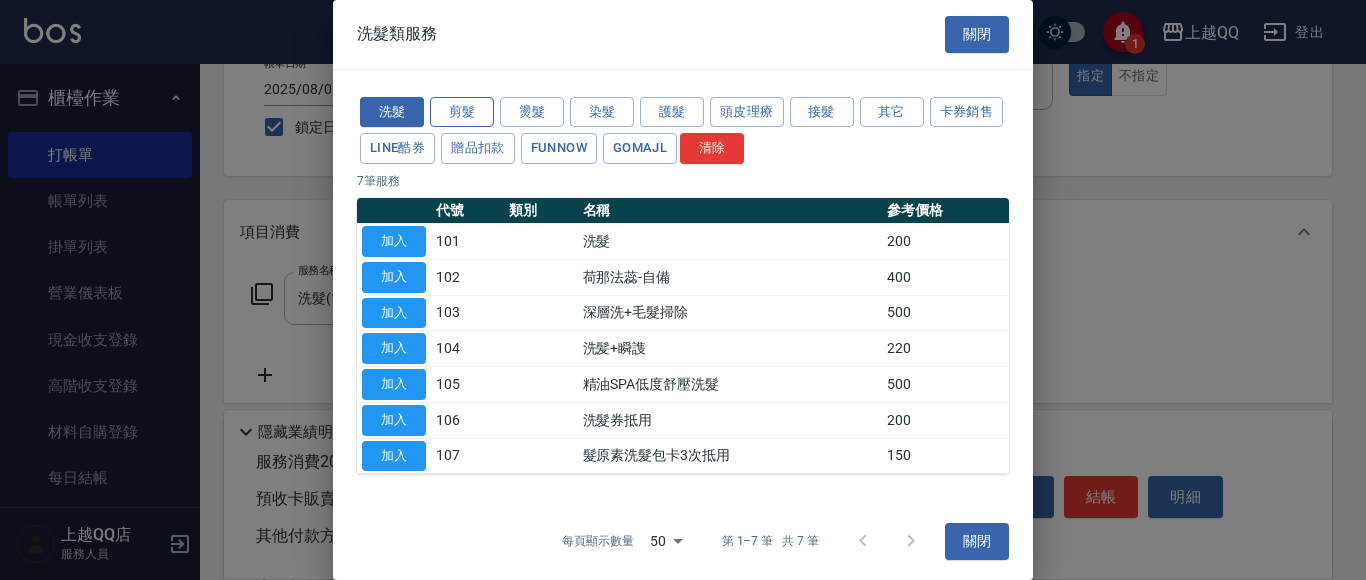 click on "剪髮" at bounding box center (462, 112) 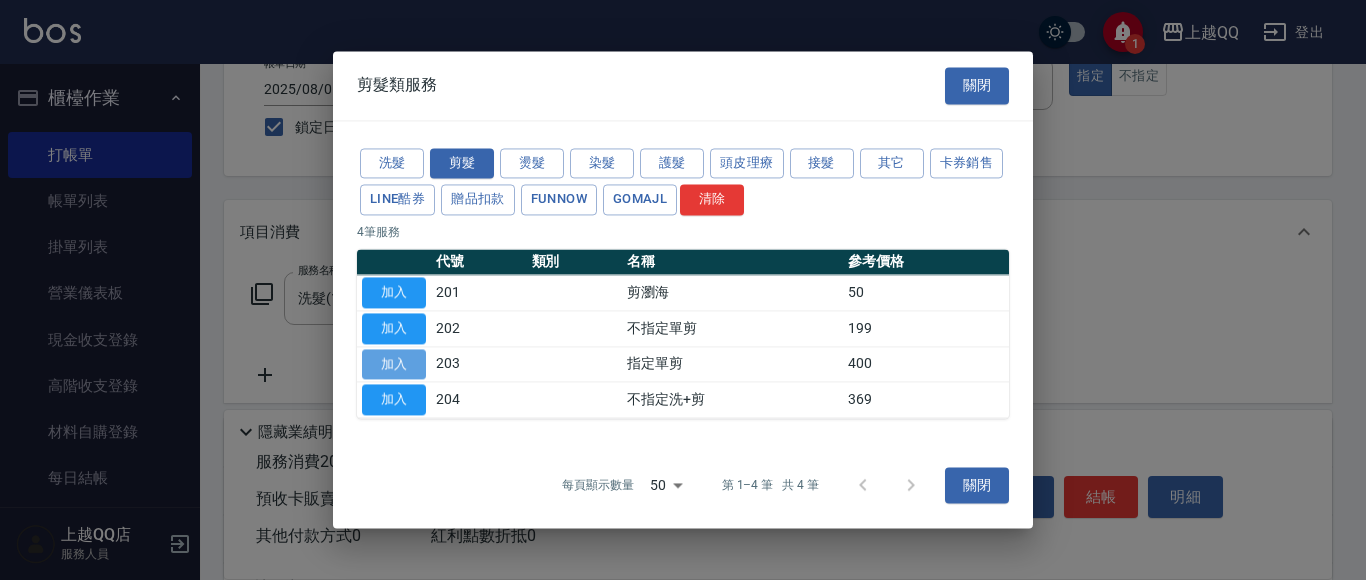 click on "加入" at bounding box center [394, 364] 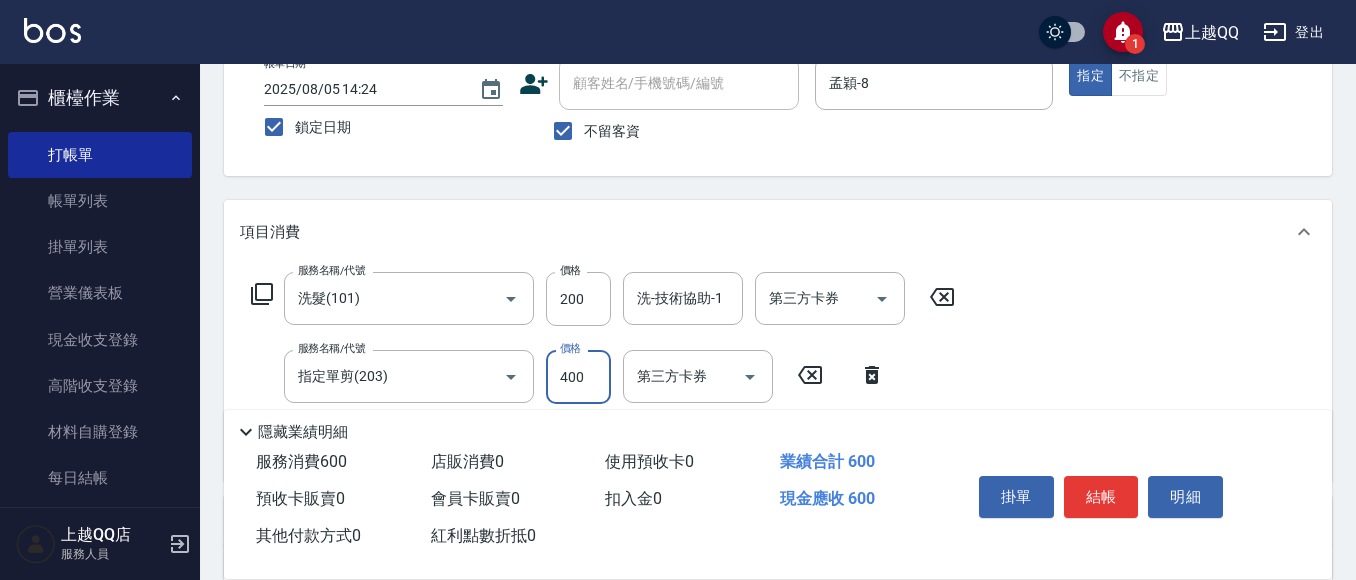 click on "400" at bounding box center (578, 377) 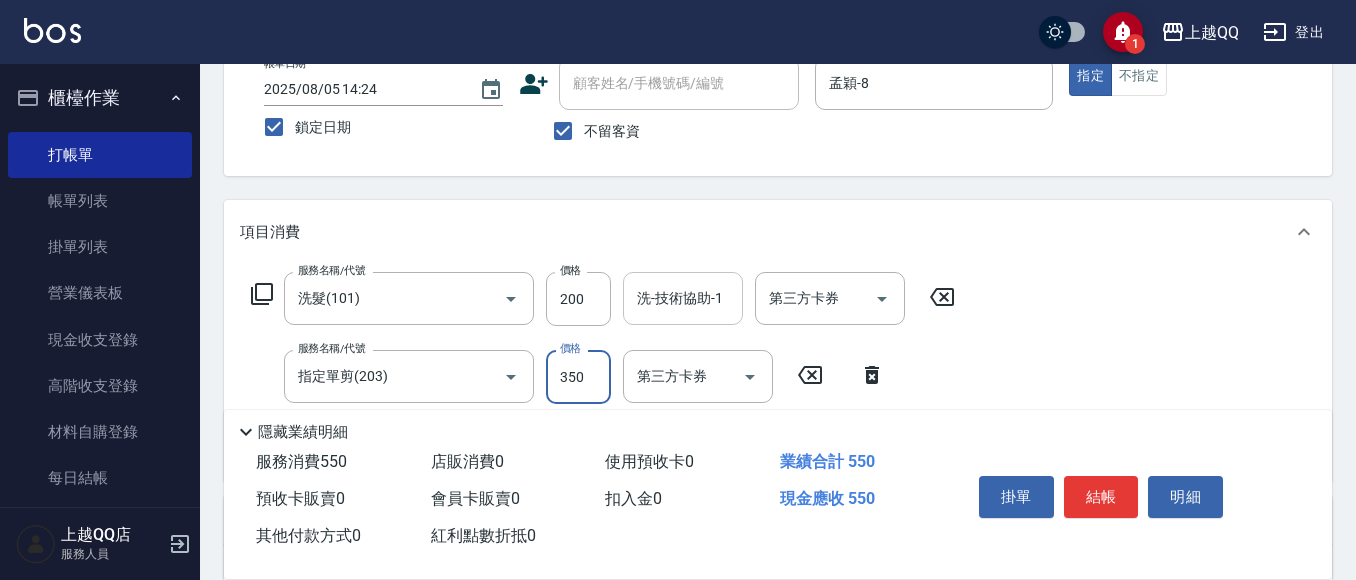 type on "350" 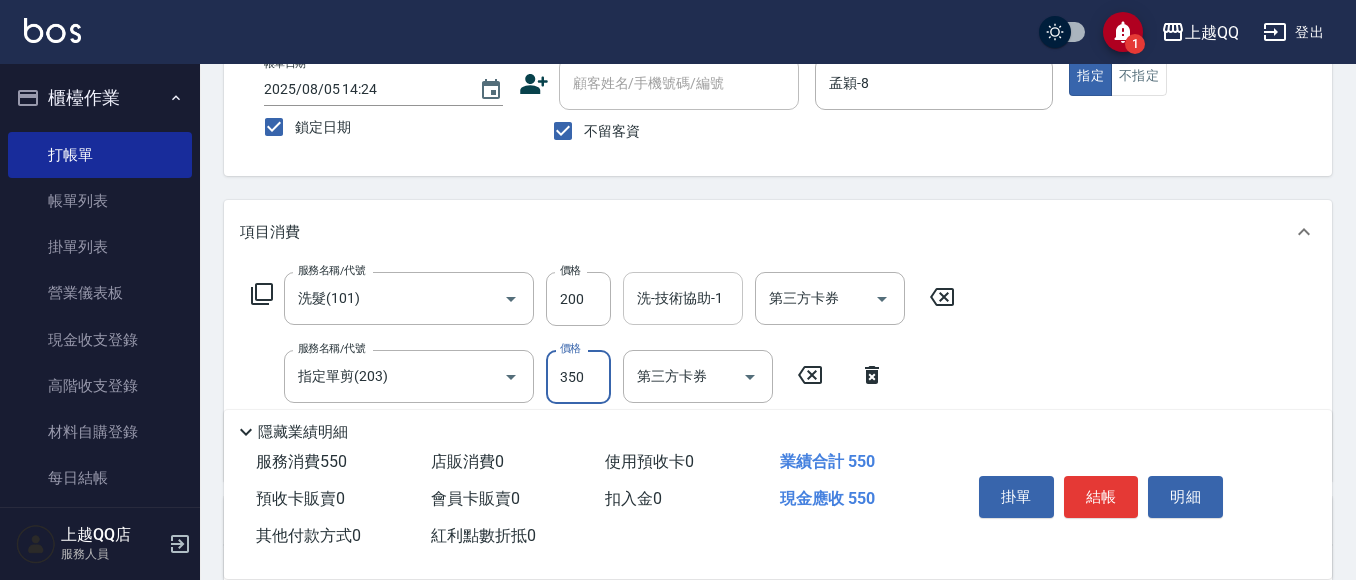 click on "洗-技術協助-1" at bounding box center (683, 298) 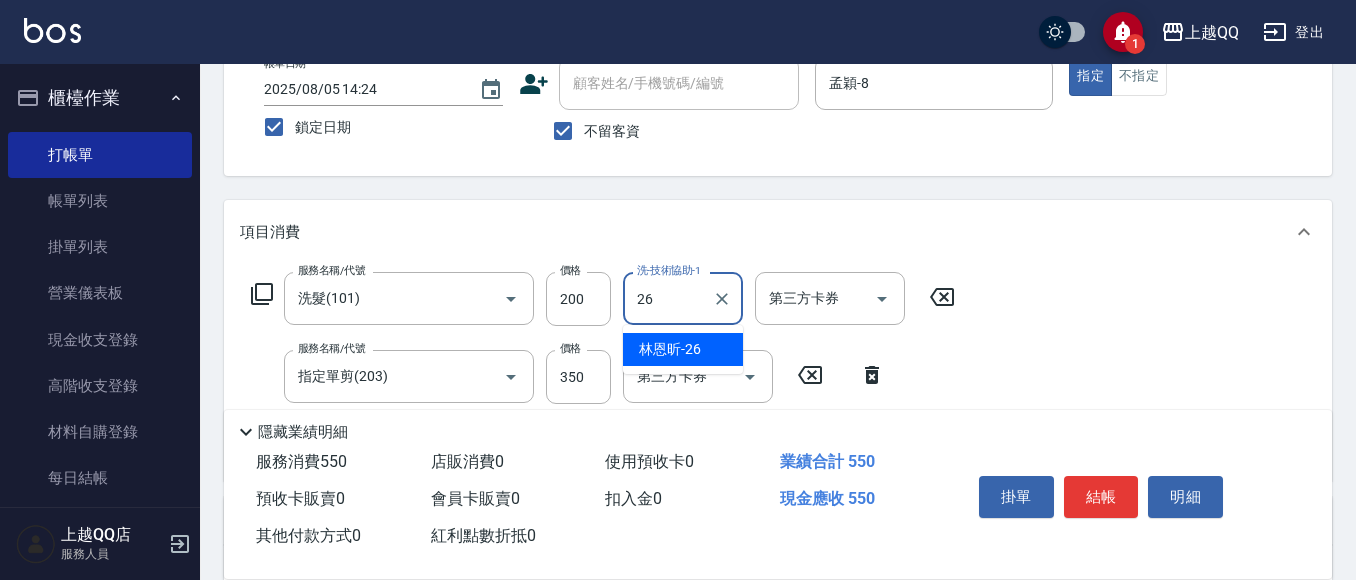 click on "林恩昕 -26" at bounding box center (670, 349) 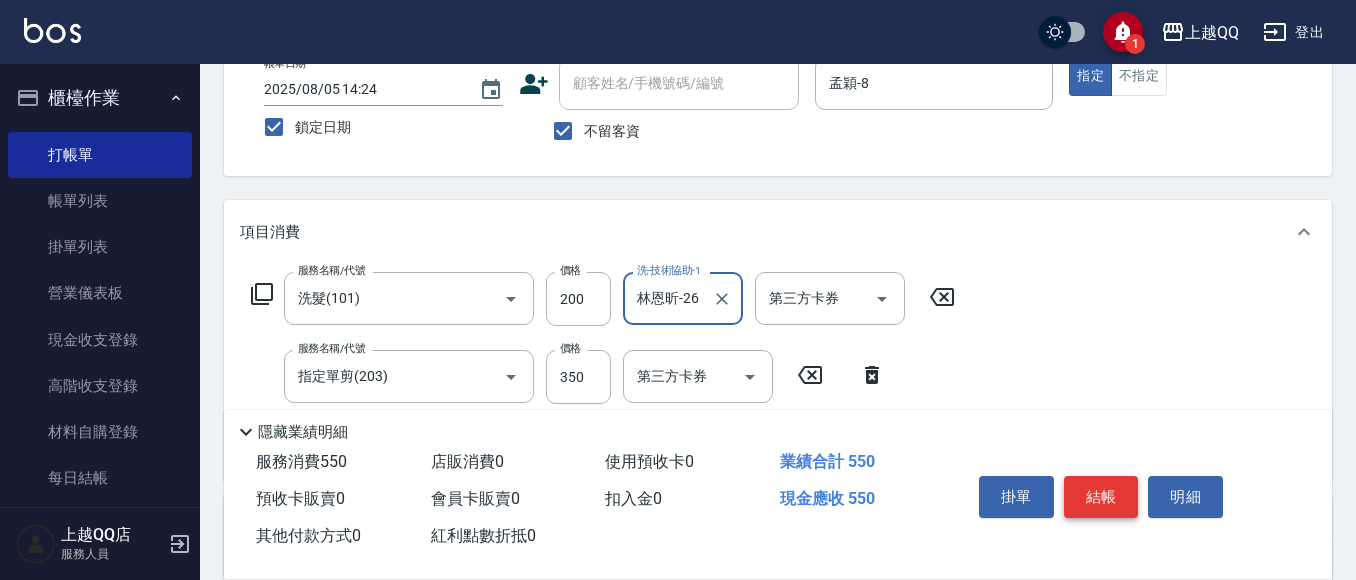 type on "林恩昕-26" 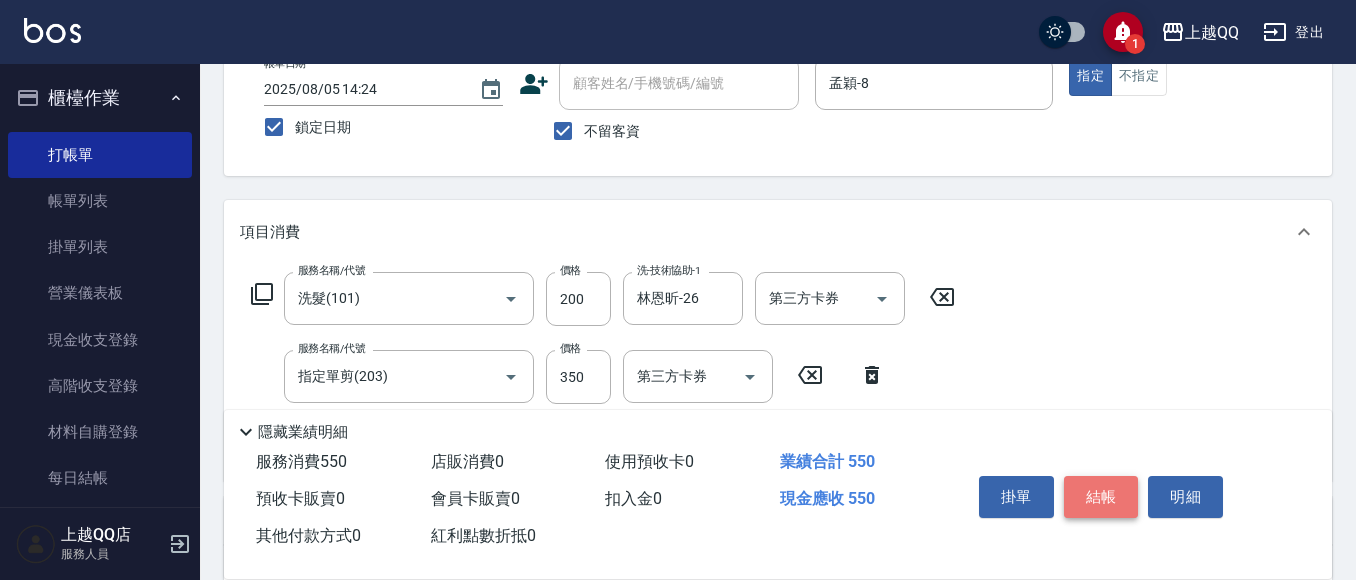 click on "結帳" at bounding box center [1101, 497] 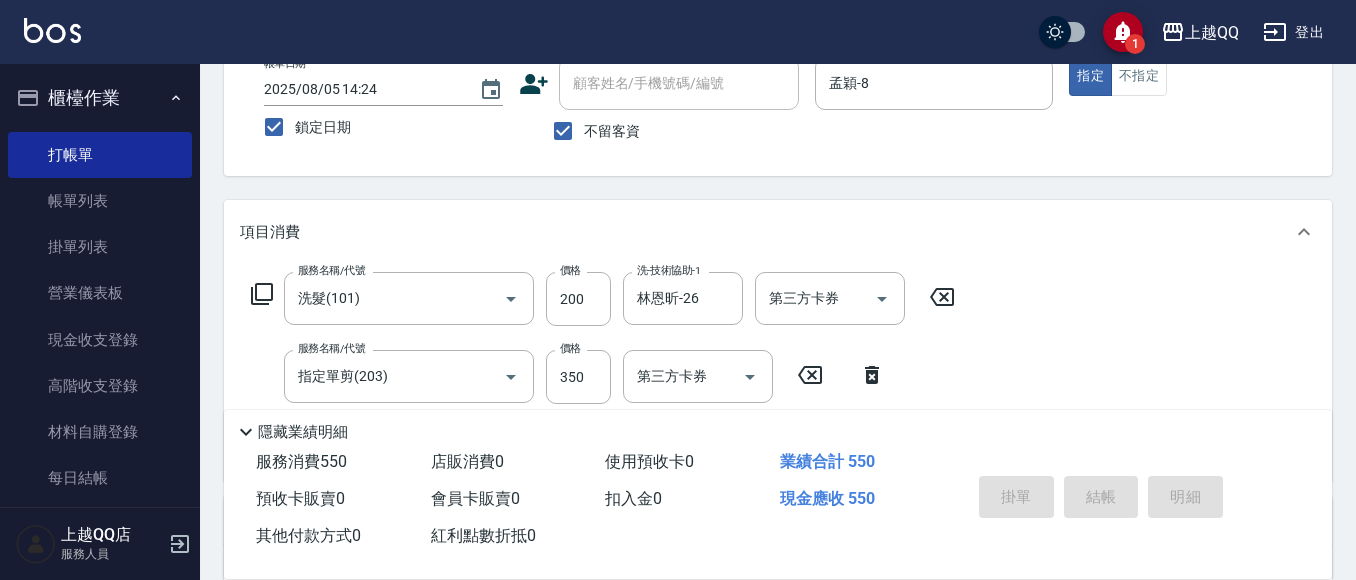 type 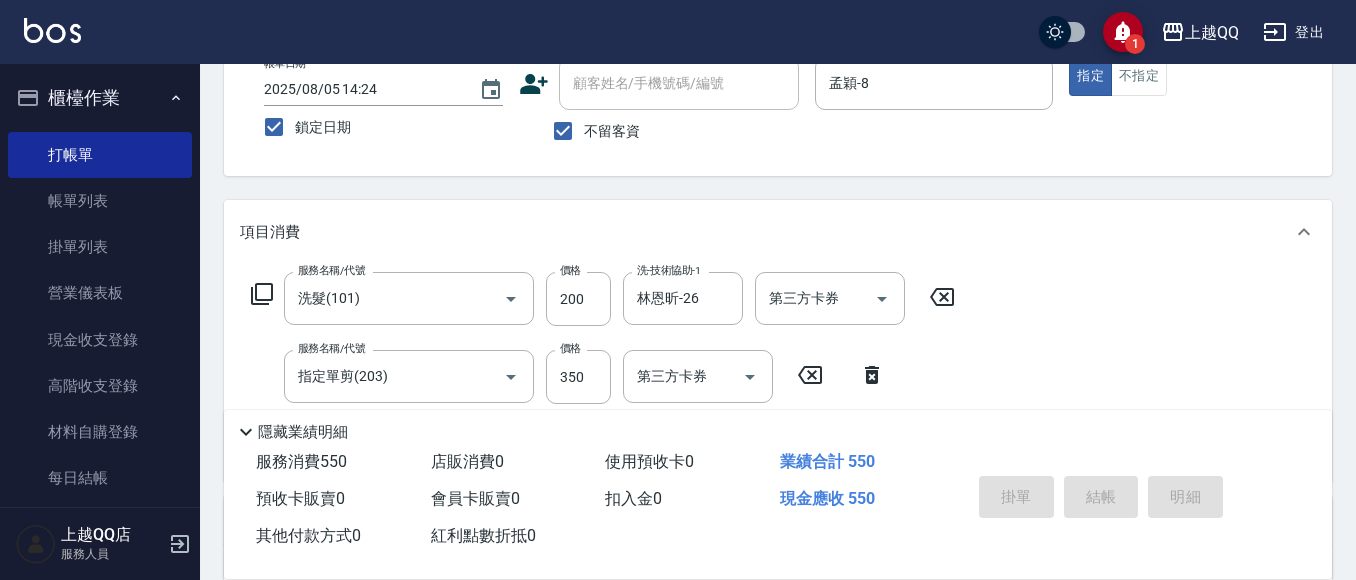 type 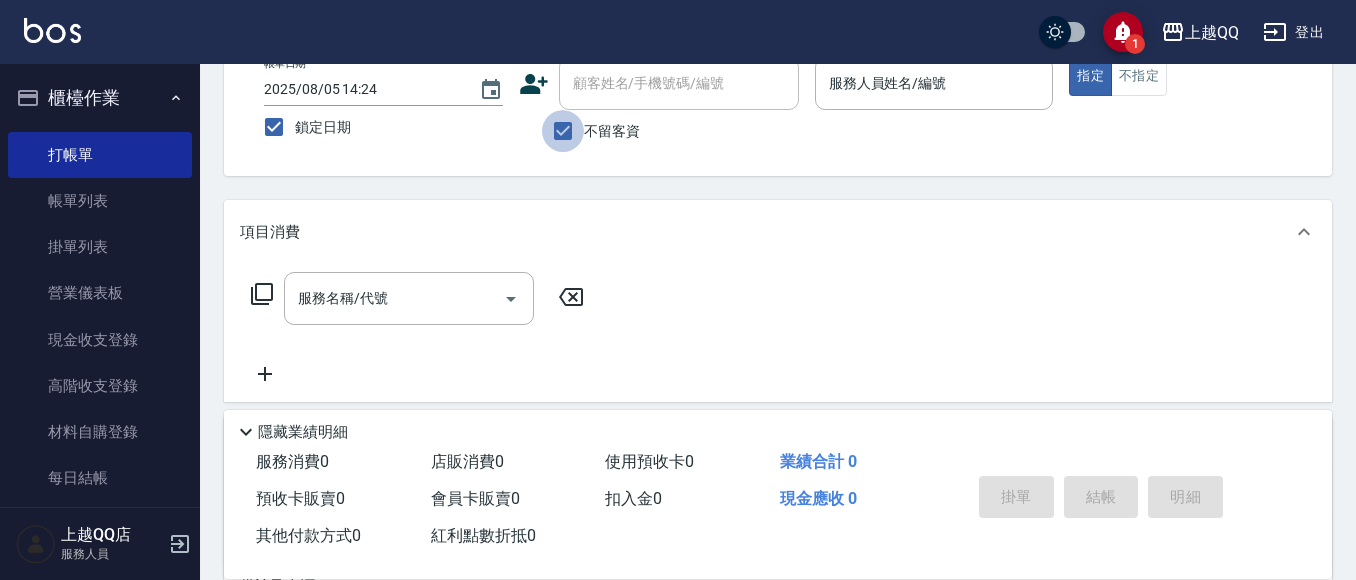click on "不留客資" at bounding box center [563, 131] 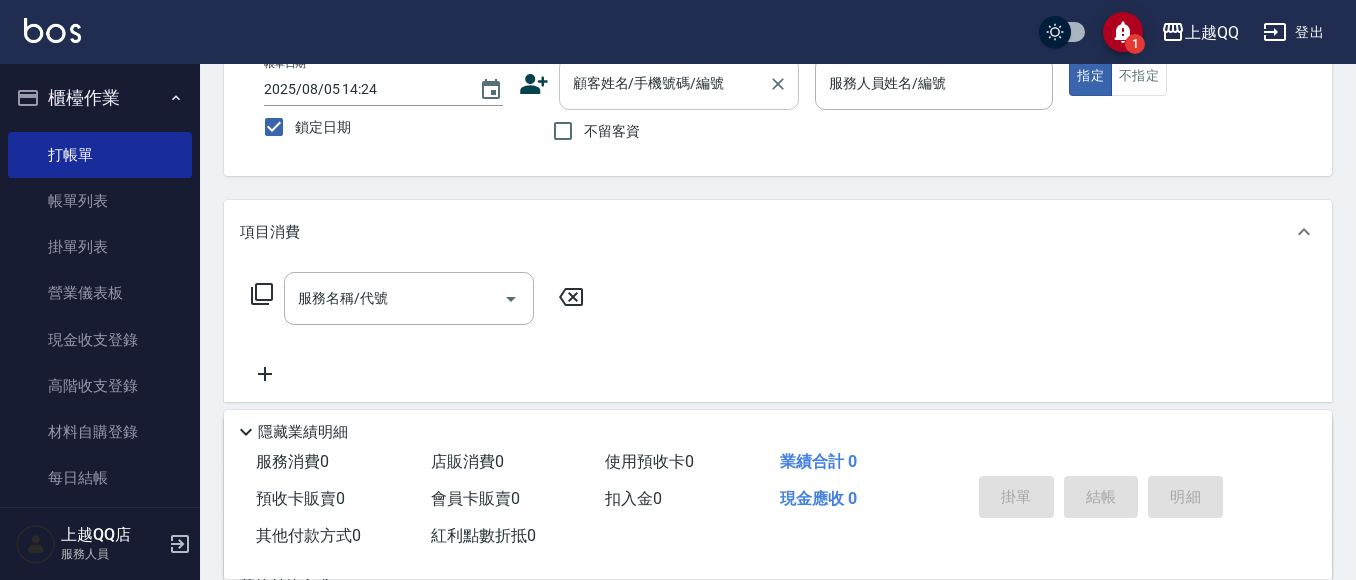 click on "顧客姓名/手機號碼/編號 顧客姓名/手機號碼/編號" at bounding box center [679, 83] 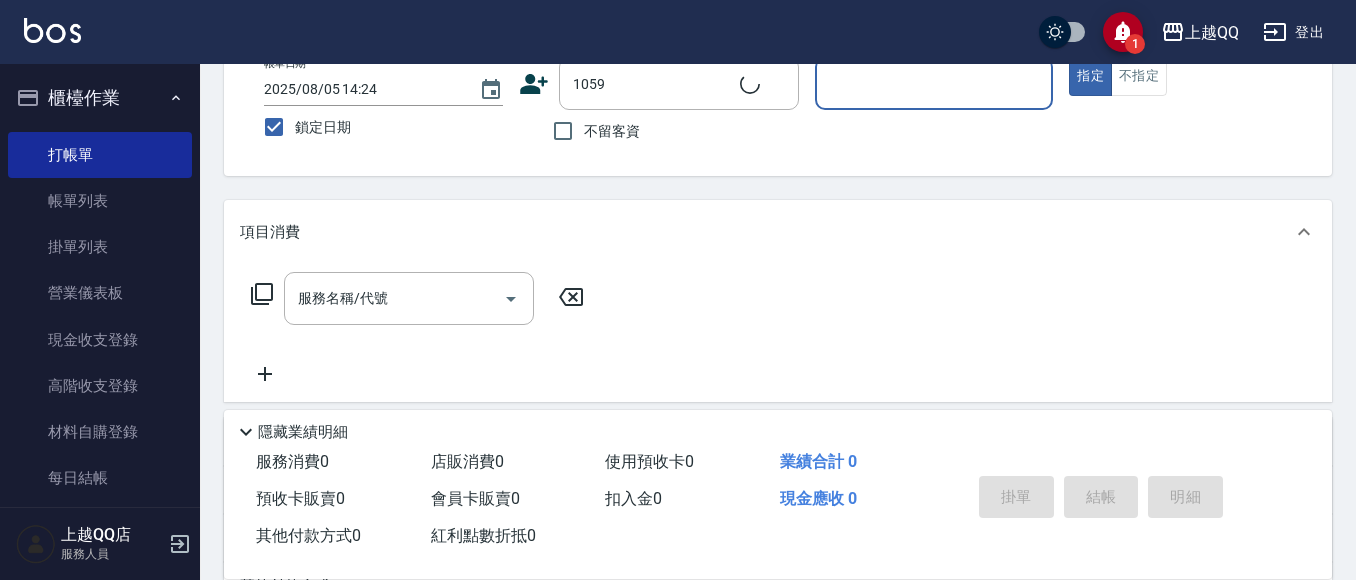 type on "[FIRST] [LAST]/[PHONE]/[NUMBER]" 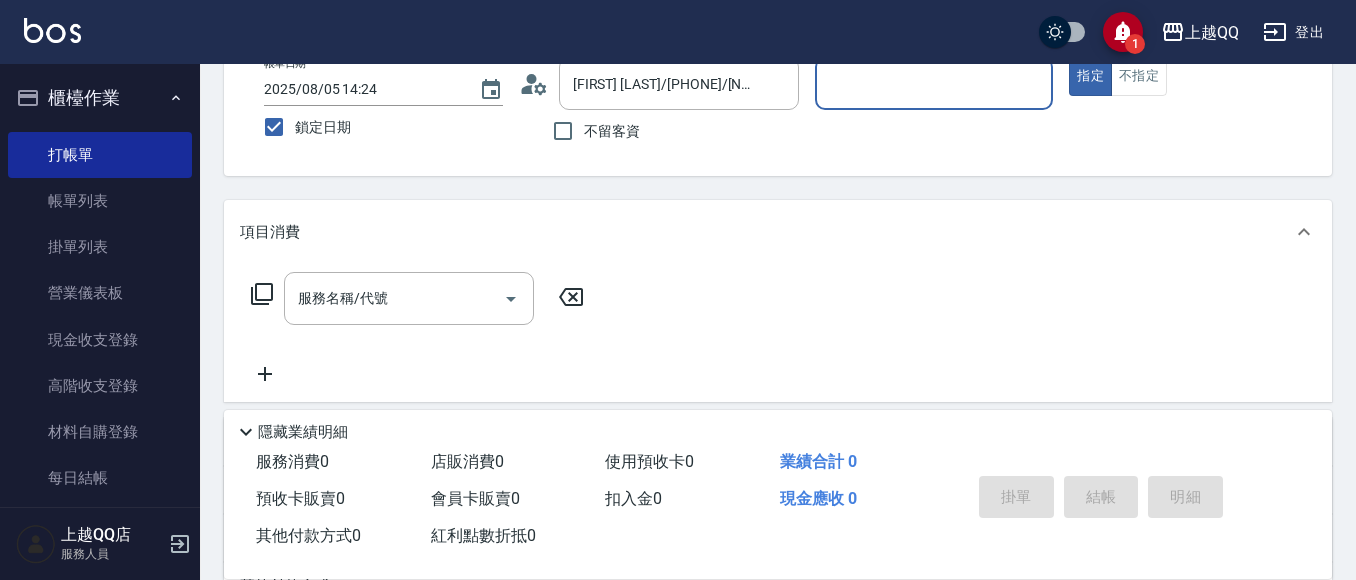 type on "[FIRST]-[NUMBER]" 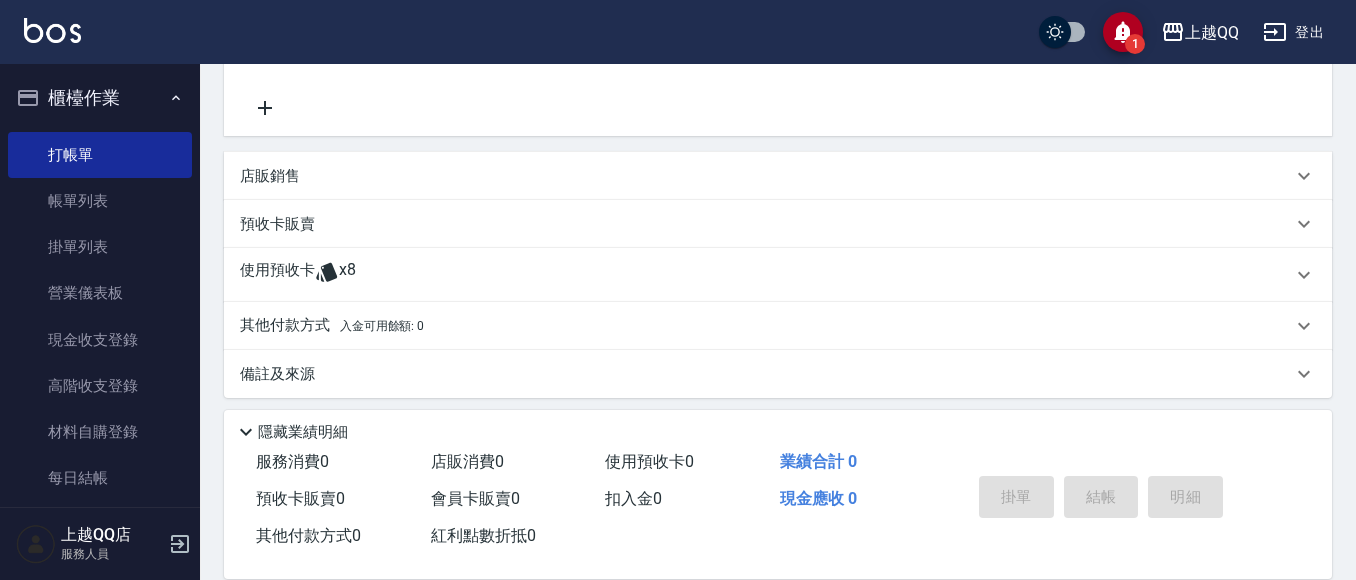 scroll, scrollTop: 404, scrollLeft: 0, axis: vertical 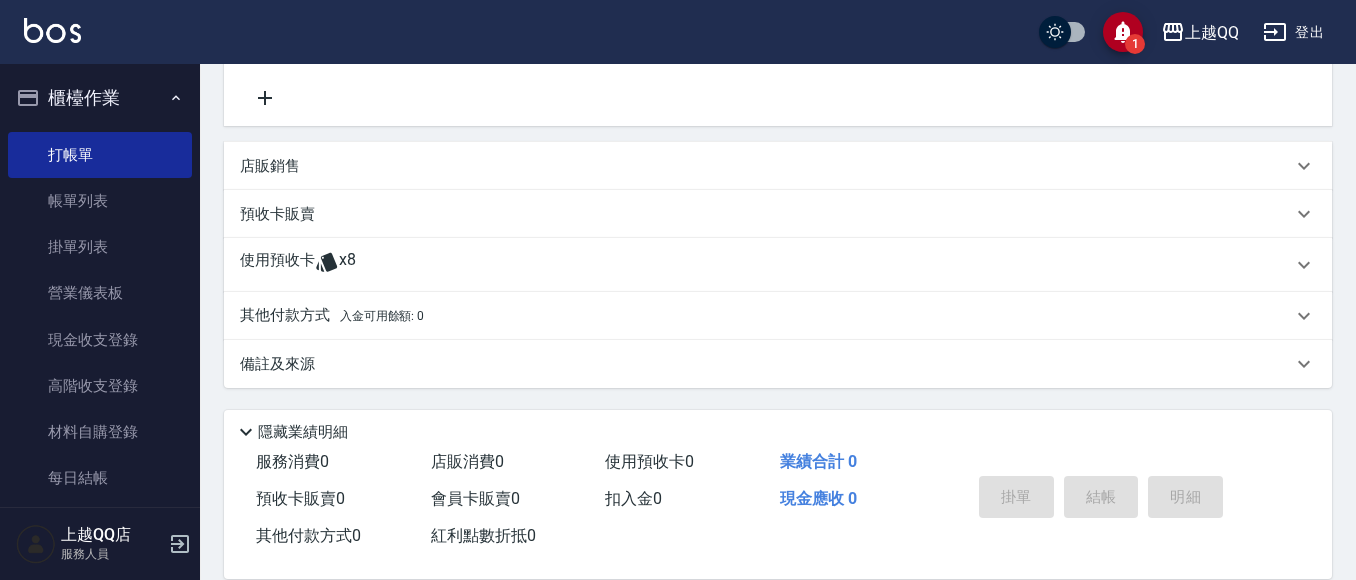 drag, startPoint x: 294, startPoint y: 259, endPoint x: 759, endPoint y: 325, distance: 469.66052 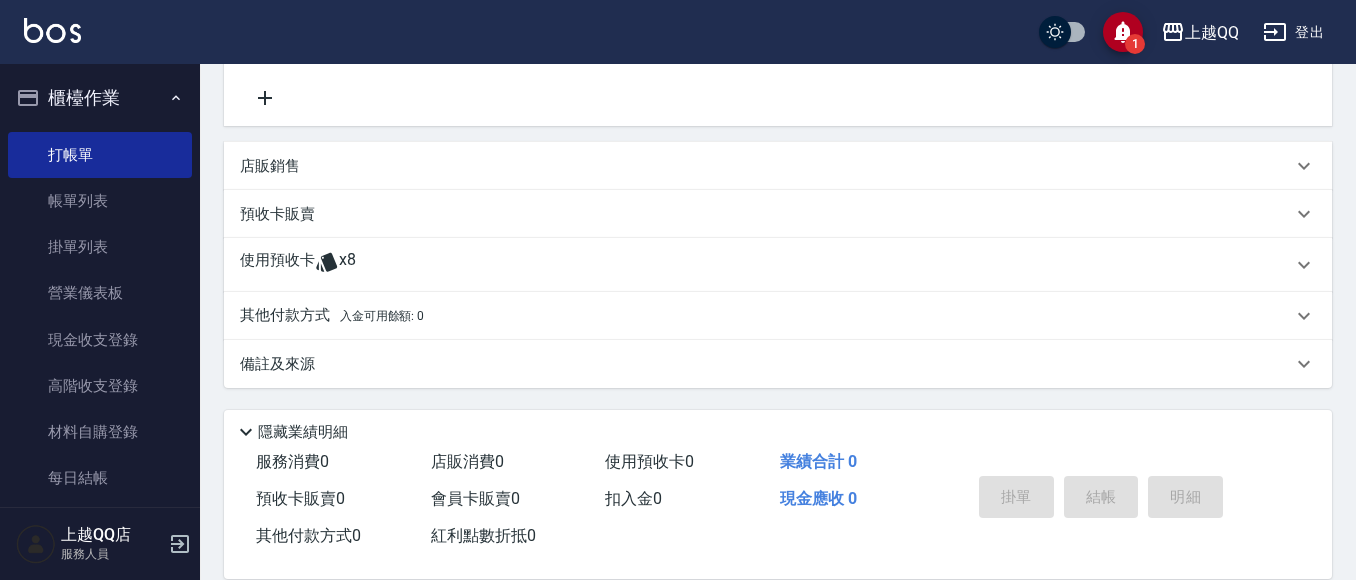 click on "使用預收卡" at bounding box center (277, 265) 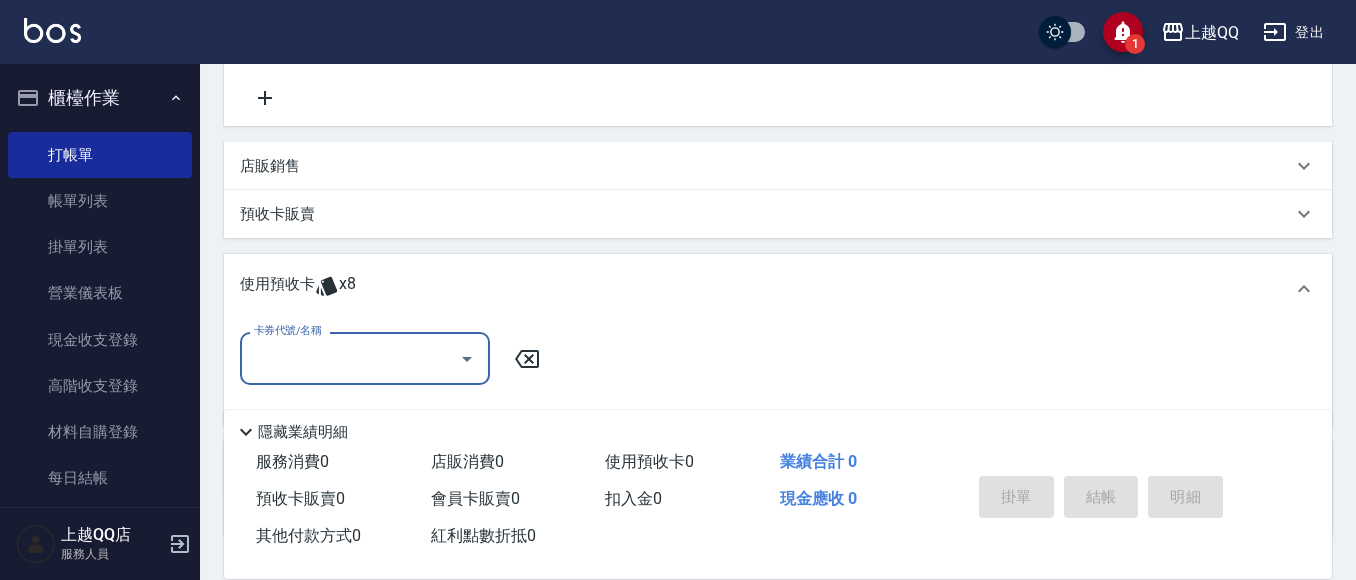 scroll, scrollTop: 0, scrollLeft: 0, axis: both 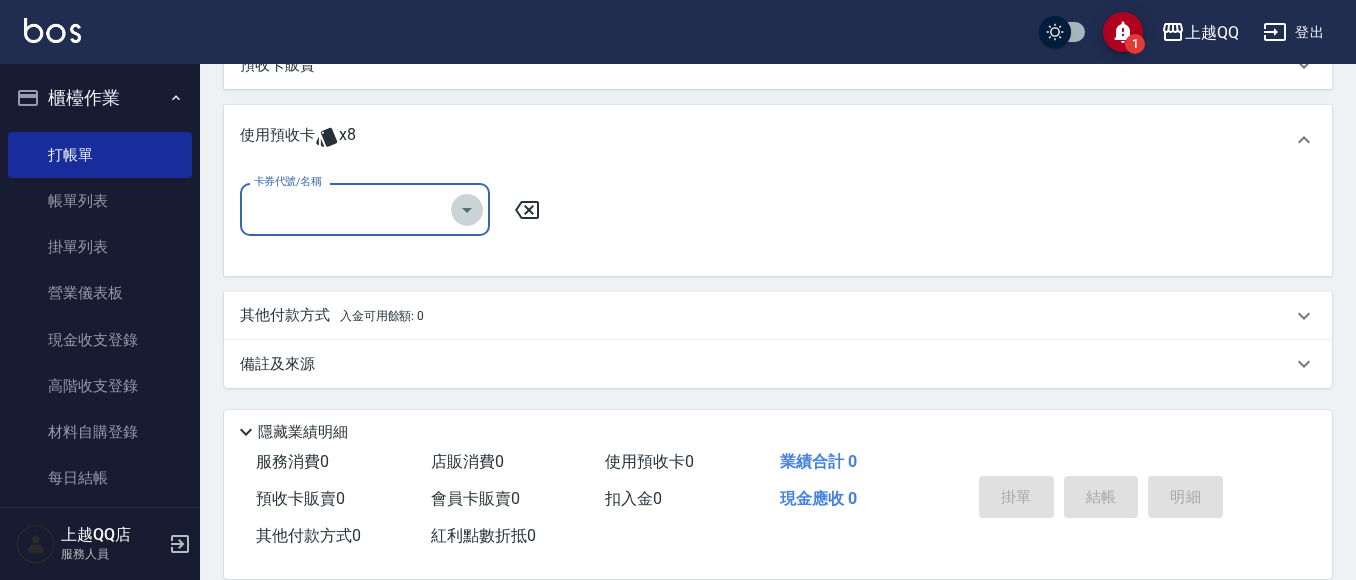 click 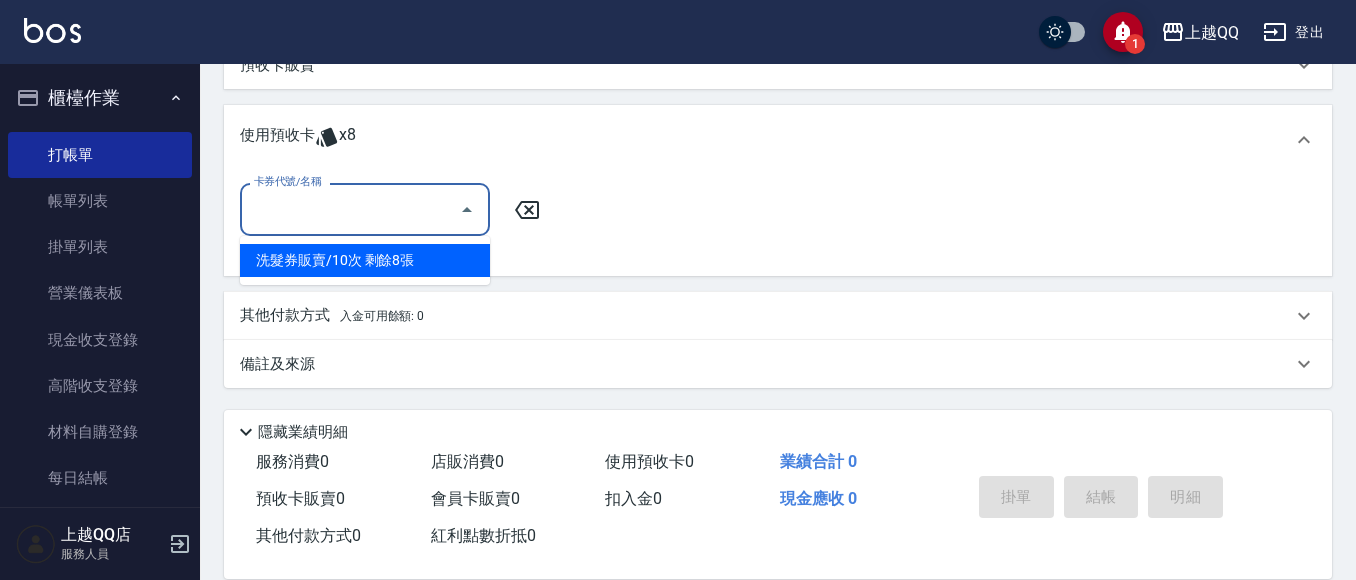 drag, startPoint x: 425, startPoint y: 263, endPoint x: 541, endPoint y: 240, distance: 118.258194 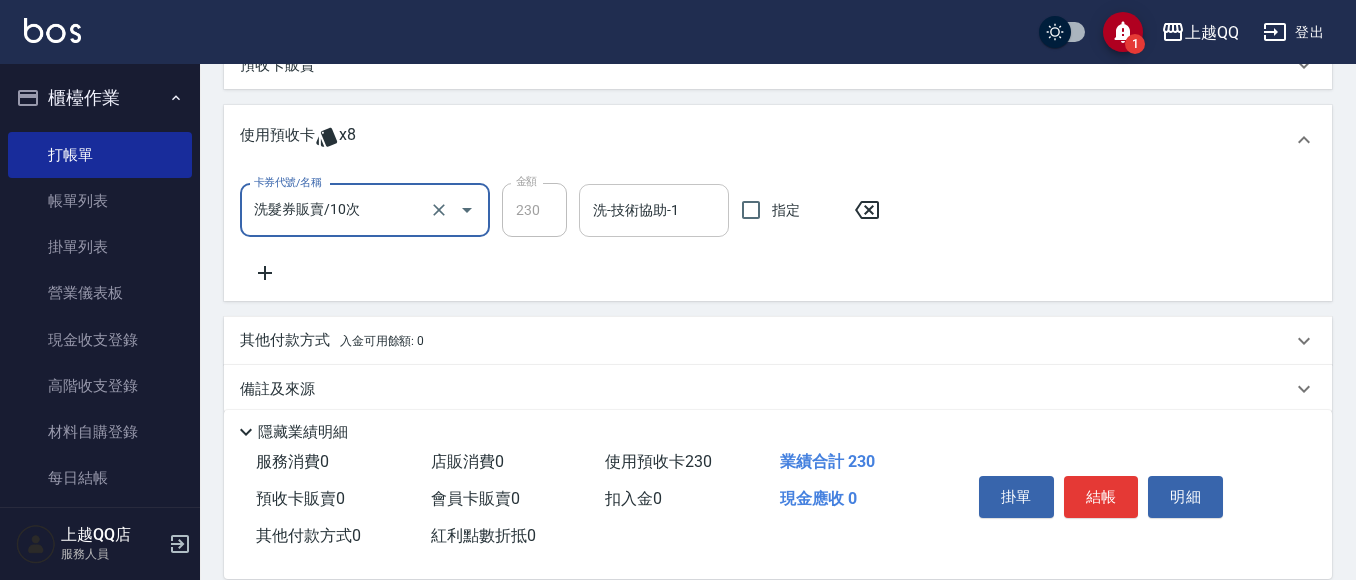 click on "洗-技術協助-1" at bounding box center [654, 210] 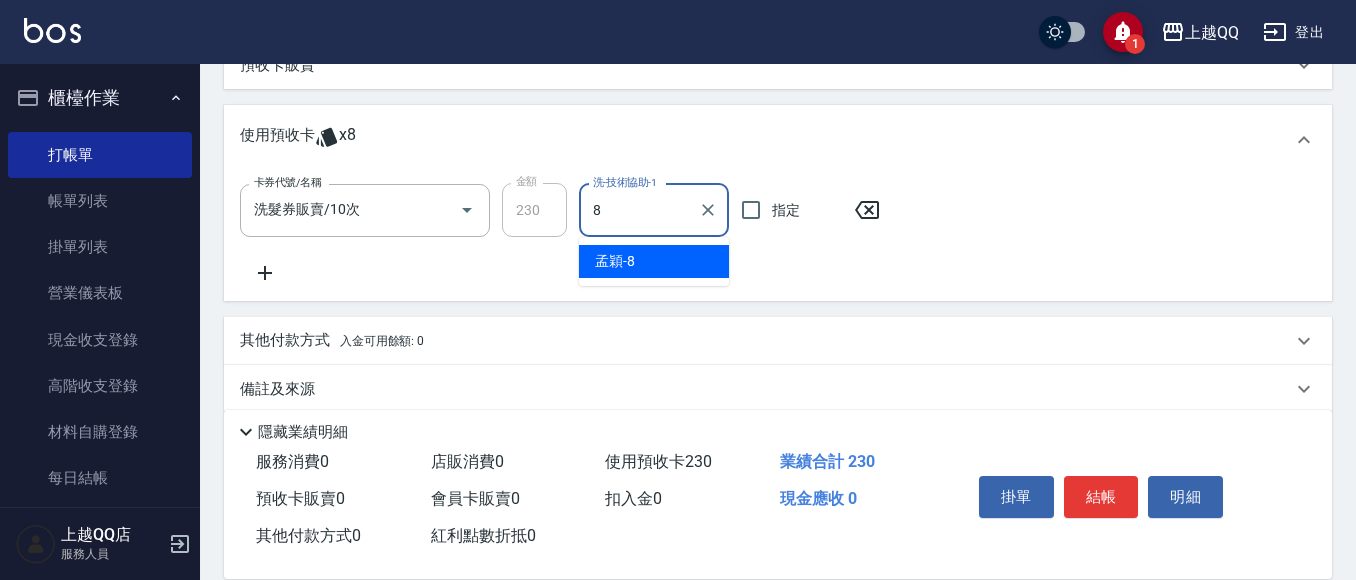 type on "孟穎-8" 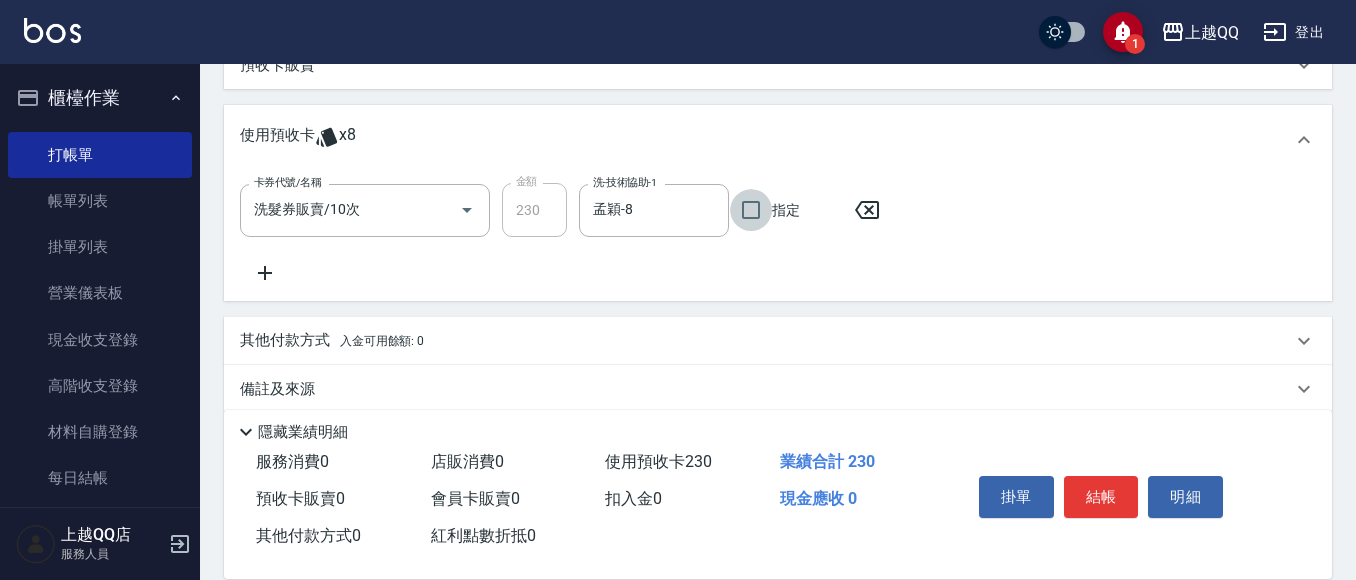 click 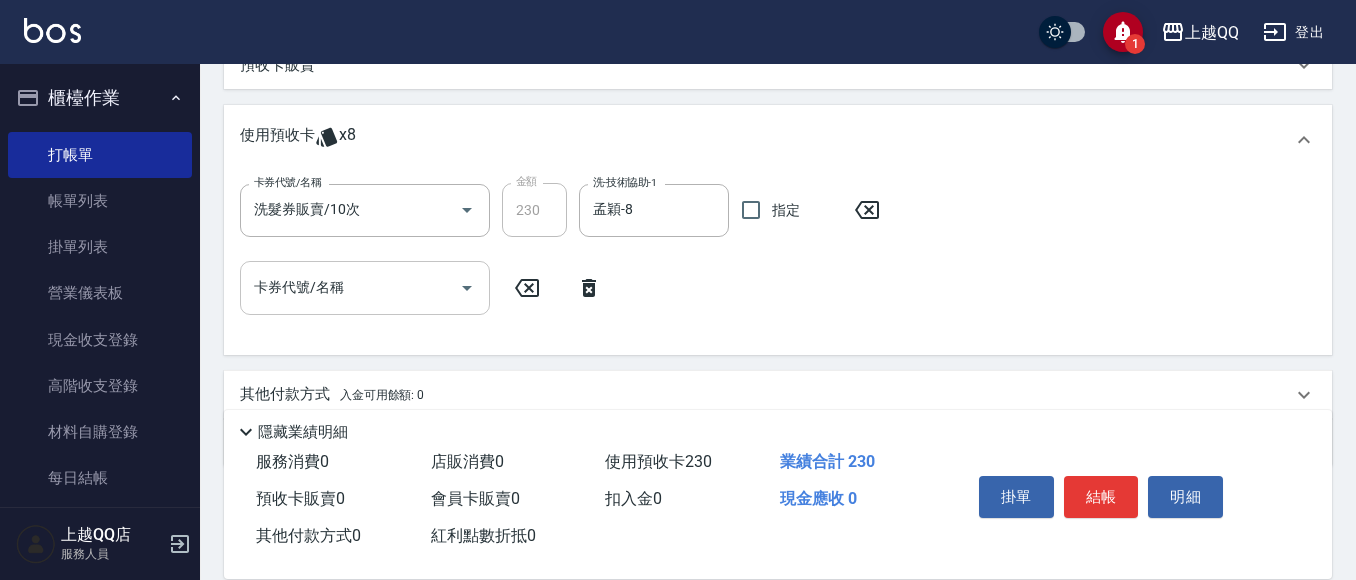 drag, startPoint x: 474, startPoint y: 292, endPoint x: 485, endPoint y: 306, distance: 17.804493 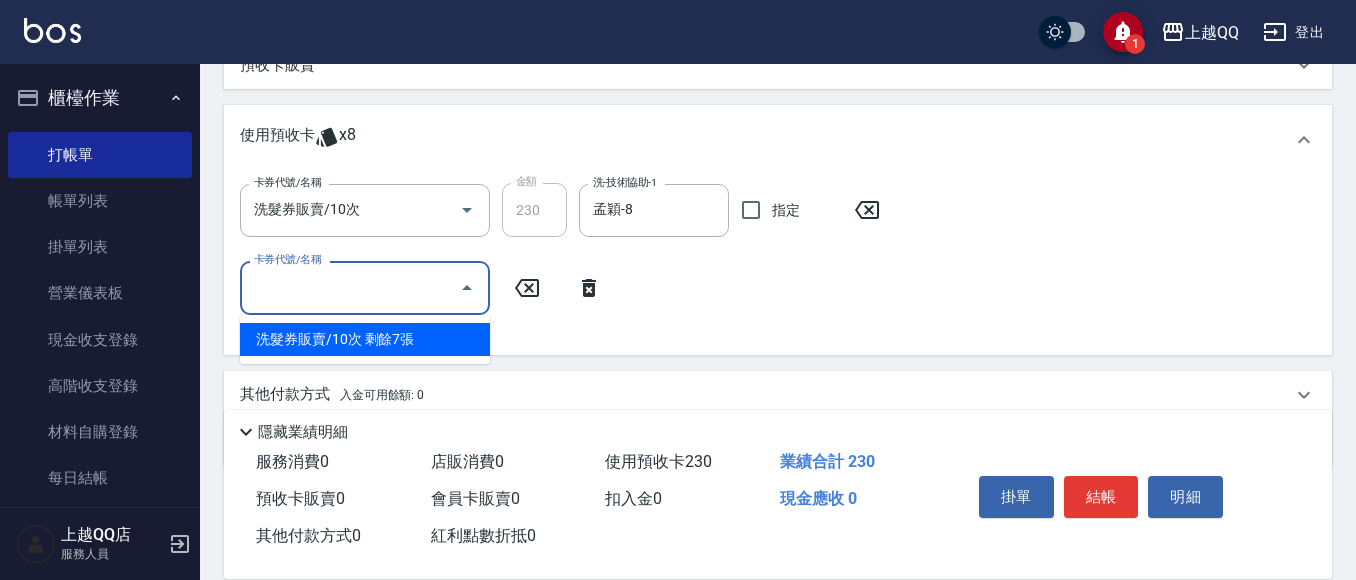 click on "洗髮券販賣/10次 剩餘7張" at bounding box center (365, 339) 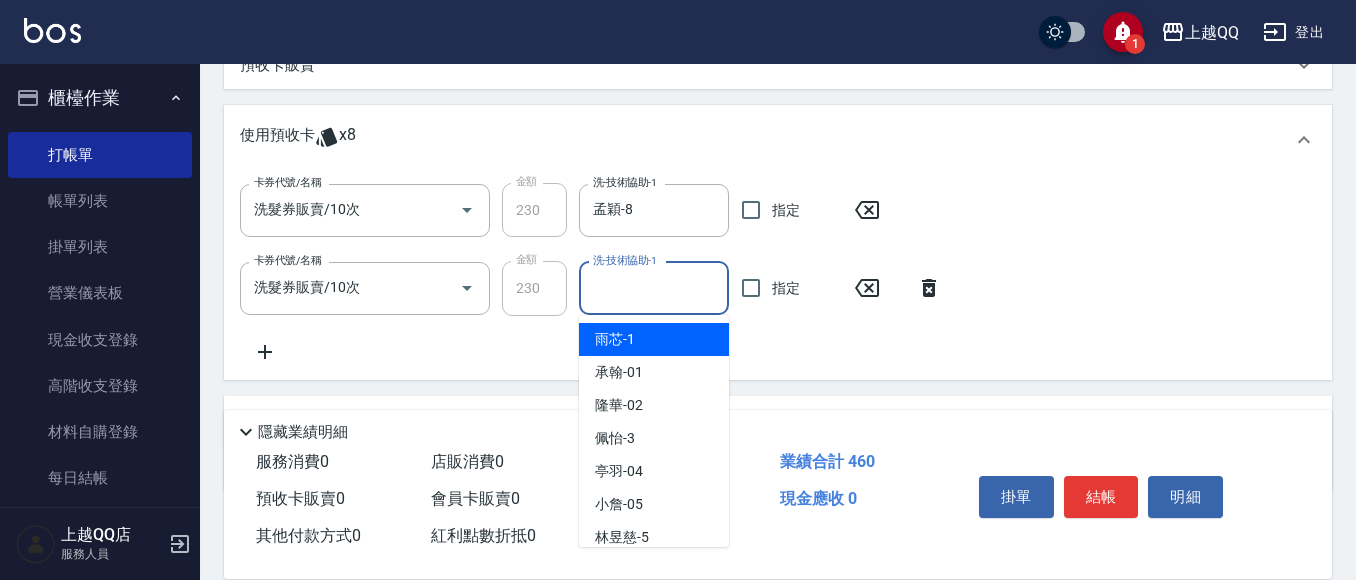 drag, startPoint x: 601, startPoint y: 293, endPoint x: 736, endPoint y: 507, distance: 253.02371 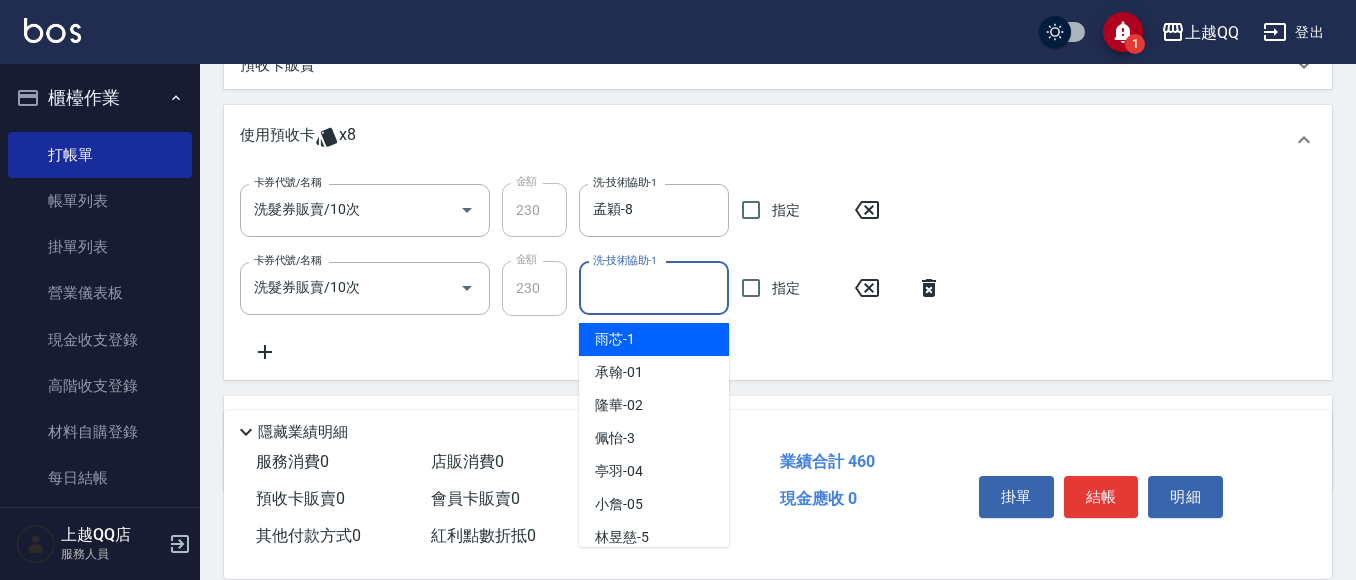 click on "洗-技術協助-1" at bounding box center [654, 288] 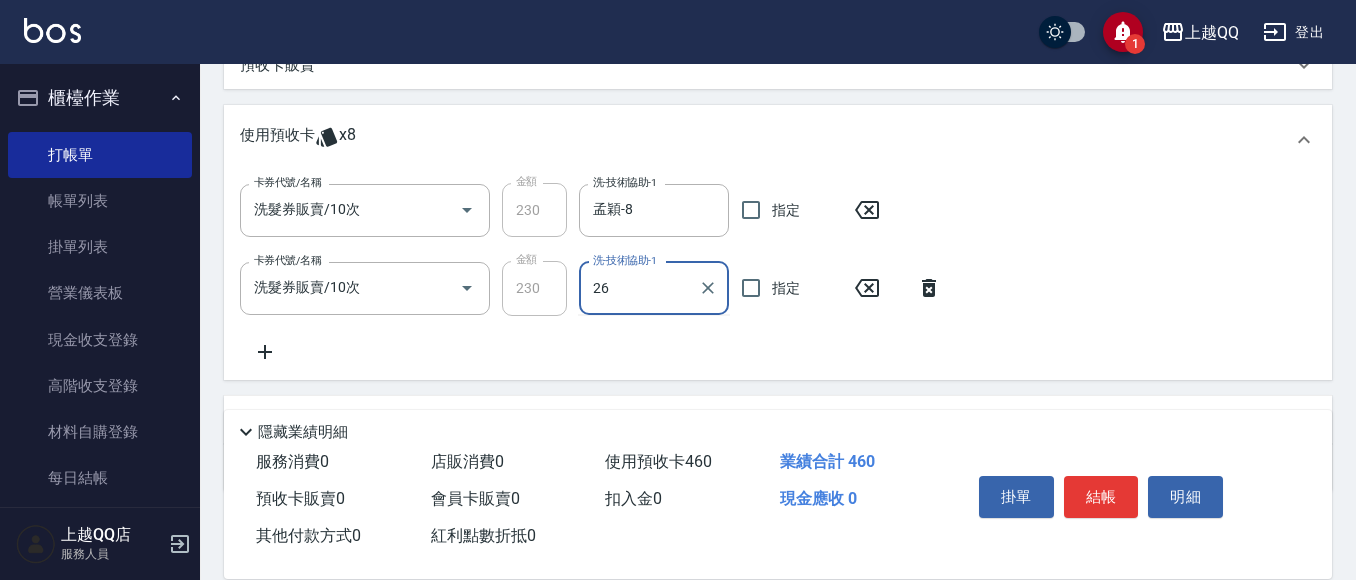 type on "林恩昕-26" 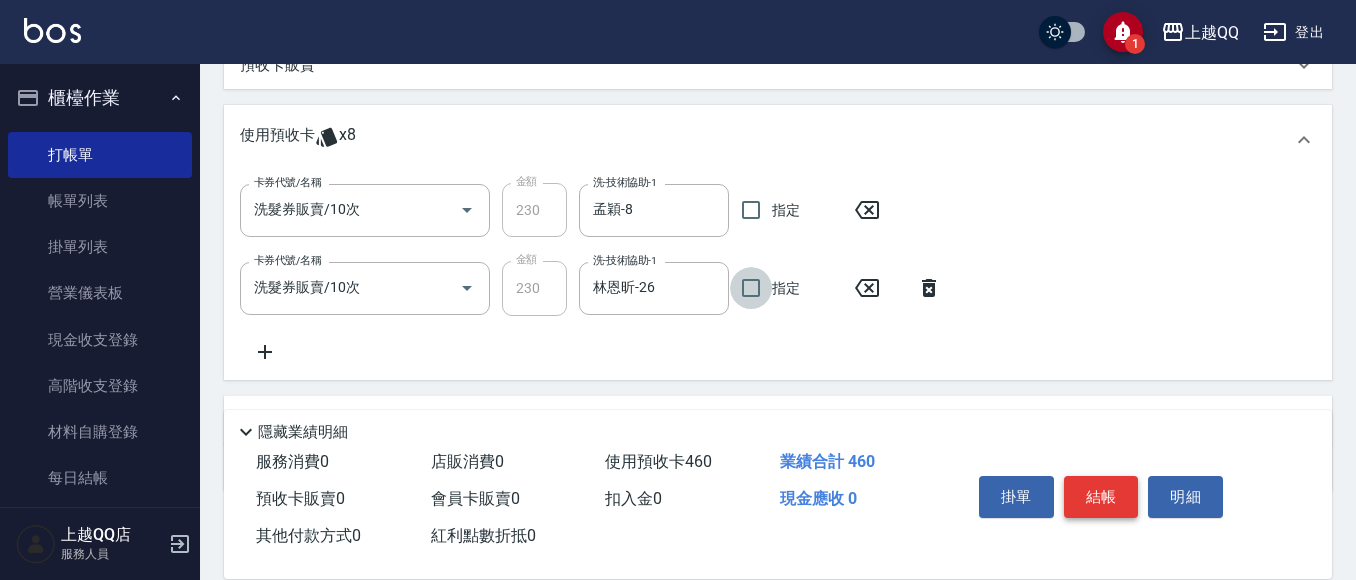 click on "結帳" at bounding box center (1101, 497) 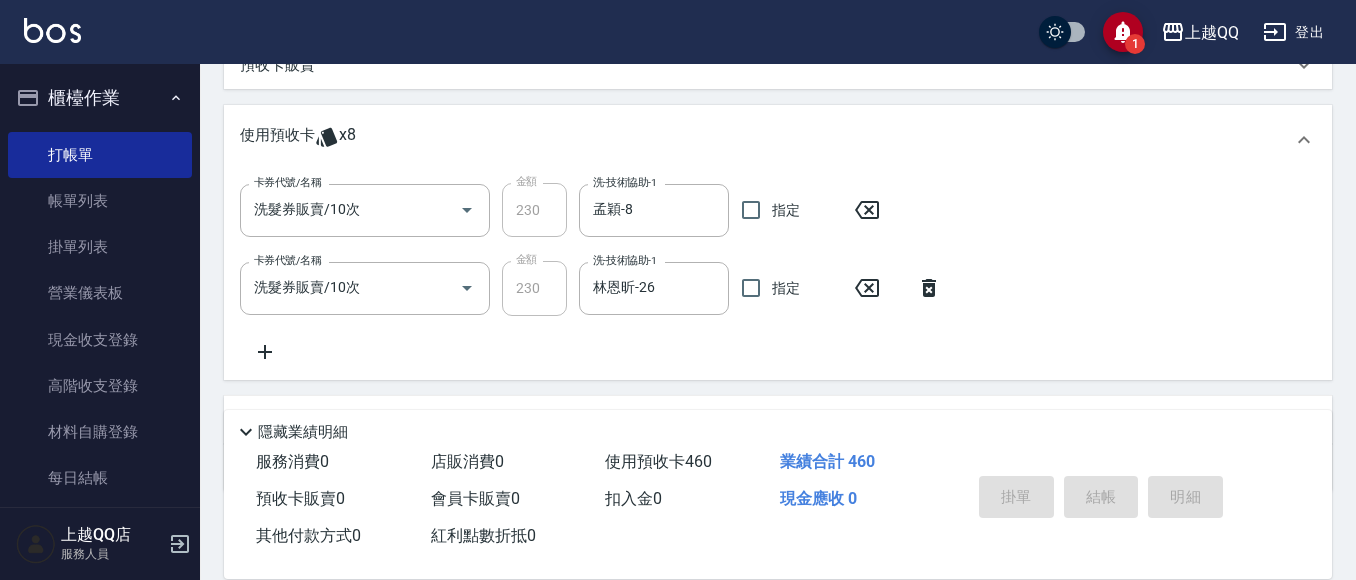 type 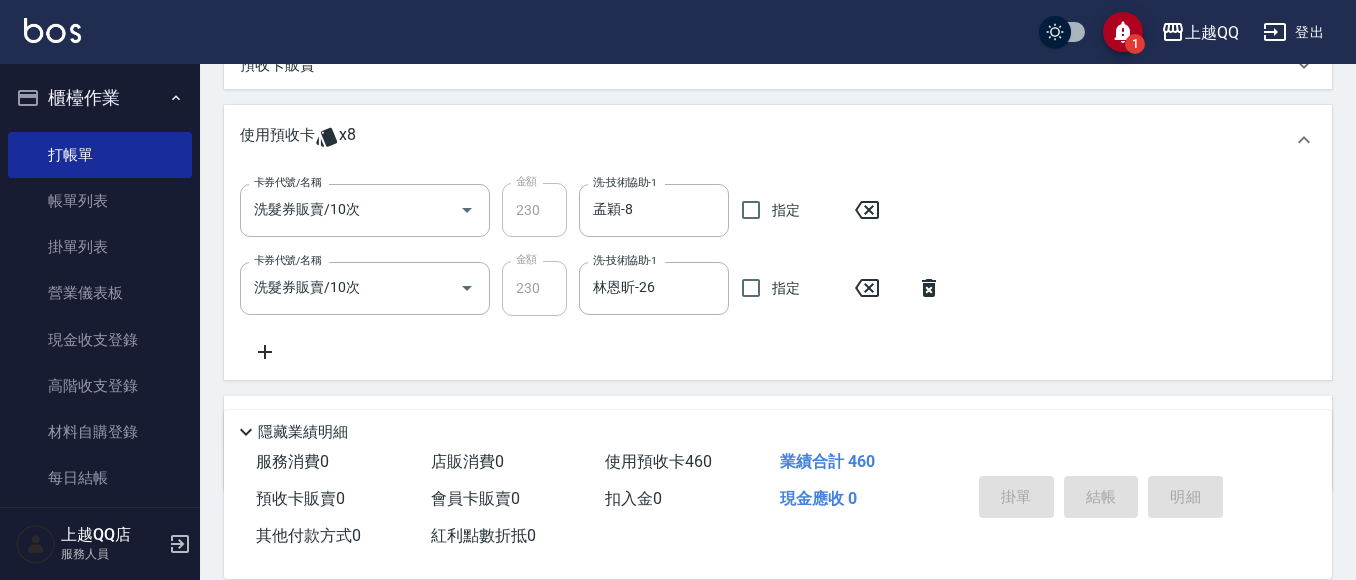 type 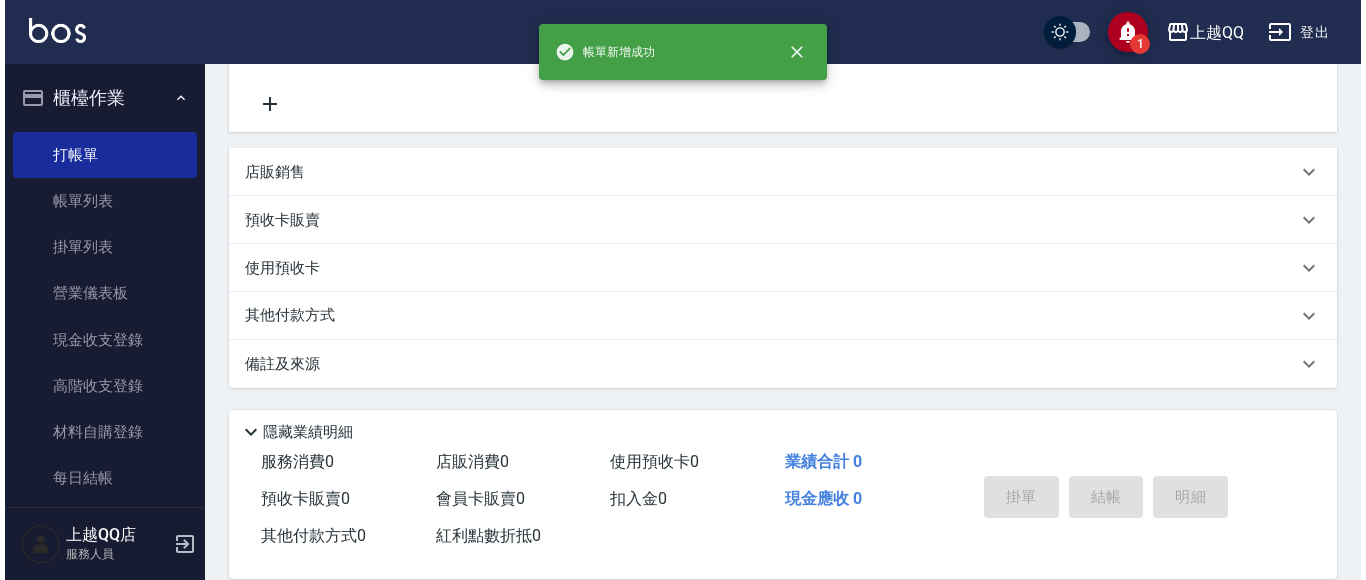 scroll, scrollTop: 0, scrollLeft: 0, axis: both 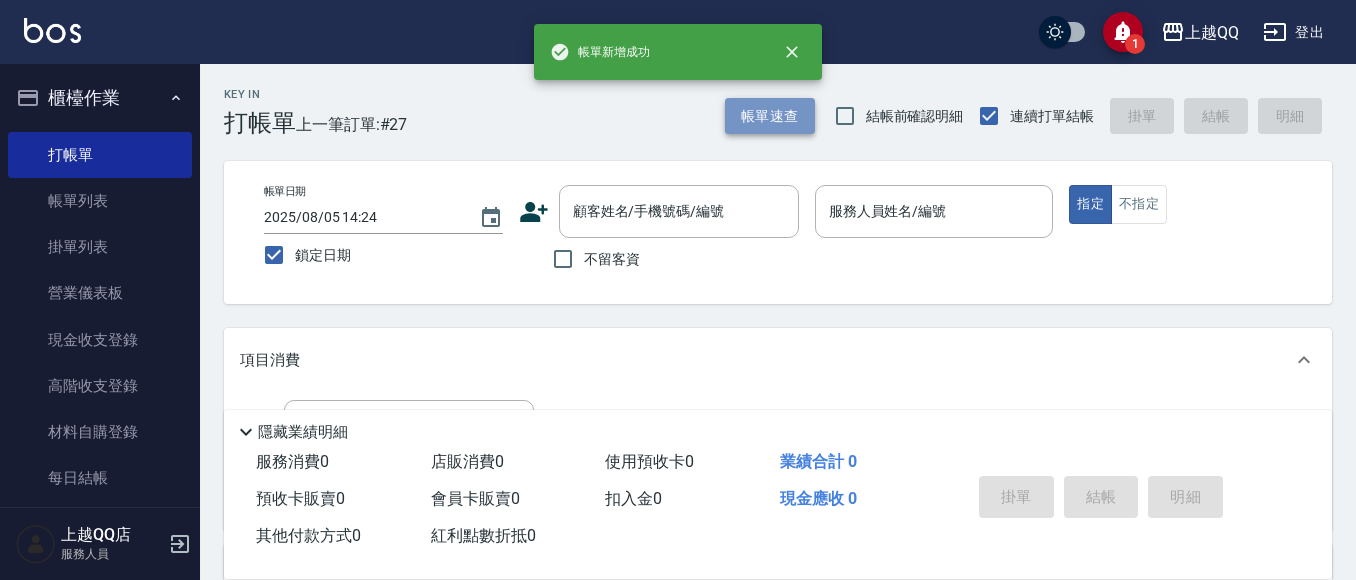 click on "帳單速查" at bounding box center (770, 116) 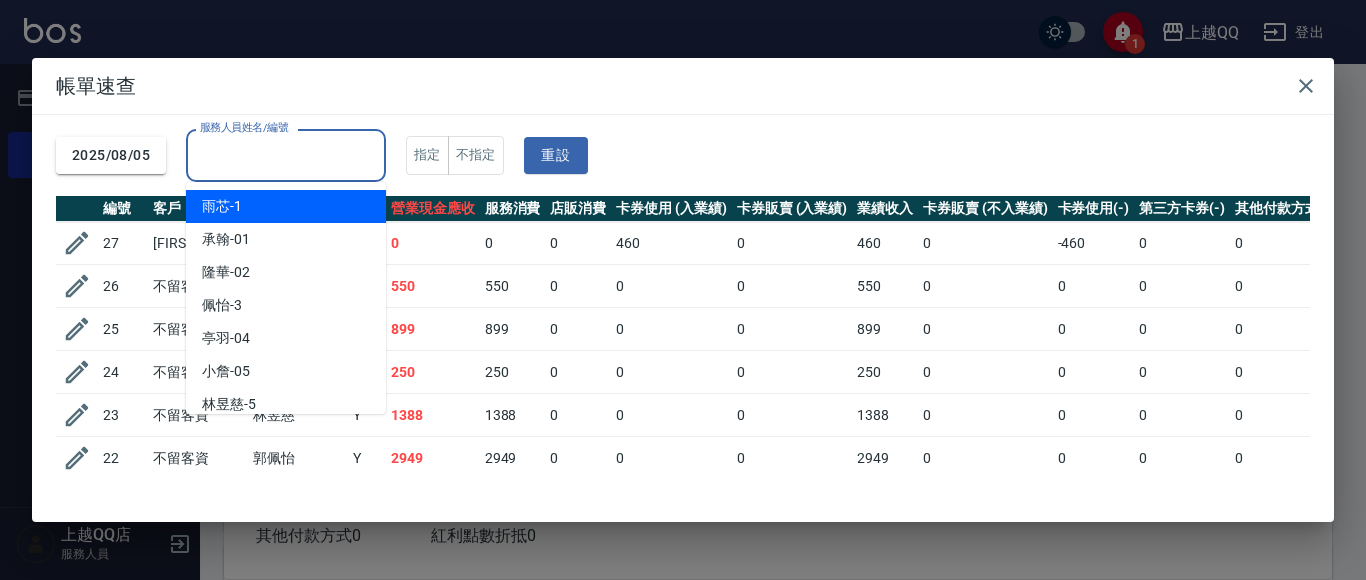 drag, startPoint x: 282, startPoint y: 165, endPoint x: 0, endPoint y: 56, distance: 302.3326 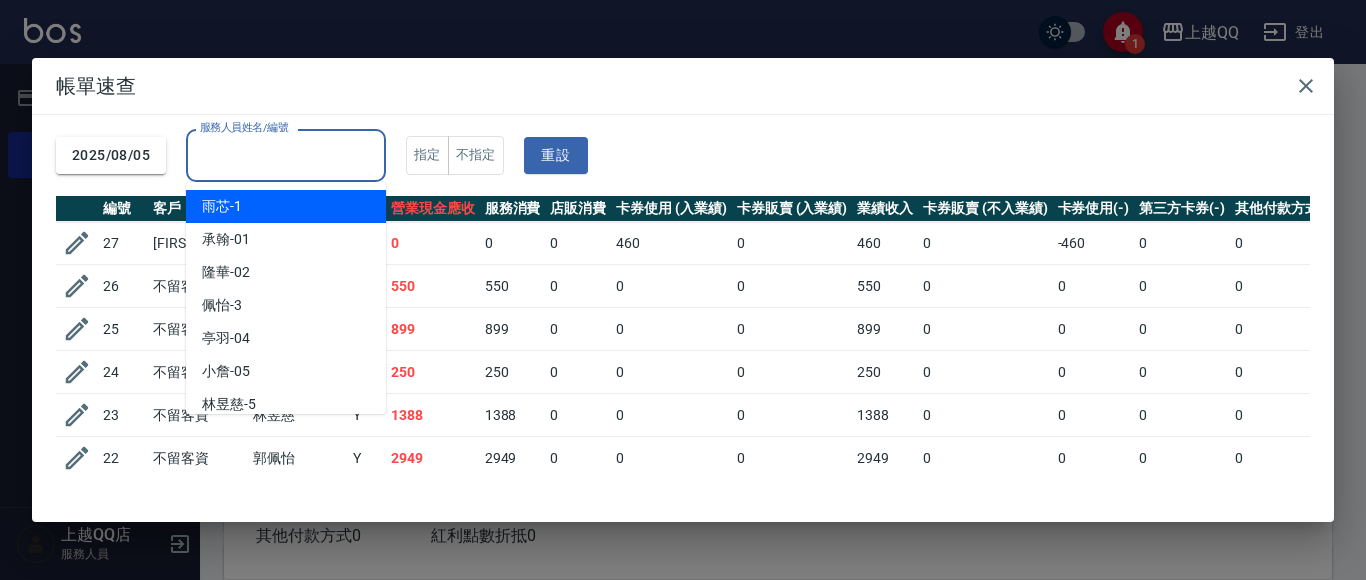 click on "服務人員姓名/編號" at bounding box center [286, 155] 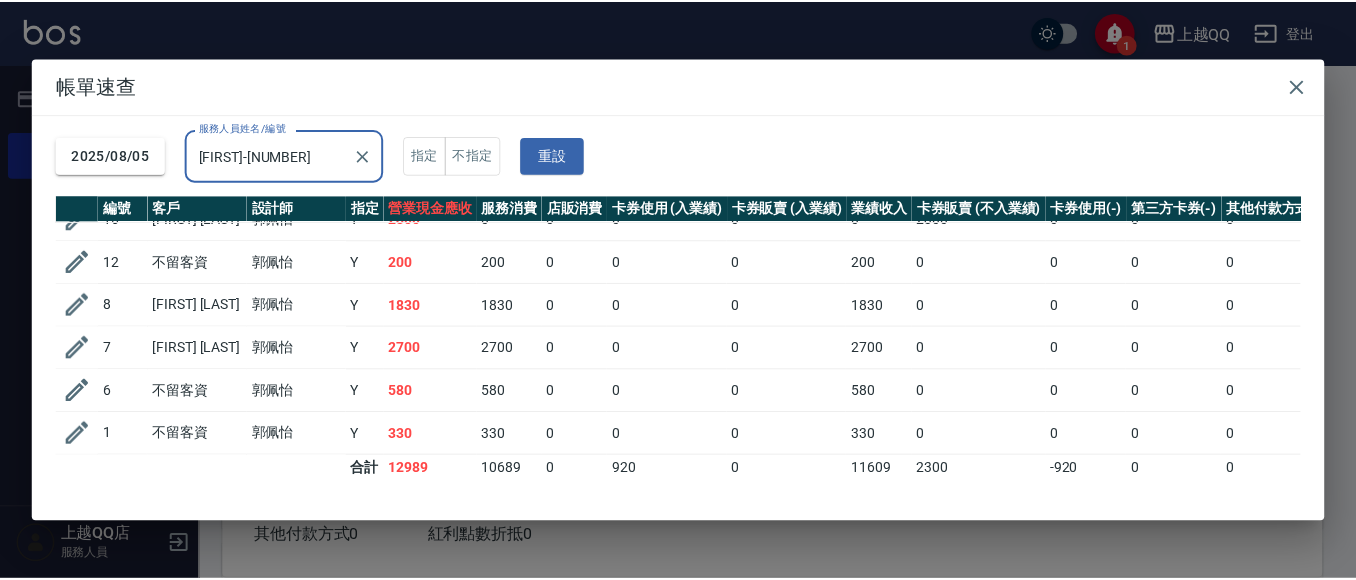 scroll, scrollTop: 259, scrollLeft: 0, axis: vertical 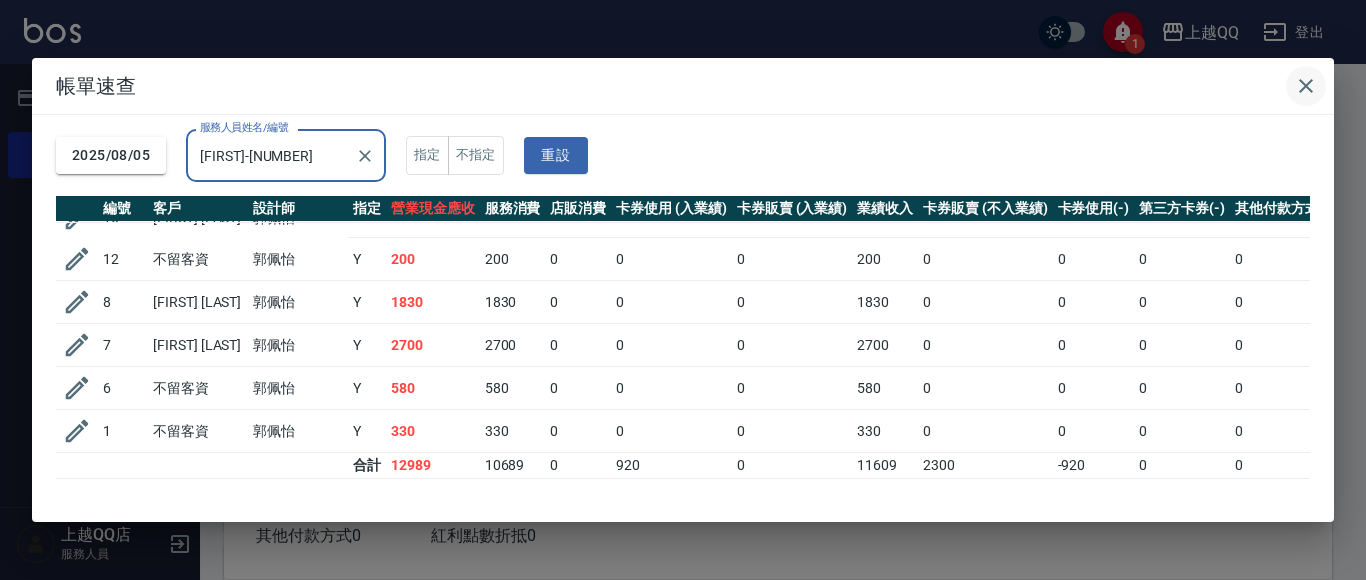 type on "[FIRST]-[NUMBER]" 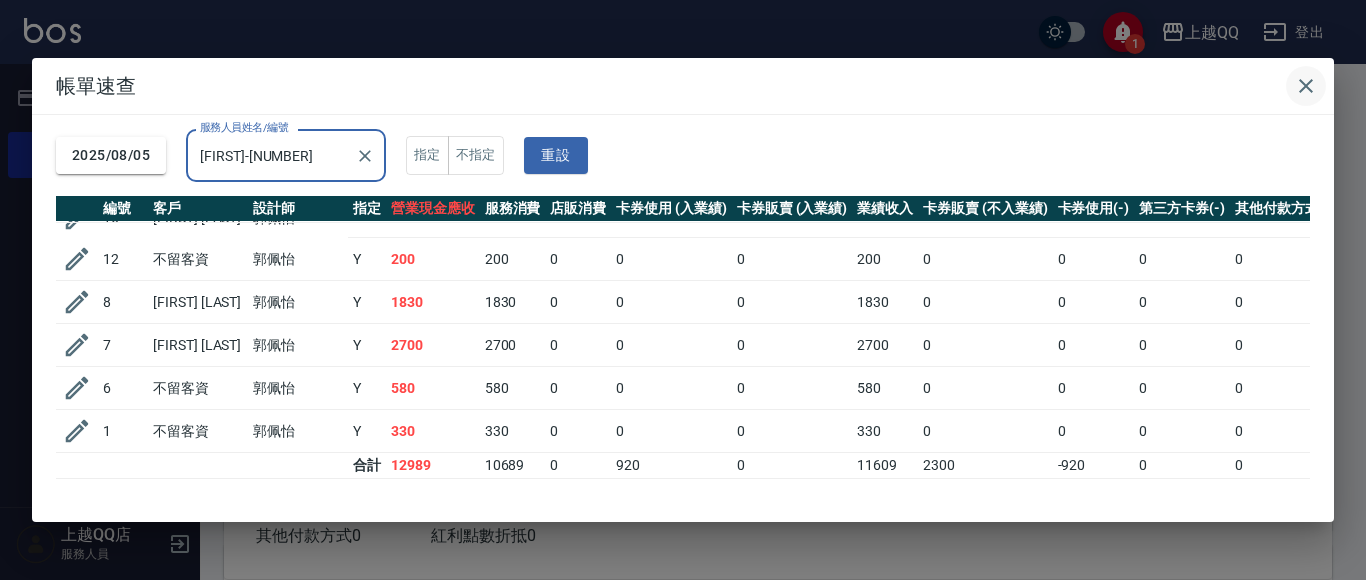 click 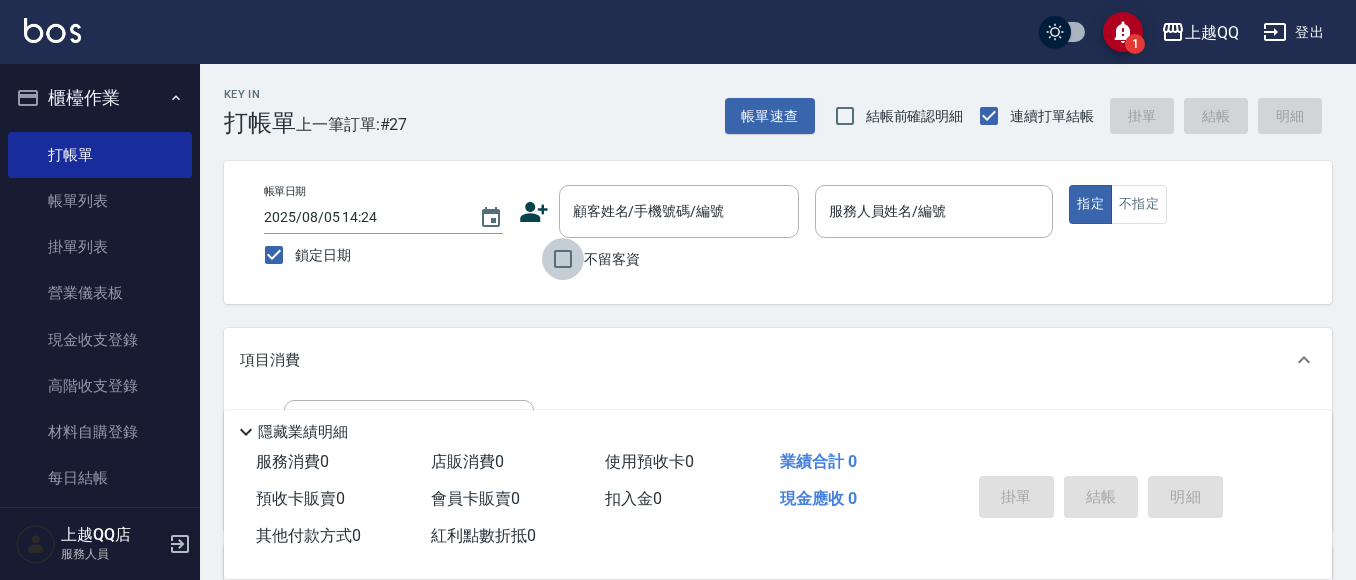 click on "不留客資" at bounding box center [563, 259] 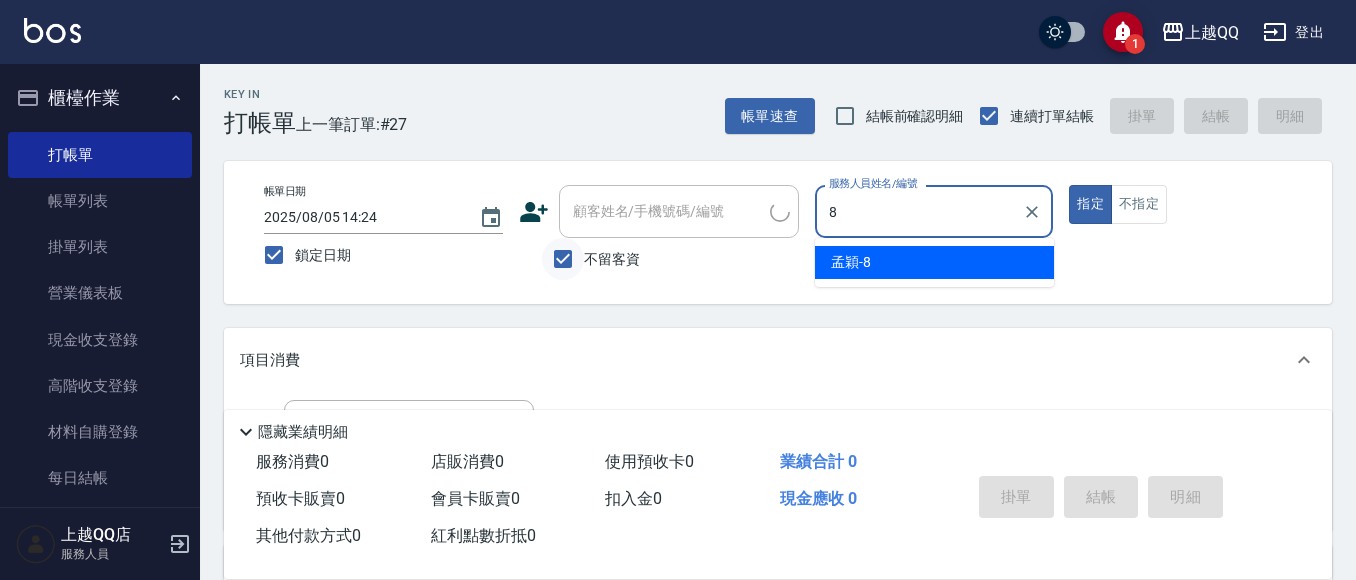 type on "孟穎-8" 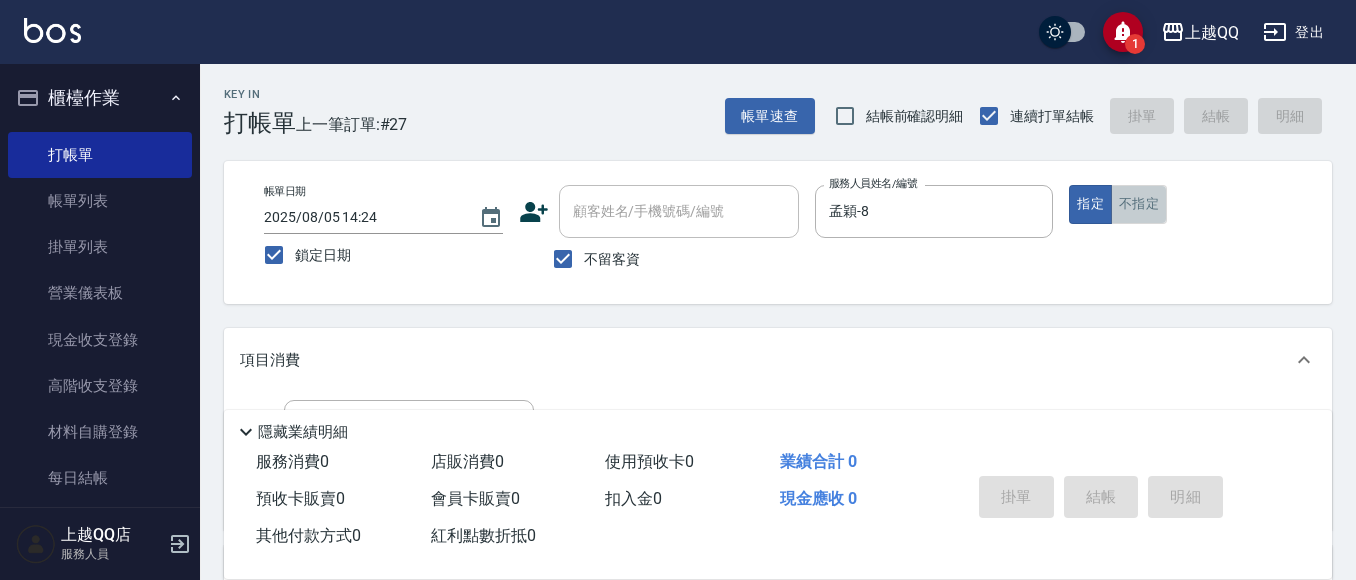 click on "不指定" at bounding box center (1139, 204) 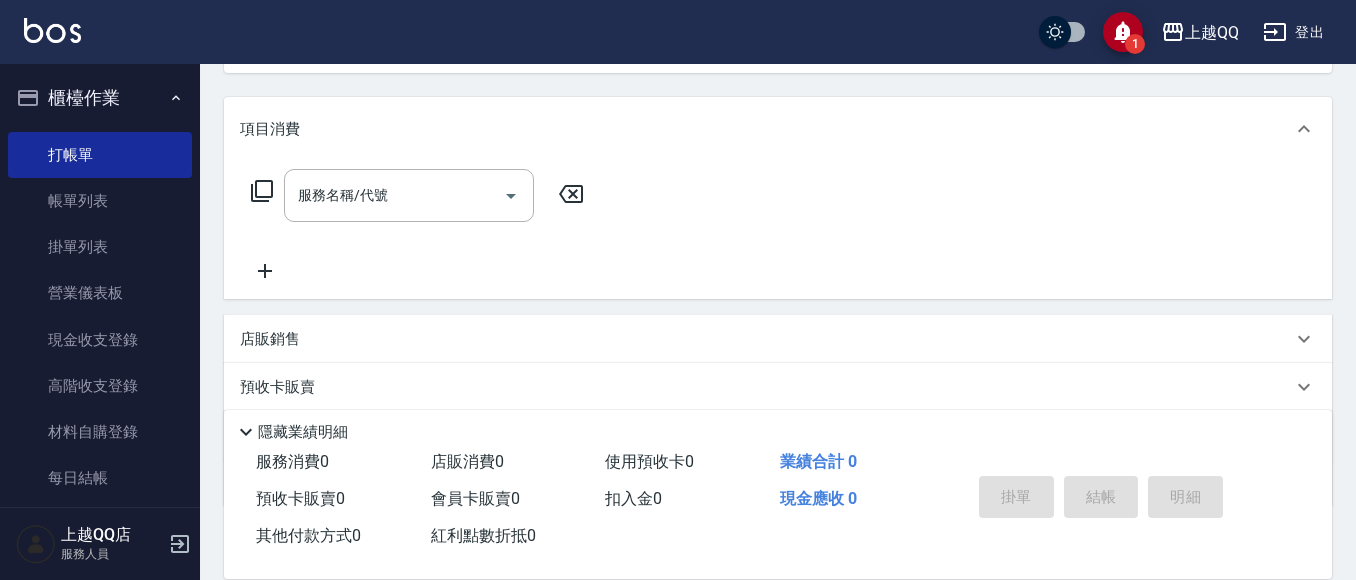 scroll, scrollTop: 249, scrollLeft: 0, axis: vertical 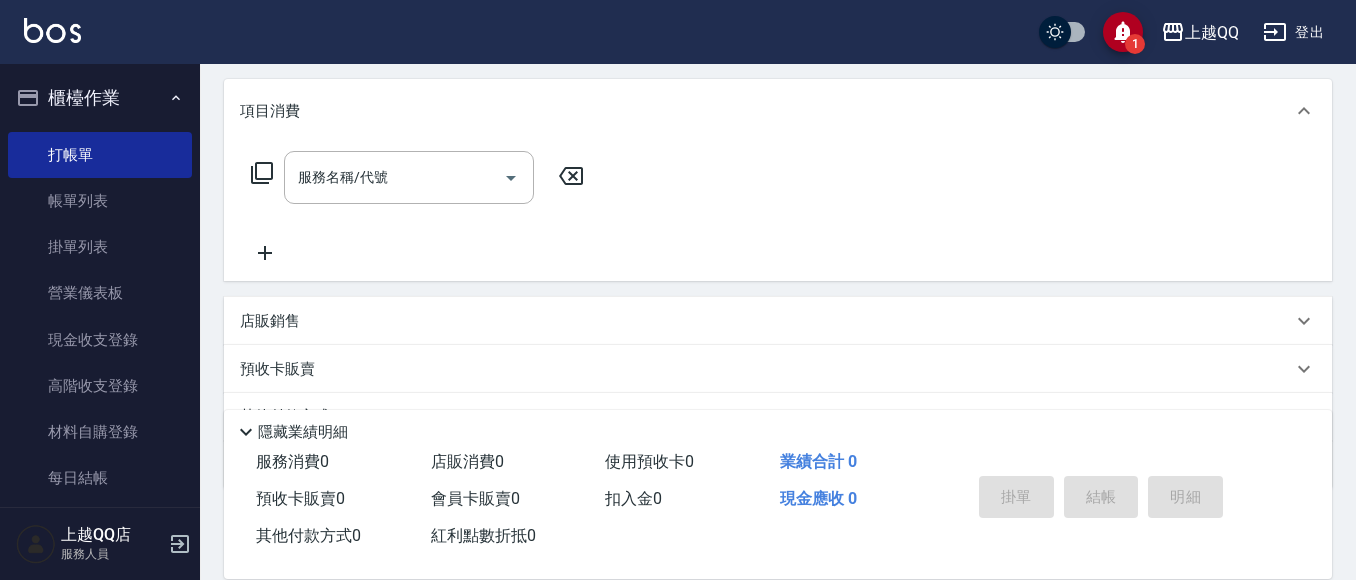click 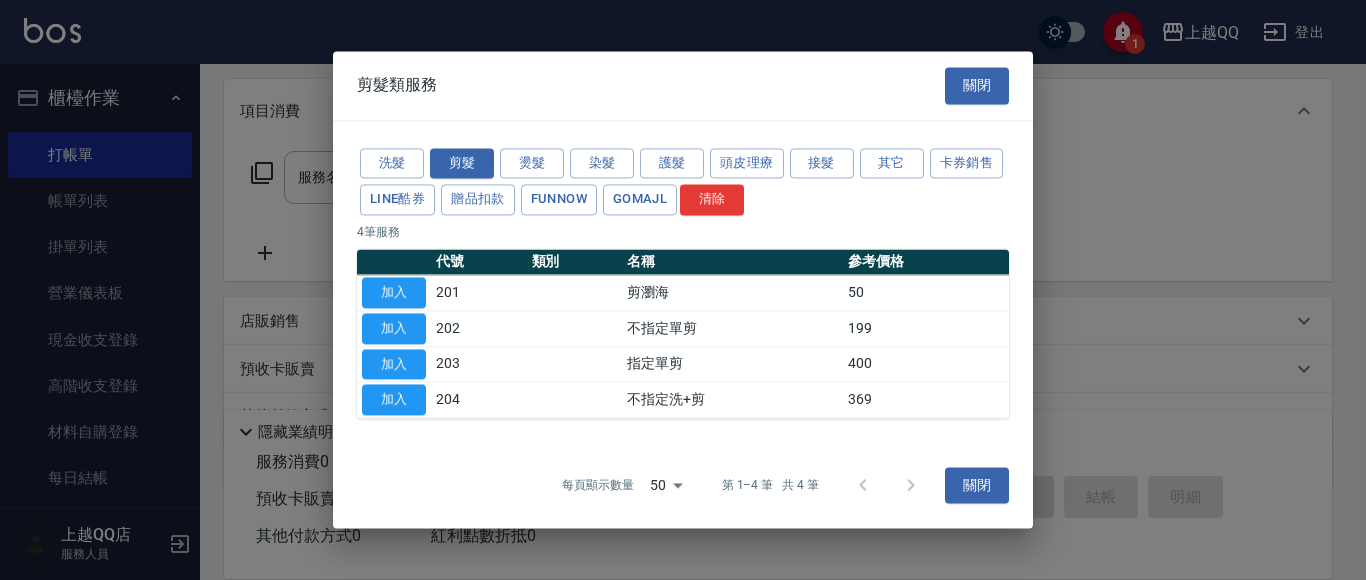 click on "洗髮 剪髮 燙髮 染髮 護髮 頭皮理療 接髮 其它 卡券銷售 LINE酷券 贈品扣款 FUNNOW GOMAJL 清除 4  筆服務 代號 類別 名稱 參考價格 加入 201 剪瀏海 50 加入 202 不指定單剪 199 加入 203 指定單剪 400 加入 204 不指定洗+剪 369" at bounding box center [683, 282] 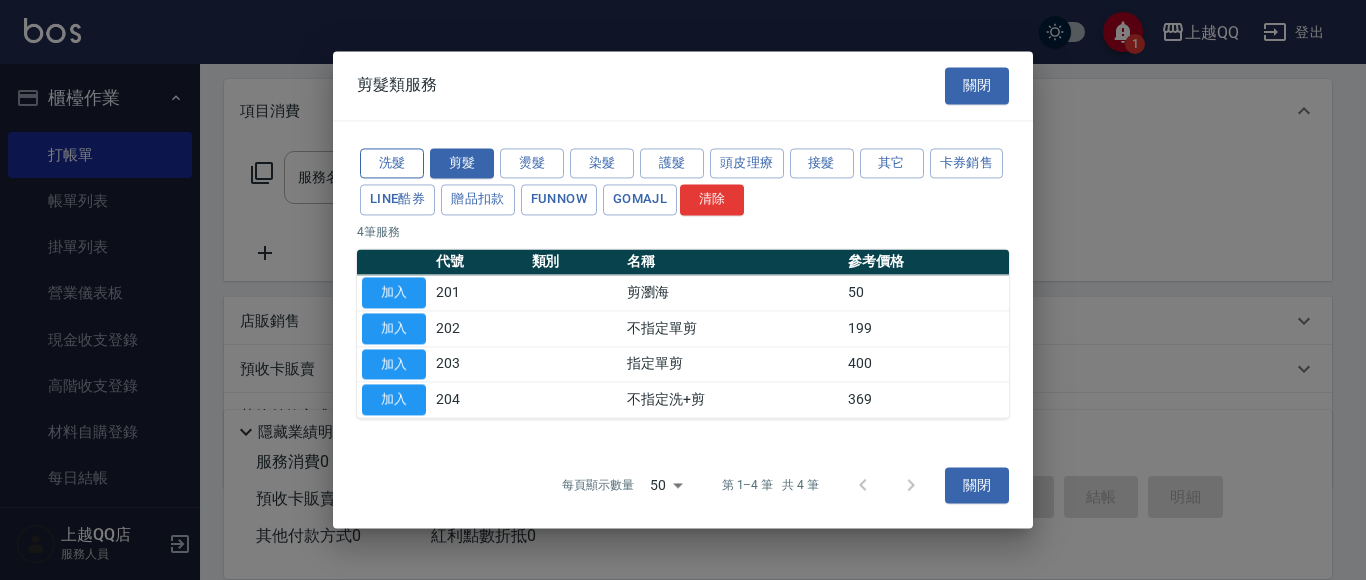 click on "洗髮" at bounding box center (392, 163) 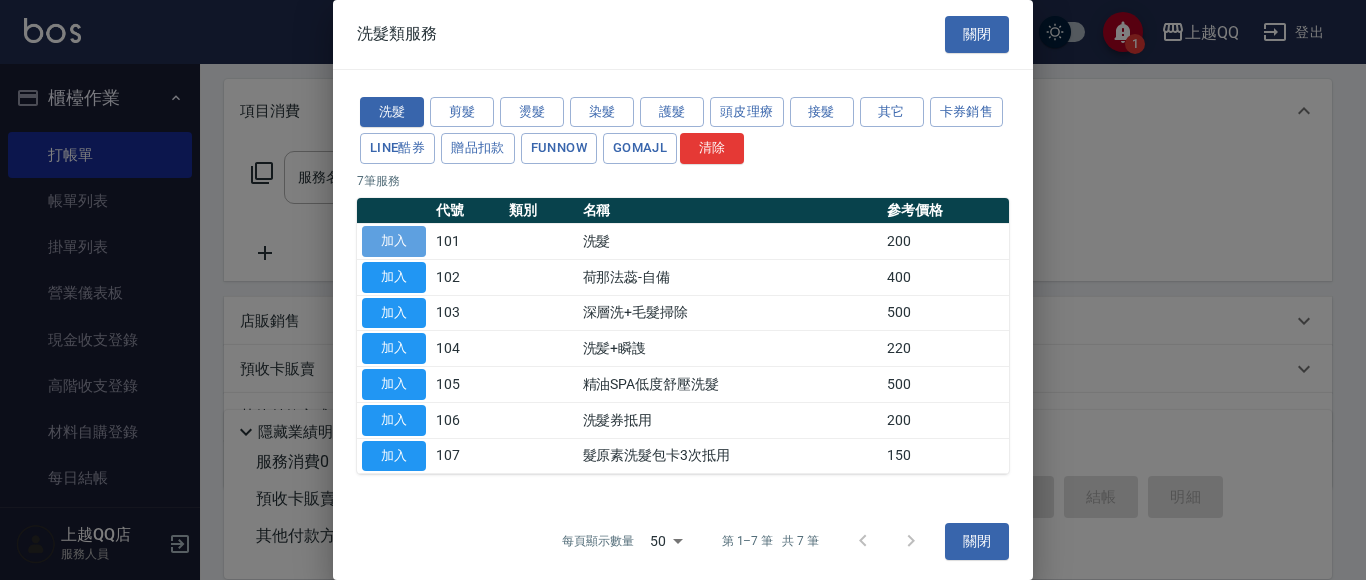 click on "加入" at bounding box center [394, 241] 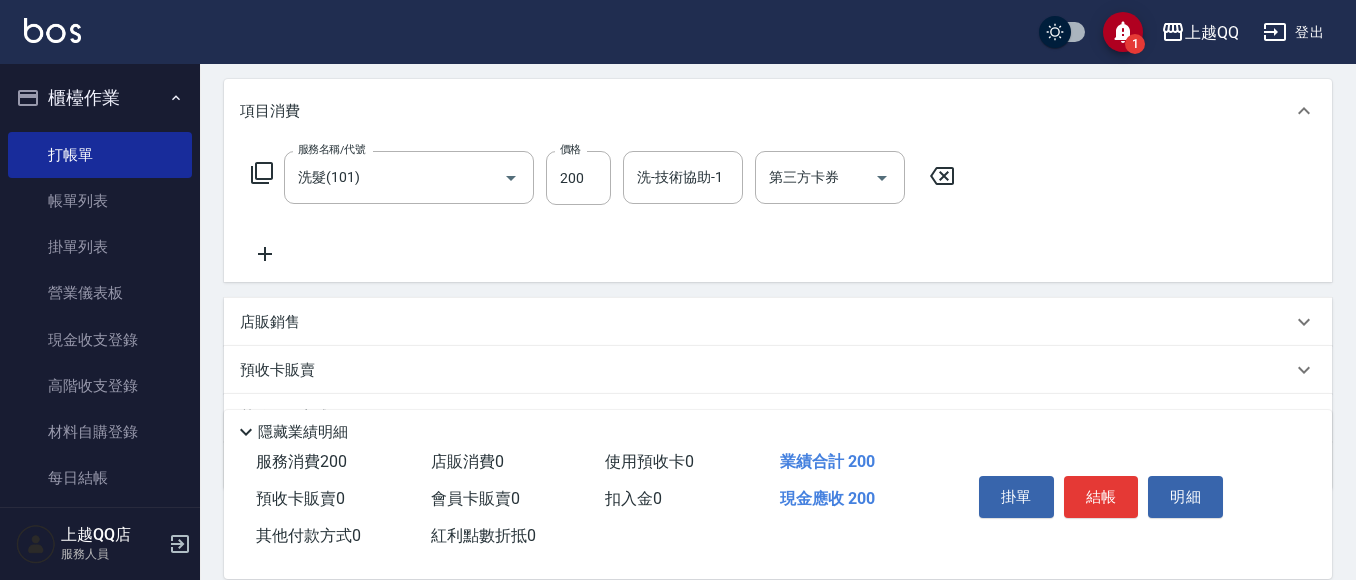 click 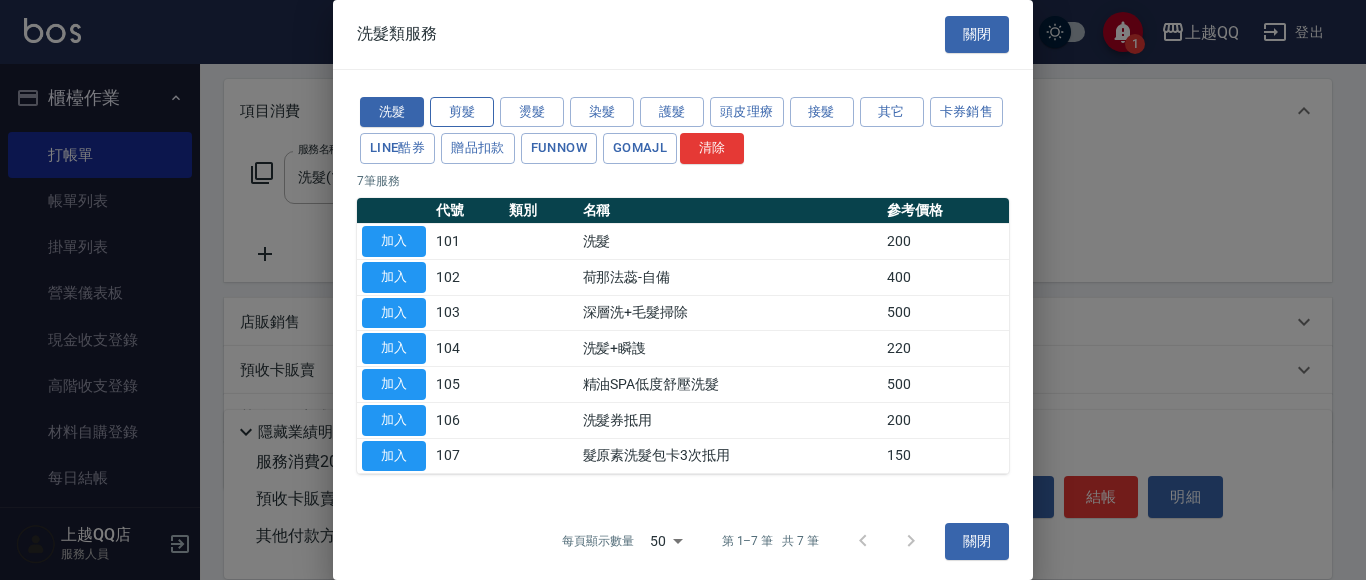 click on "剪髮" at bounding box center (462, 112) 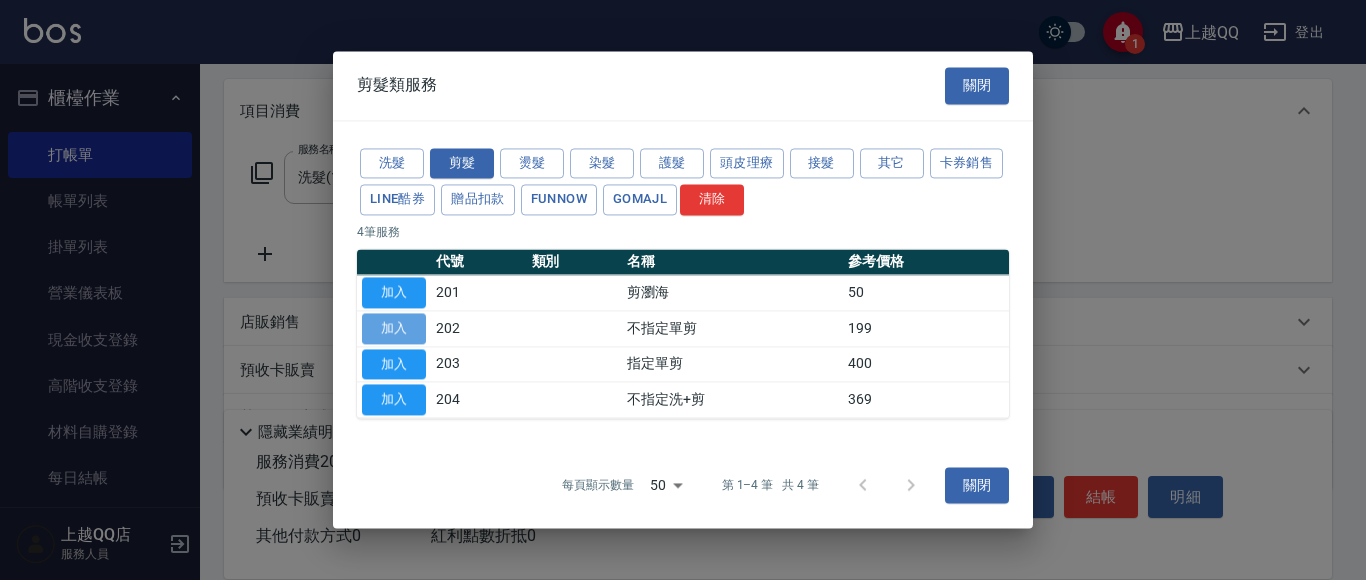 click on "加入" at bounding box center [394, 328] 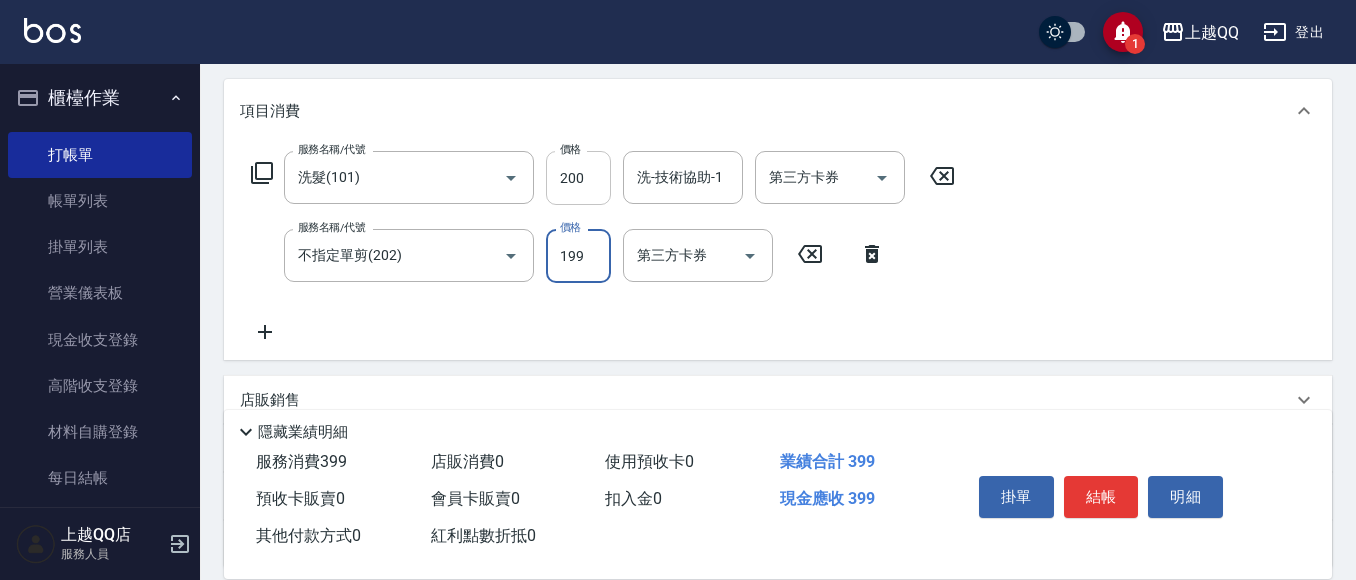 click on "200" at bounding box center (578, 178) 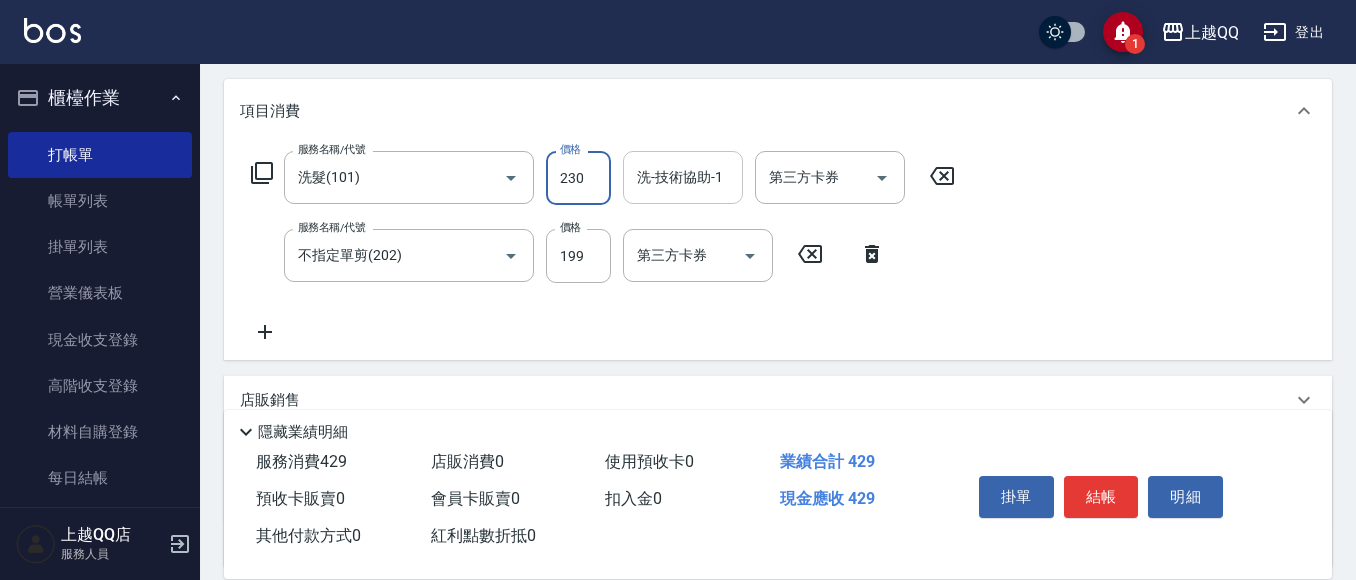 type on "230" 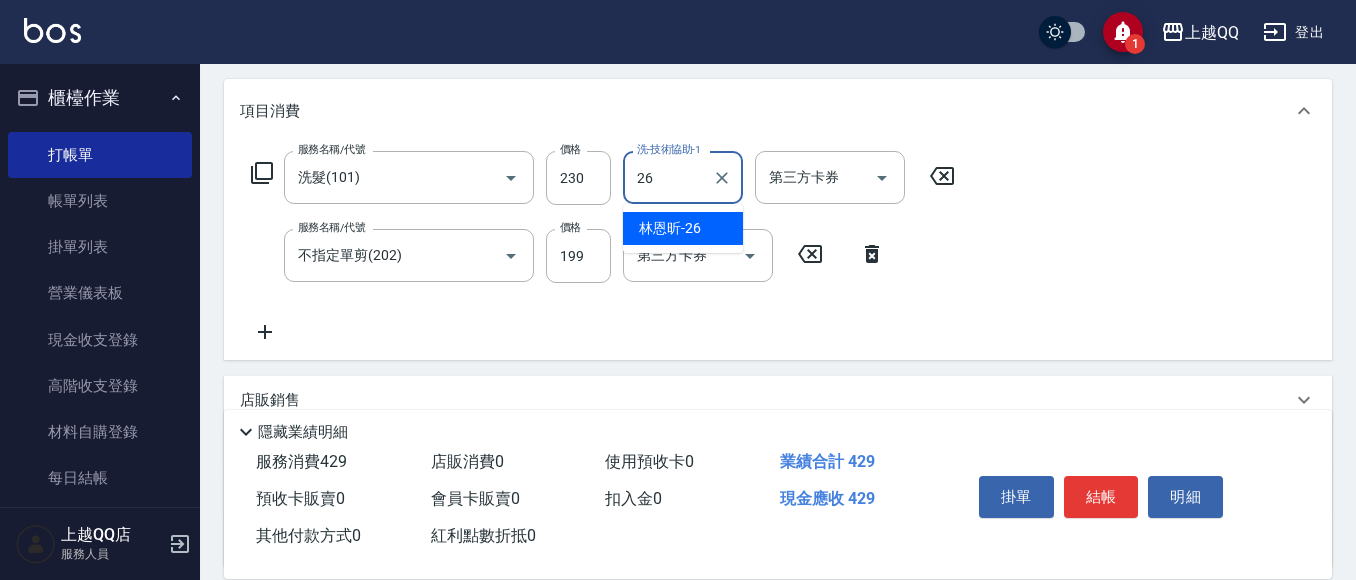 click on "林恩昕 -26" at bounding box center [683, 228] 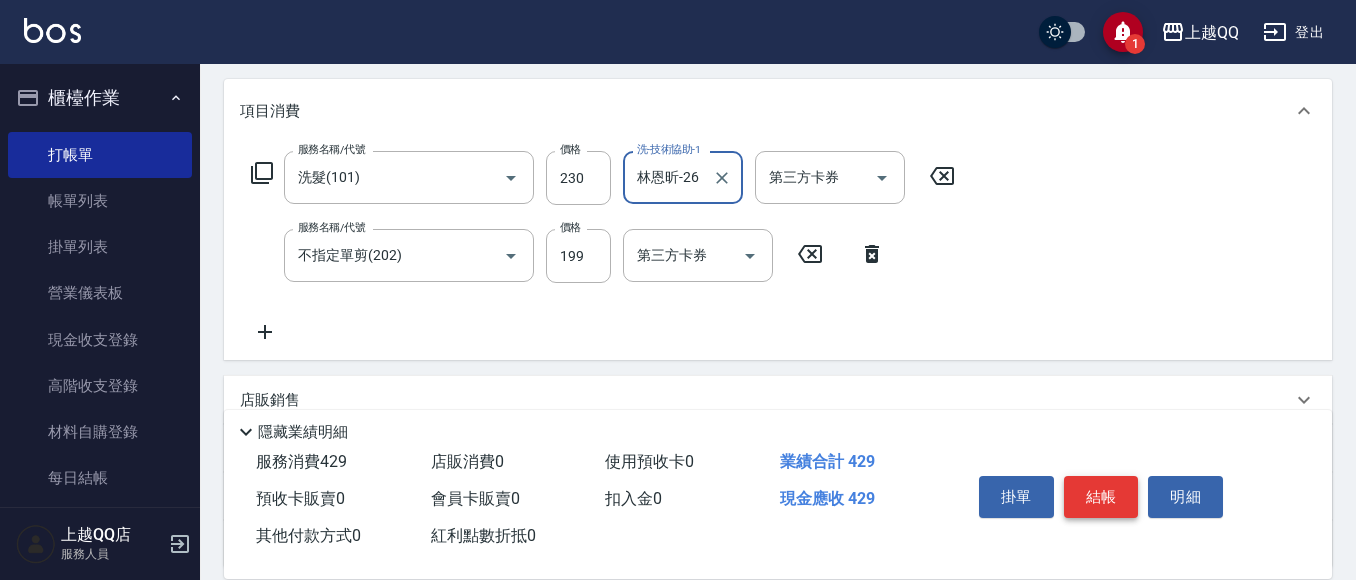 type on "林恩昕-26" 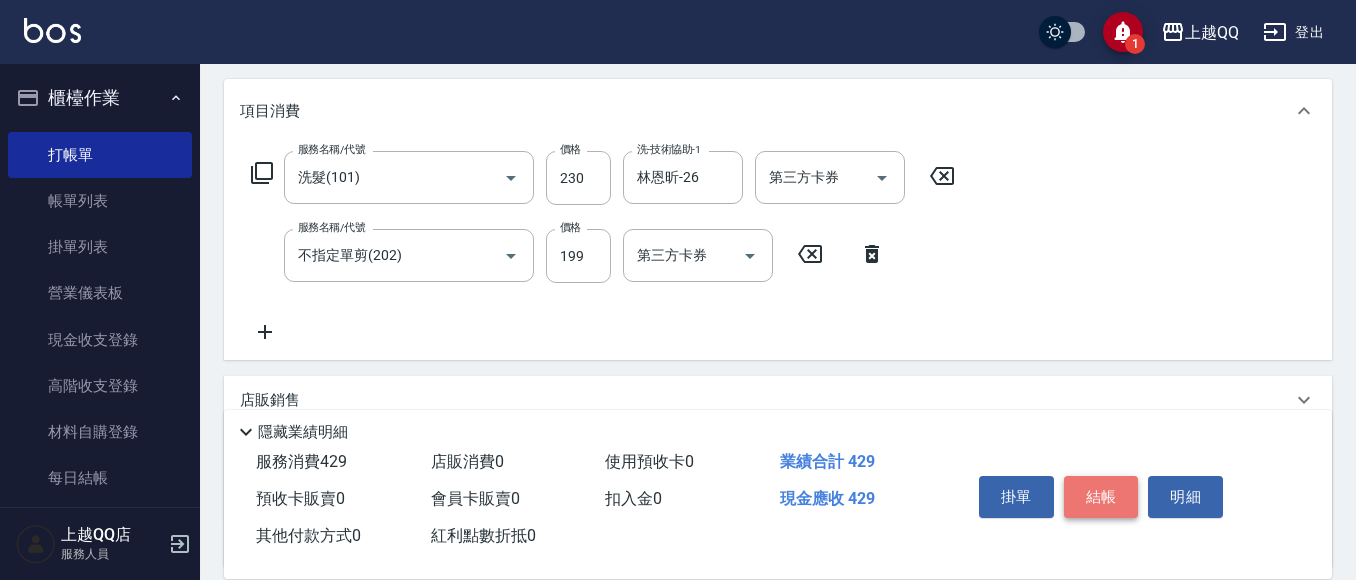 click on "結帳" at bounding box center [1101, 497] 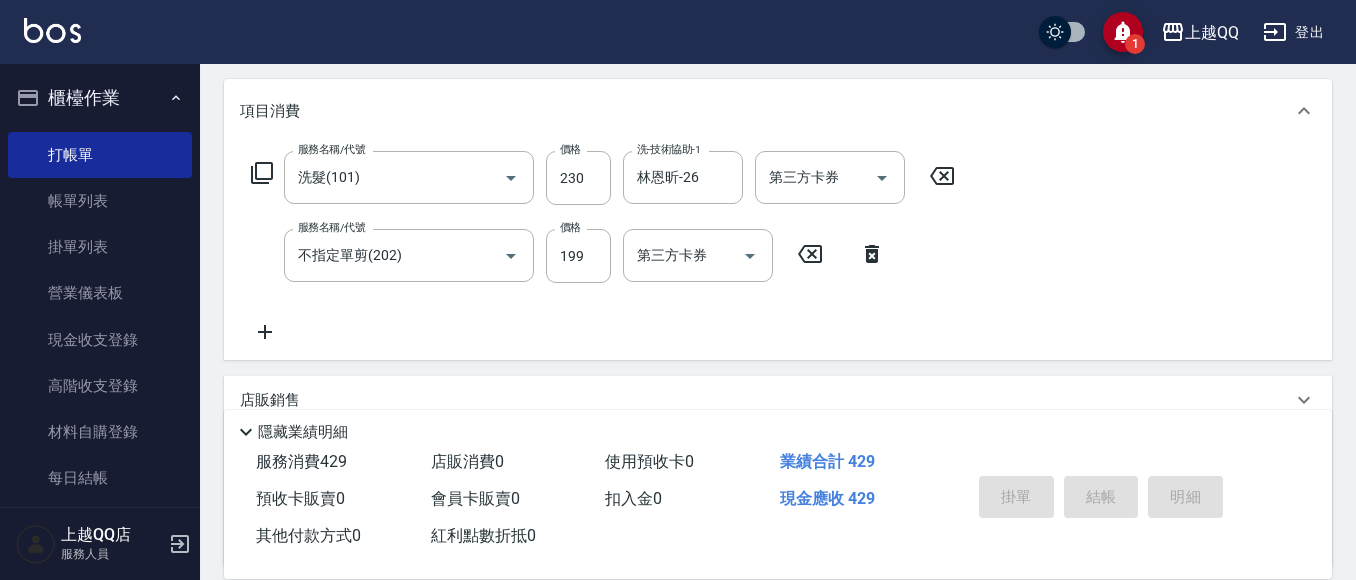 type 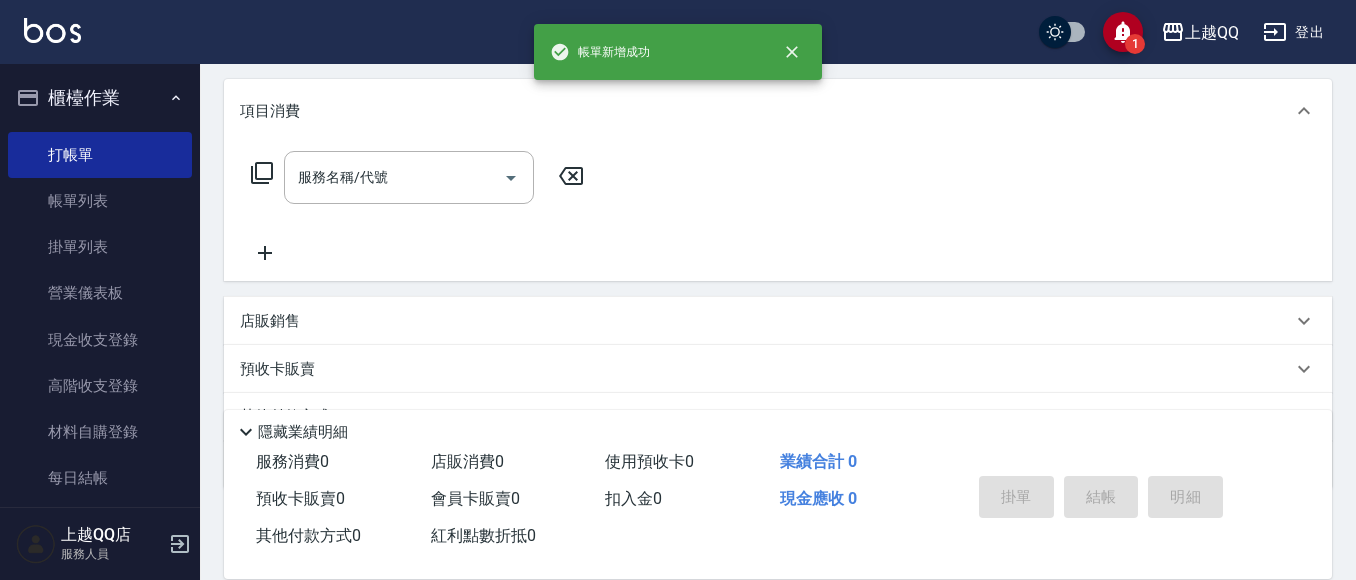 scroll, scrollTop: 0, scrollLeft: 0, axis: both 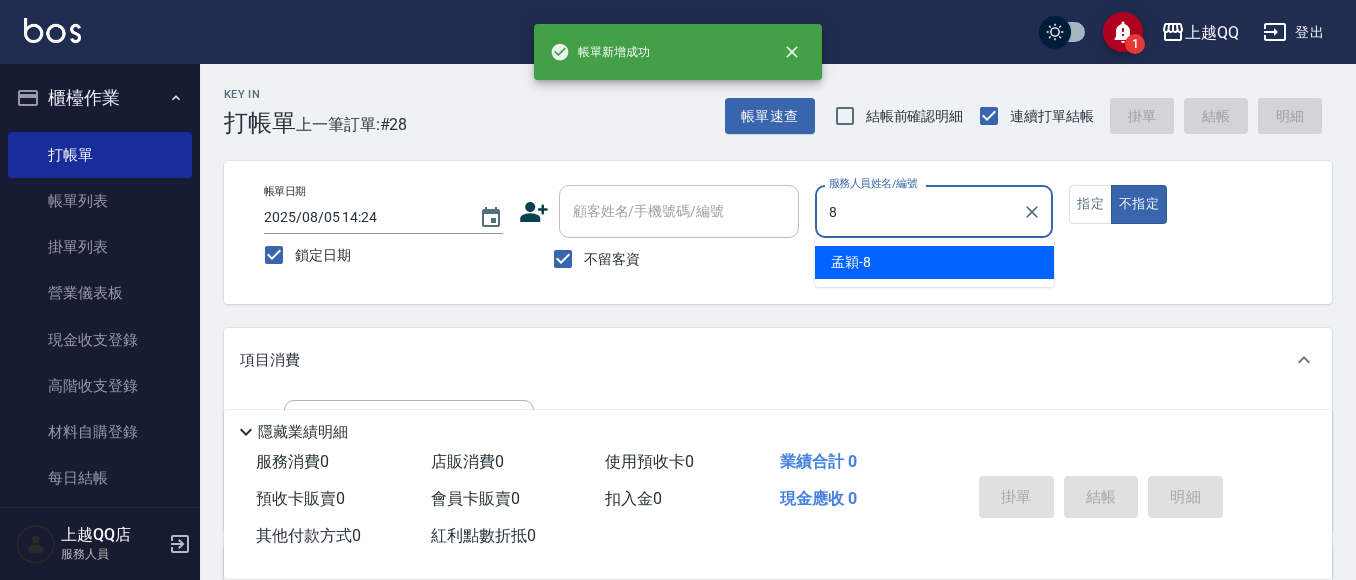 type on "孟穎-8" 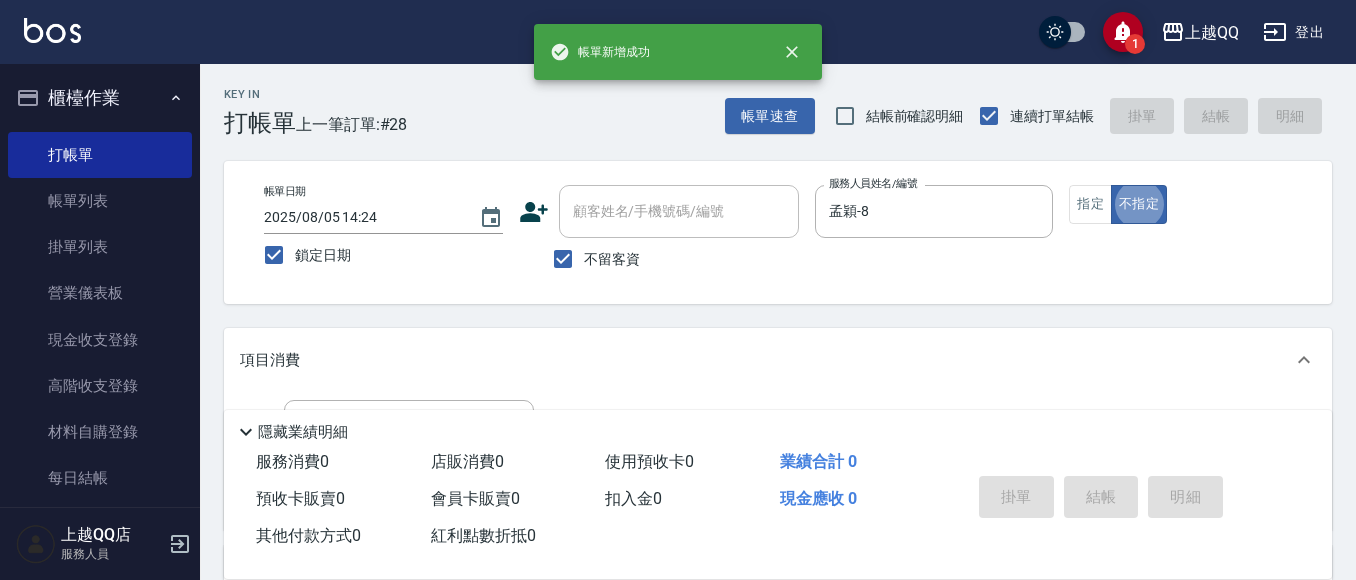 type on "false" 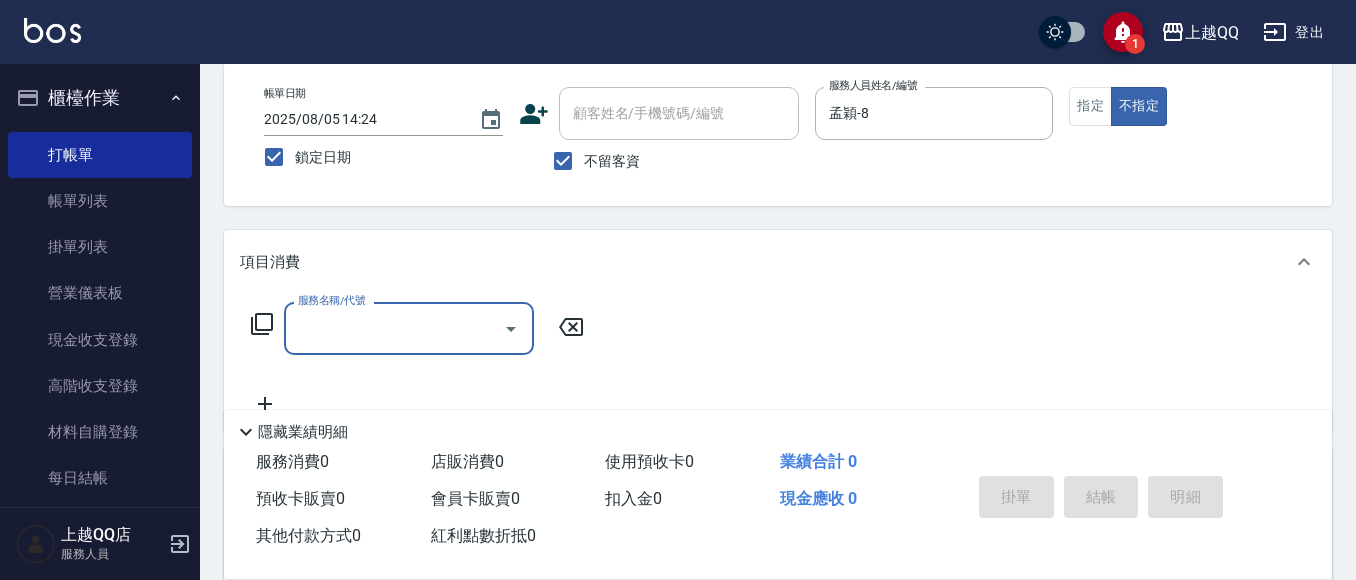 scroll, scrollTop: 103, scrollLeft: 0, axis: vertical 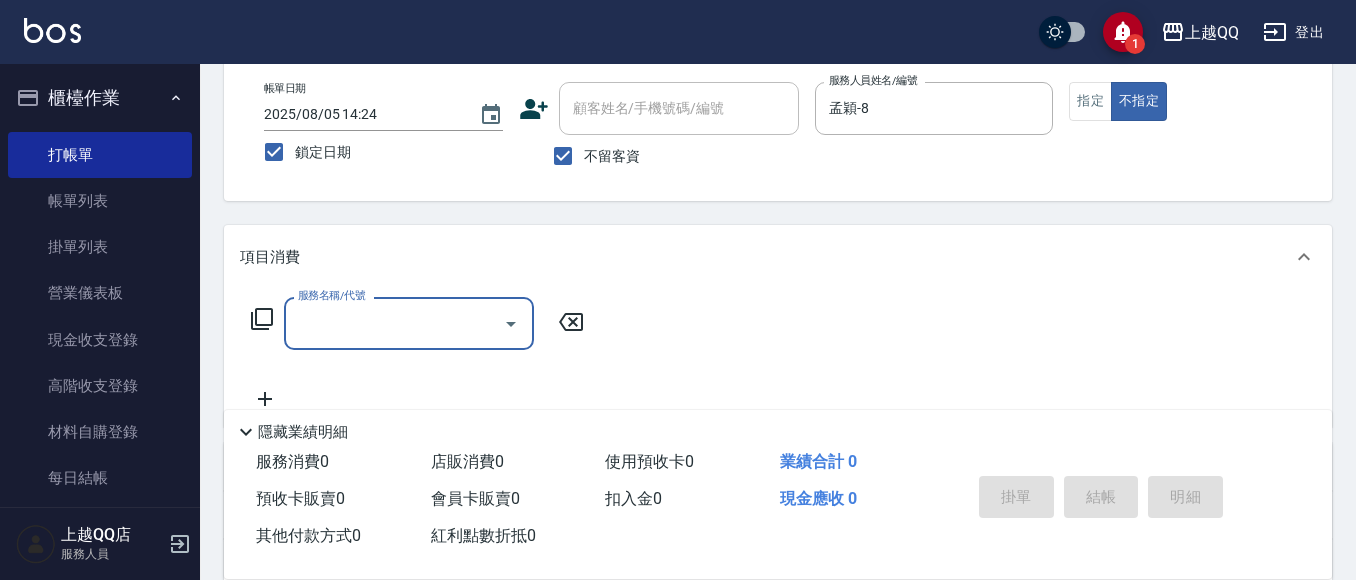 click 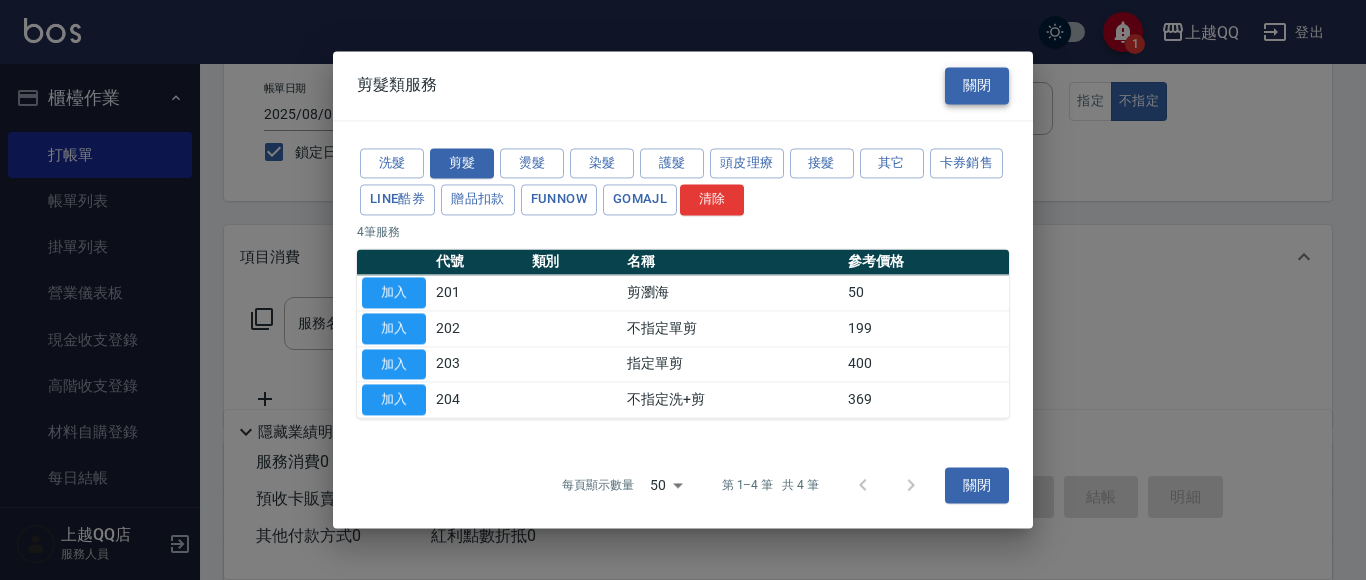 click on "關閉" at bounding box center (977, 85) 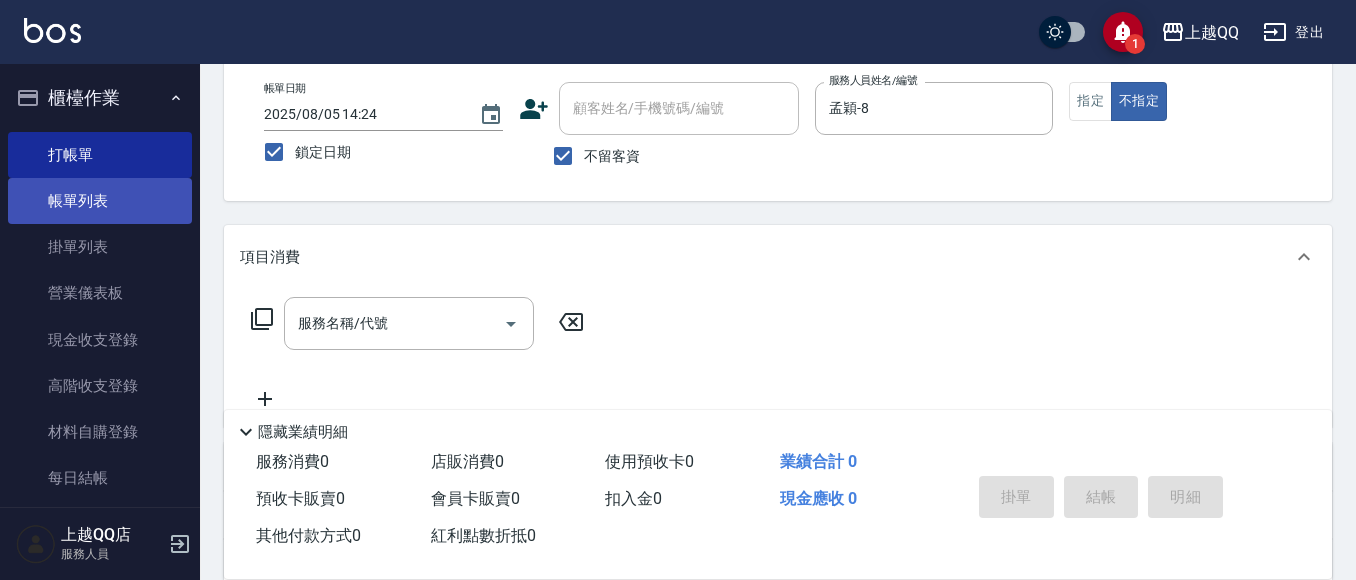 click on "帳單列表" at bounding box center [100, 201] 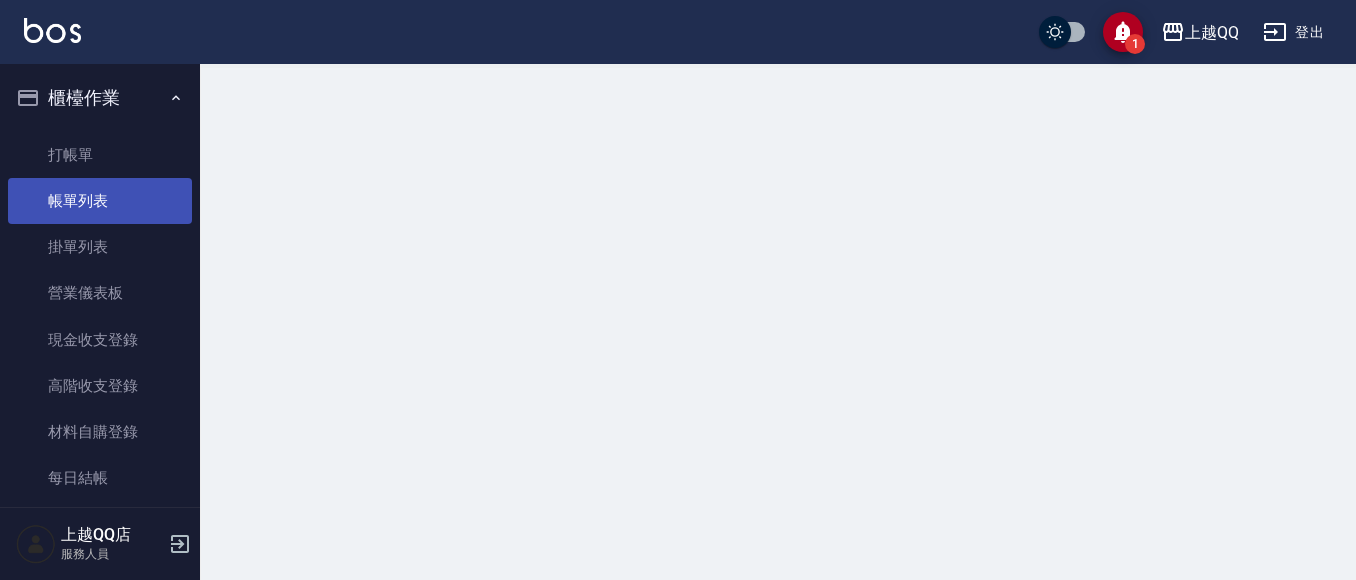 scroll, scrollTop: 0, scrollLeft: 0, axis: both 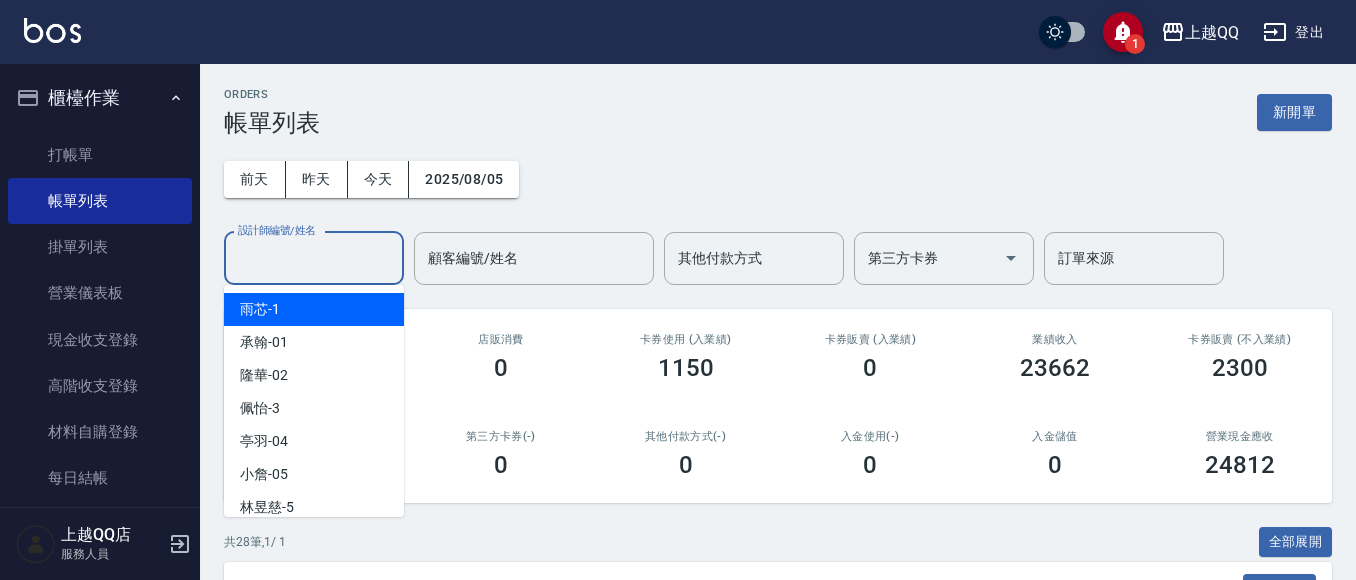 click on "設計師編號/姓名" at bounding box center [314, 258] 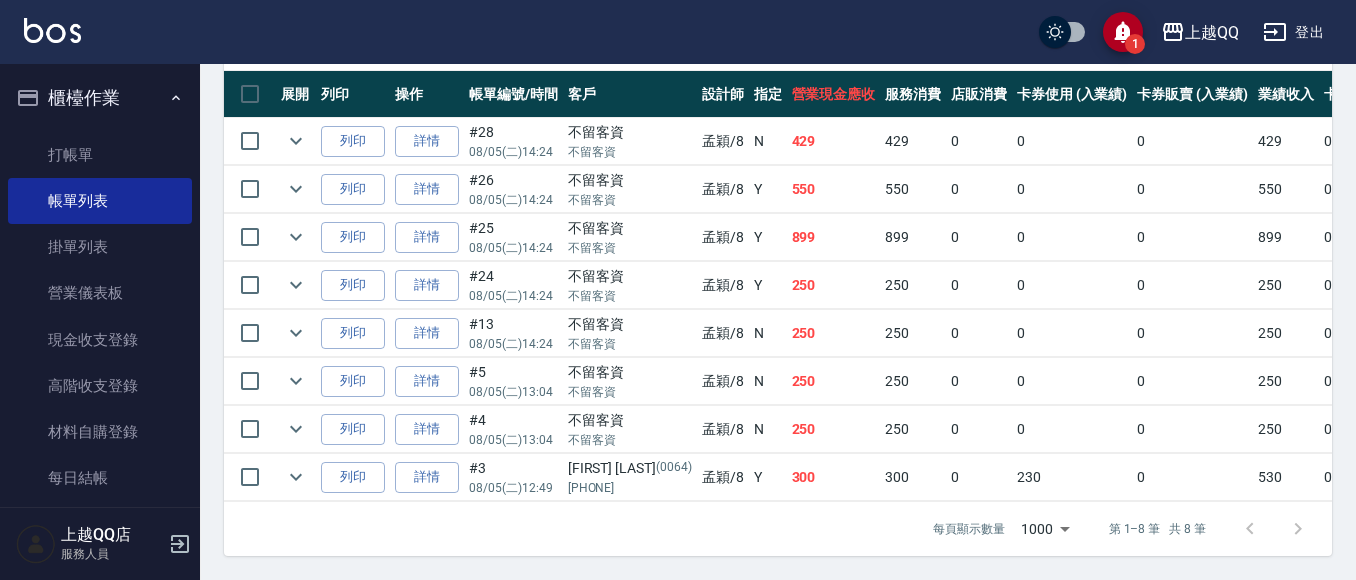 scroll, scrollTop: 564, scrollLeft: 0, axis: vertical 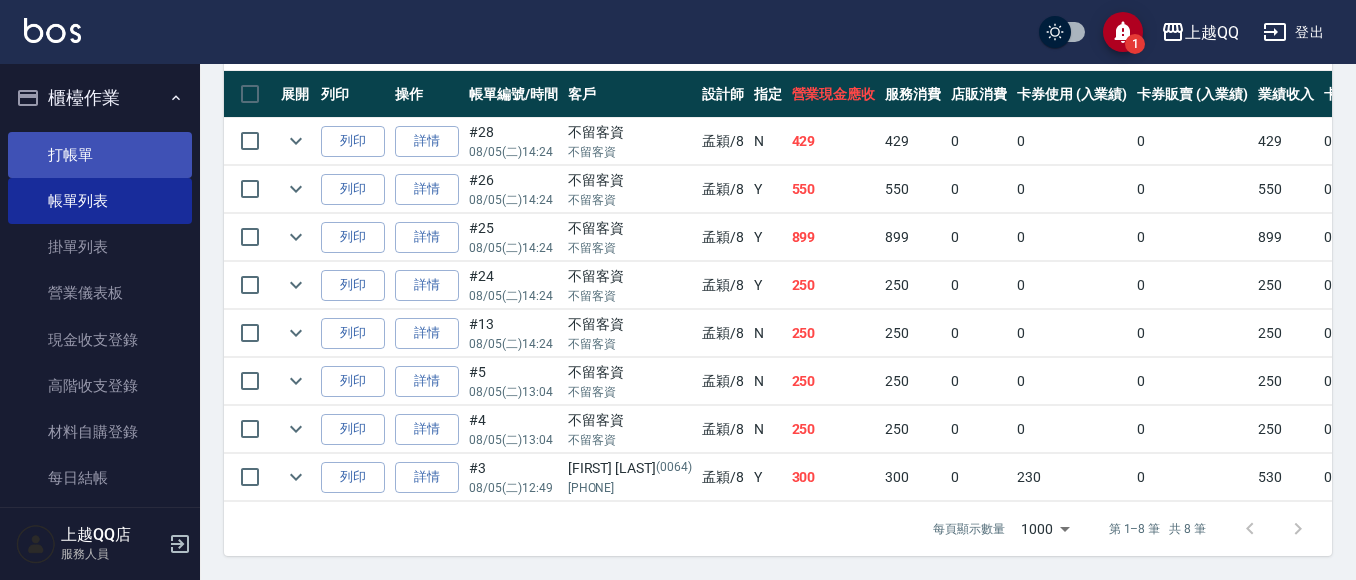 type on "孟穎-8" 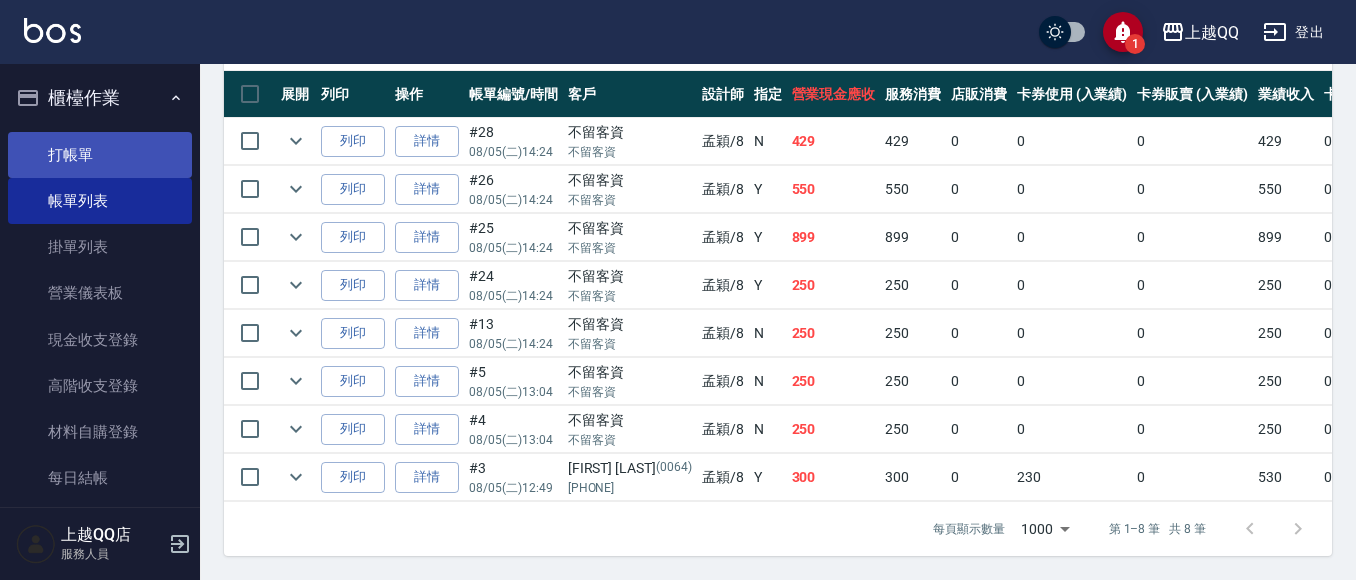 click on "打帳單" at bounding box center (100, 155) 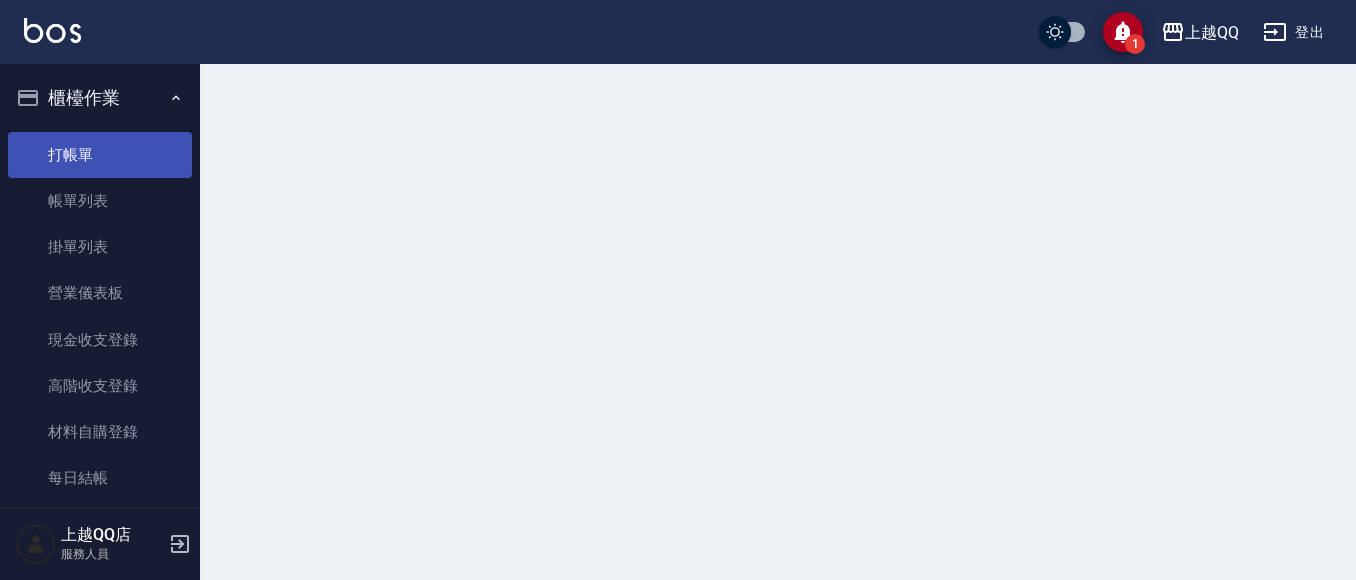 scroll, scrollTop: 0, scrollLeft: 0, axis: both 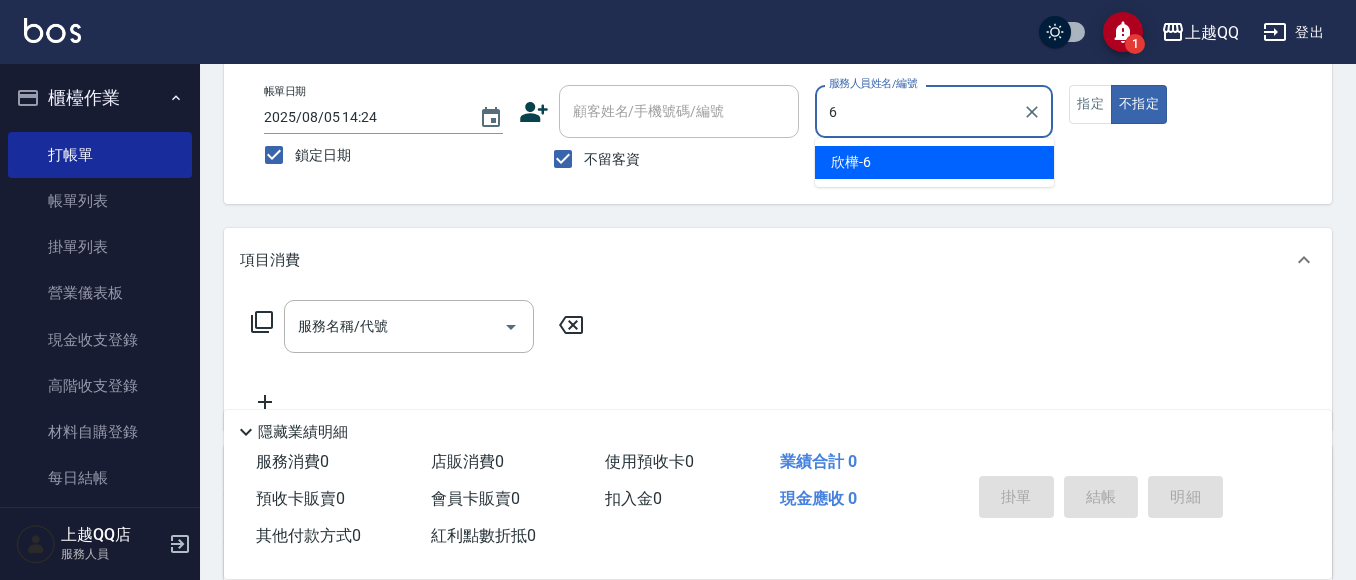 type on "欣樺-6" 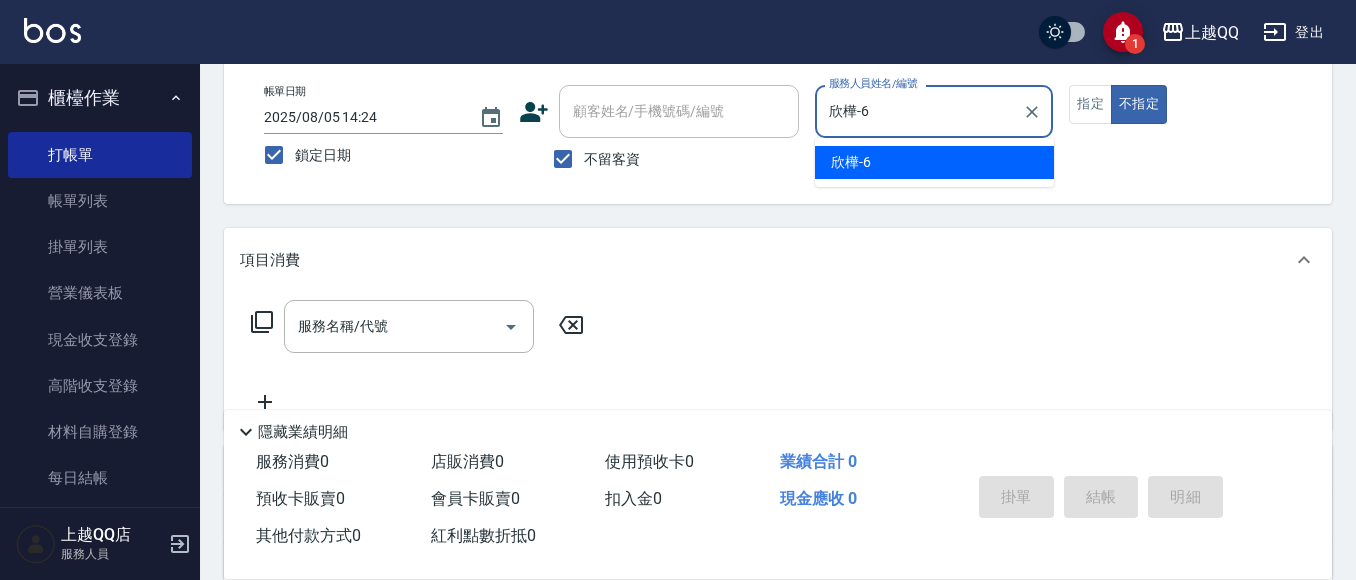 type on "false" 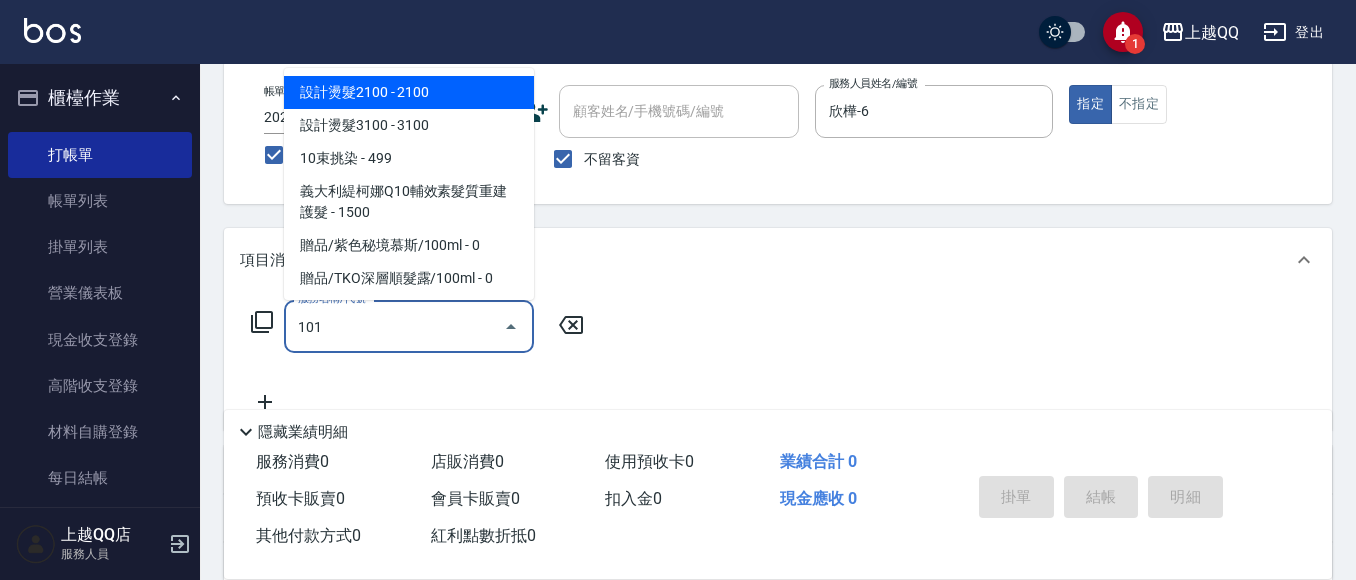 type on "洗髮(101)" 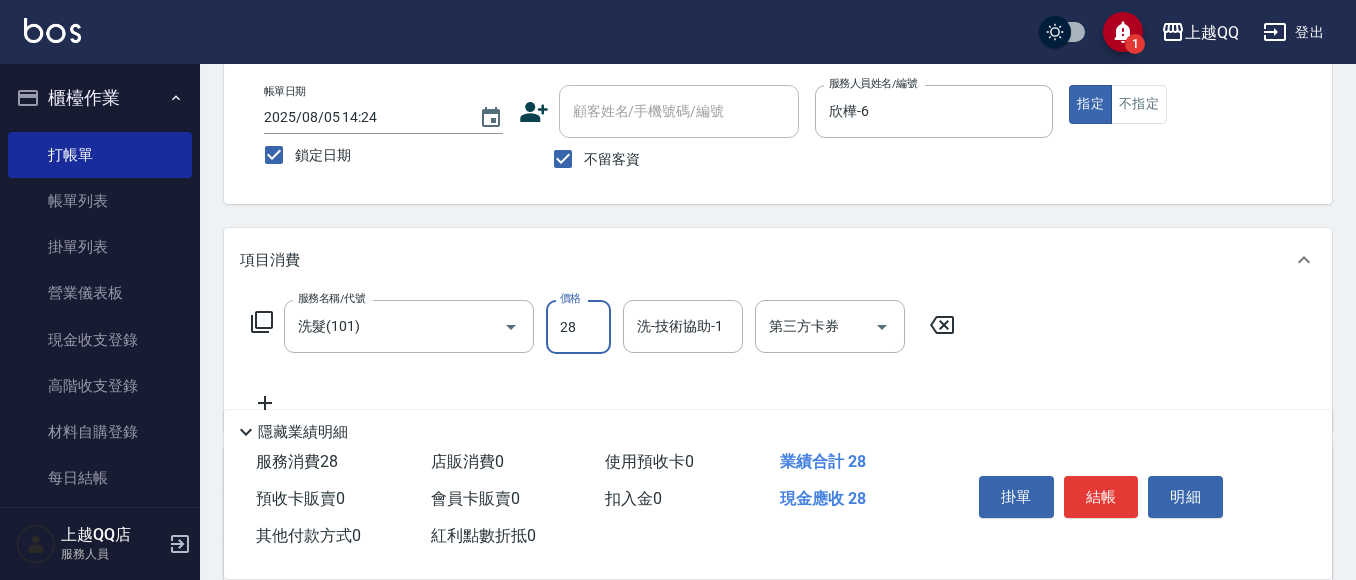 type on "280" 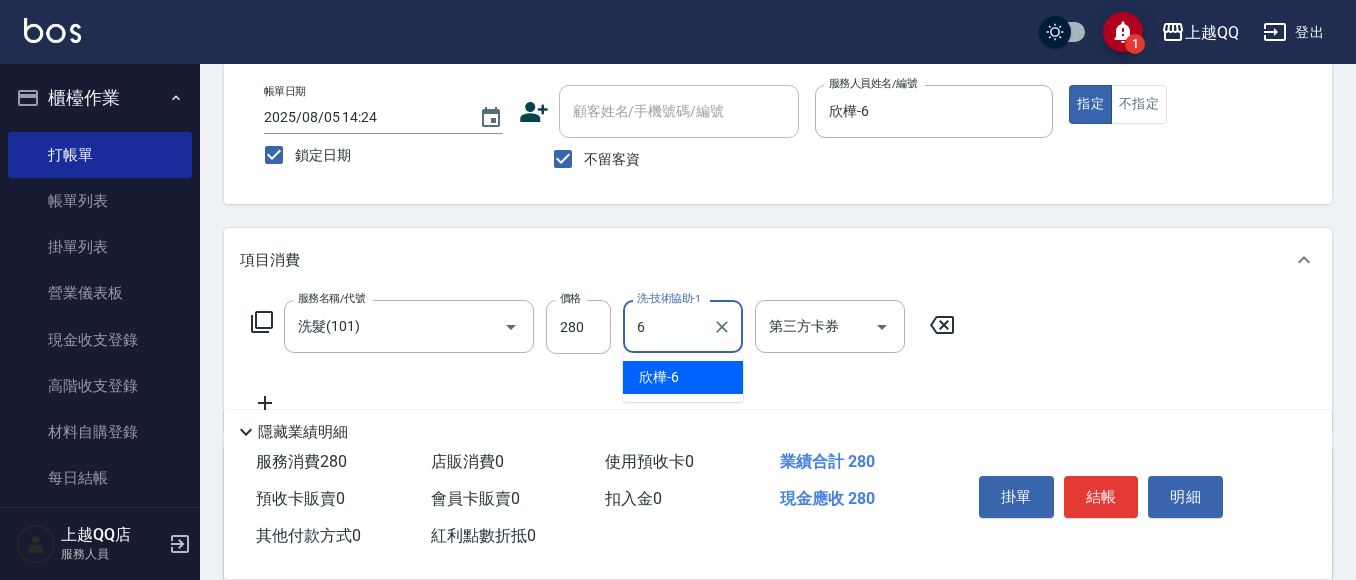 type on "欣樺-6" 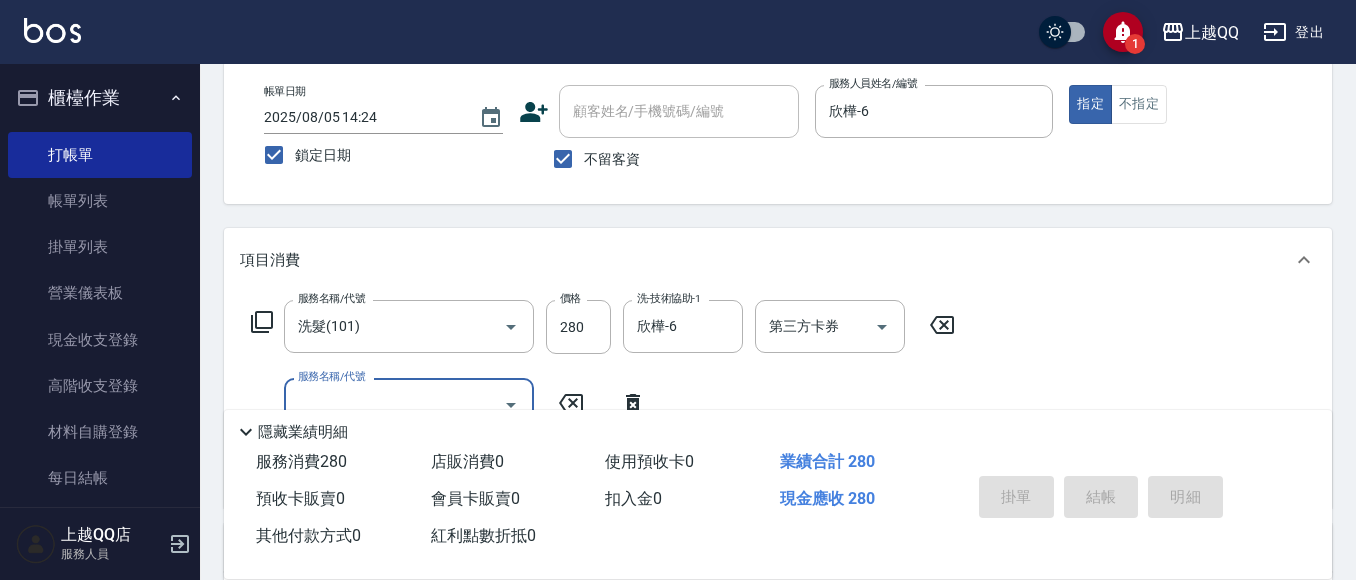 type 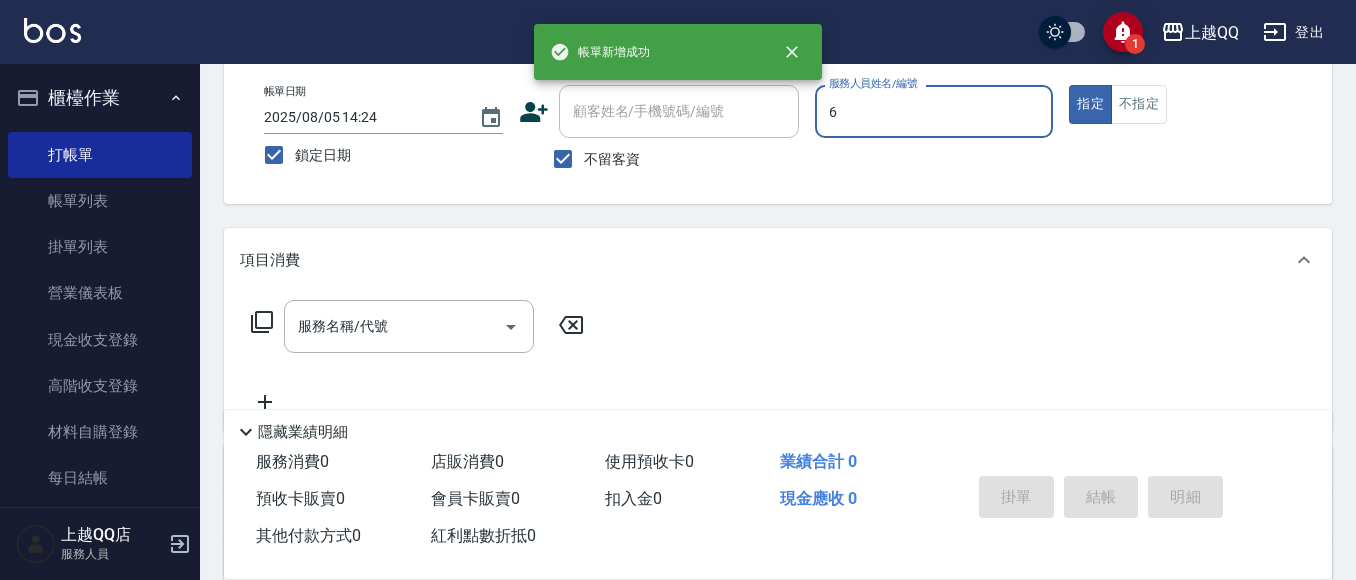type on "欣樺-6" 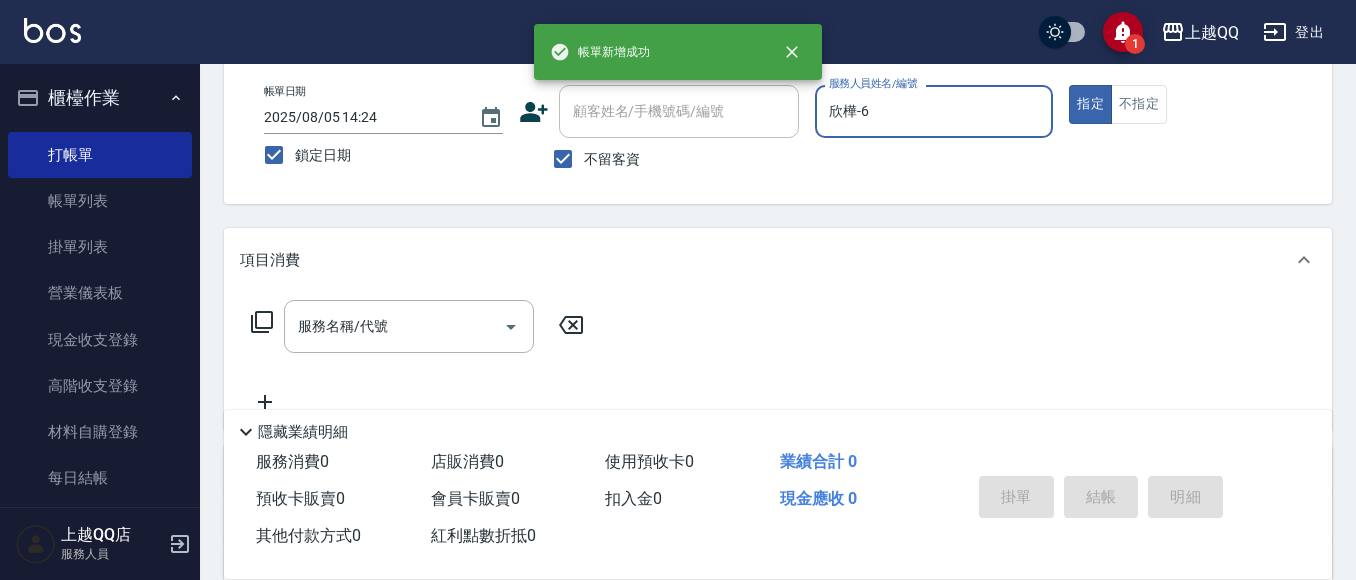 type on "true" 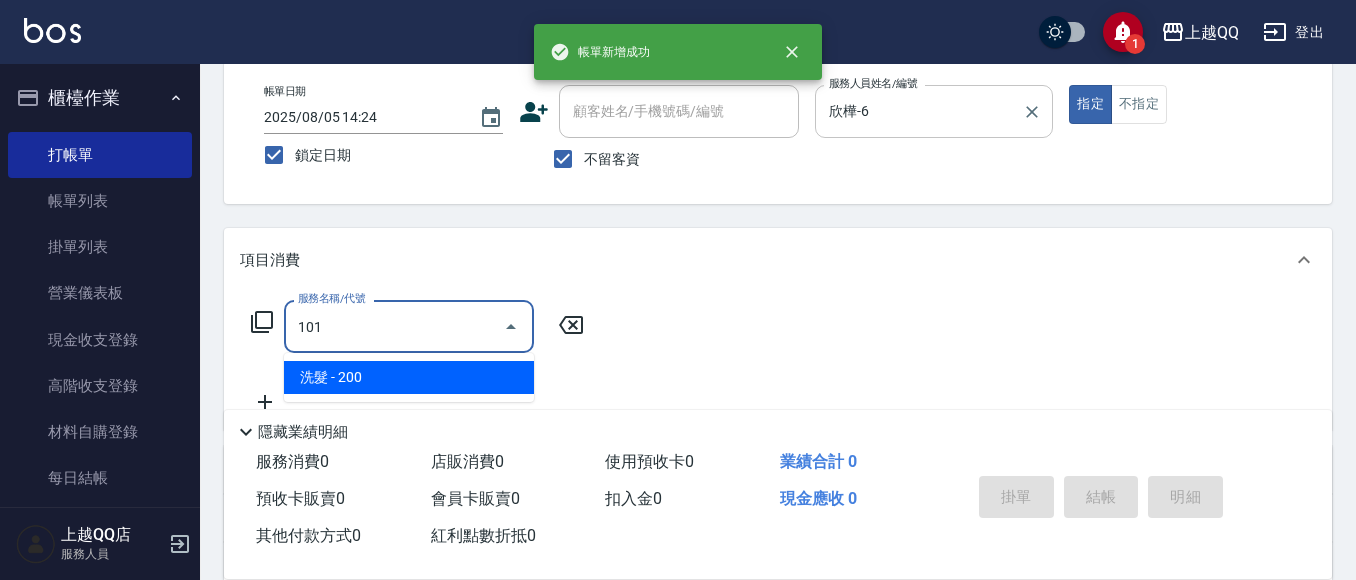 type on "洗髮(101)" 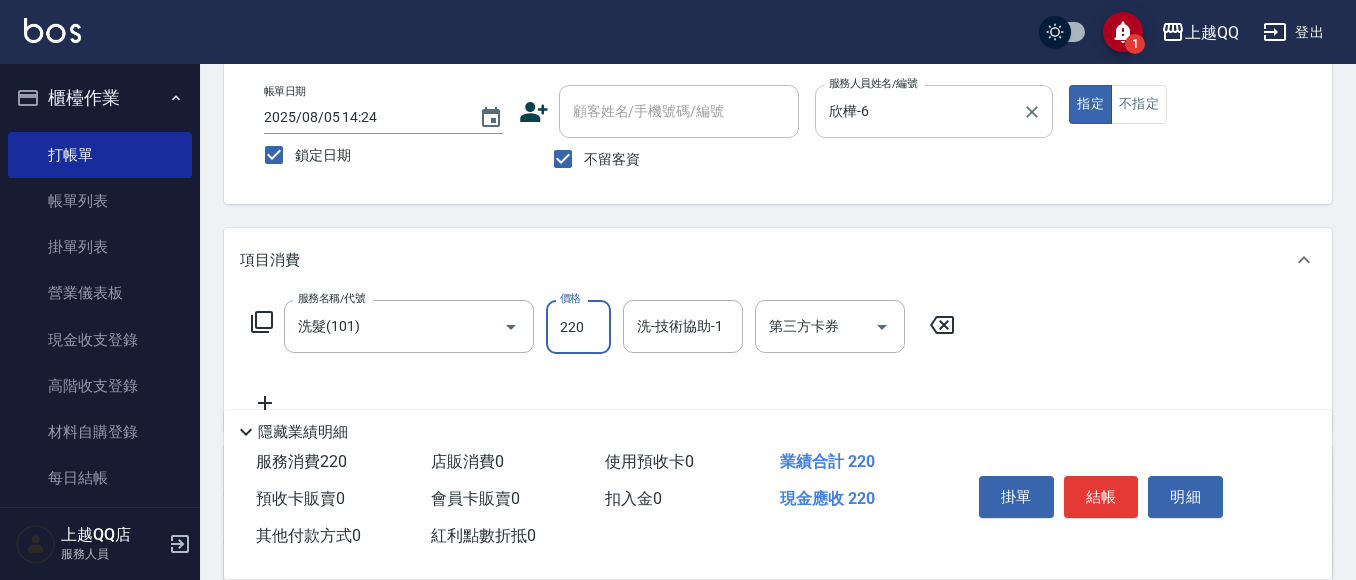 type on "220" 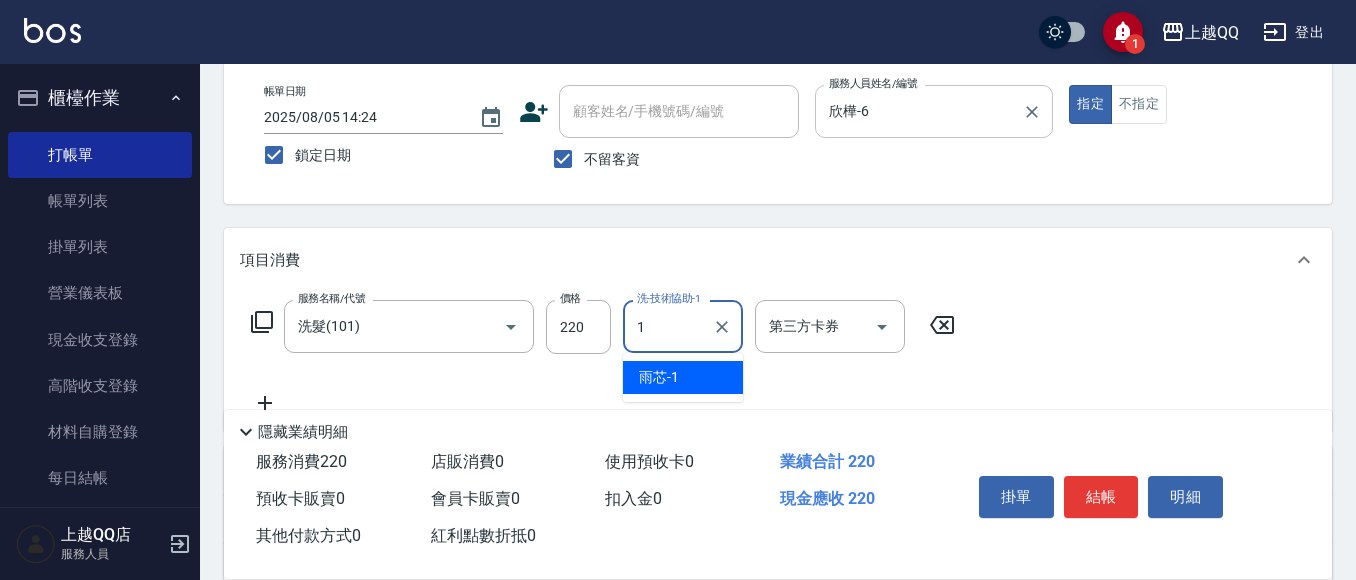 type on "雨芯-1" 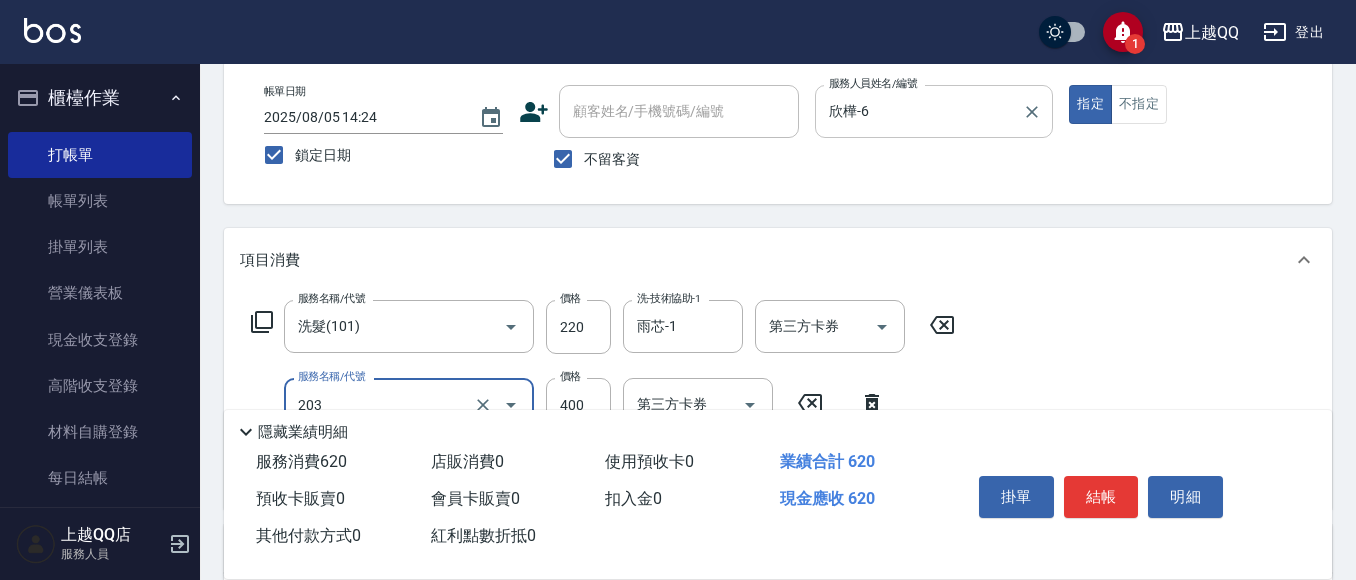 type on "指定單剪(203)" 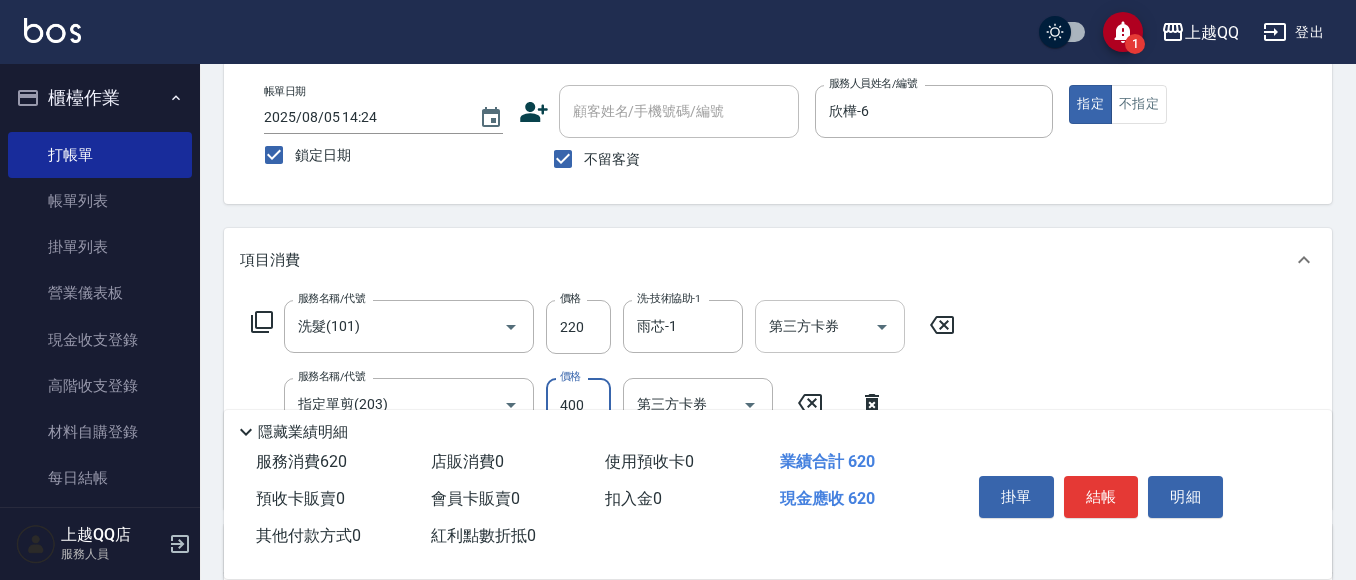 scroll, scrollTop: 200, scrollLeft: 0, axis: vertical 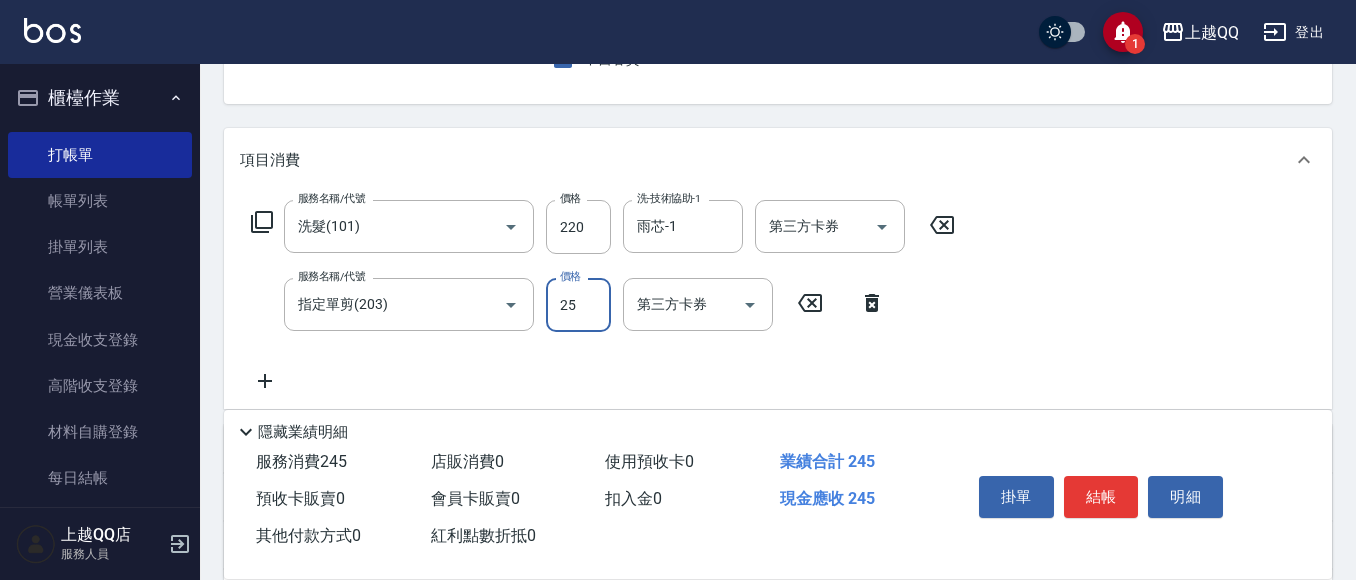 type on "250" 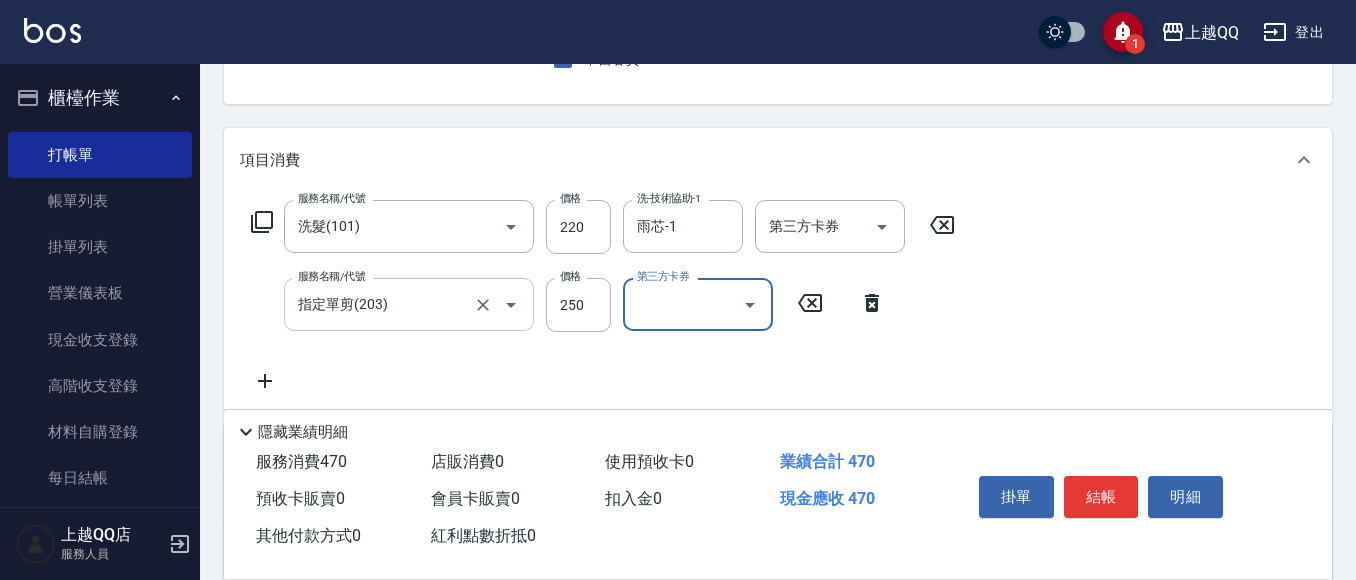 click 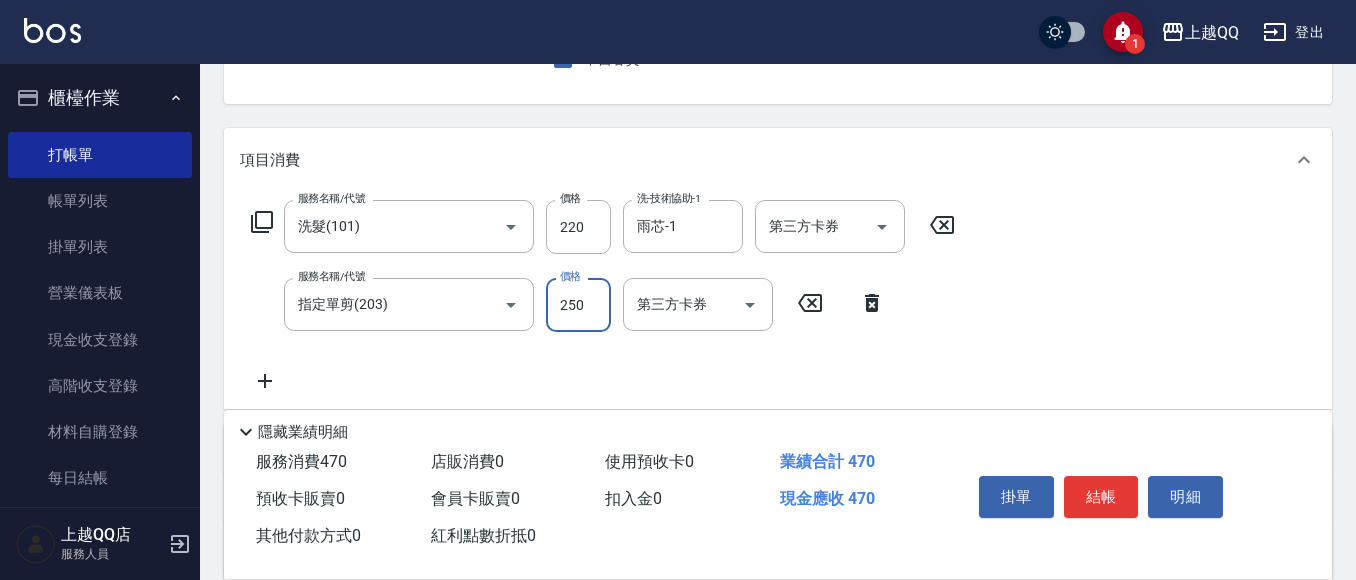 click on "250" at bounding box center (578, 305) 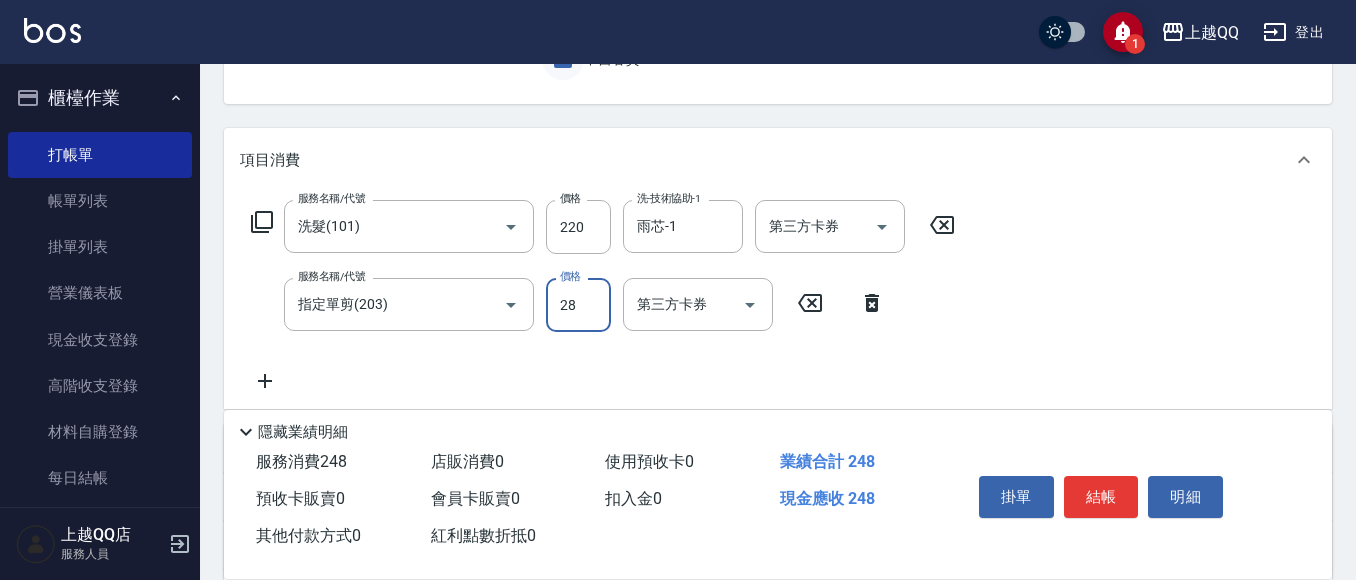 type on "280" 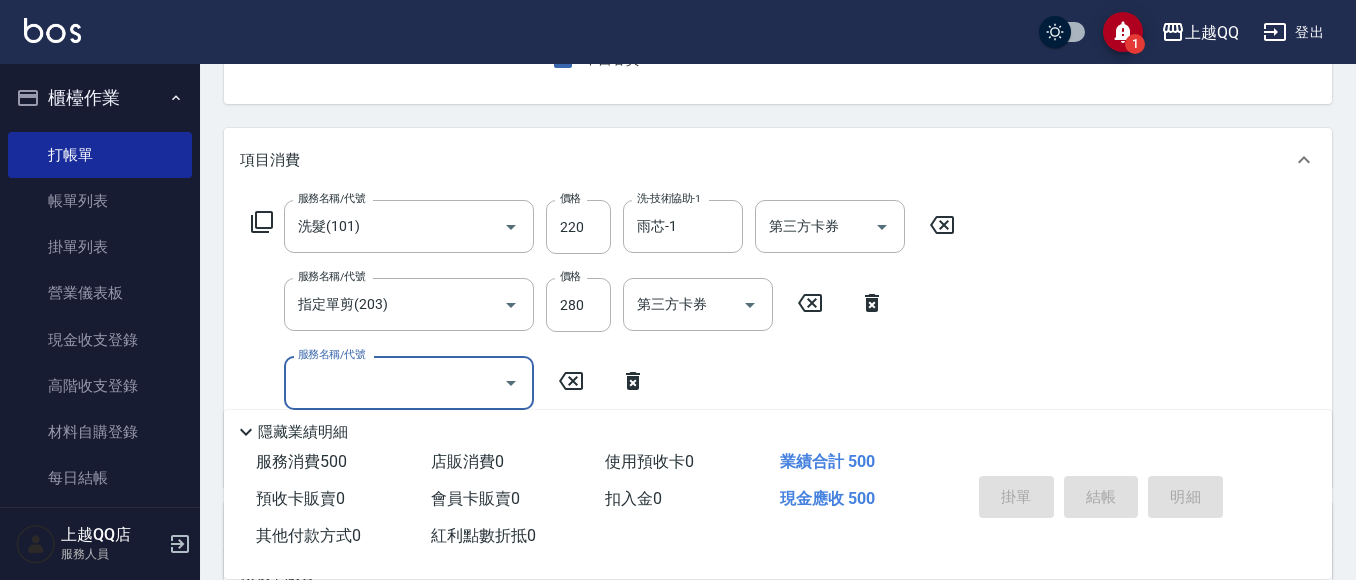type 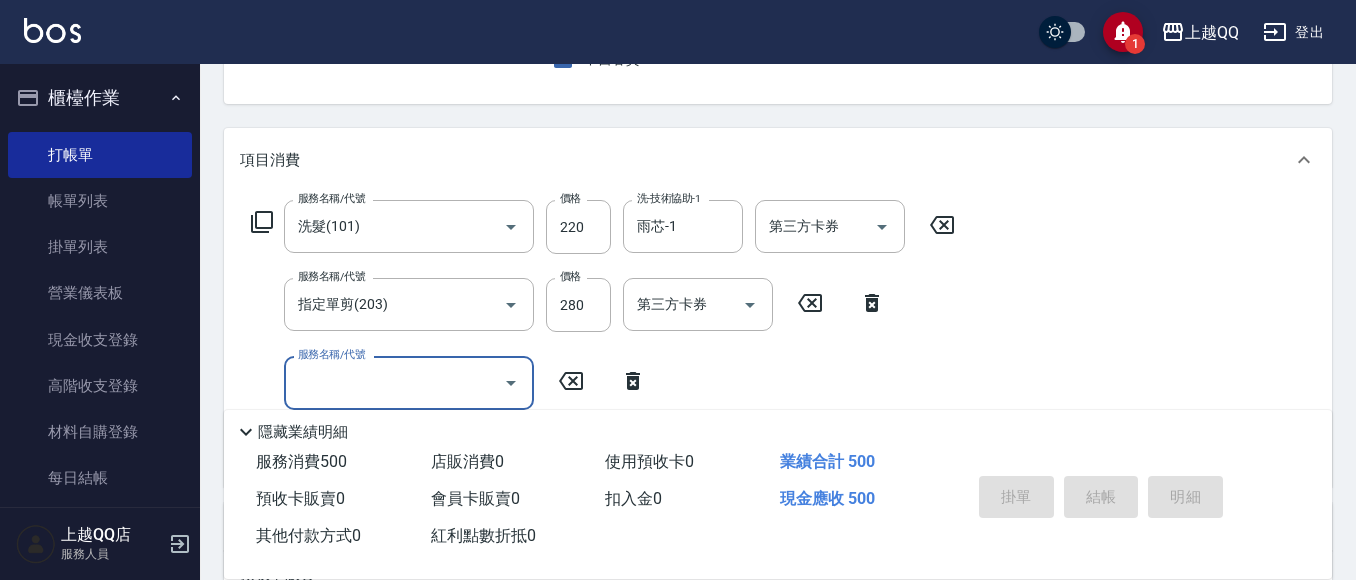 type 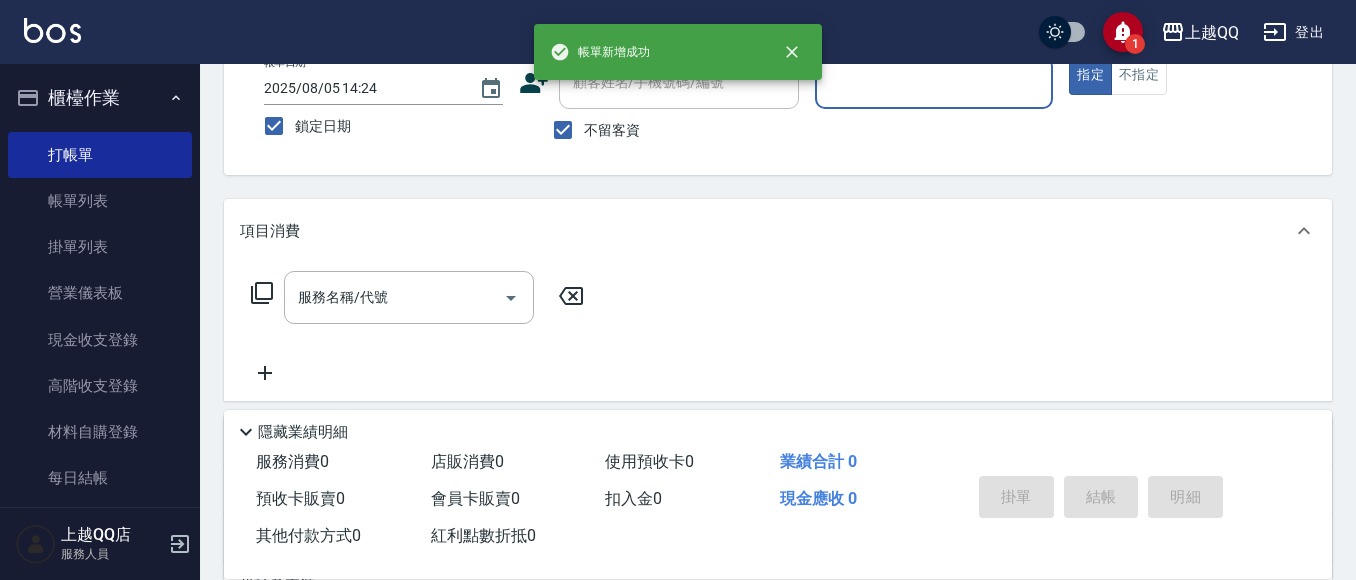 scroll, scrollTop: 94, scrollLeft: 0, axis: vertical 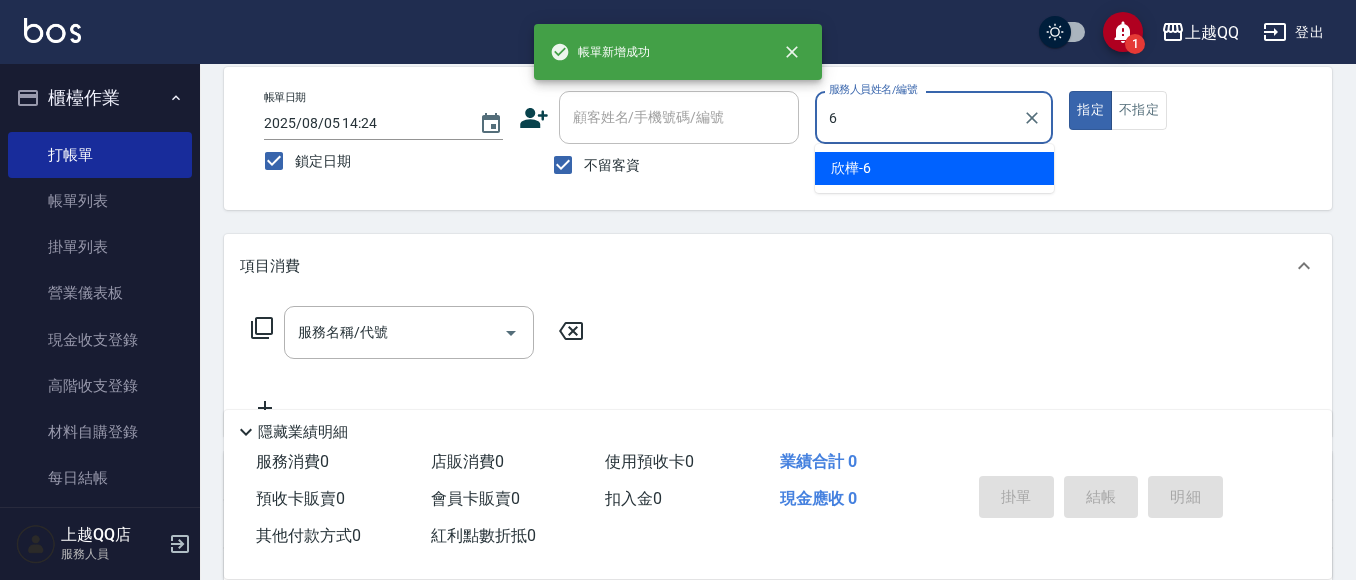 type on "欣樺-6" 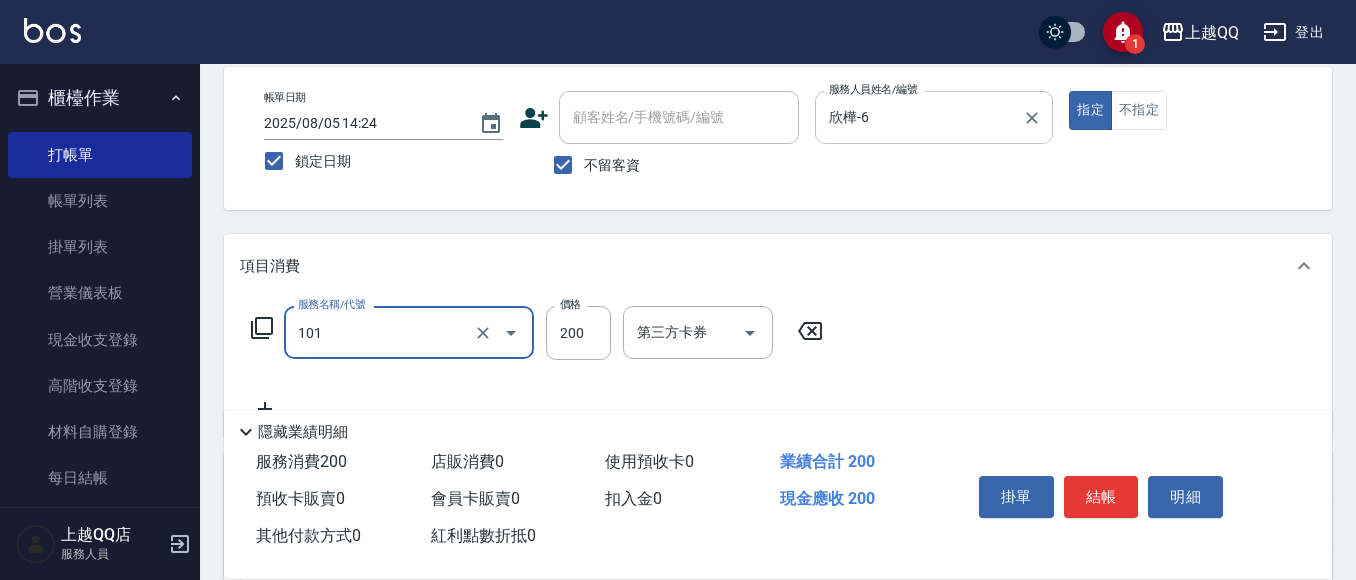 type on "洗髮(101)" 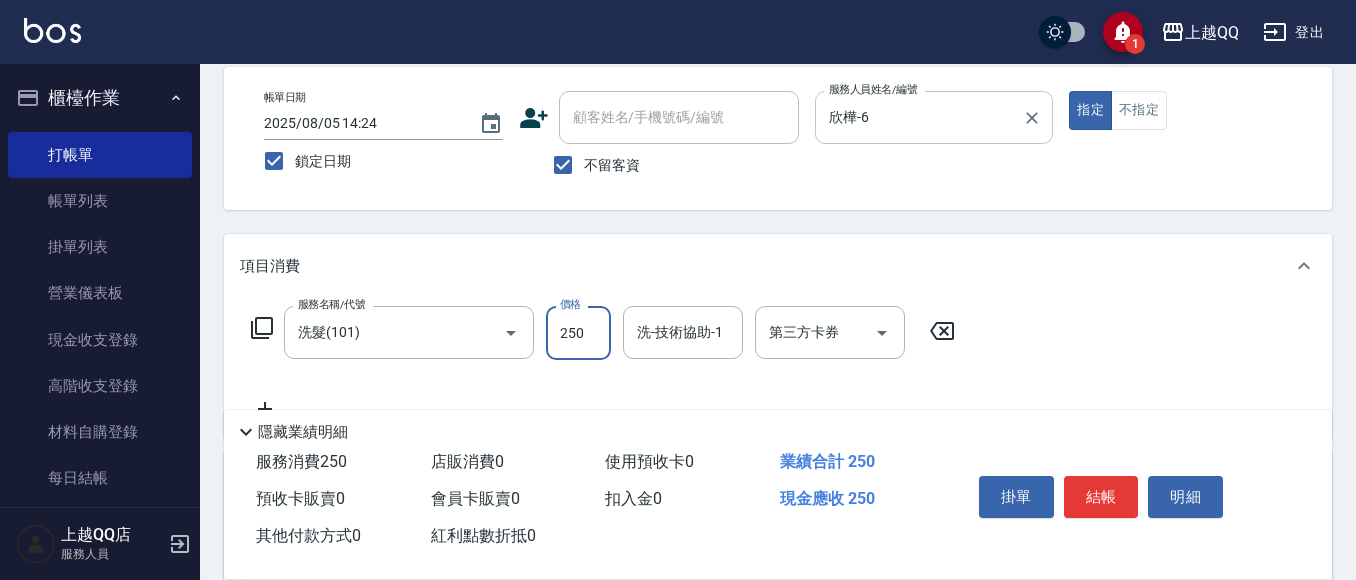 type on "250" 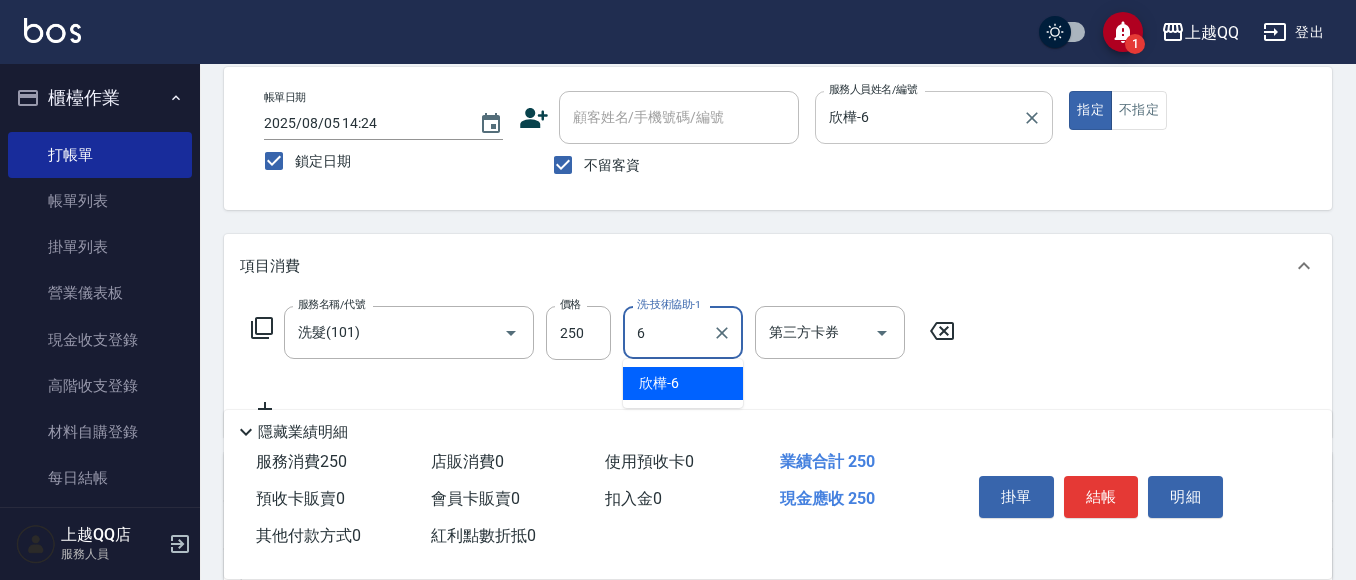type on "欣樺-6" 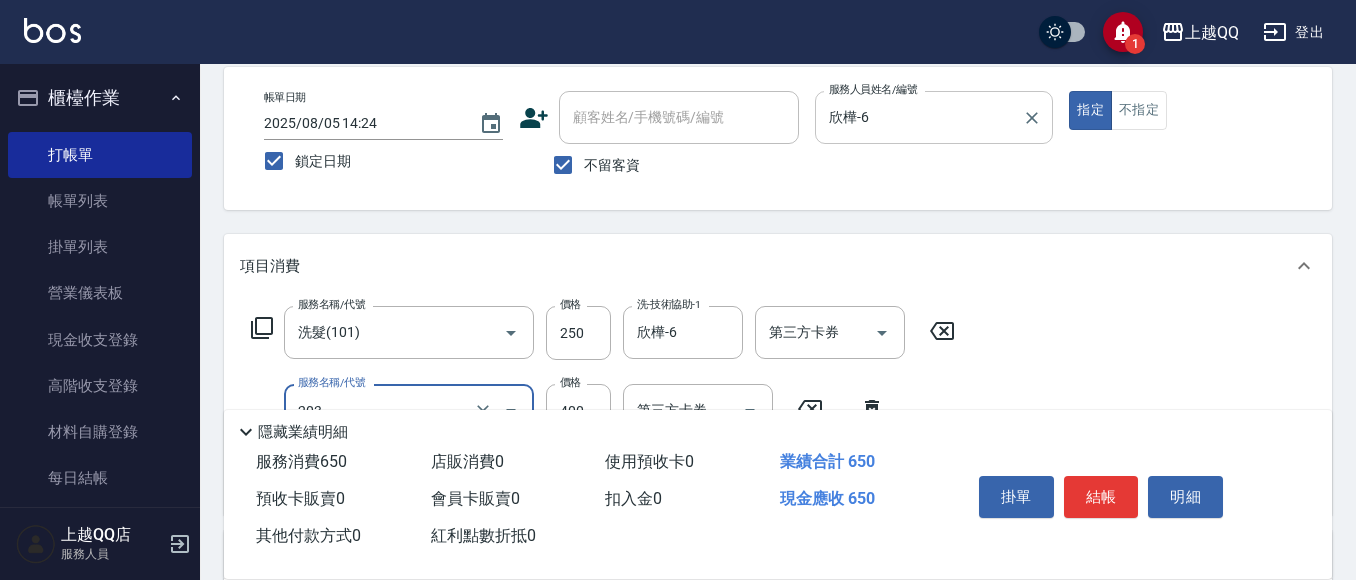 type on "指定單剪(203)" 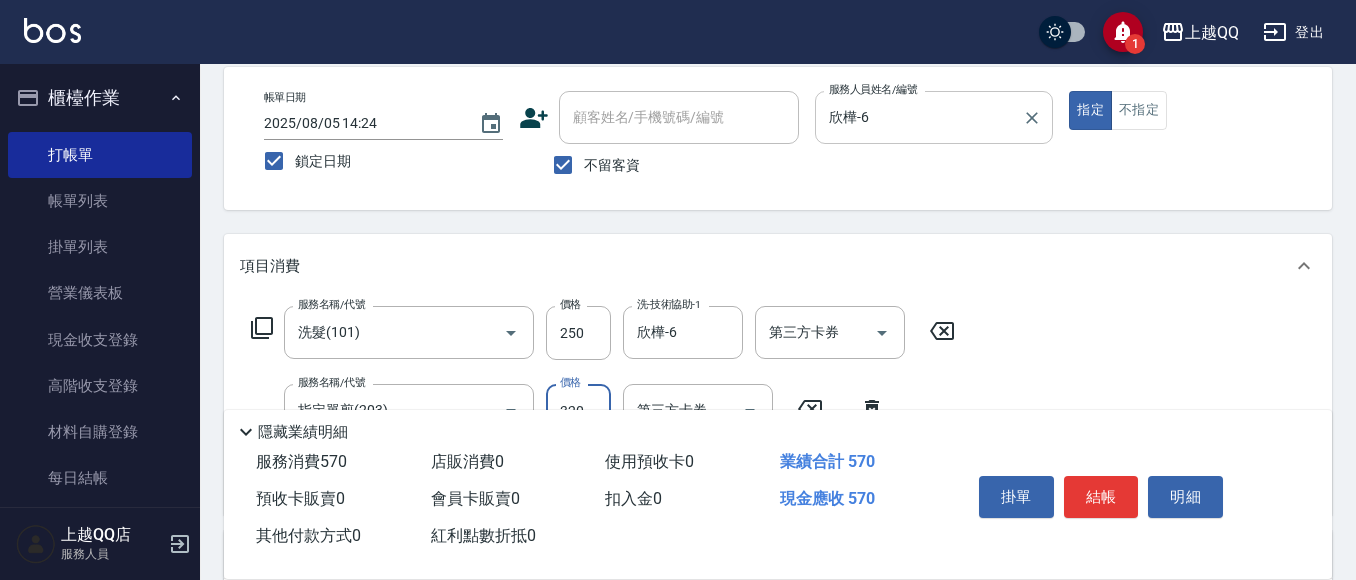 type on "320" 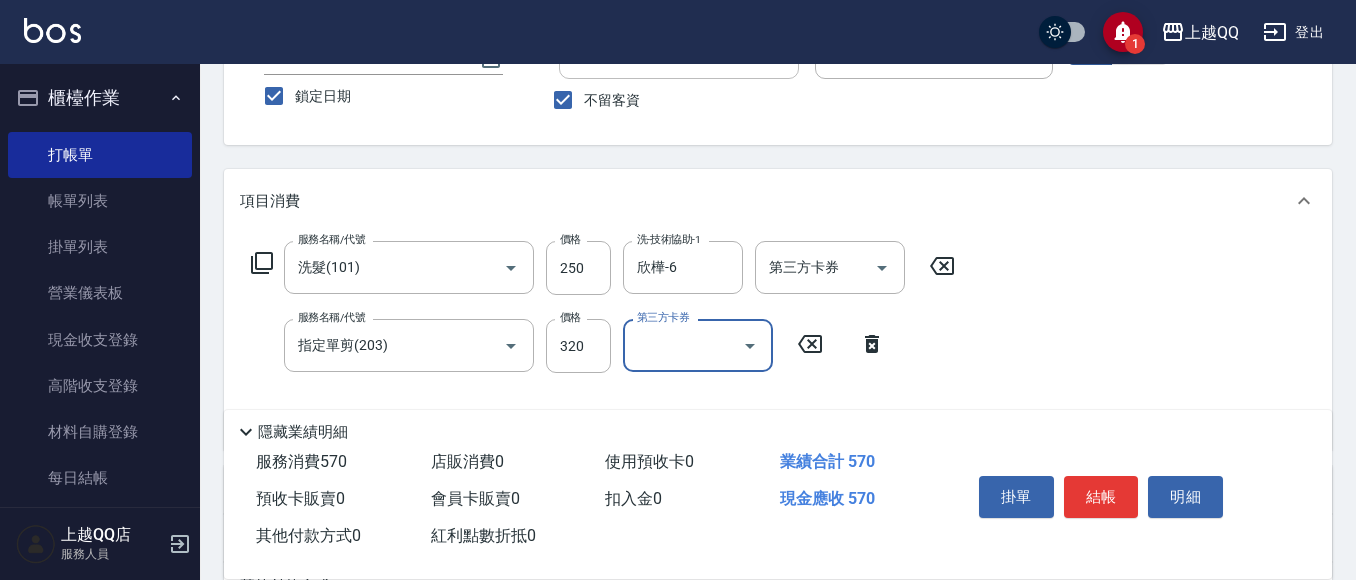 scroll, scrollTop: 194, scrollLeft: 0, axis: vertical 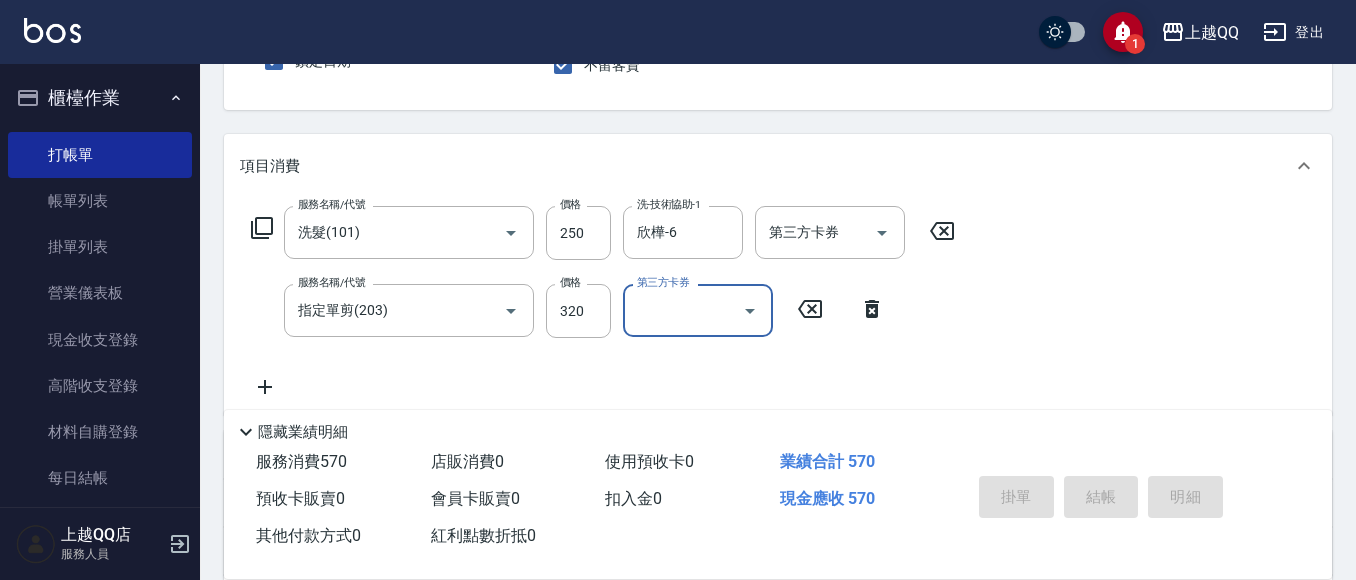 type 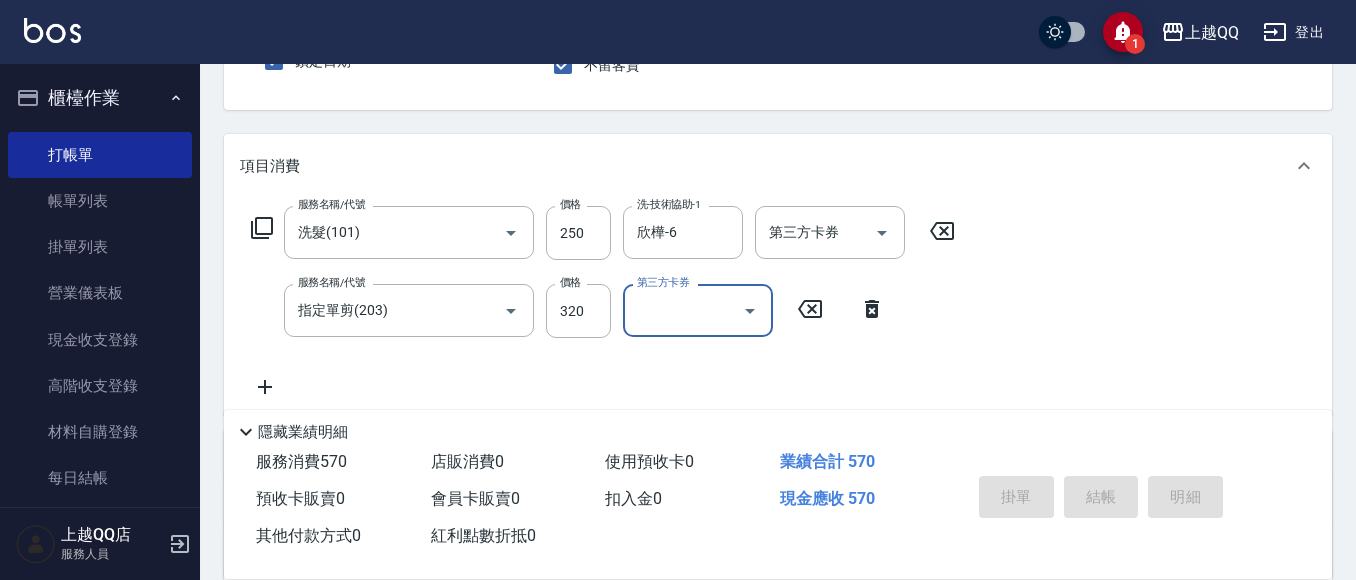 type 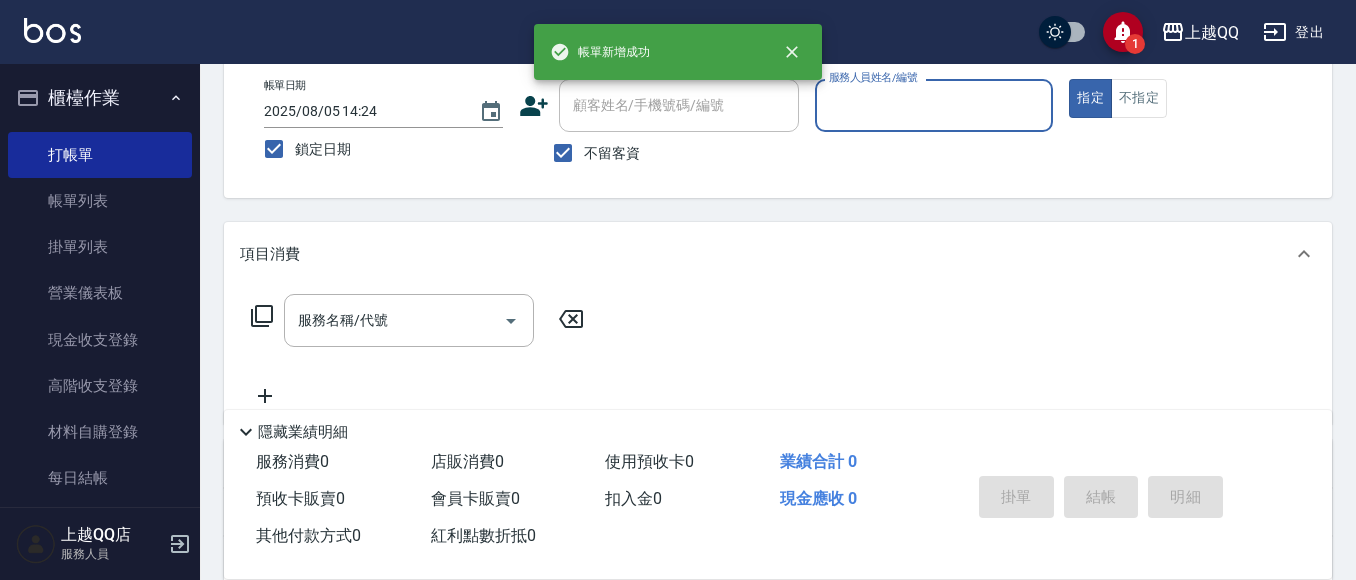 scroll, scrollTop: 94, scrollLeft: 0, axis: vertical 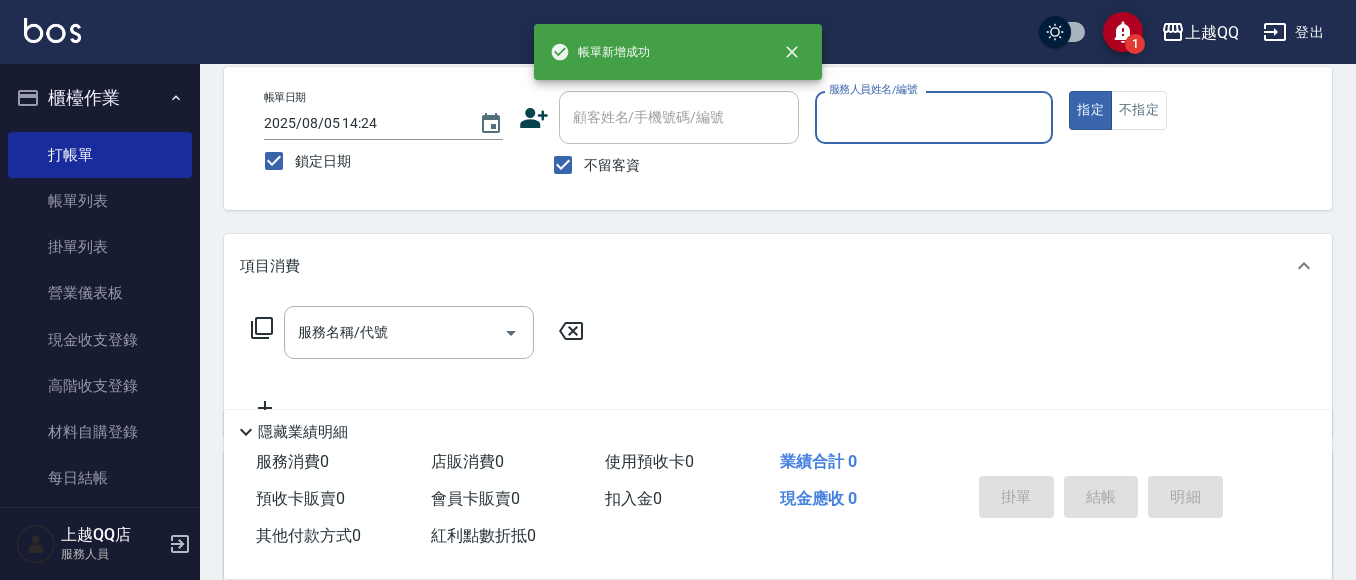drag, startPoint x: 615, startPoint y: 168, endPoint x: 640, endPoint y: 108, distance: 65 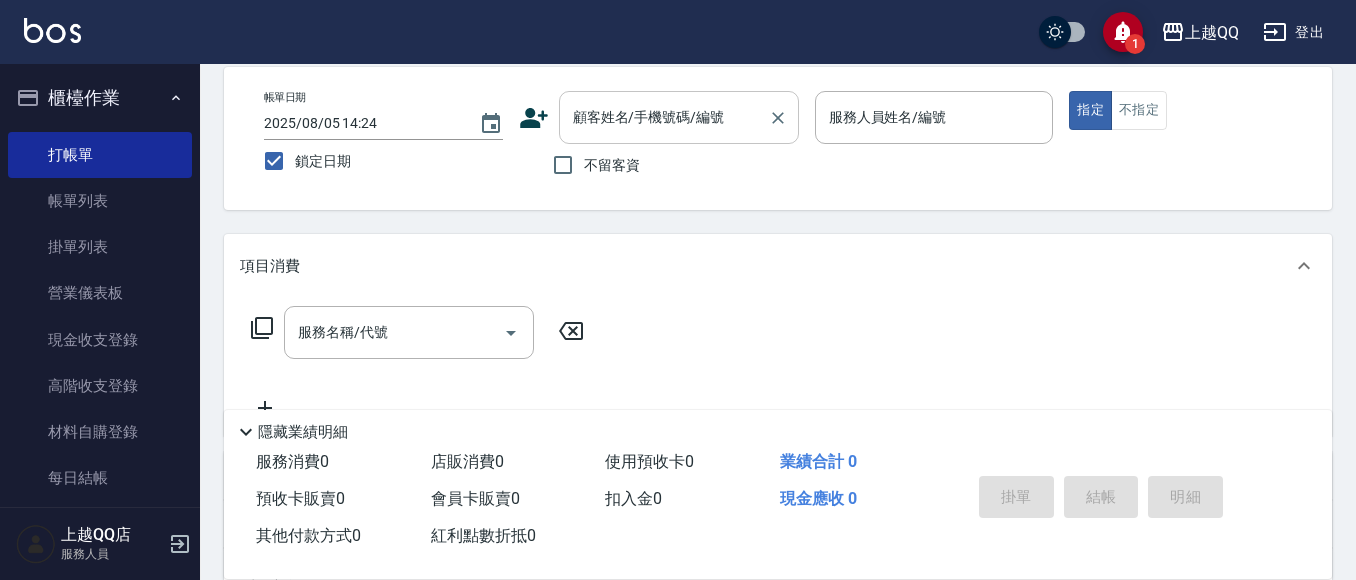 click on "顧客姓名/手機號碼/編號 顧客姓名/手機號碼/編號" at bounding box center [679, 117] 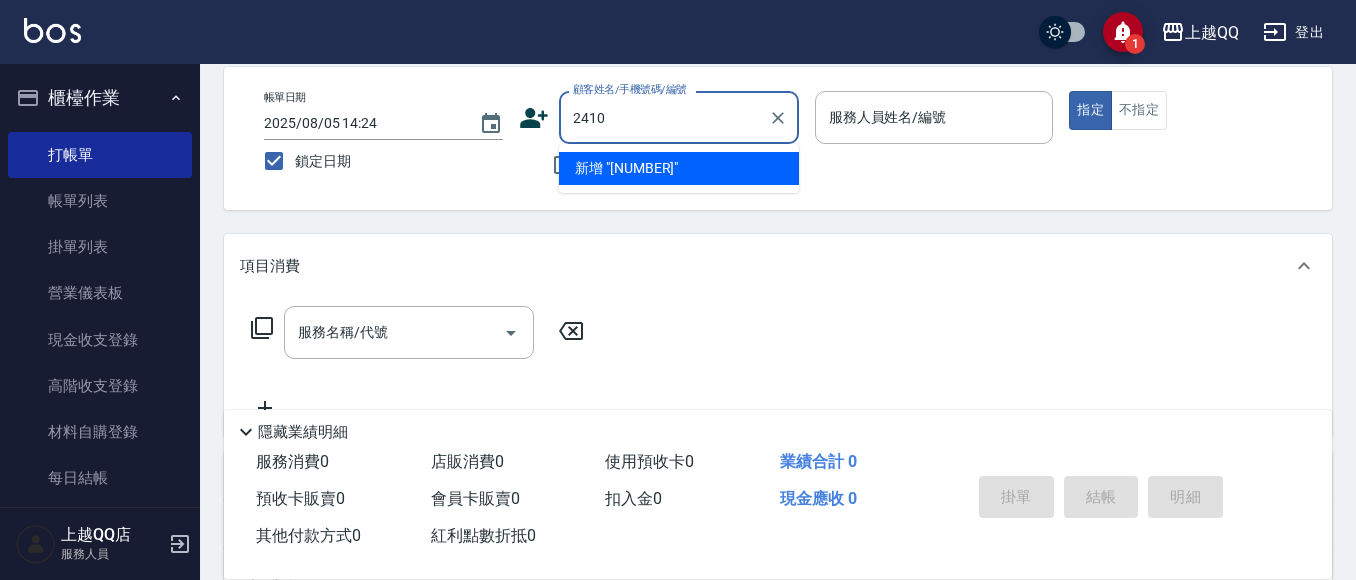 type on "2410" 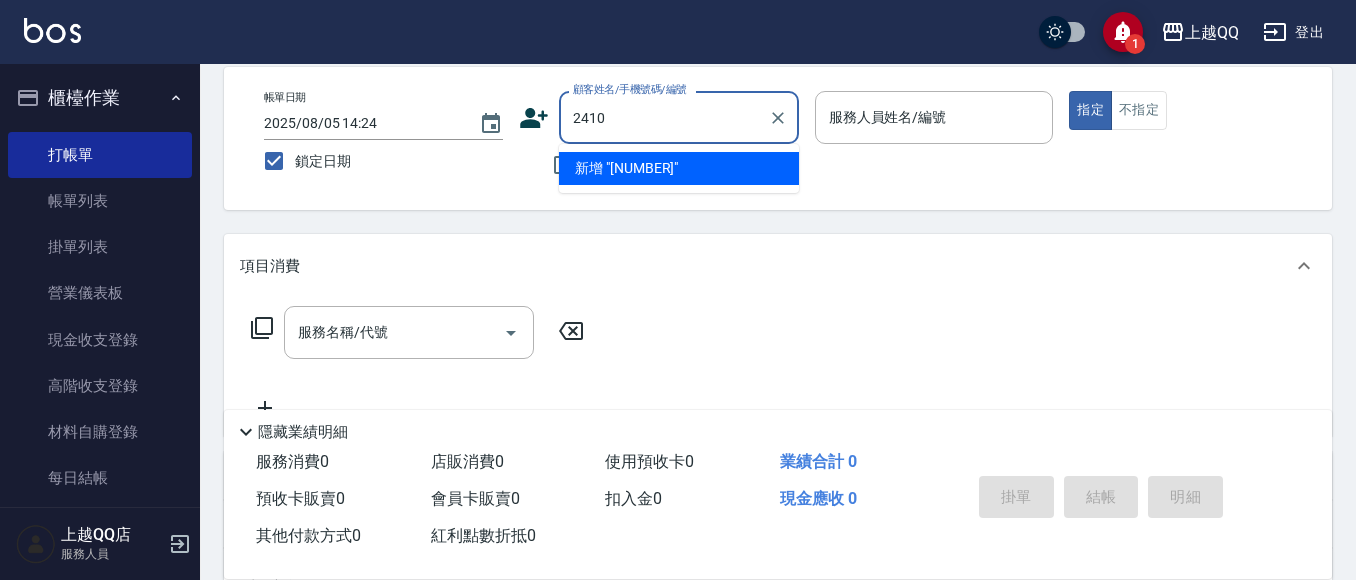 click on "指定" at bounding box center [1090, 110] 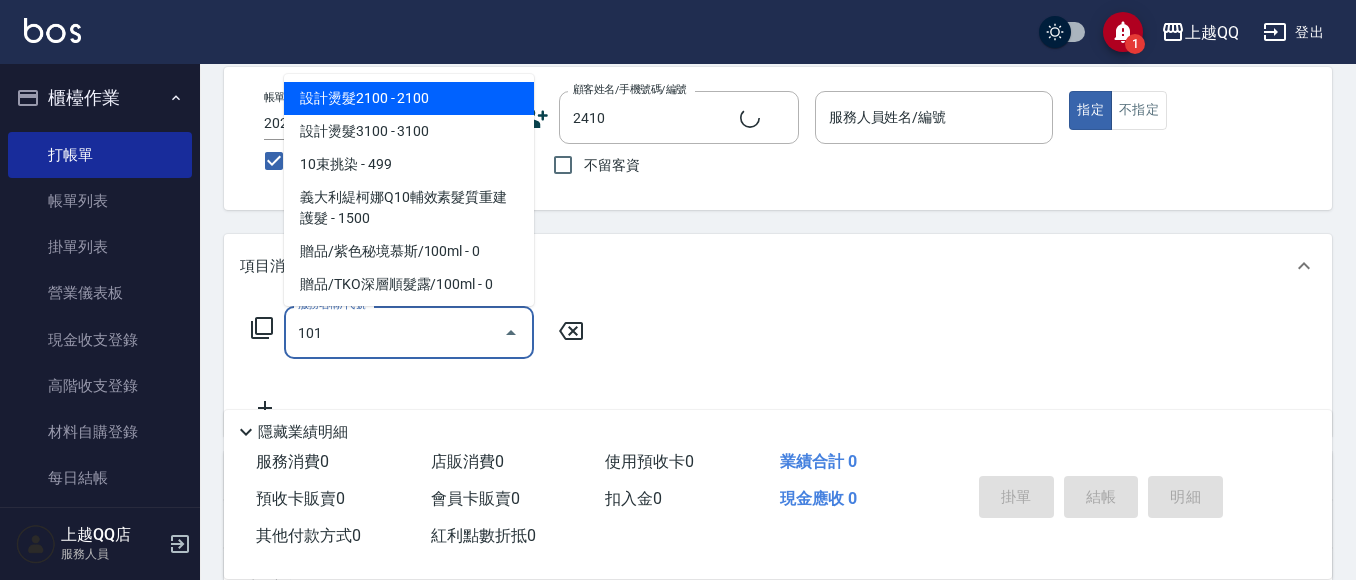 type on "101" 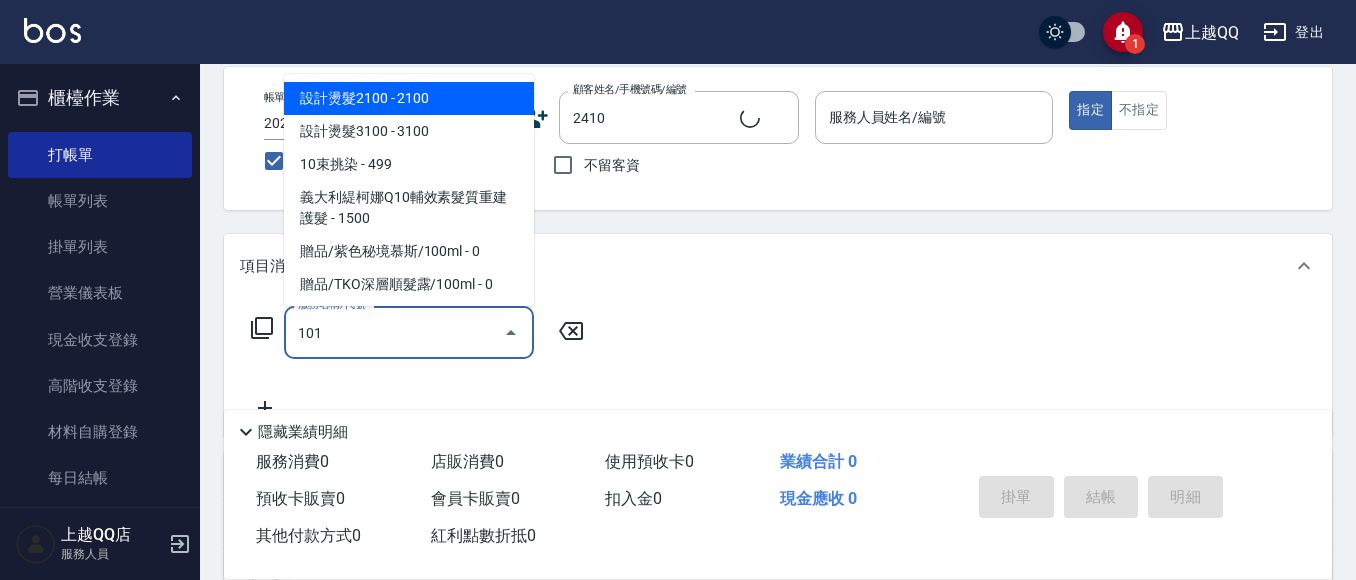 type on "[FIRST] [LAST]/[PHONE]/[NUMBER]" 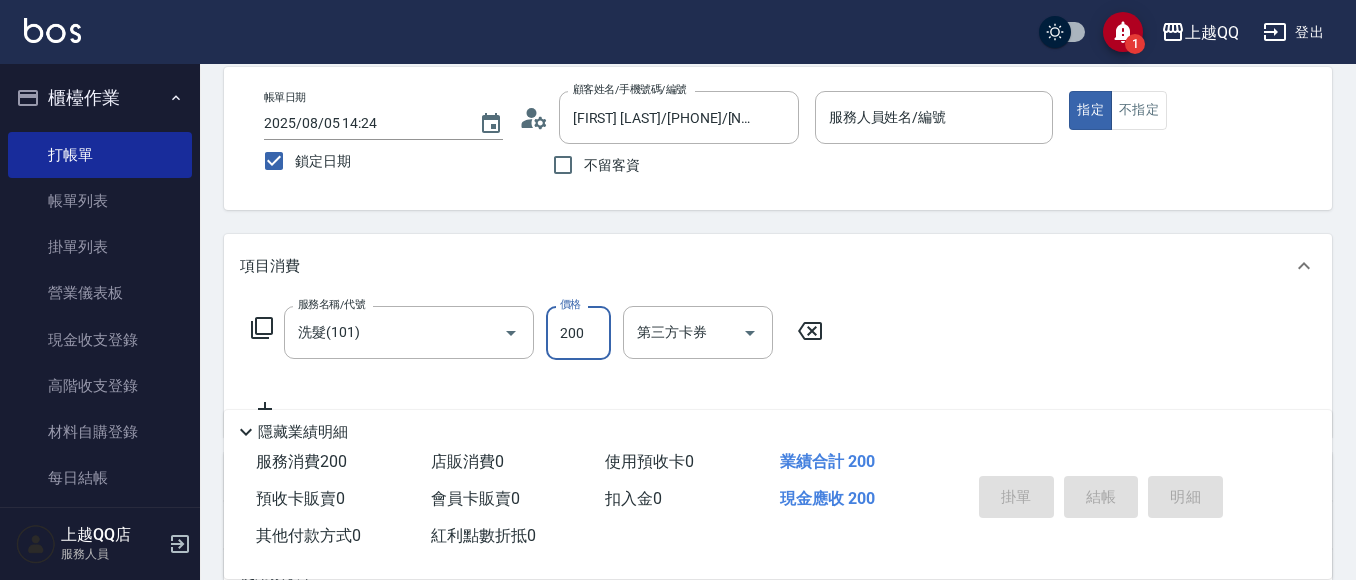 type on "欣樺-6" 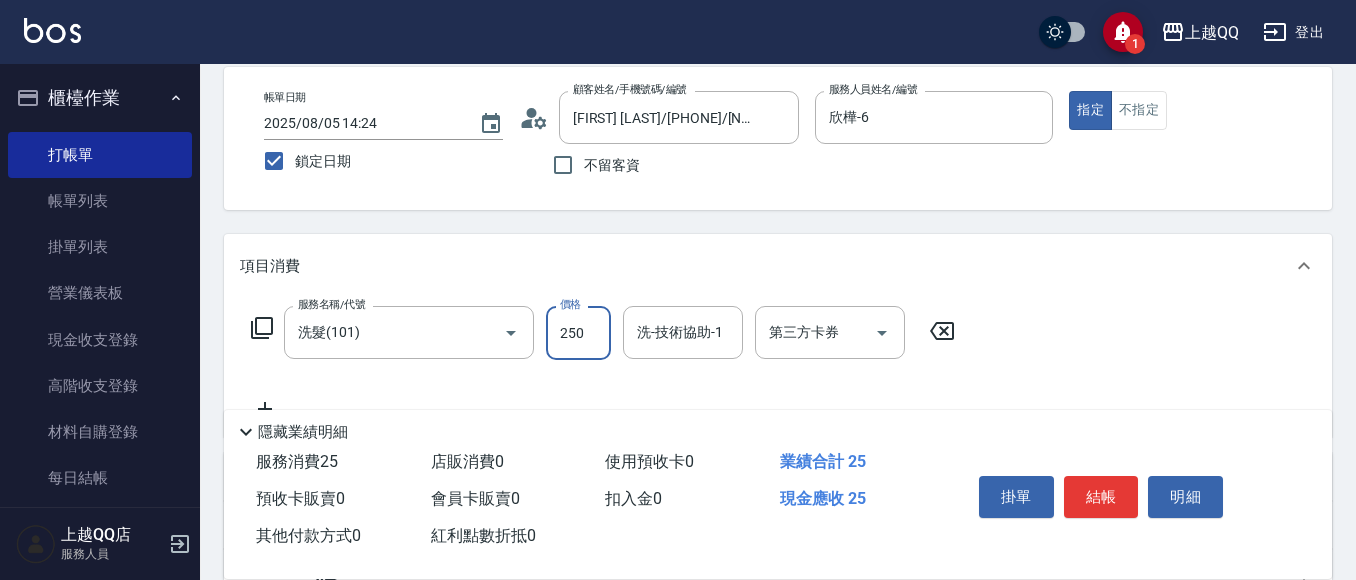 type on "250" 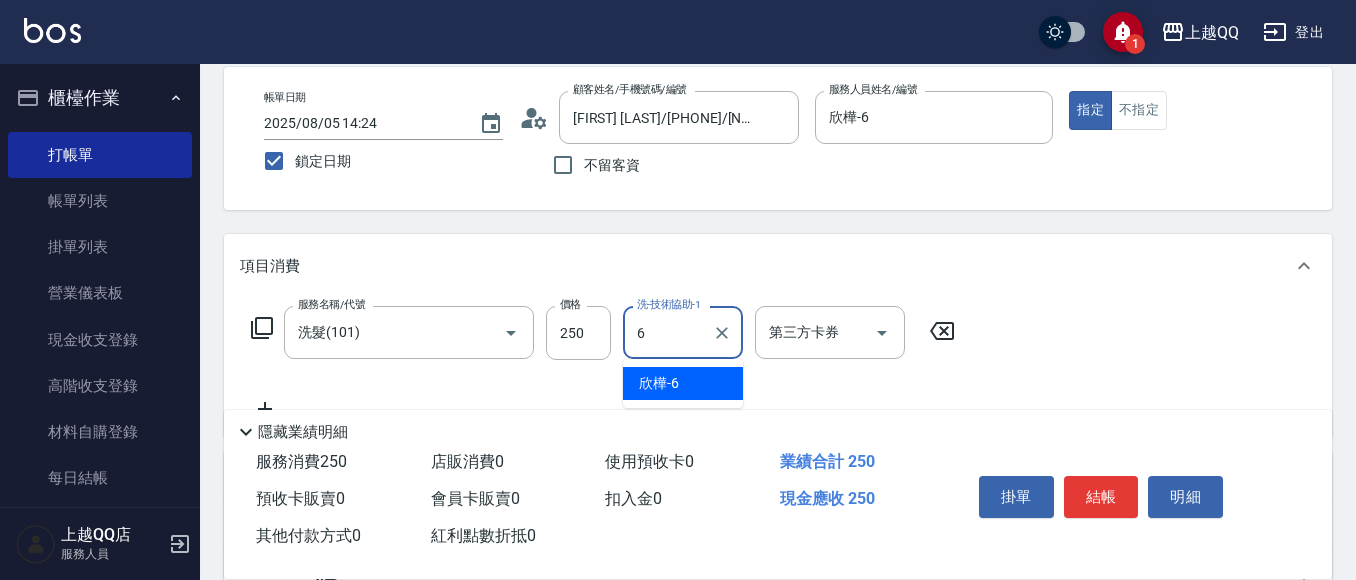 type on "欣樺-6" 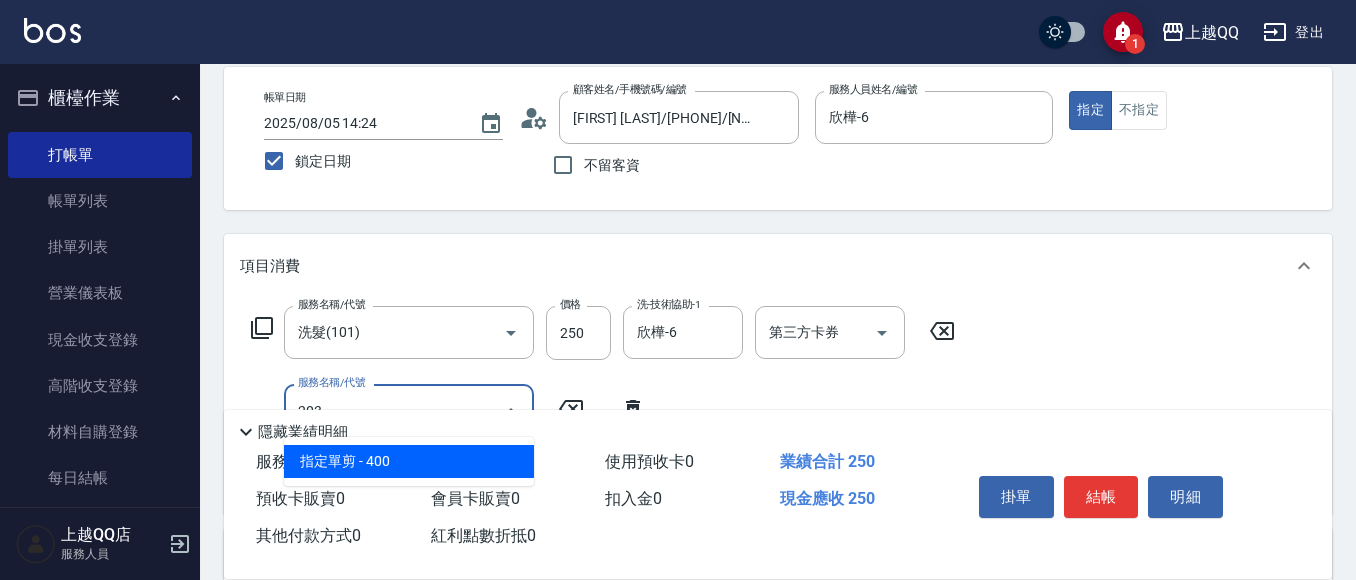 type on "指定單剪(203)" 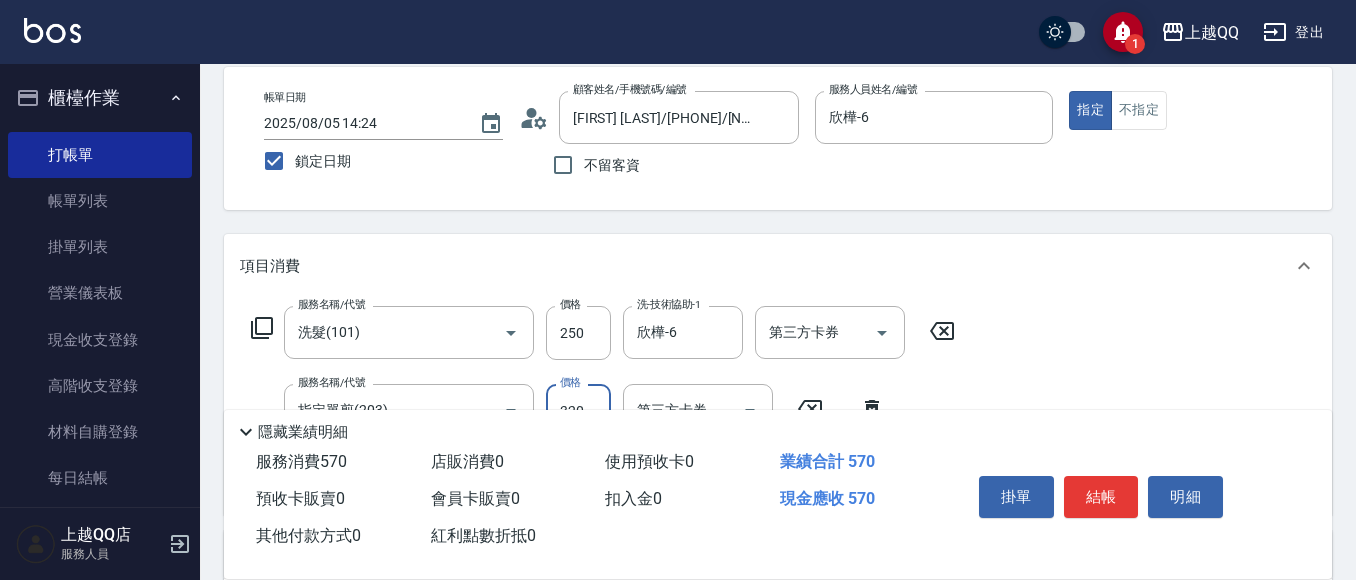 type on "320" 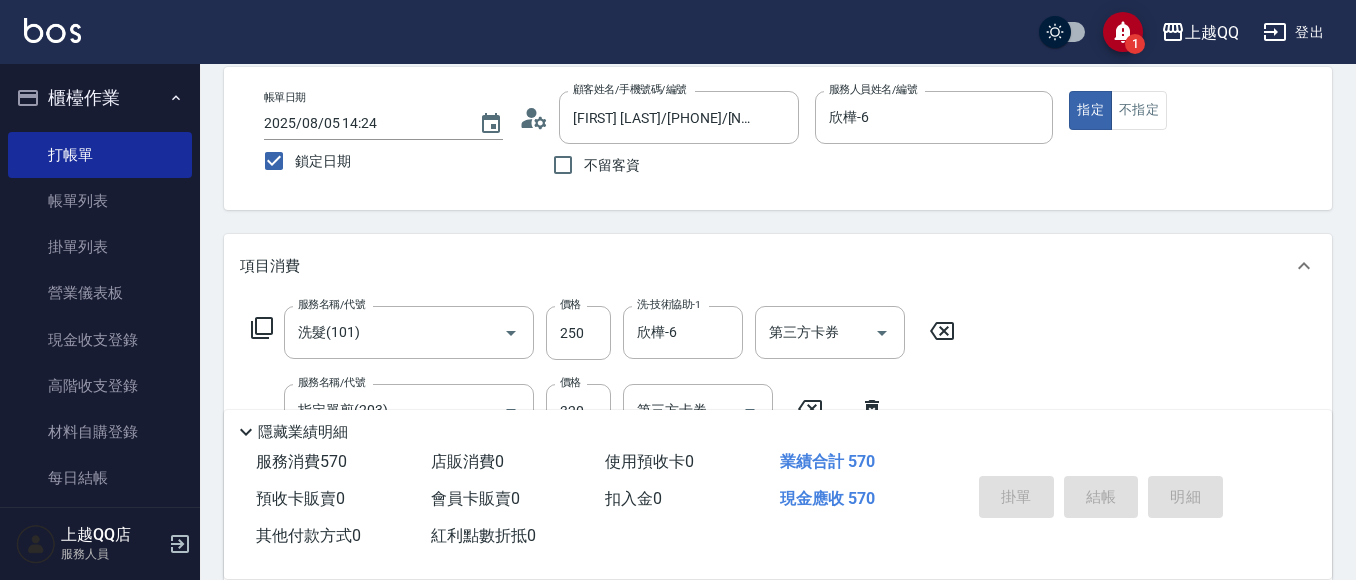 type 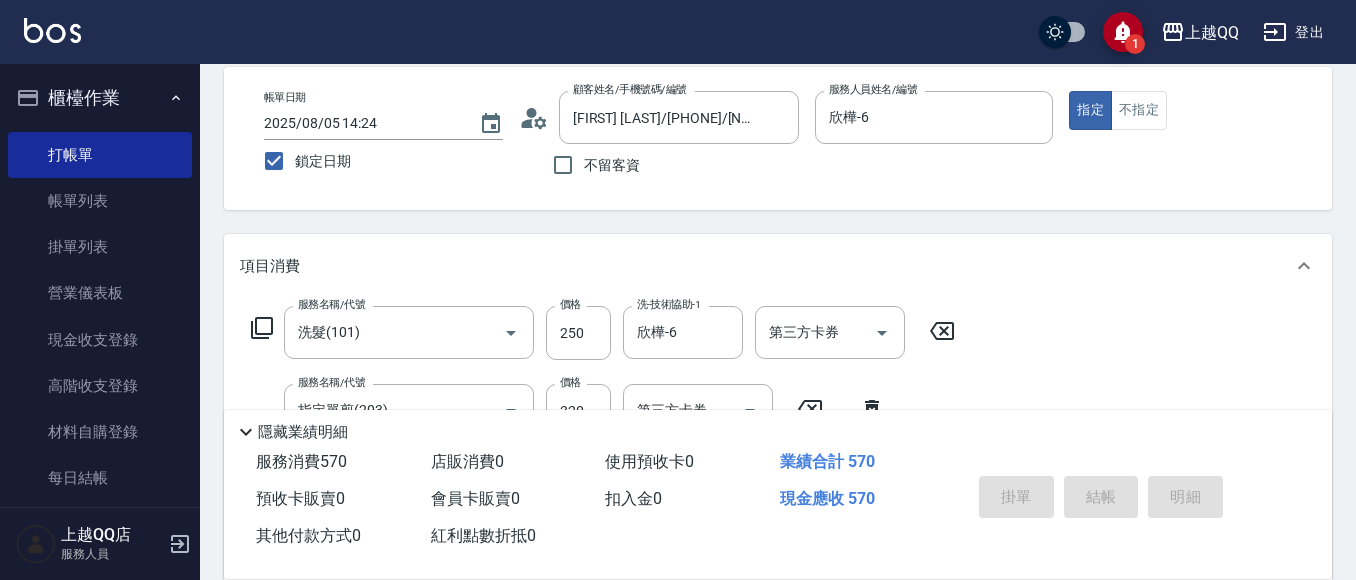 type 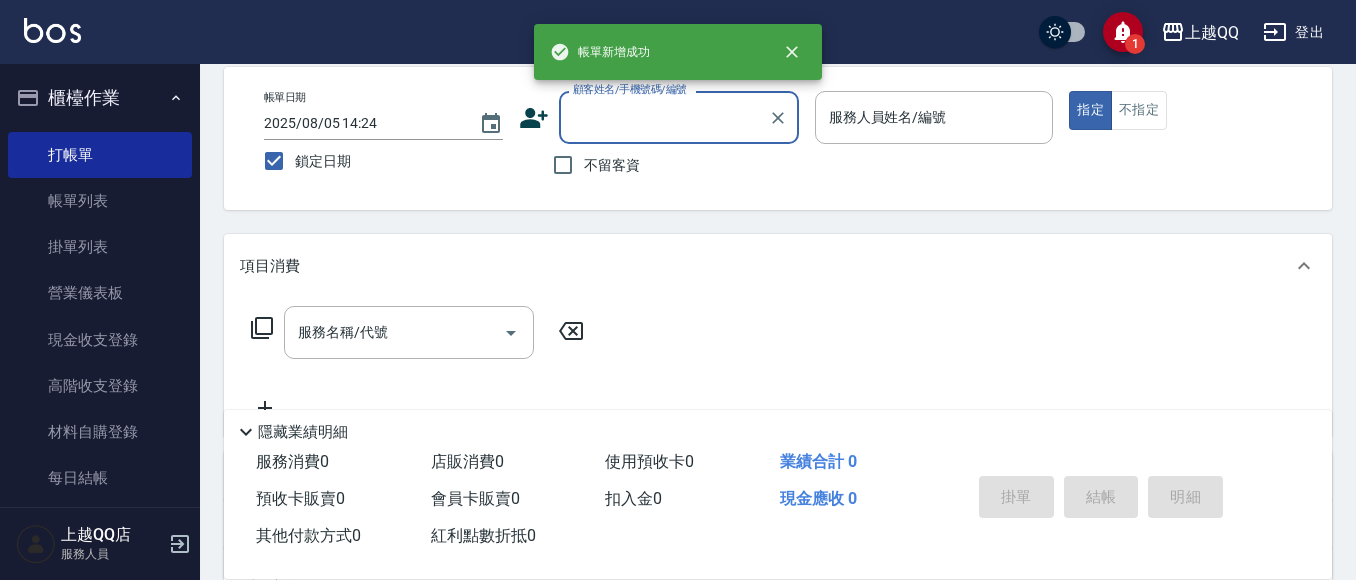 click on "不留客資" at bounding box center (591, 165) 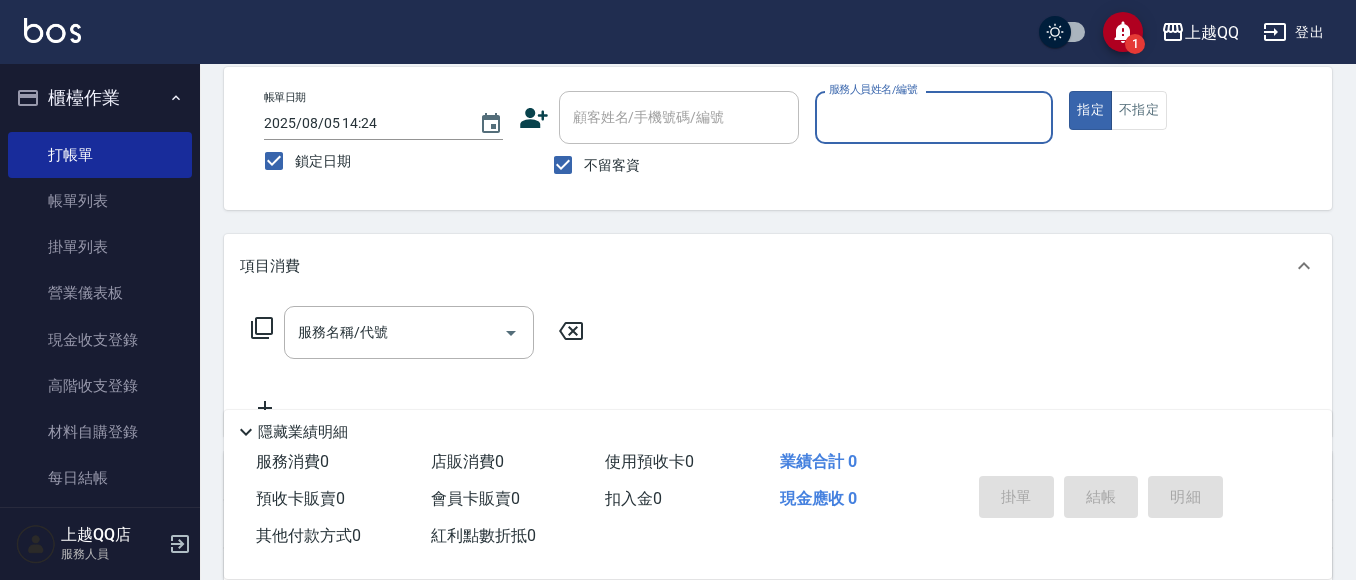 drag, startPoint x: 599, startPoint y: 158, endPoint x: 686, endPoint y: 68, distance: 125.17587 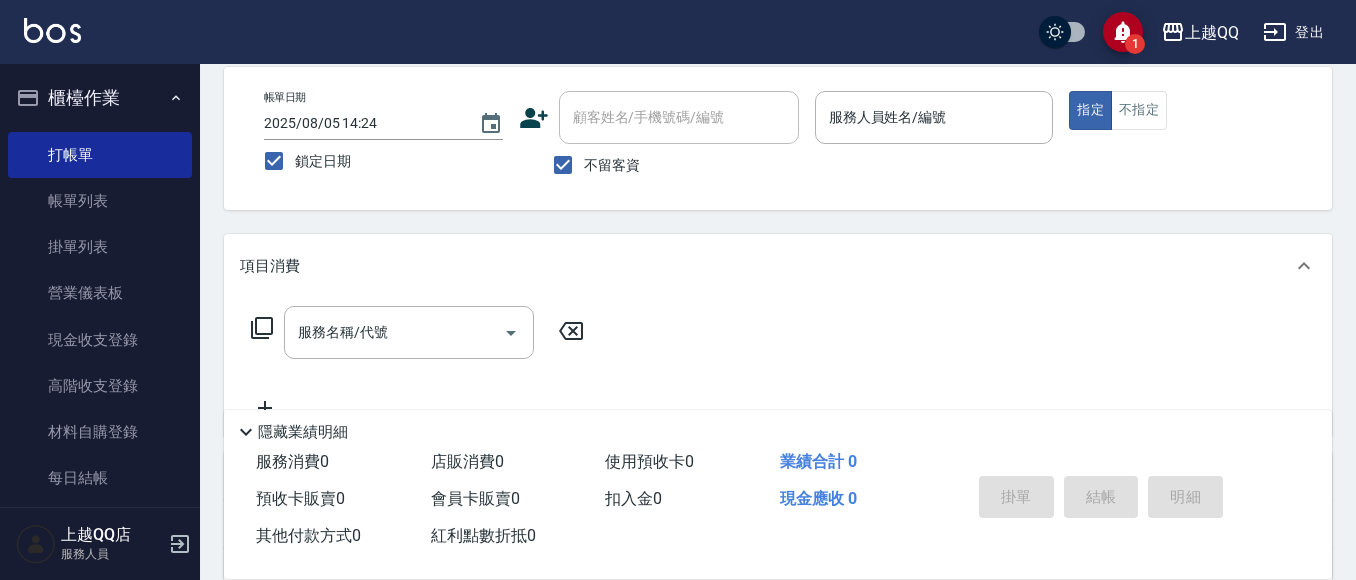 drag, startPoint x: 586, startPoint y: 152, endPoint x: 613, endPoint y: 129, distance: 35.468296 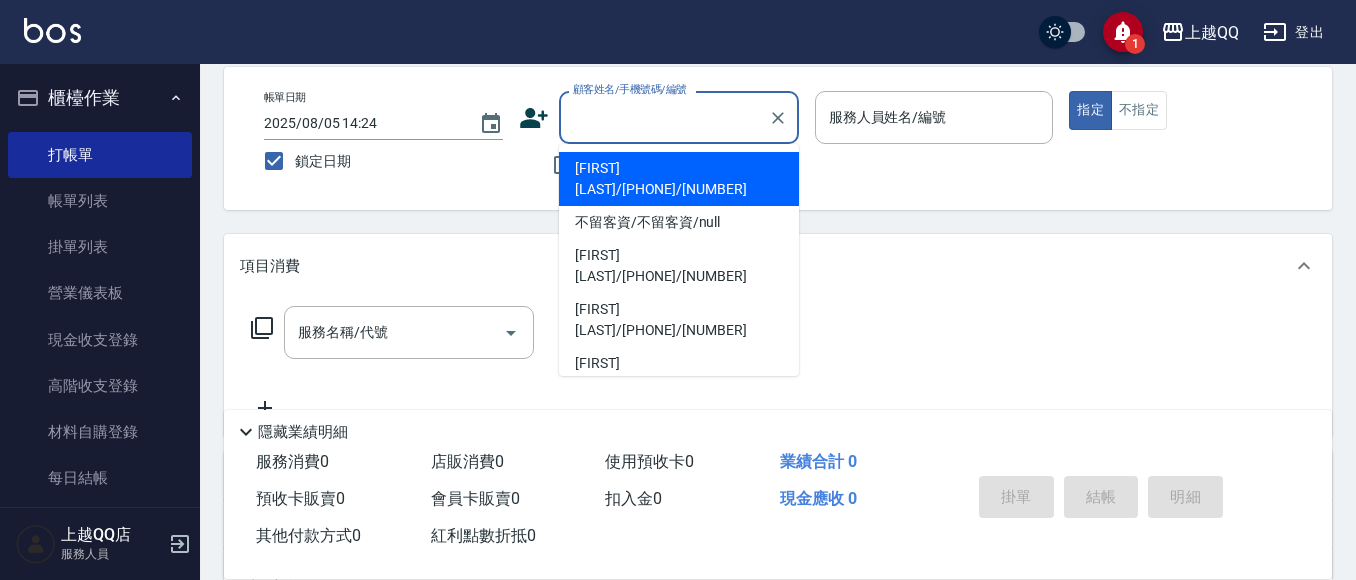 click on "顧客姓名/手機號碼/編號" at bounding box center [664, 117] 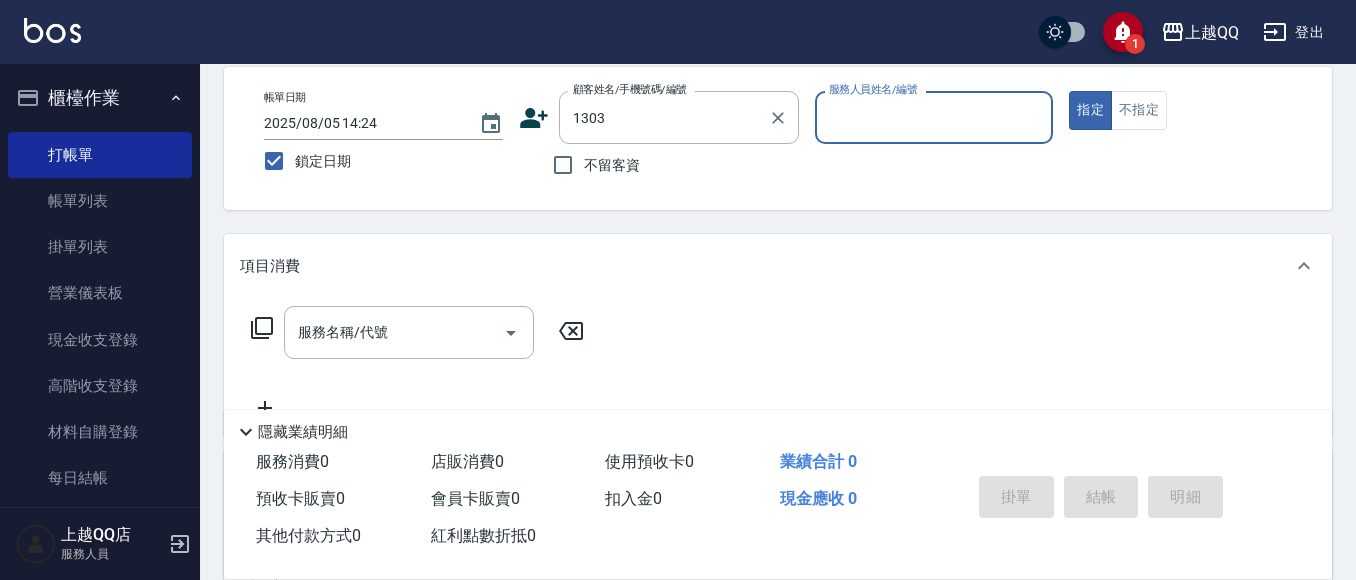 click on "指定" at bounding box center [1090, 110] 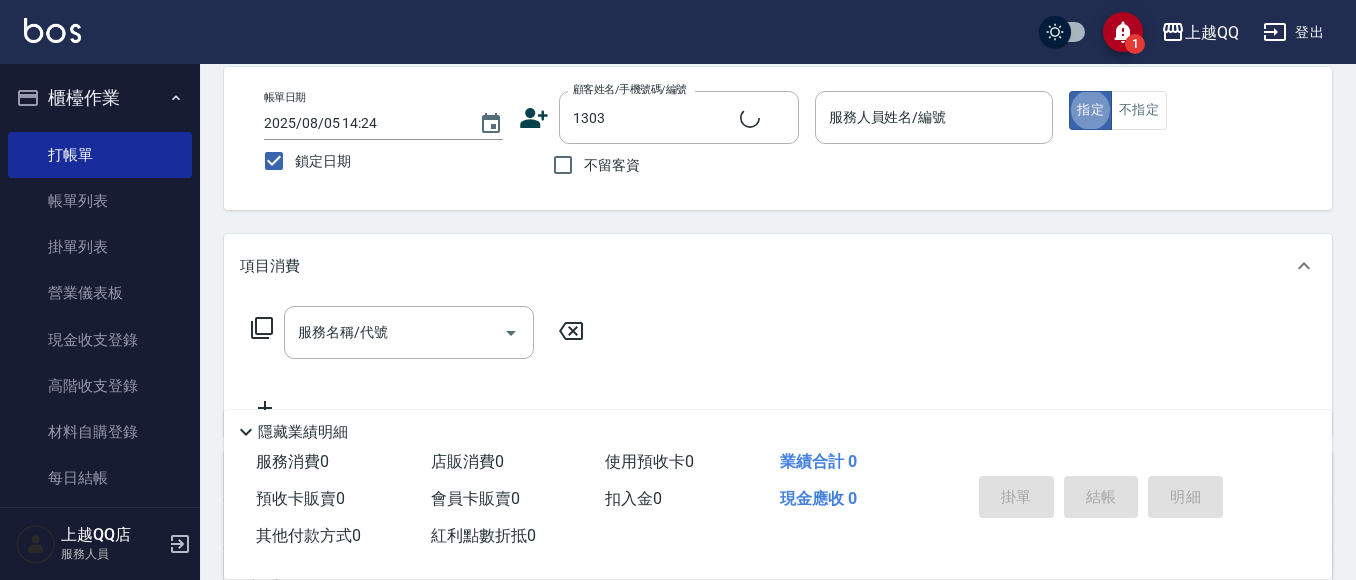 type on "[FIRST] [LAST]/[PHONE]/[NUMBER]" 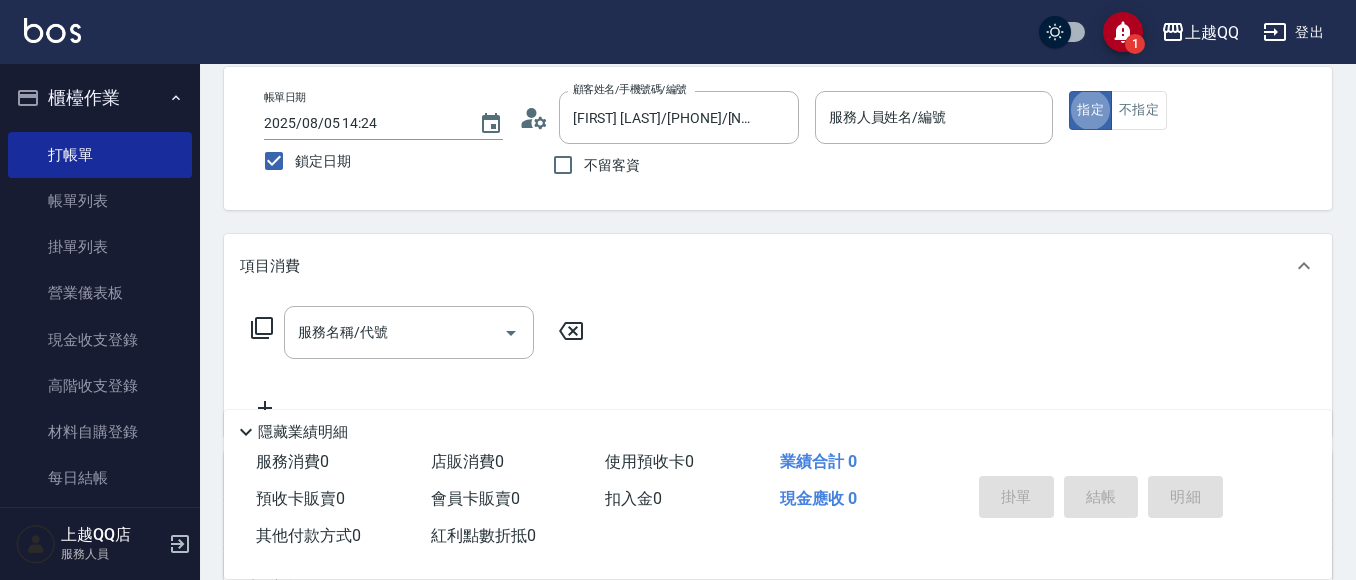 type on "欣樺-6" 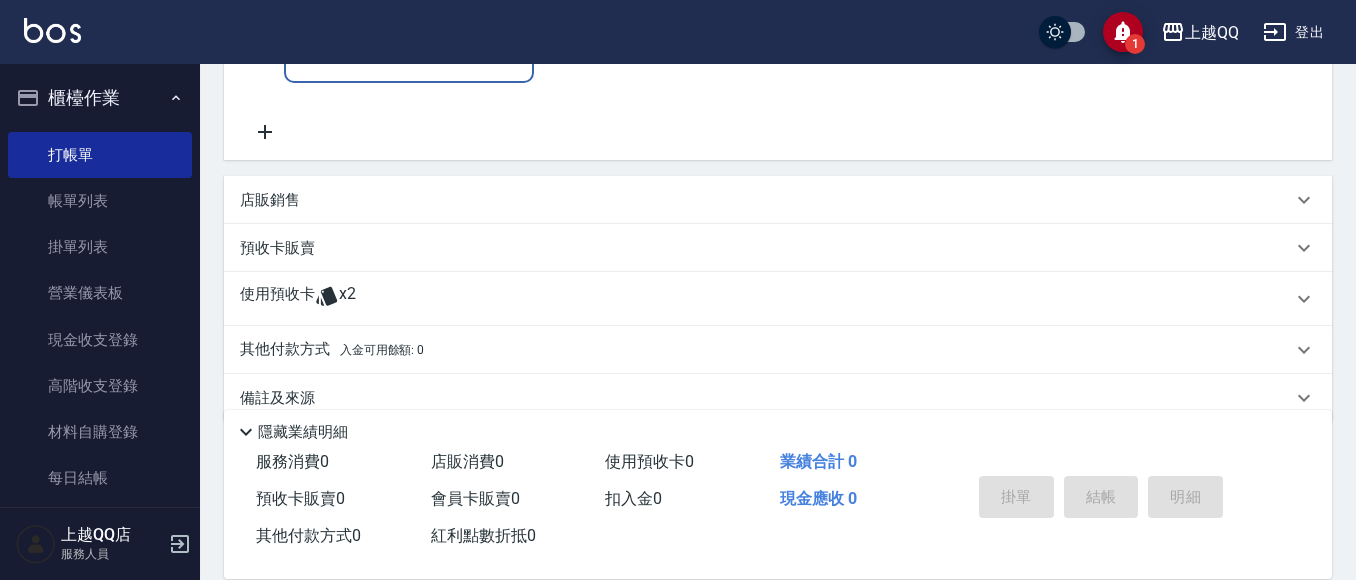 scroll, scrollTop: 404, scrollLeft: 0, axis: vertical 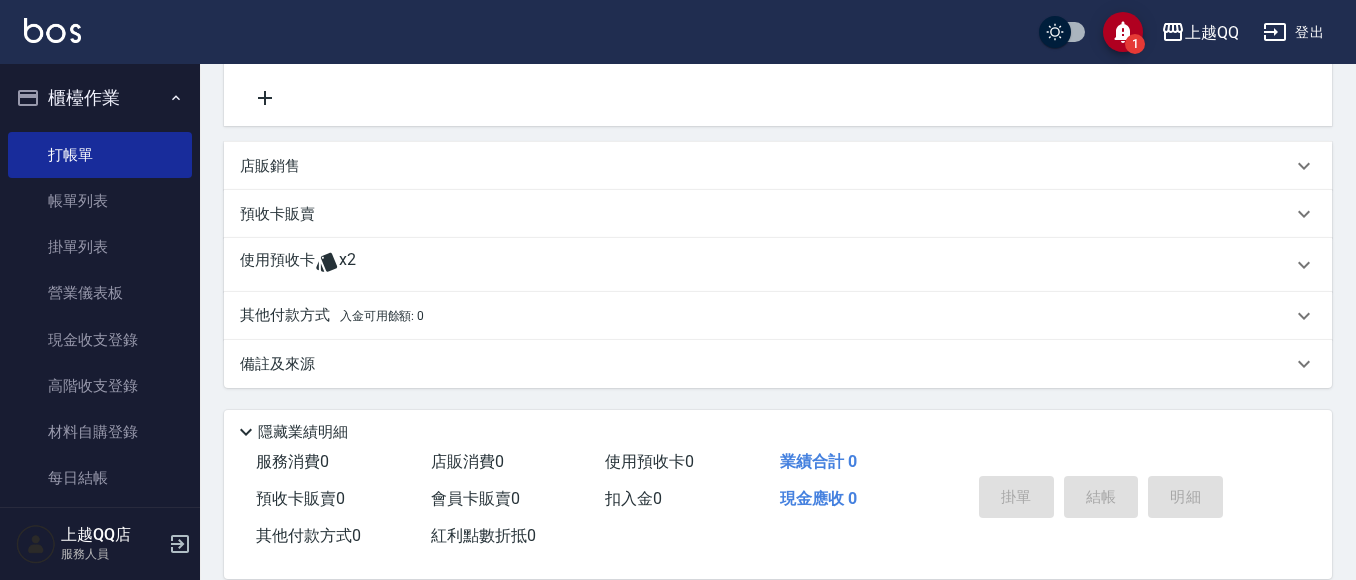 click on "使用預收卡 x2" at bounding box center [766, 265] 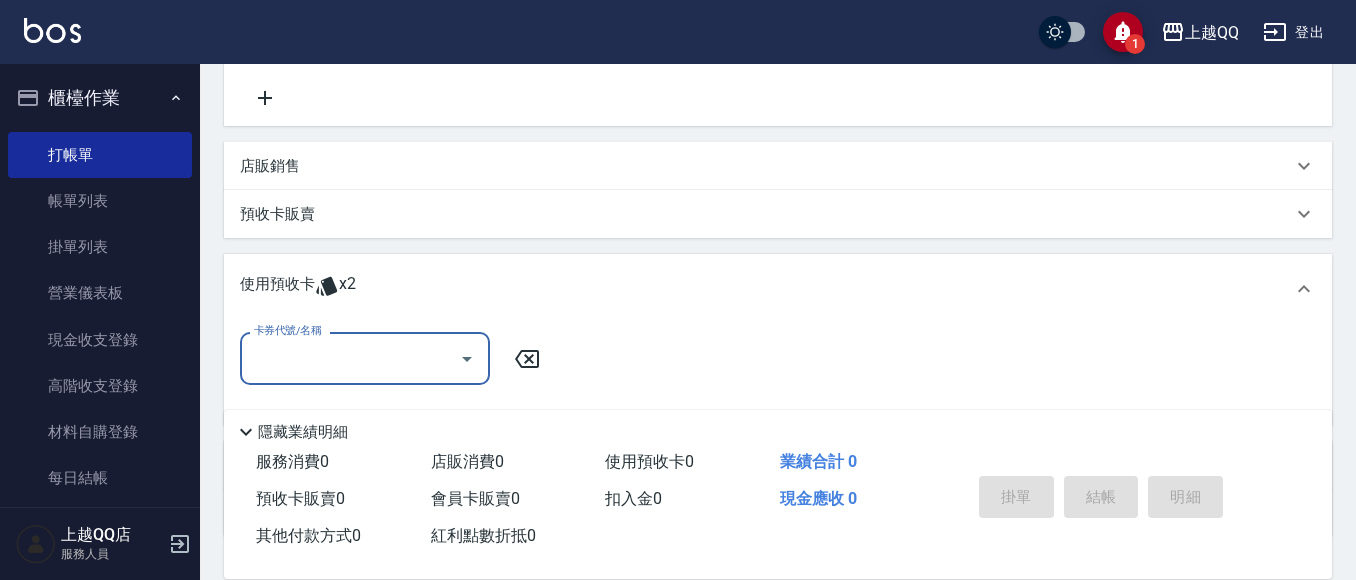 scroll, scrollTop: 0, scrollLeft: 0, axis: both 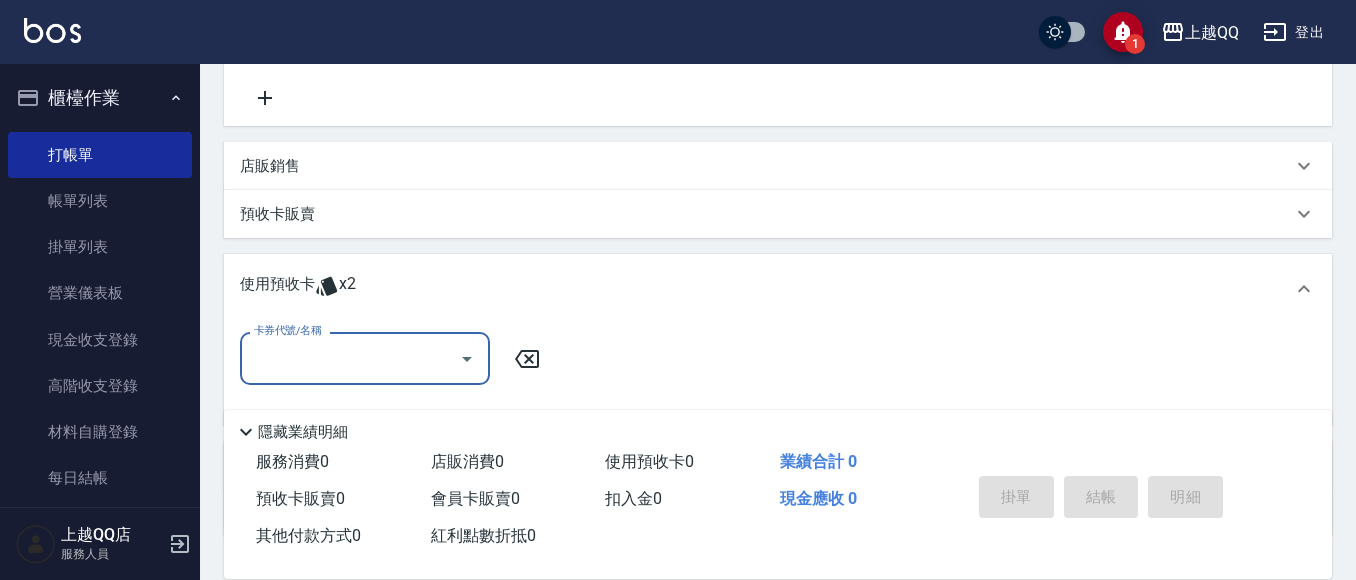 click on "卡券代號/名稱" at bounding box center [350, 358] 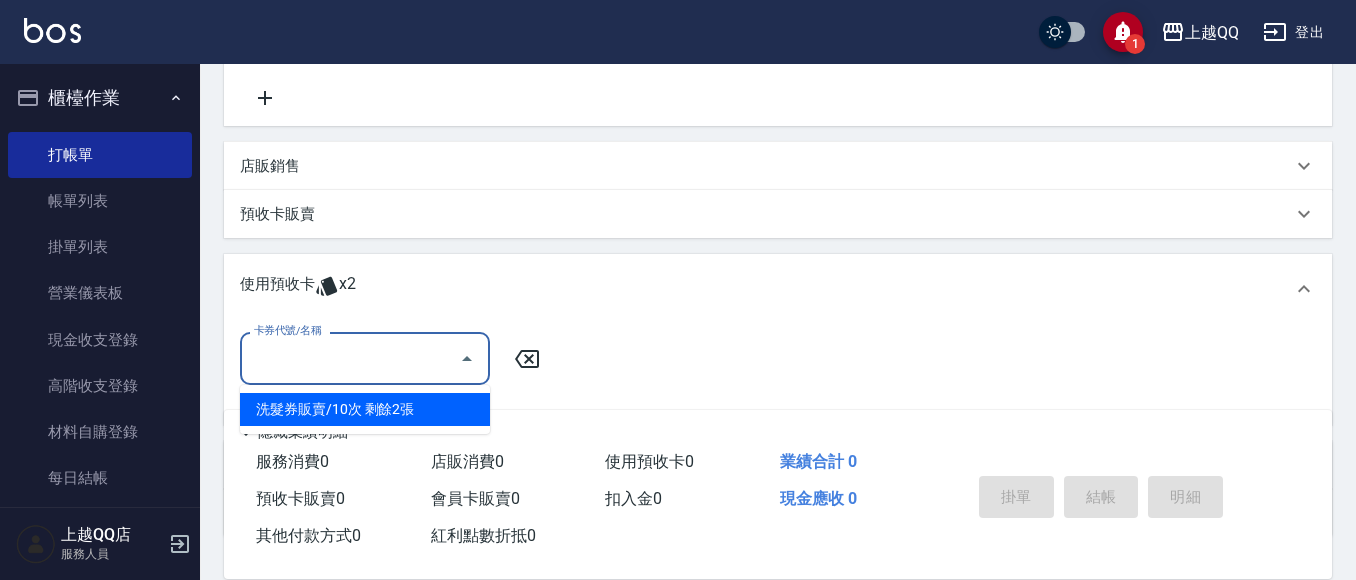 drag, startPoint x: 395, startPoint y: 423, endPoint x: 474, endPoint y: 376, distance: 91.92388 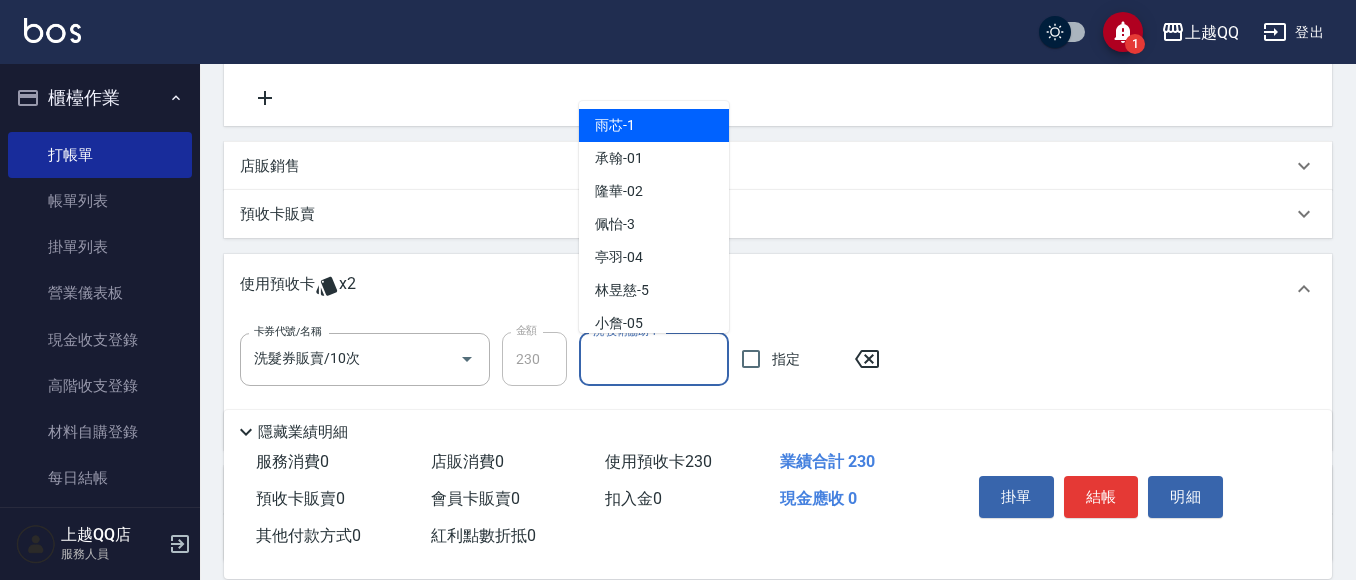click on "洗-技術協助-1" at bounding box center [654, 359] 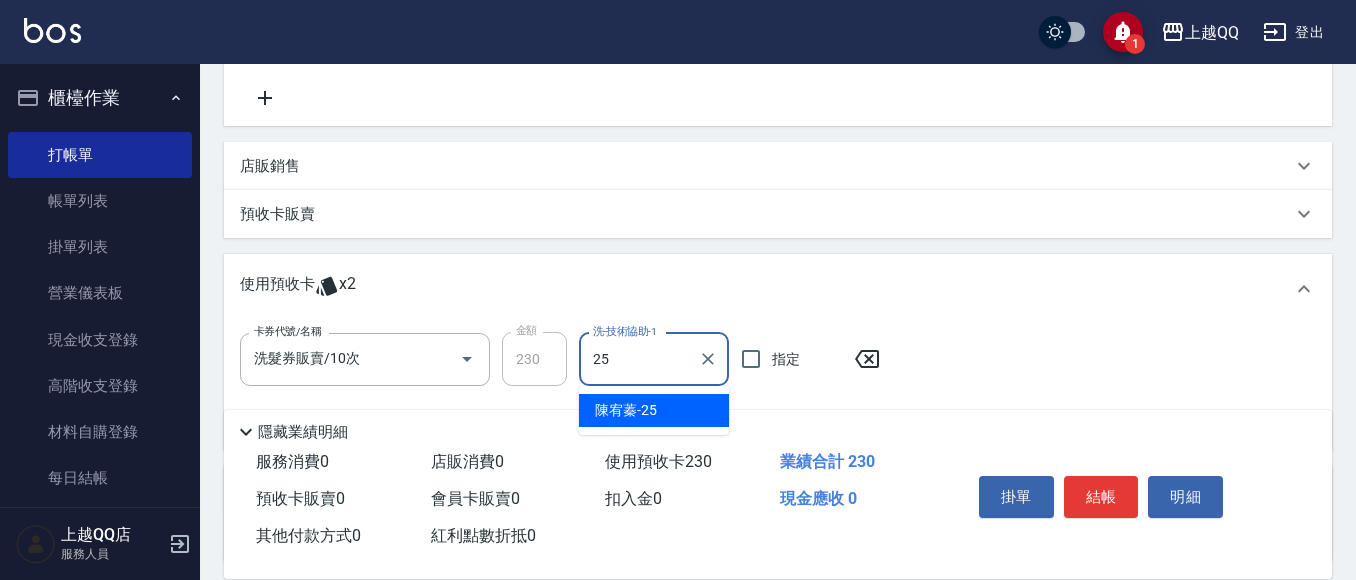 type on "陳宥蓁-25" 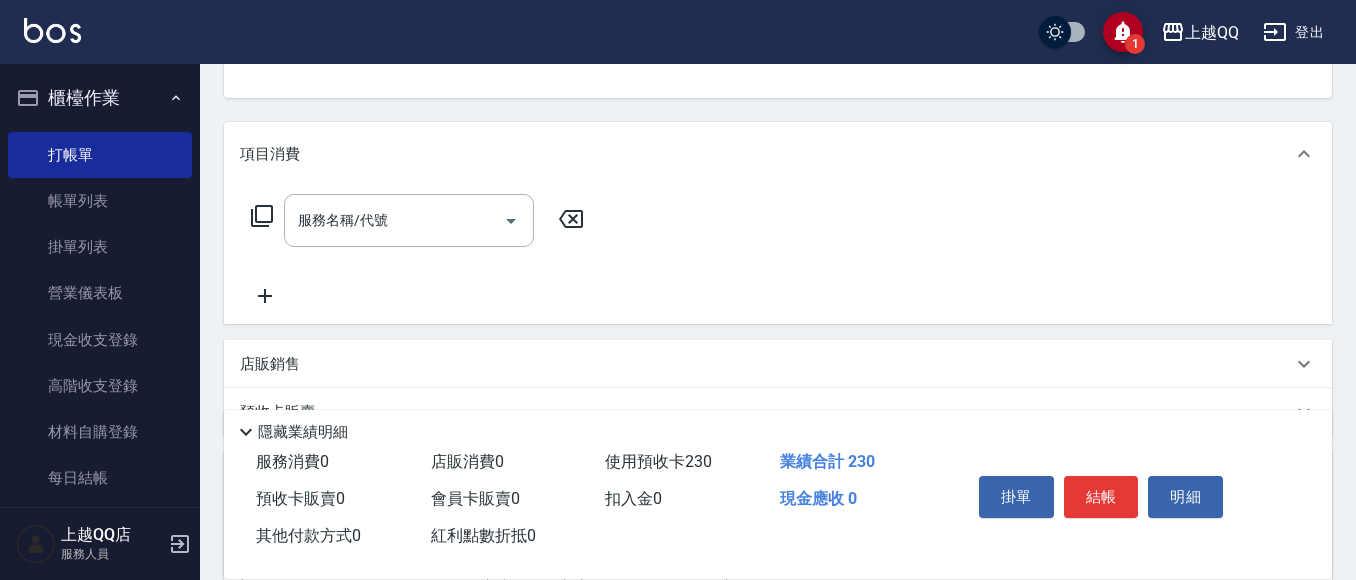 scroll, scrollTop: 4, scrollLeft: 0, axis: vertical 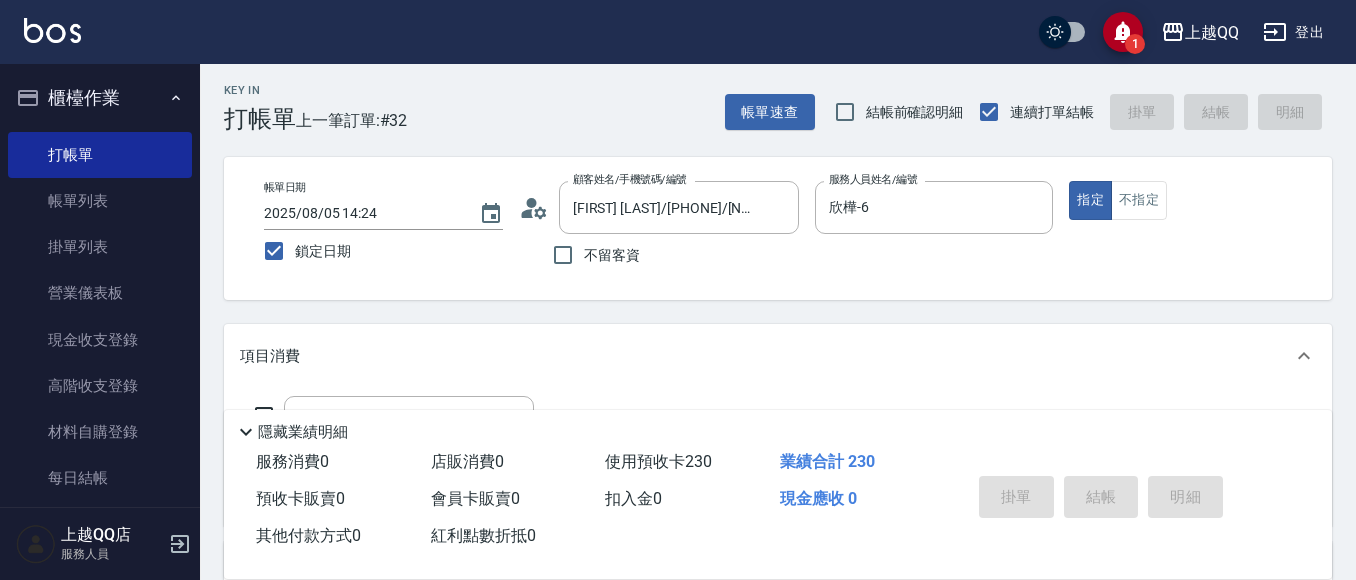 type 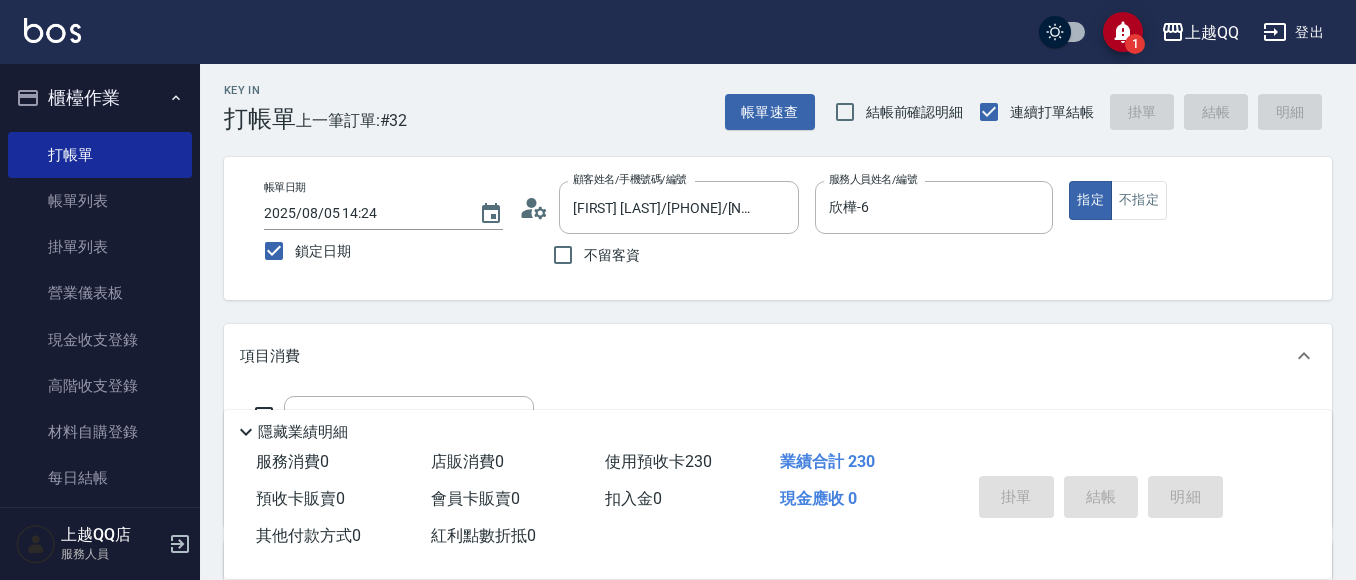 type 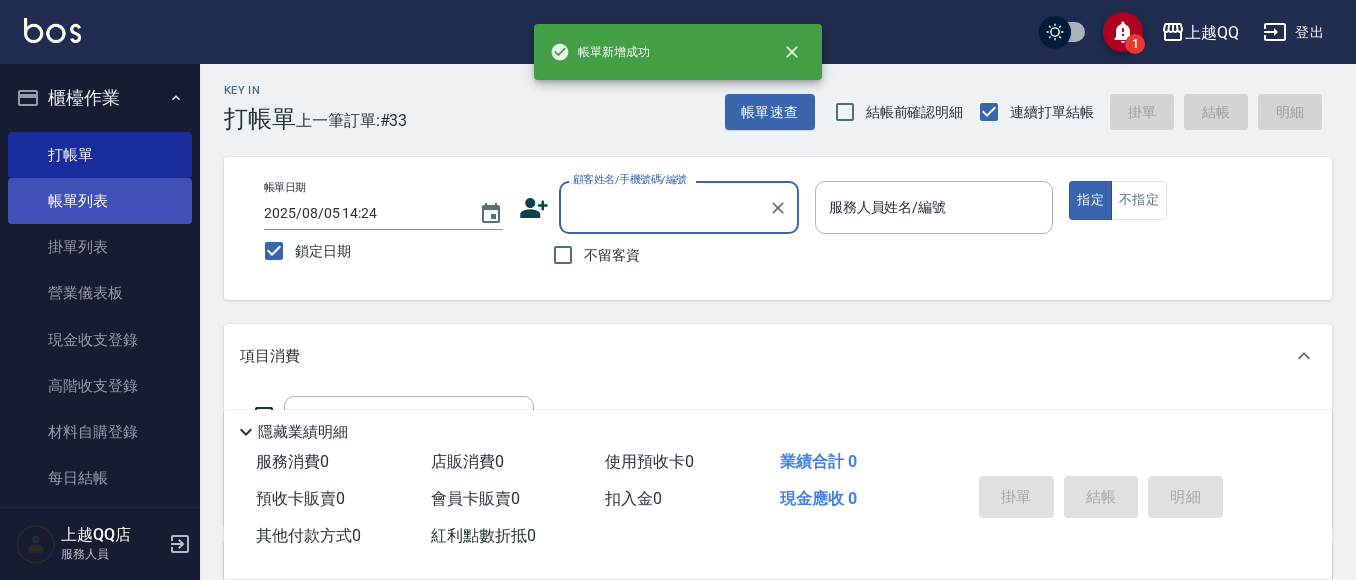 click on "帳單列表" at bounding box center (100, 201) 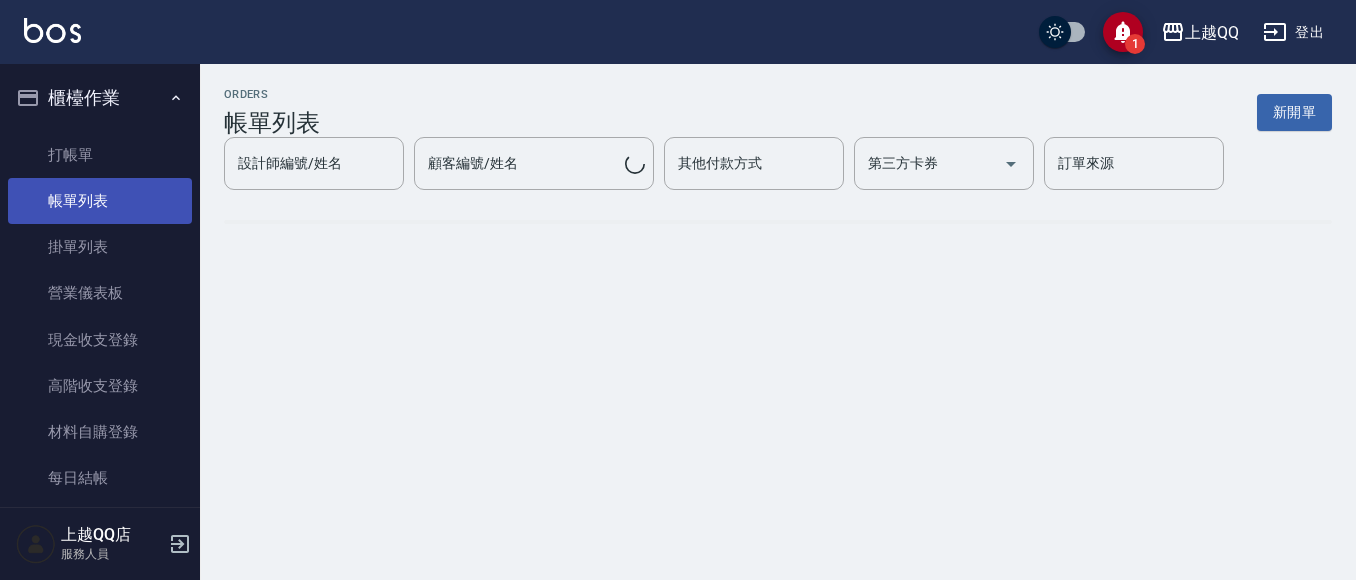 scroll, scrollTop: 0, scrollLeft: 0, axis: both 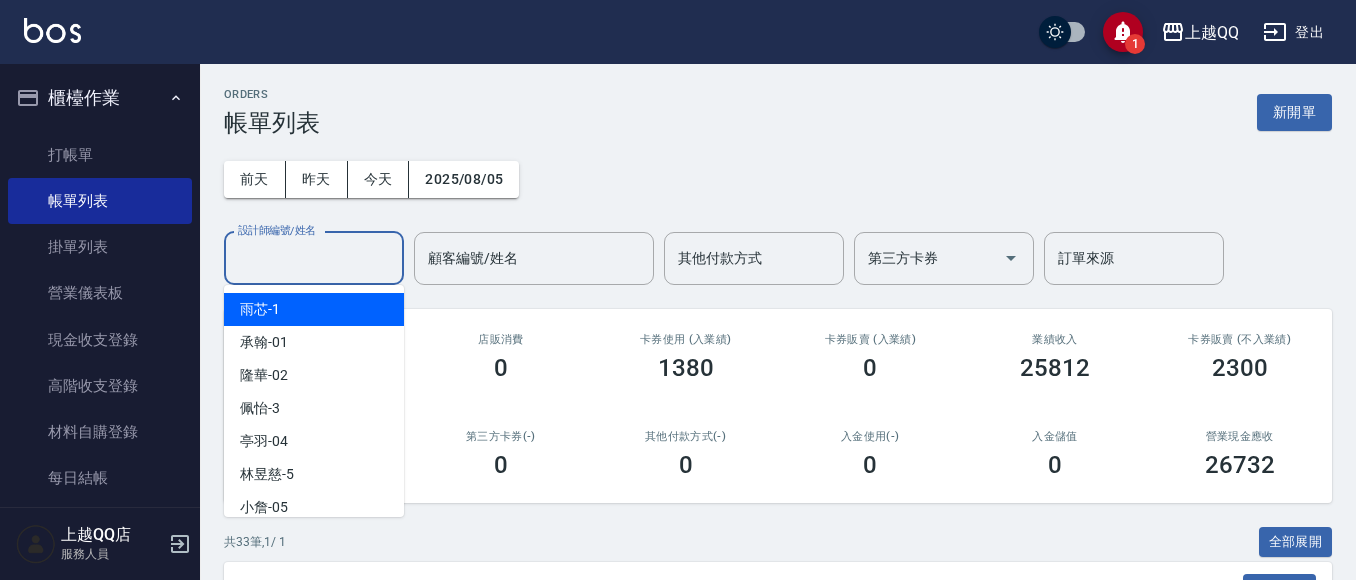 click on "設計師編號/姓名" at bounding box center [314, 258] 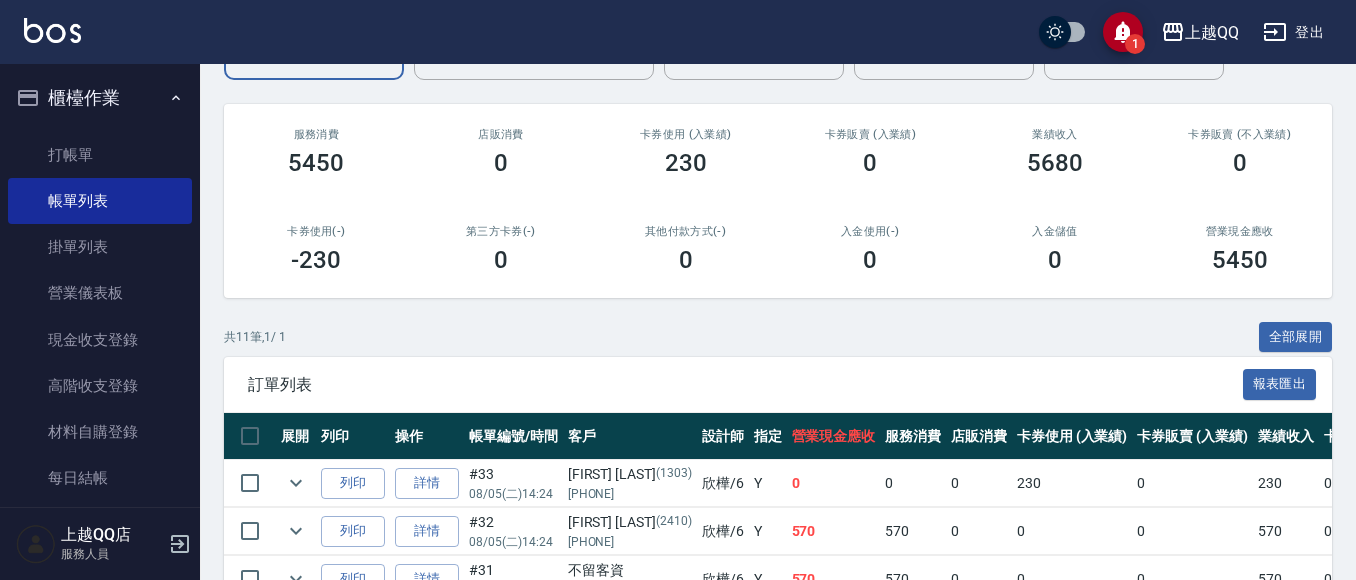 scroll, scrollTop: 200, scrollLeft: 0, axis: vertical 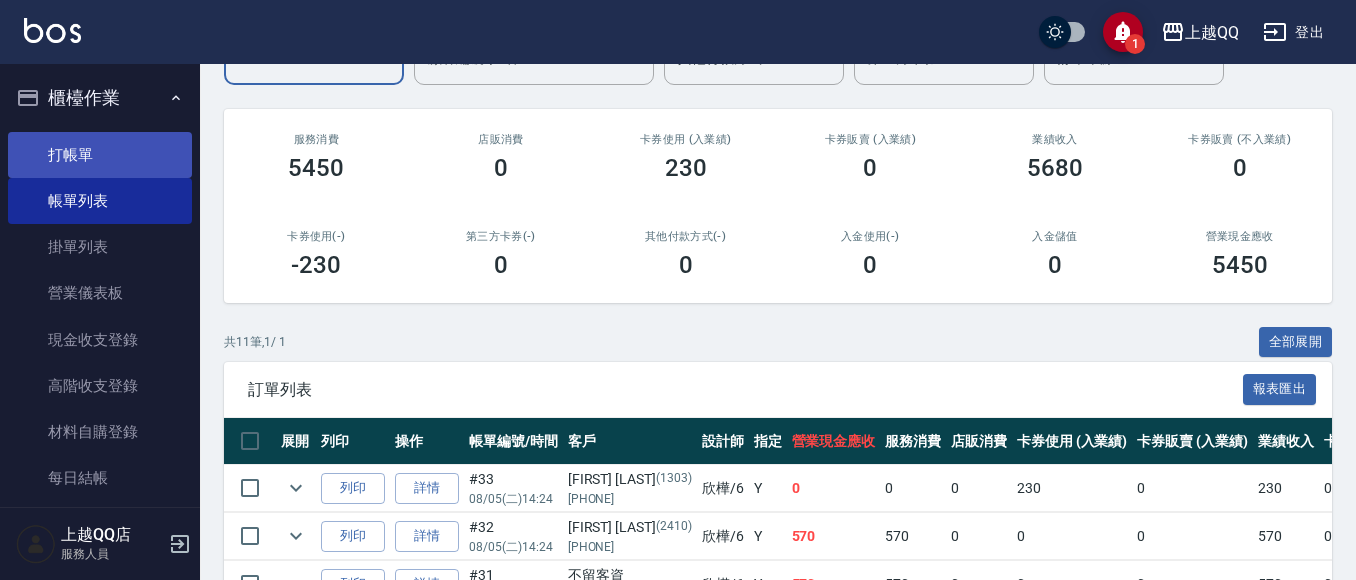 type on "欣樺-6" 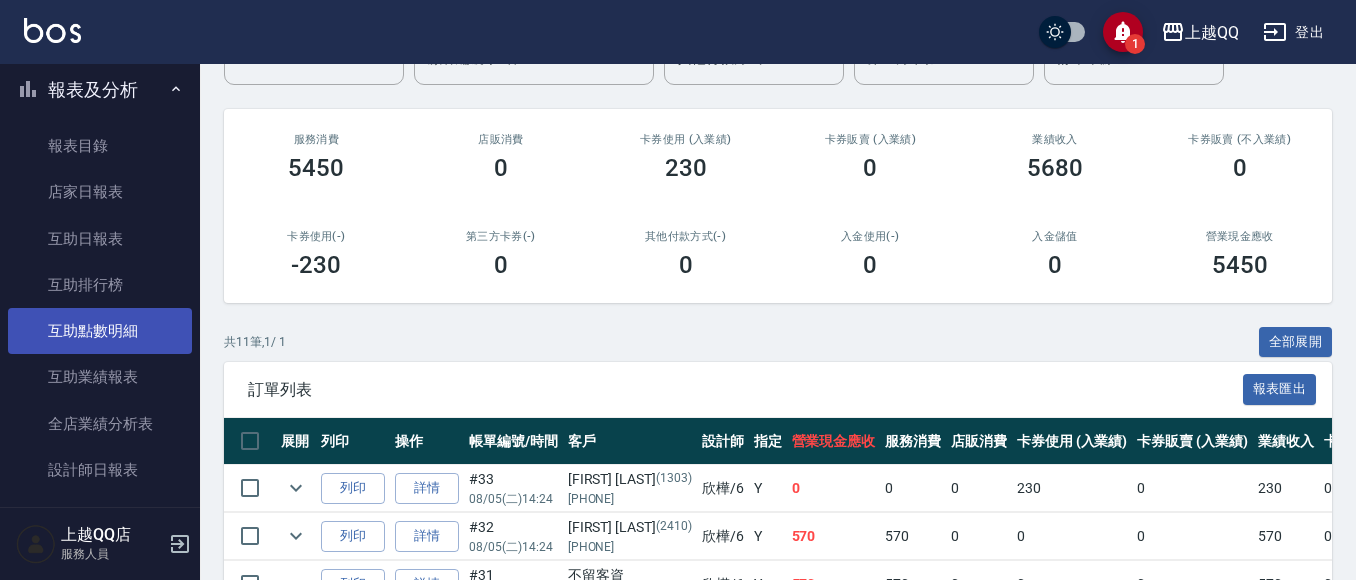 scroll, scrollTop: 700, scrollLeft: 0, axis: vertical 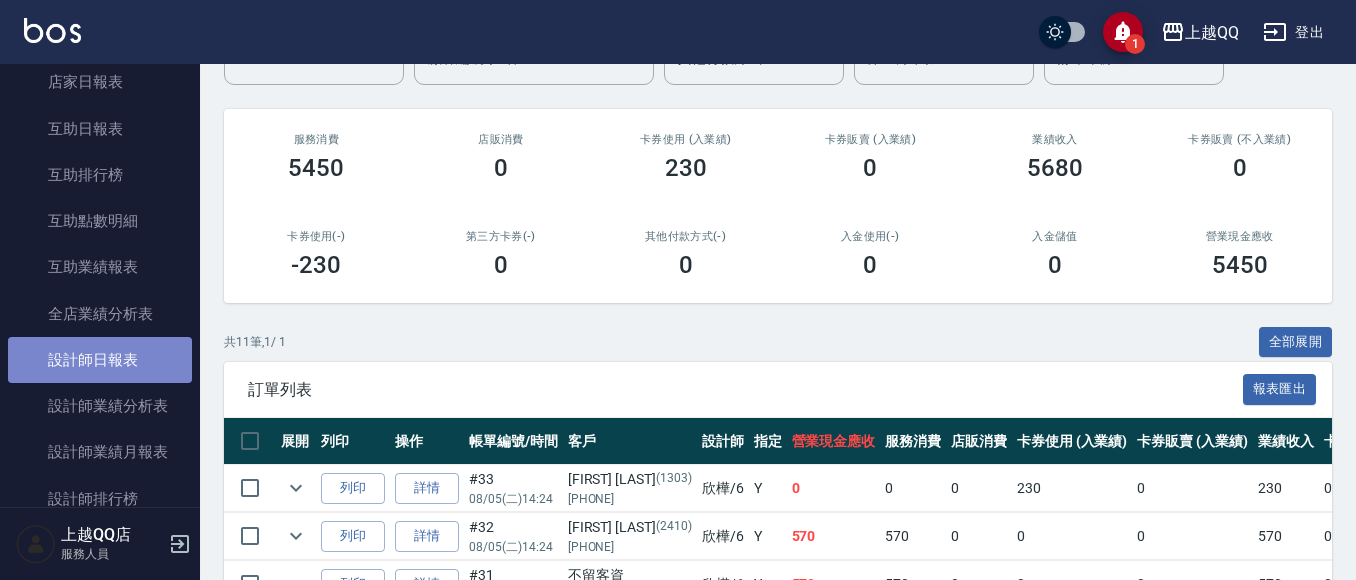 click on "設計師日報表" at bounding box center [100, 360] 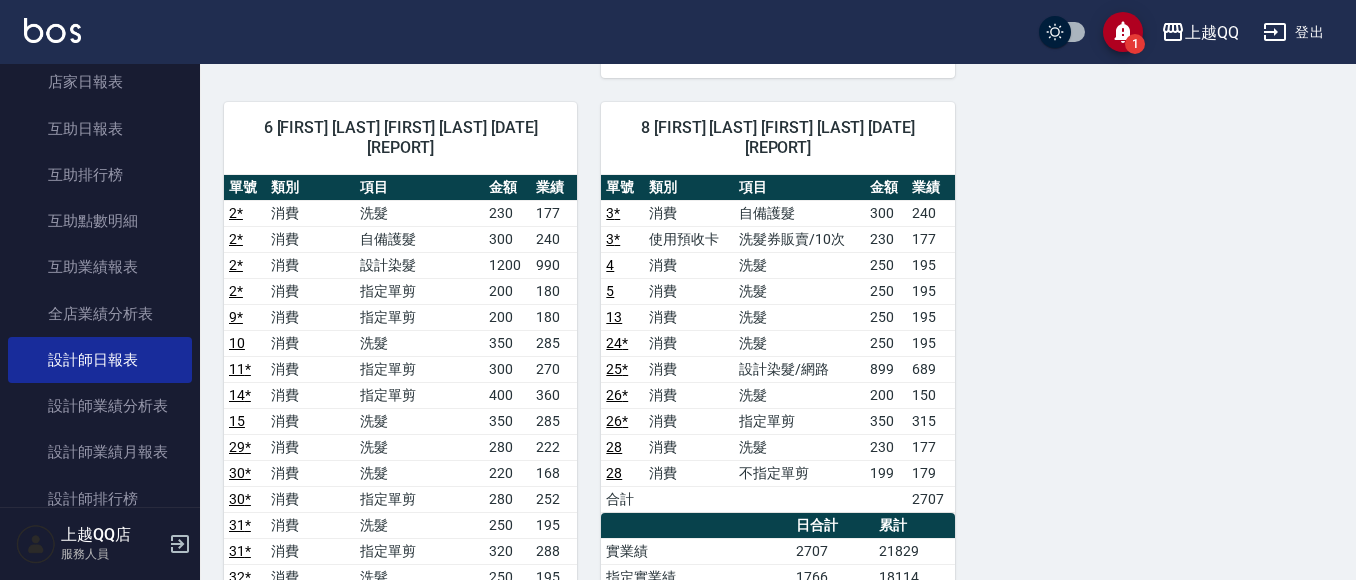 scroll, scrollTop: 1368, scrollLeft: 0, axis: vertical 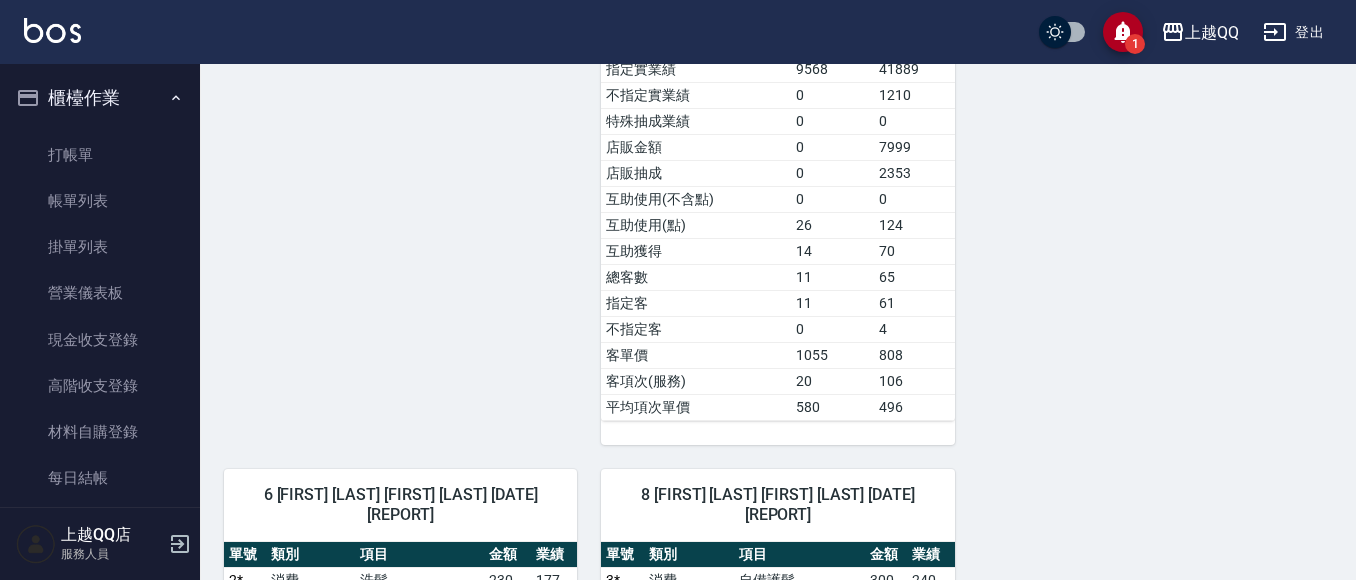 click on "打帳單 帳單列表 掛單列表 營業儀表板 現金收支登錄 高階收支登錄 材料自購登錄 每日結帳 排班表 現場電腦打卡" at bounding box center (100, 363) 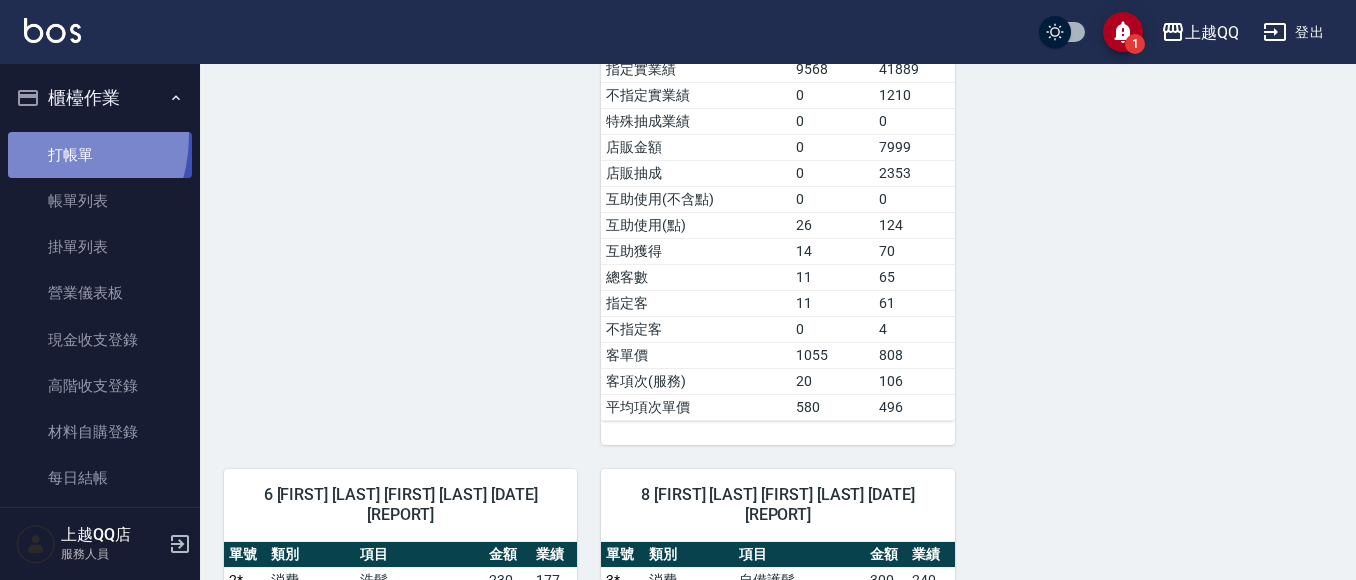click on "打帳單" at bounding box center [100, 155] 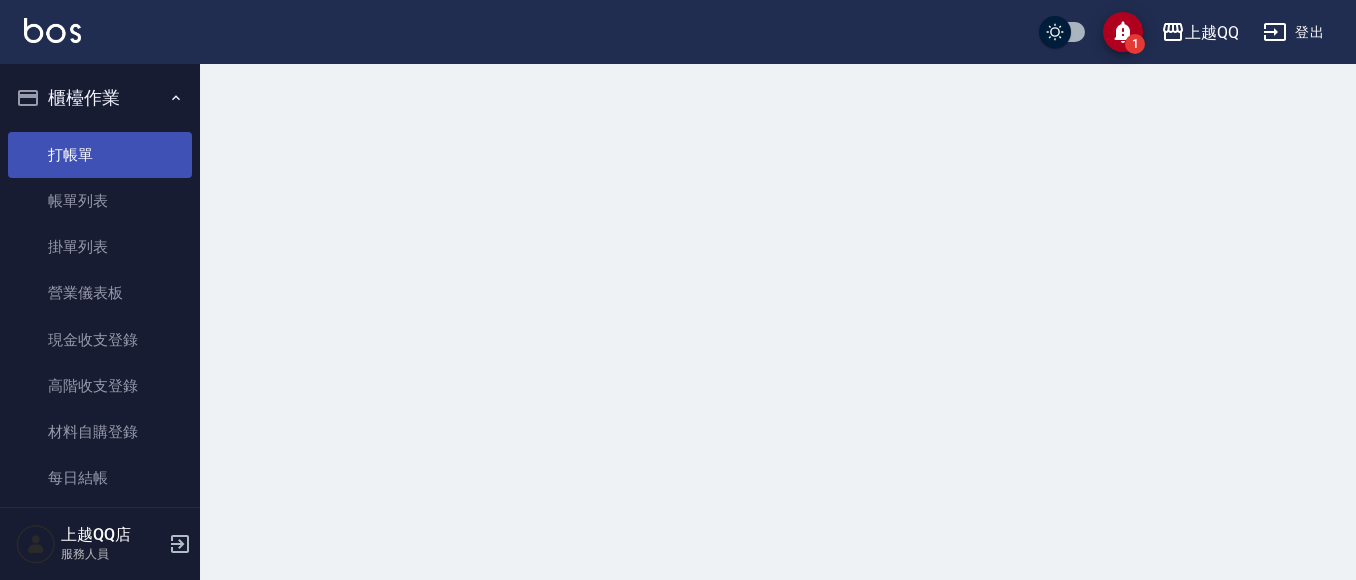 scroll, scrollTop: 0, scrollLeft: 0, axis: both 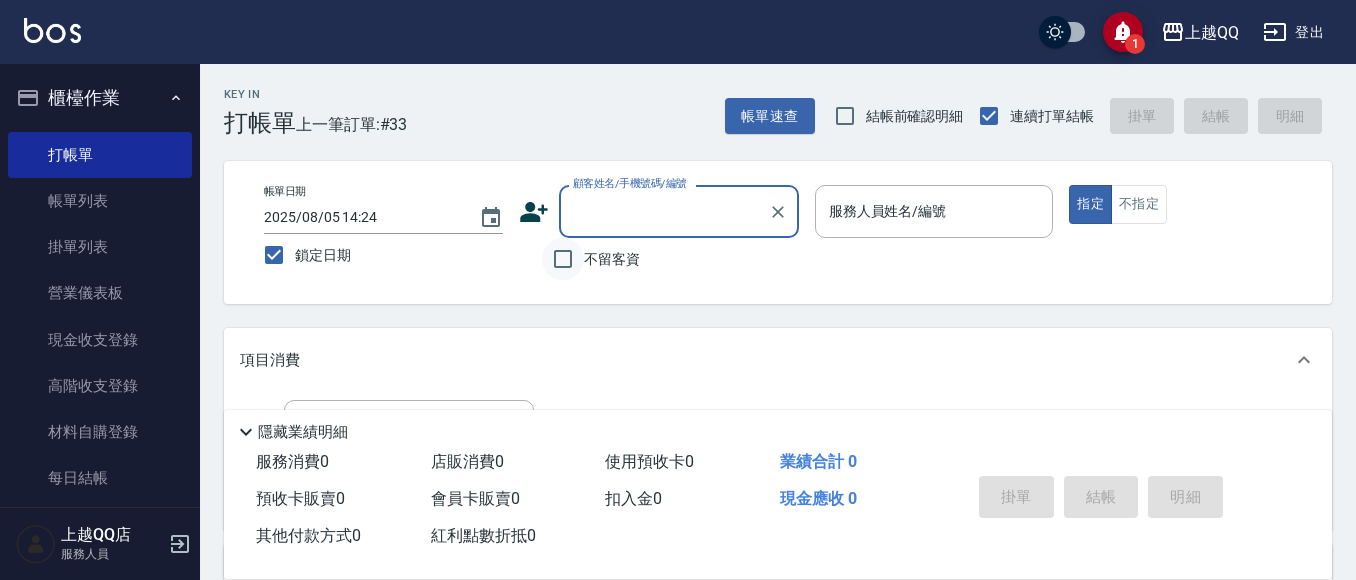 click on "不留客資" at bounding box center [563, 259] 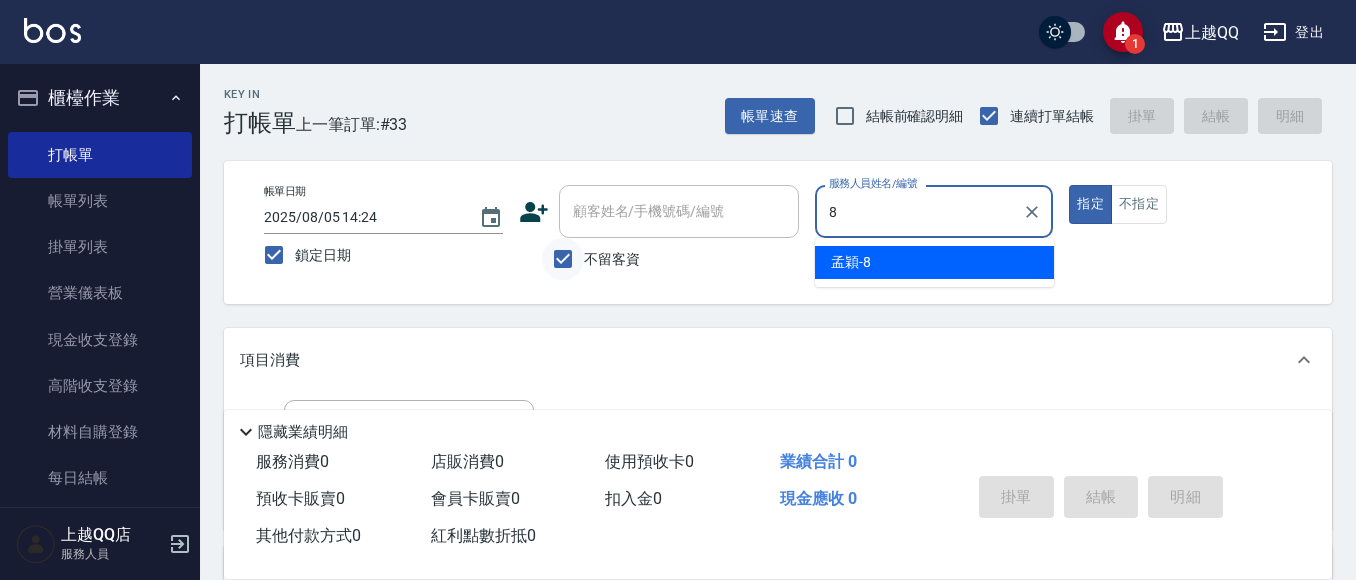 type on "孟穎-8" 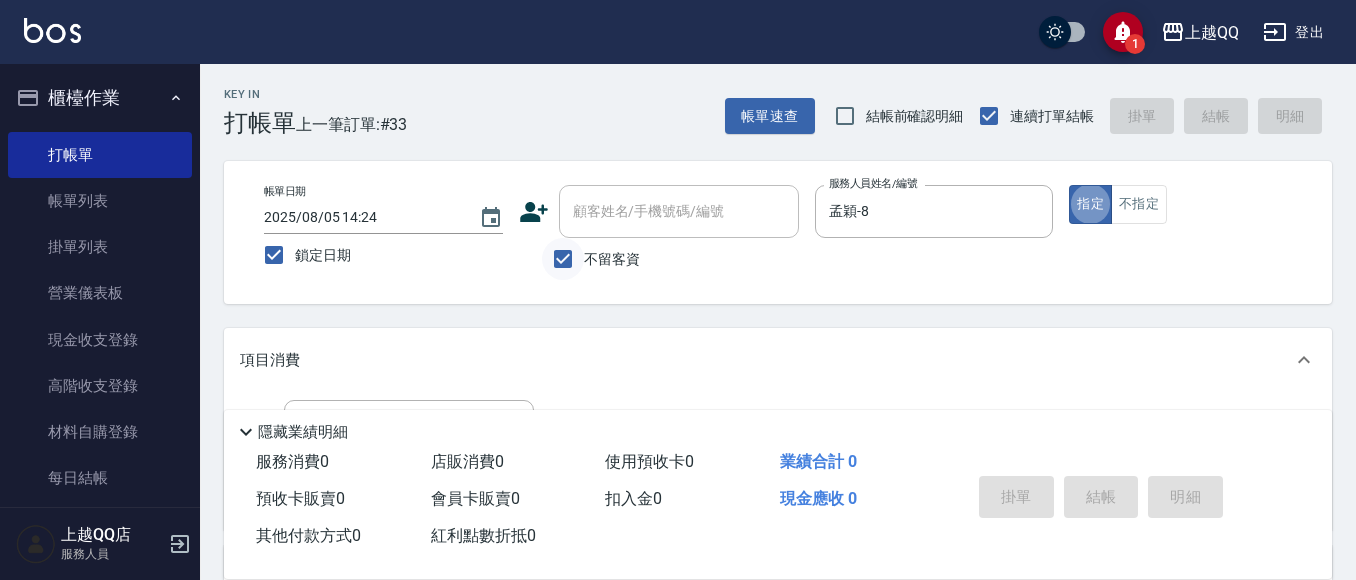 type on "true" 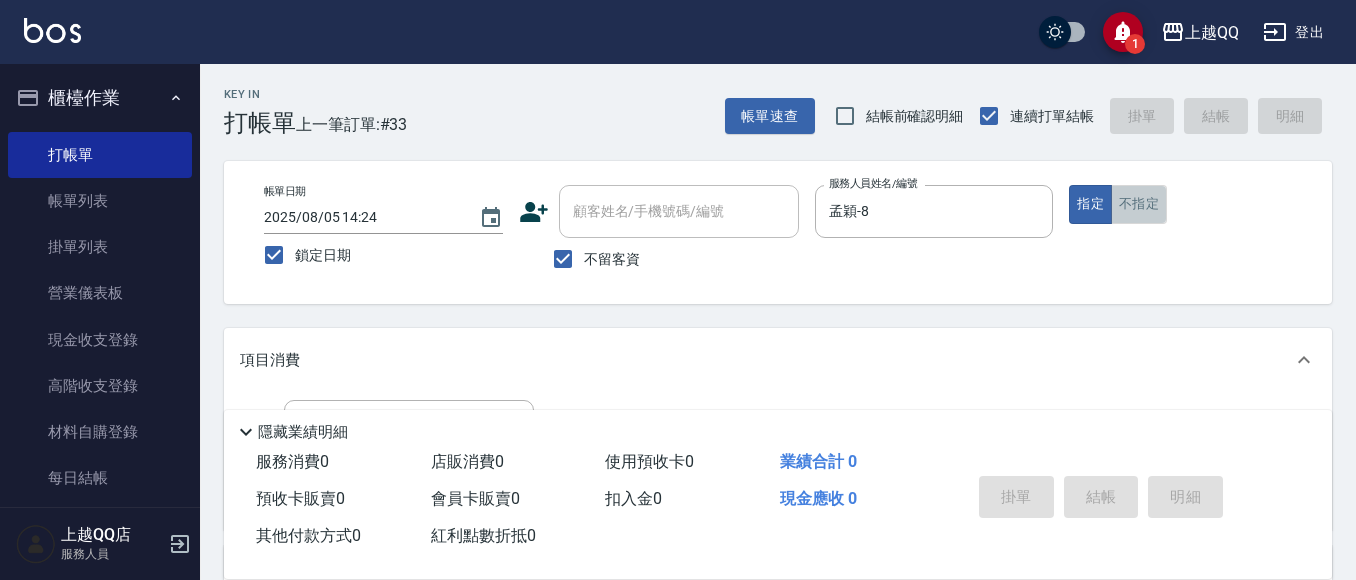 click on "不指定" at bounding box center [1139, 204] 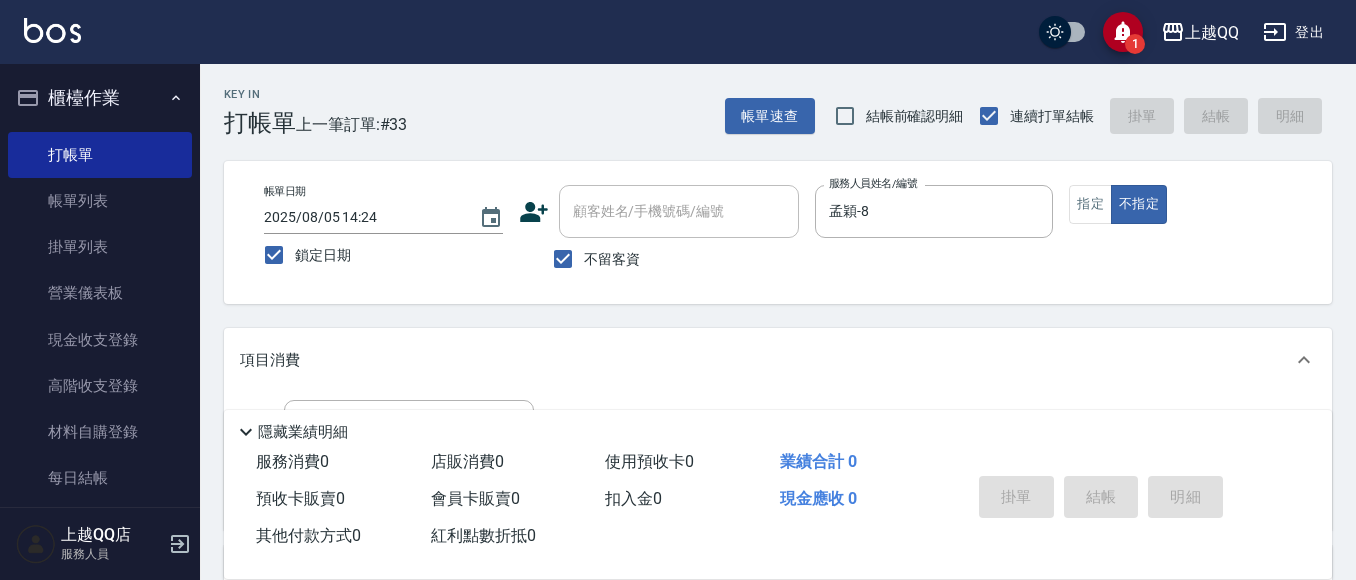 drag, startPoint x: 1312, startPoint y: 280, endPoint x: 1312, endPoint y: 336, distance: 56 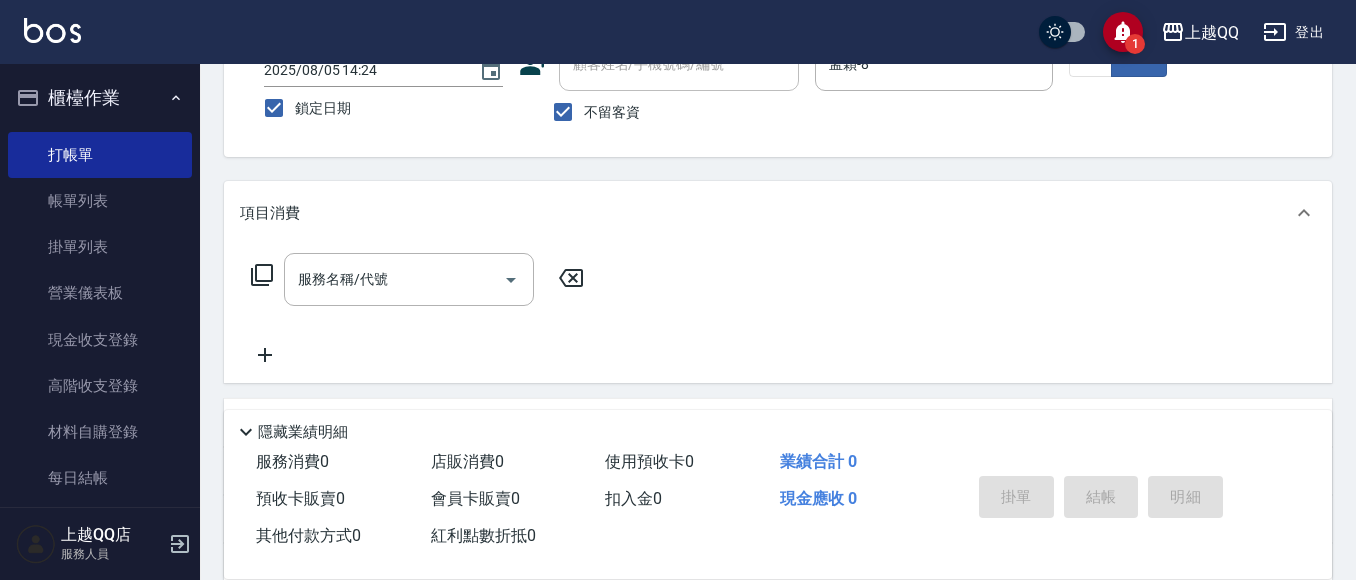 scroll, scrollTop: 159, scrollLeft: 0, axis: vertical 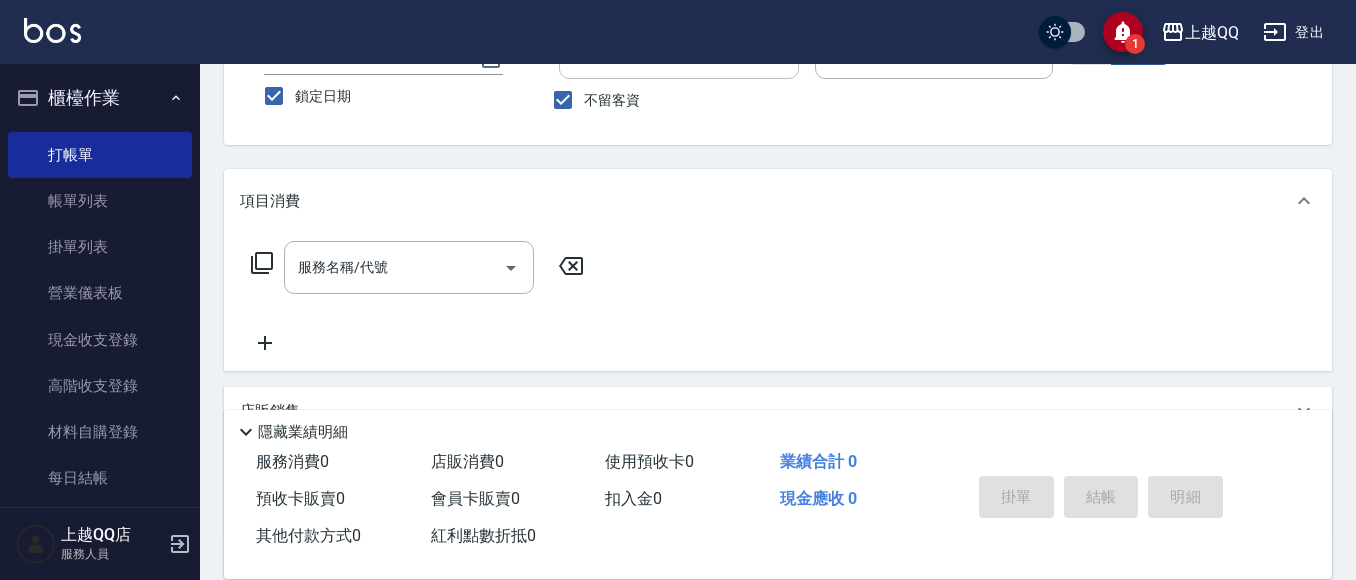 click on "服務名稱/代號 服務名稱/代號" at bounding box center (418, 267) 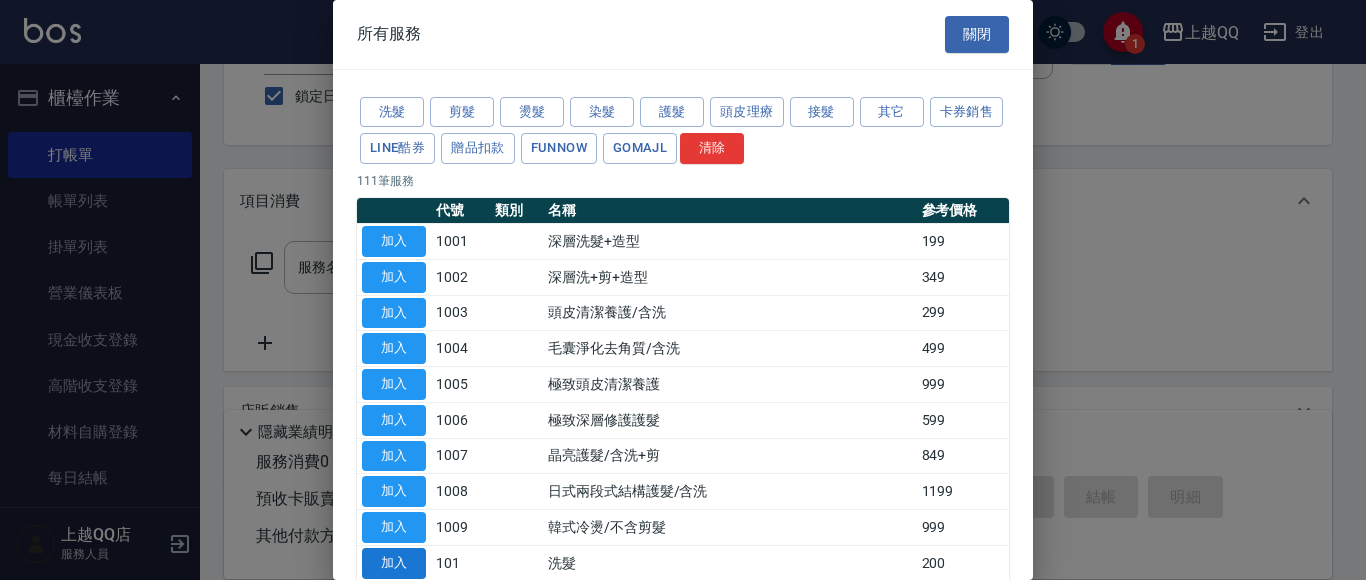 click on "加入" at bounding box center (394, 563) 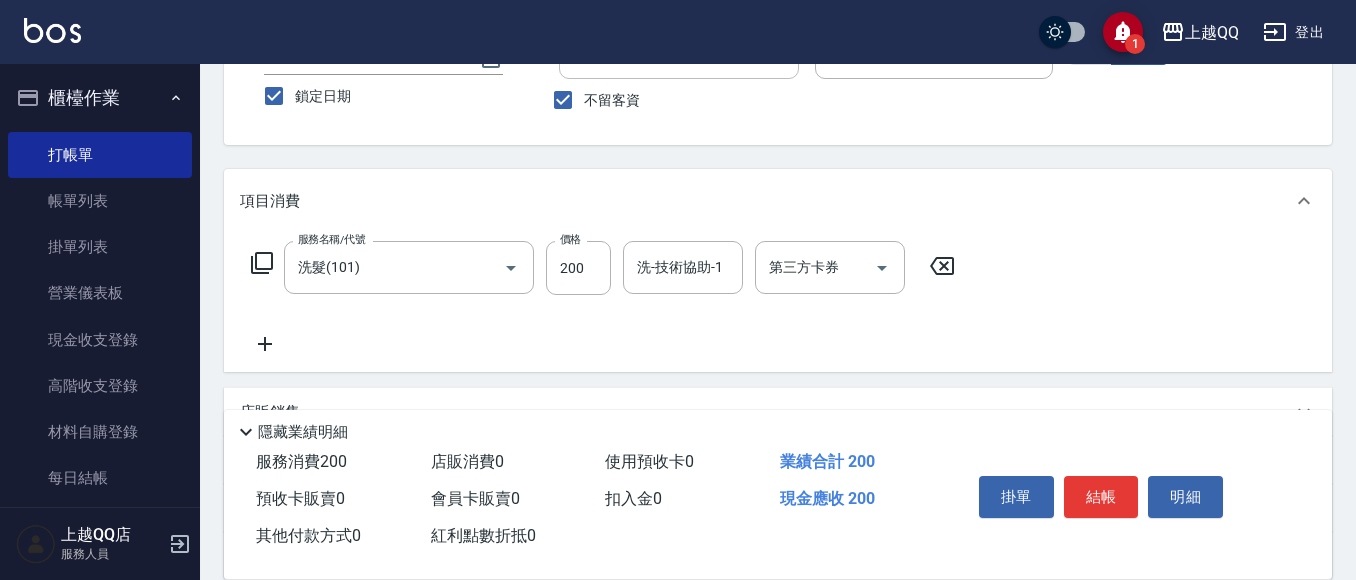 click 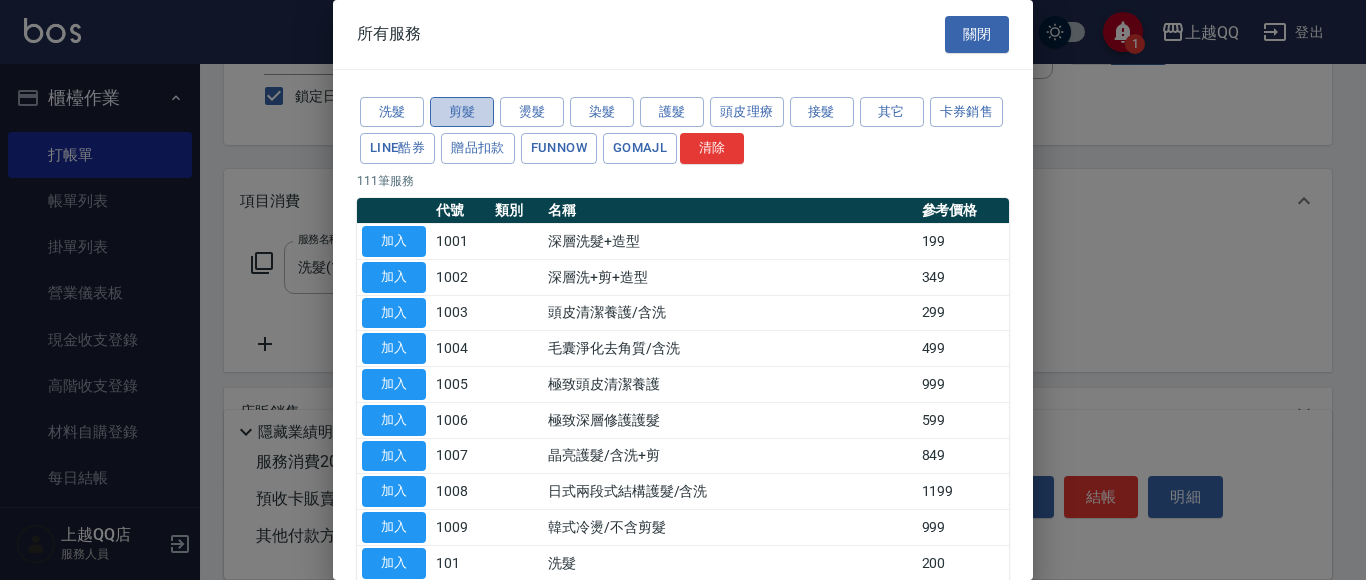 click on "剪髮" at bounding box center (462, 112) 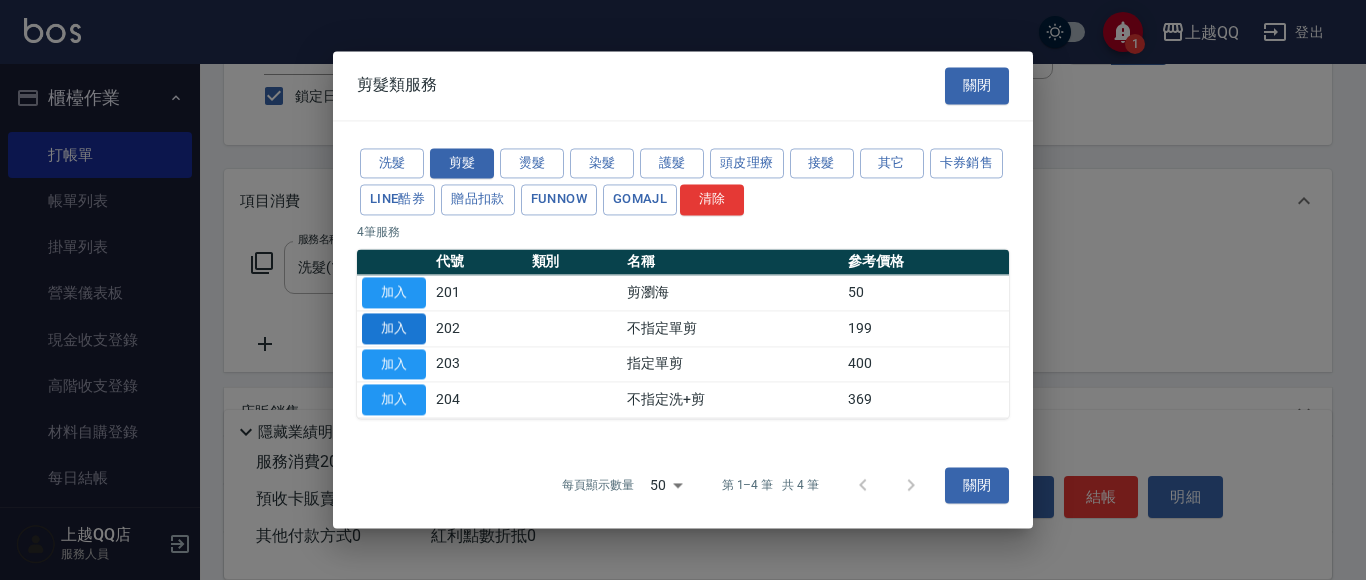 click on "加入" at bounding box center (394, 328) 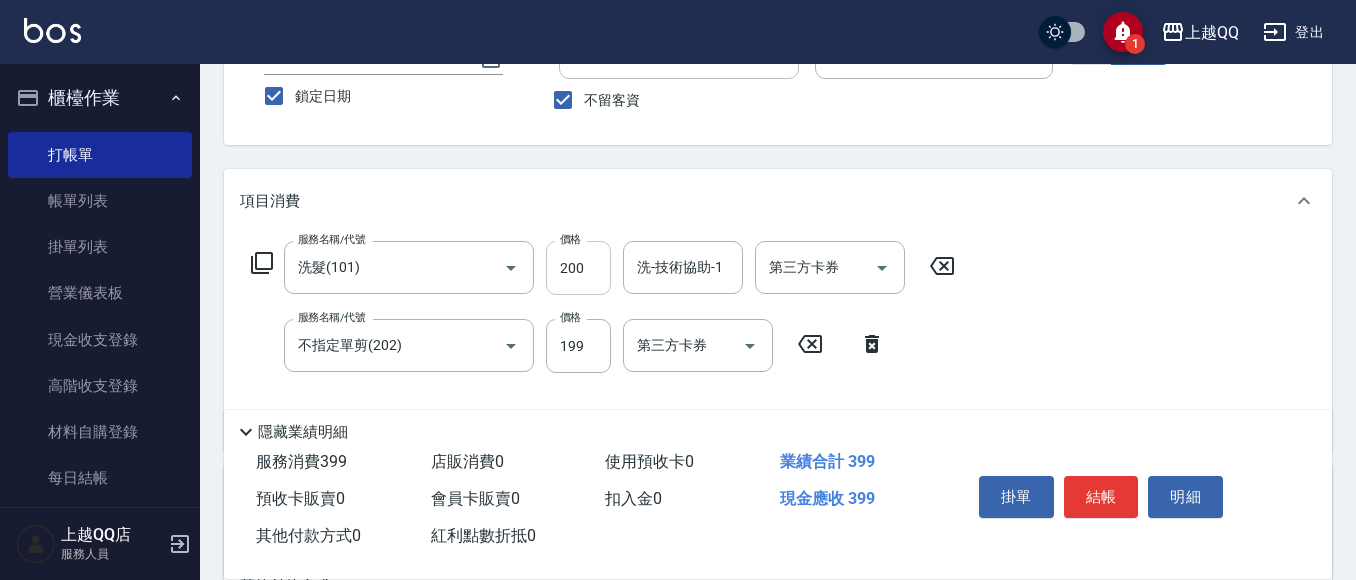 click on "200" at bounding box center [578, 268] 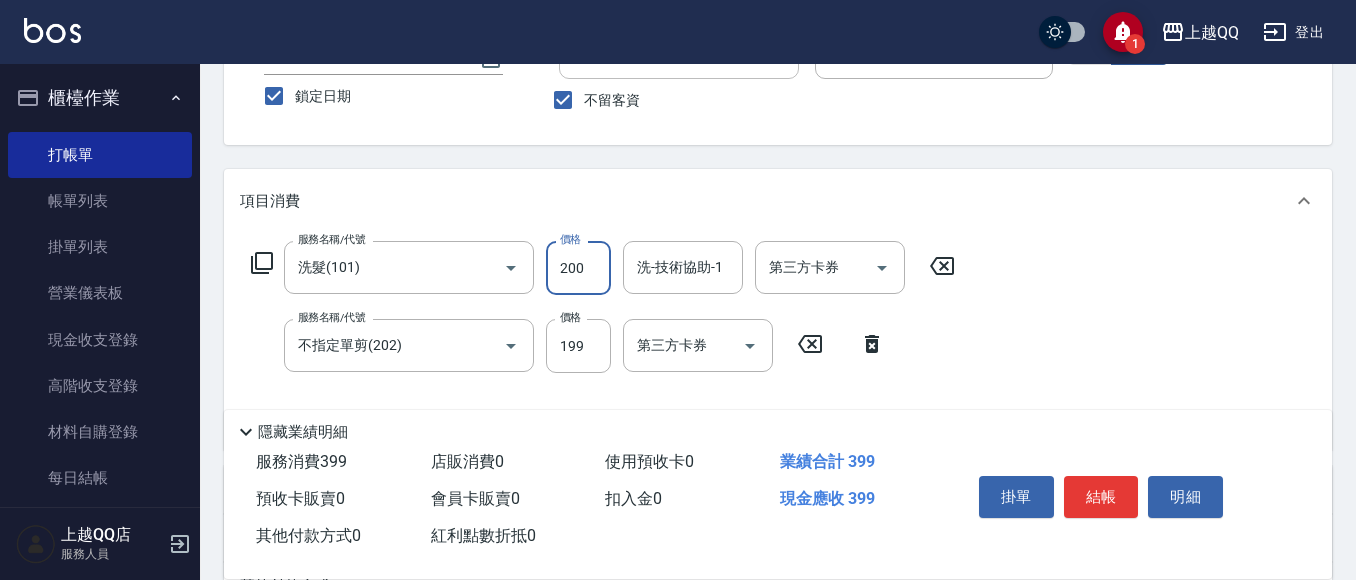 click on "200" at bounding box center (578, 268) 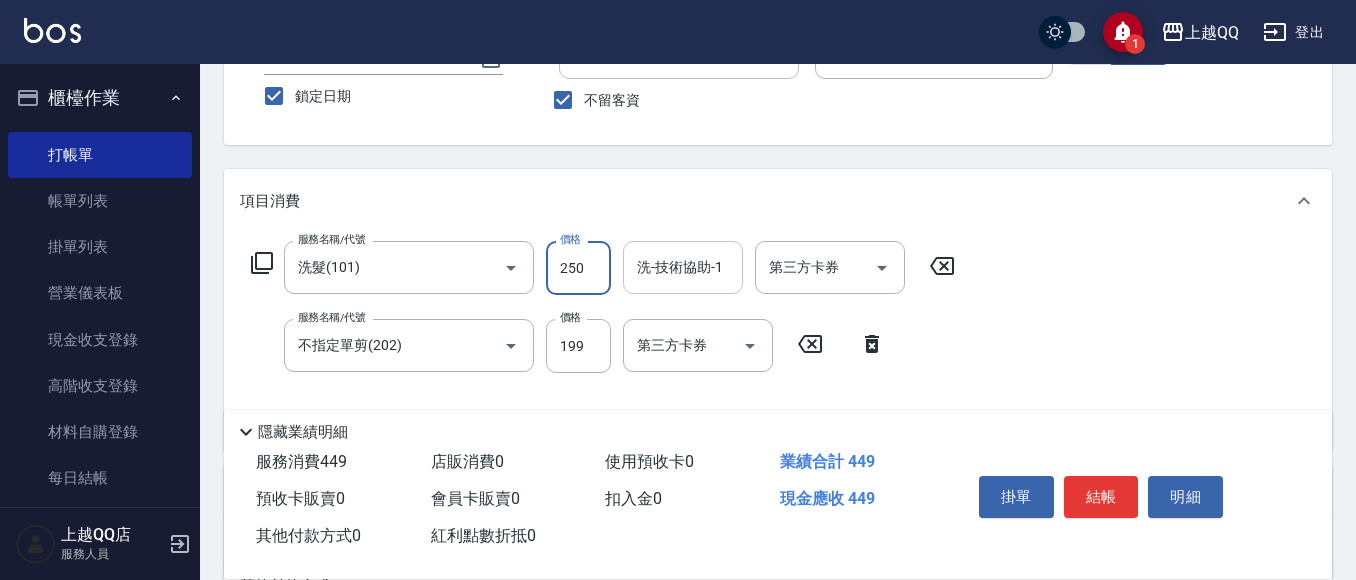type on "250" 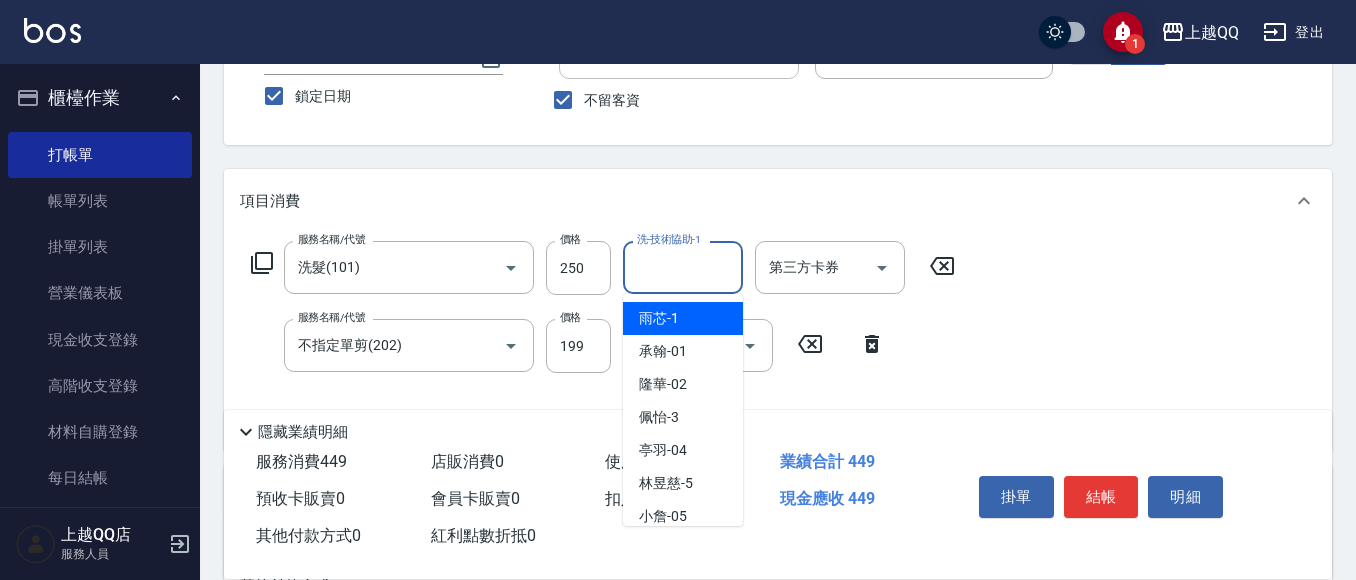 click on "洗-技術協助-1" at bounding box center (683, 267) 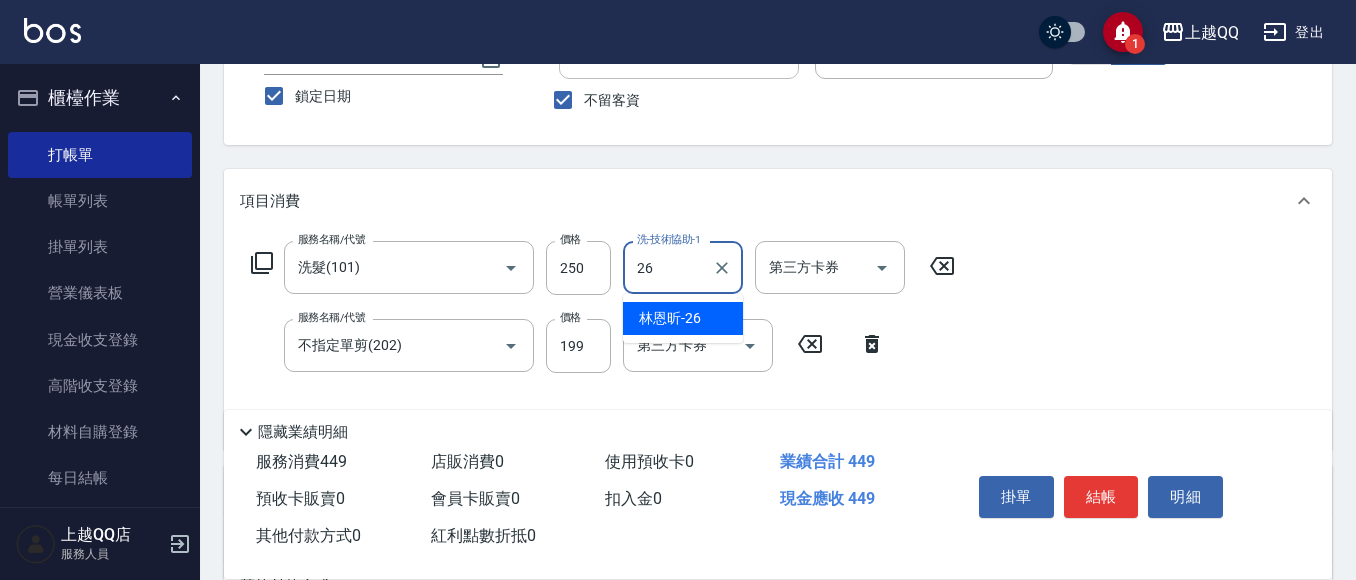 click on "林恩昕 -26" at bounding box center [683, 318] 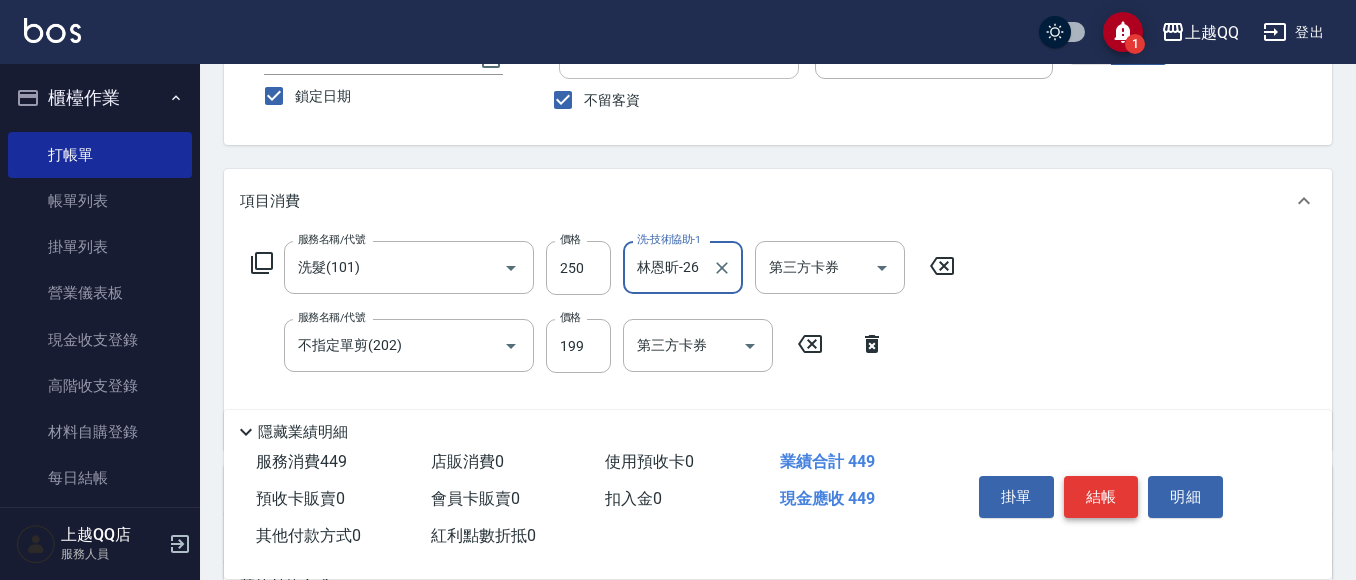type on "林恩昕-26" 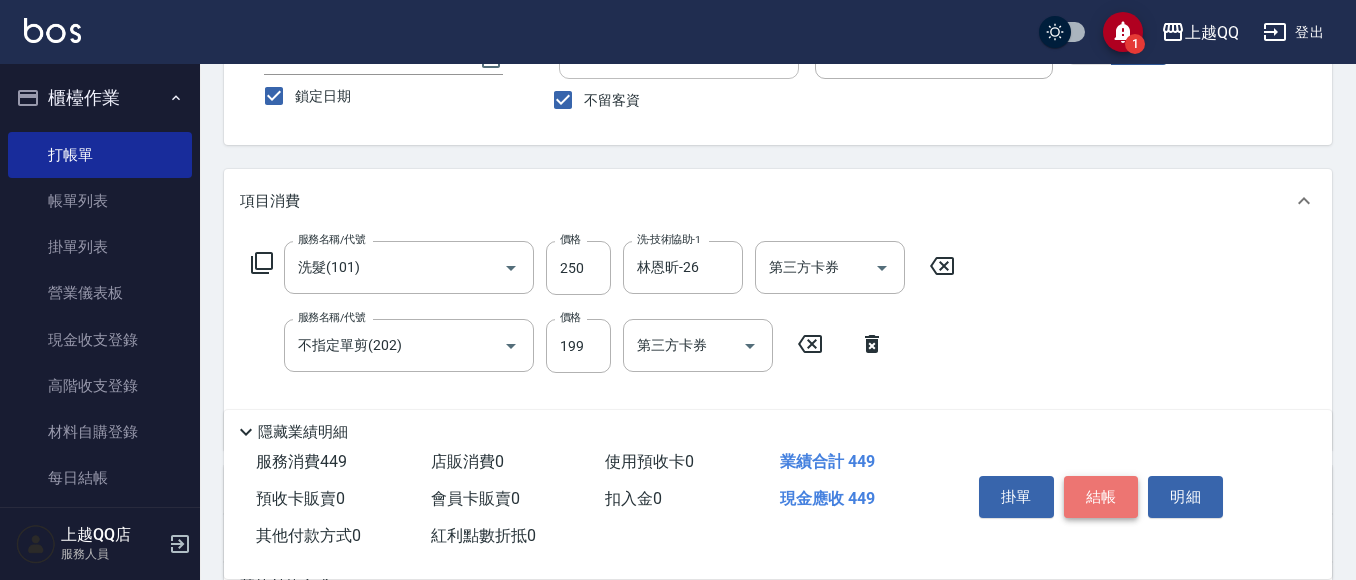 click on "結帳" at bounding box center [1101, 497] 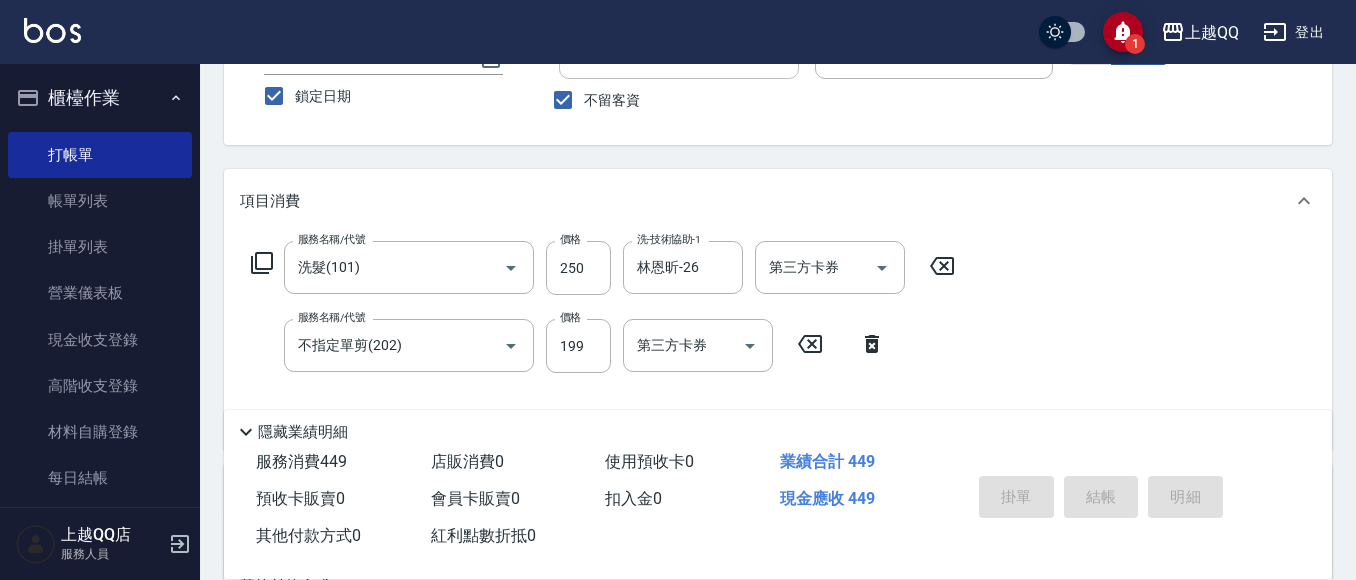 type 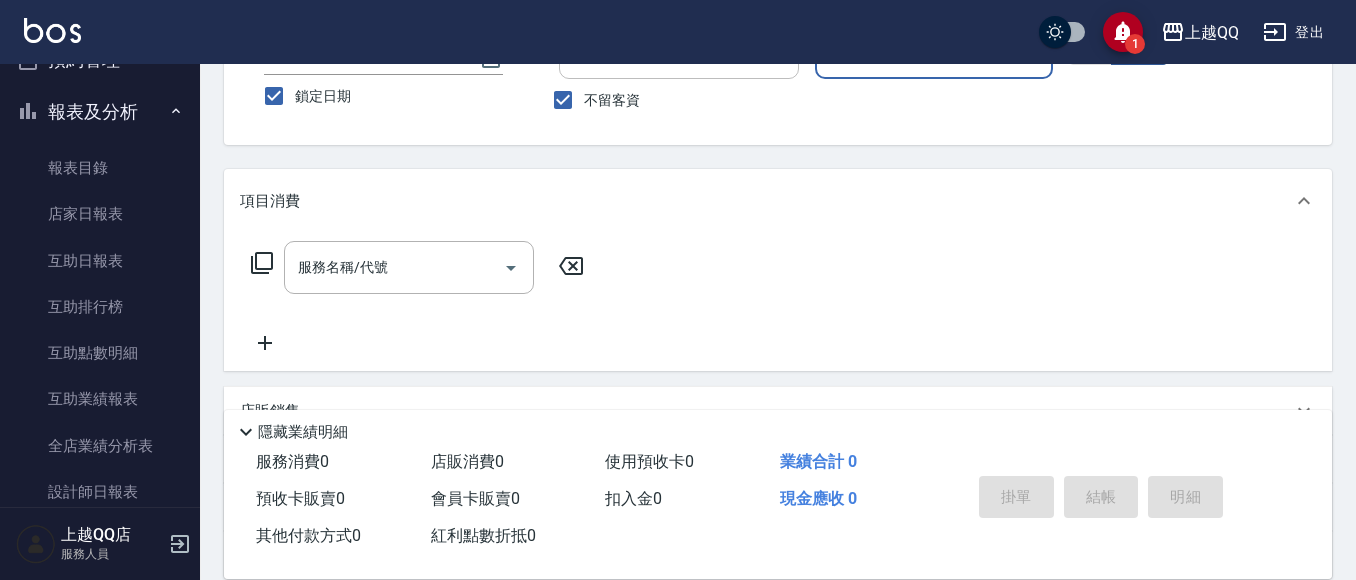 scroll, scrollTop: 664, scrollLeft: 0, axis: vertical 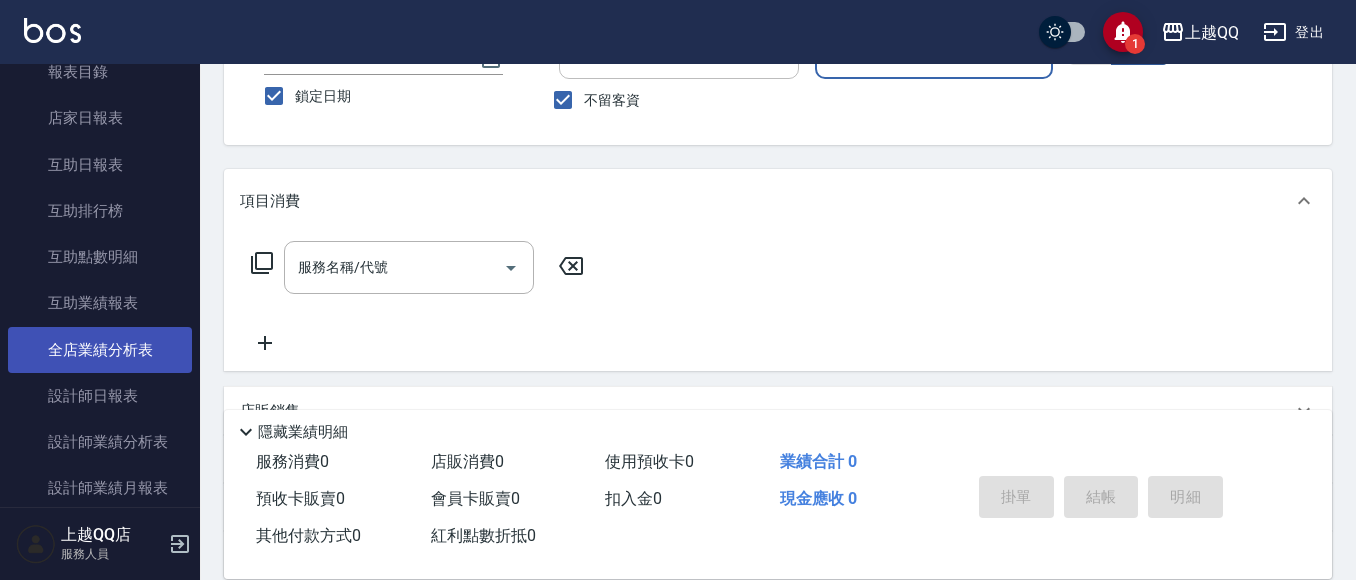 click on "設計師日報表" at bounding box center [100, 396] 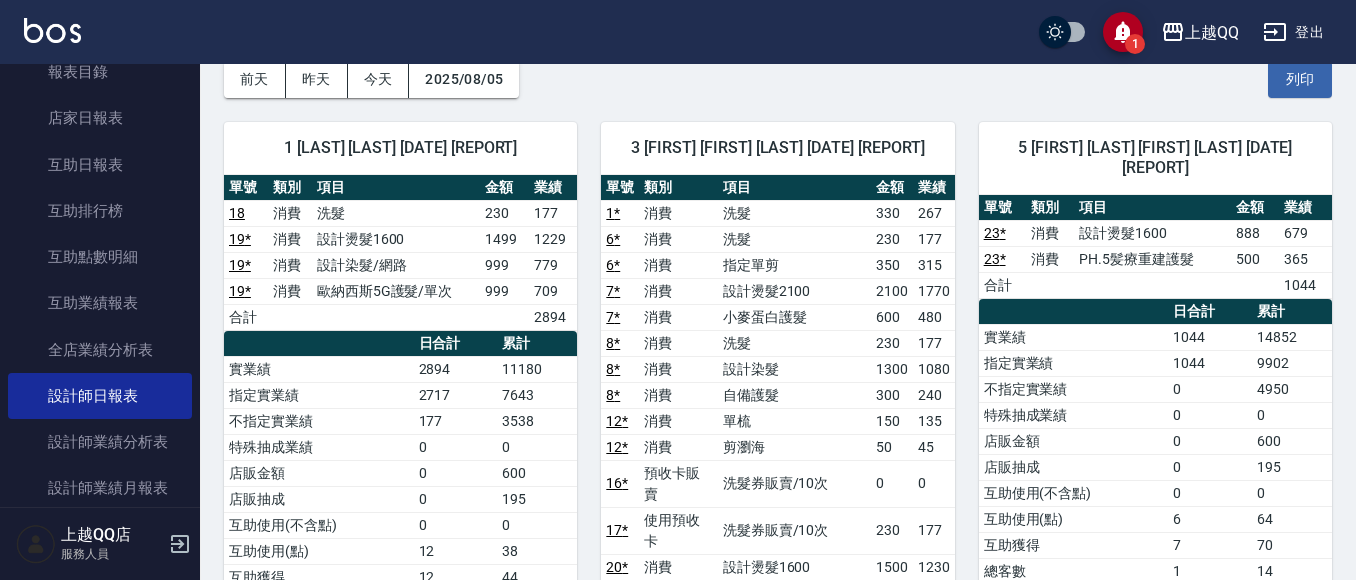 scroll, scrollTop: 200, scrollLeft: 0, axis: vertical 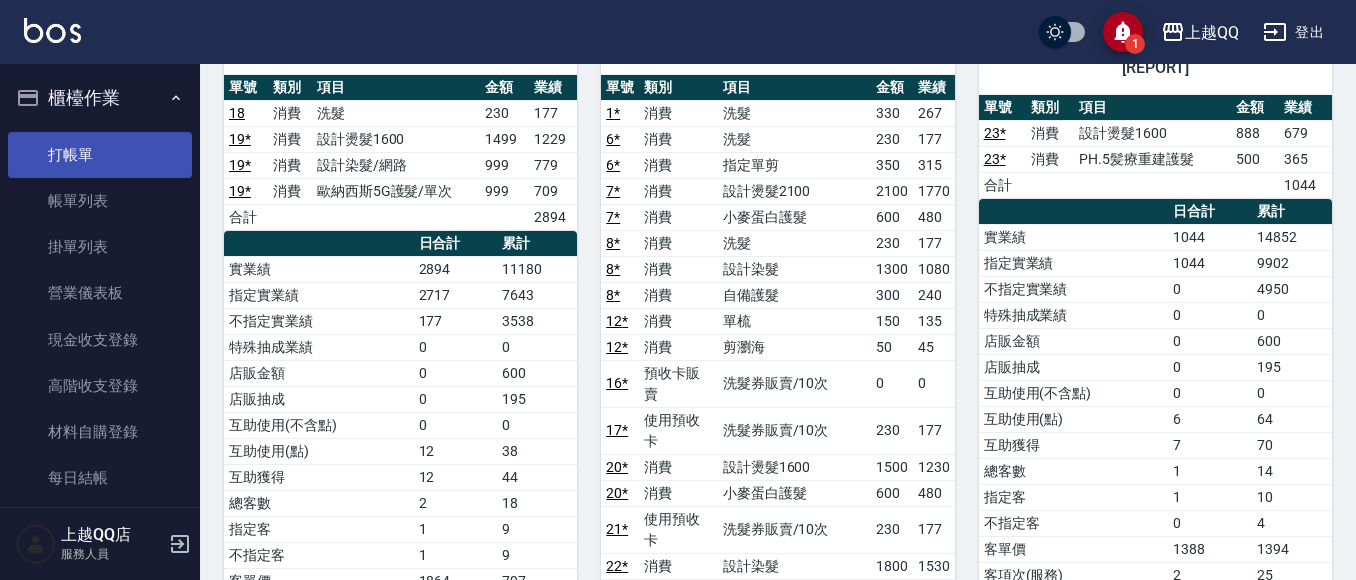 click on "打帳單" at bounding box center [100, 155] 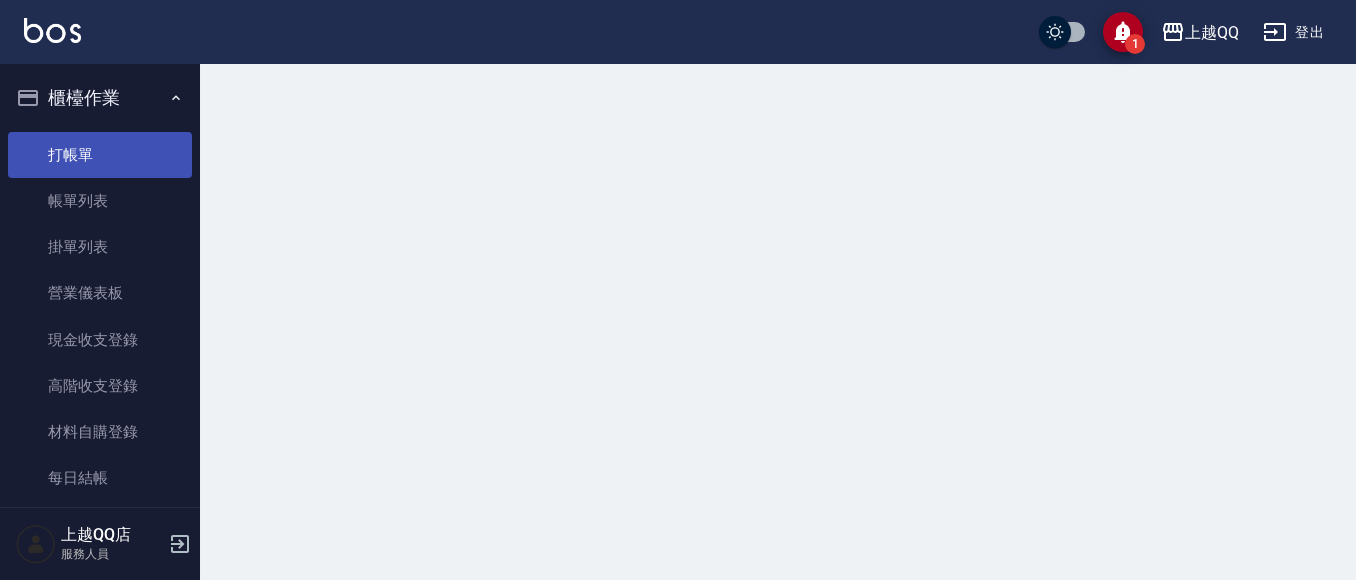 scroll, scrollTop: 0, scrollLeft: 0, axis: both 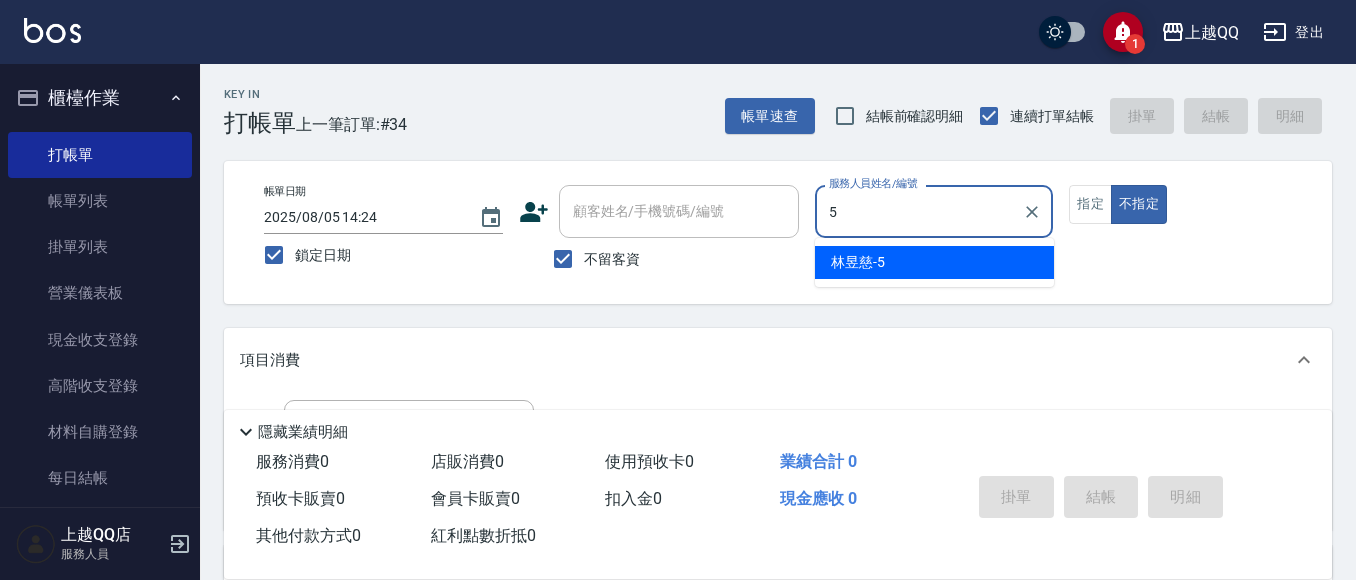 type on "林昱慈-5" 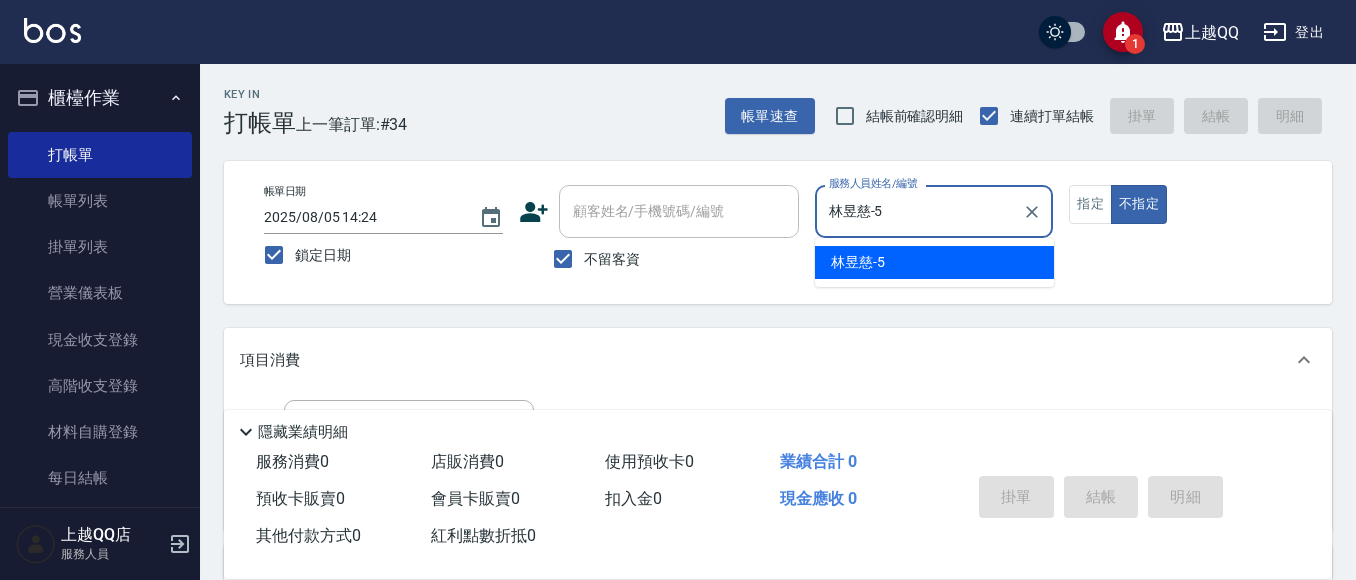 type on "false" 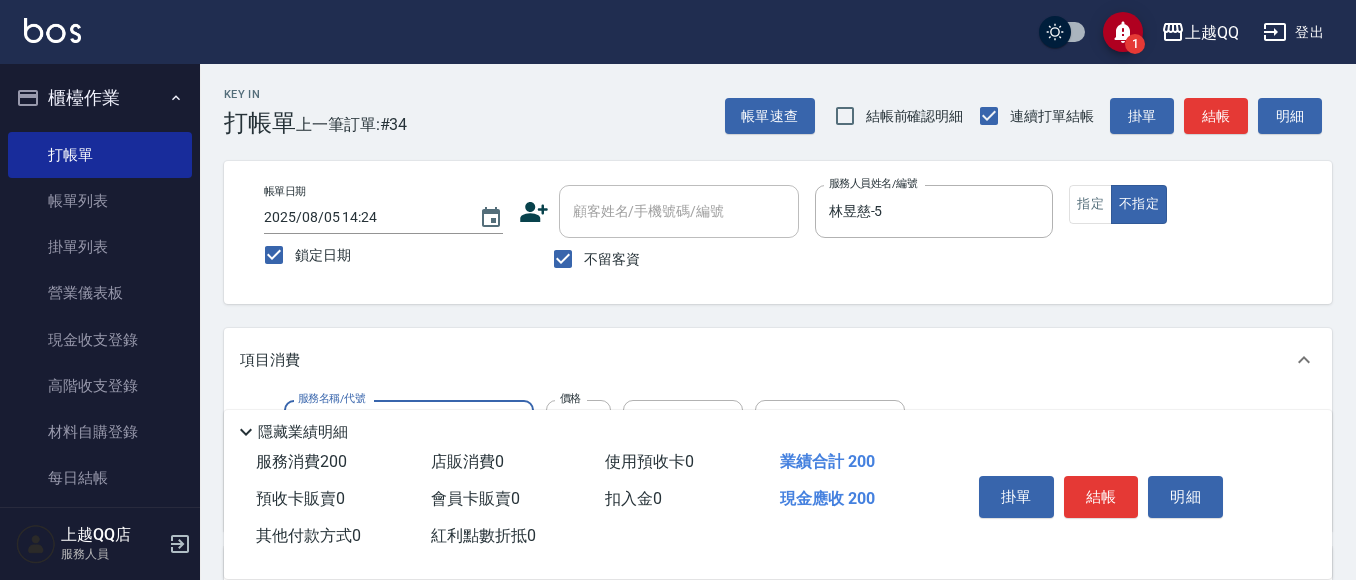 type on "洗髮(101)" 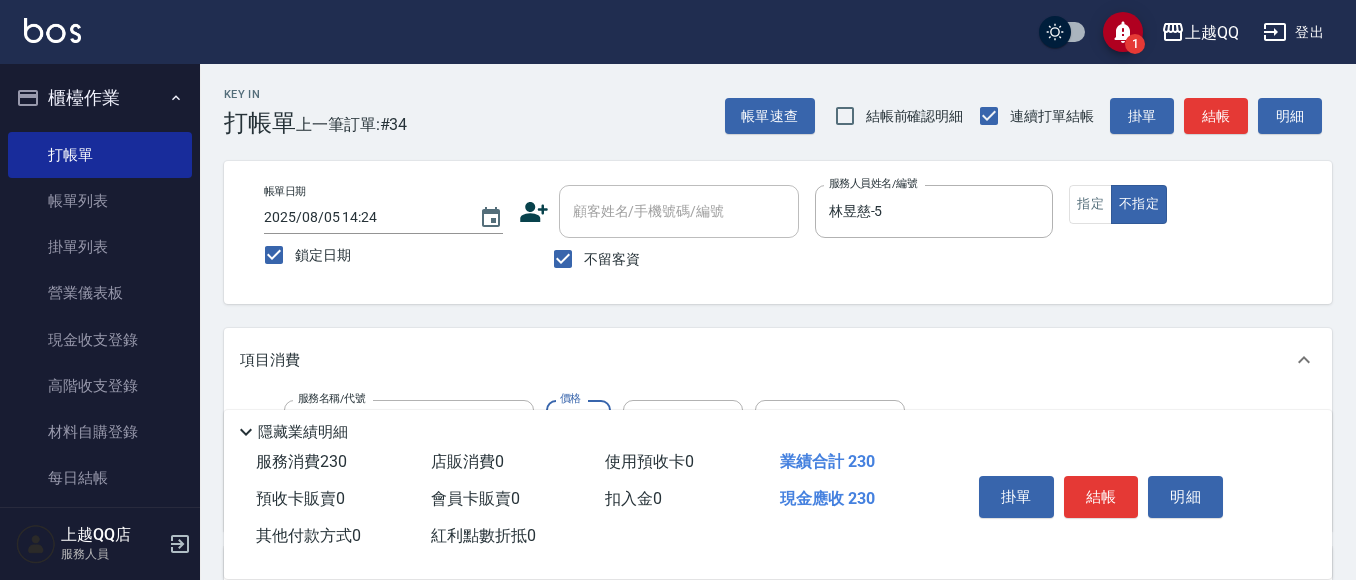 type on "230" 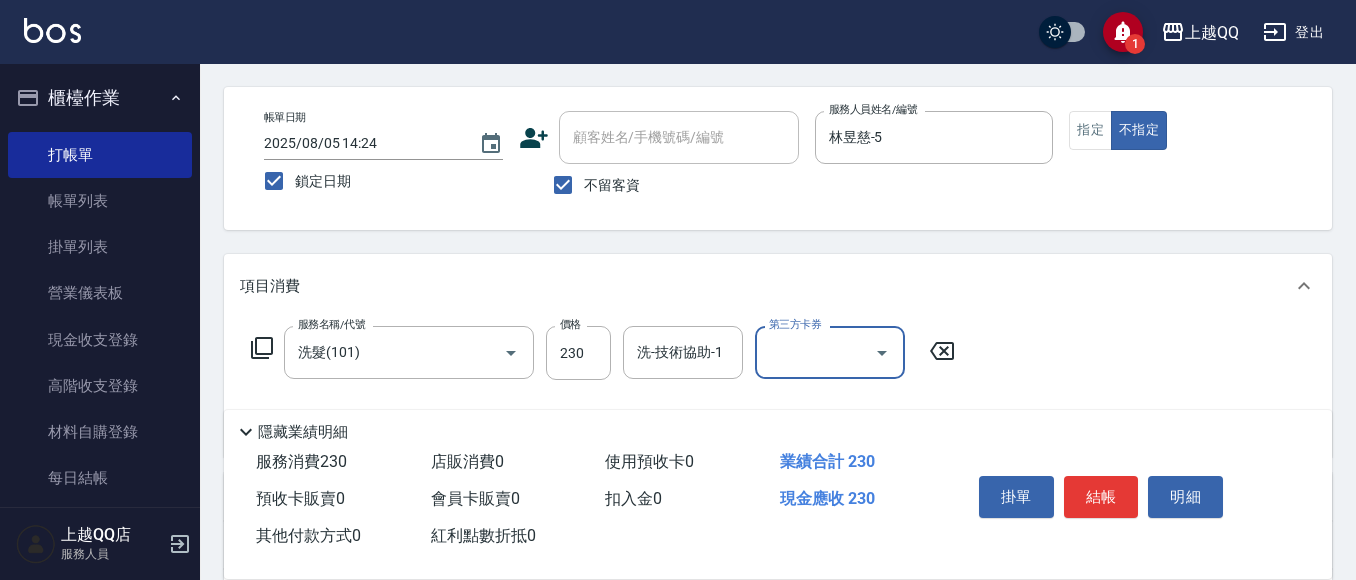 scroll, scrollTop: 200, scrollLeft: 0, axis: vertical 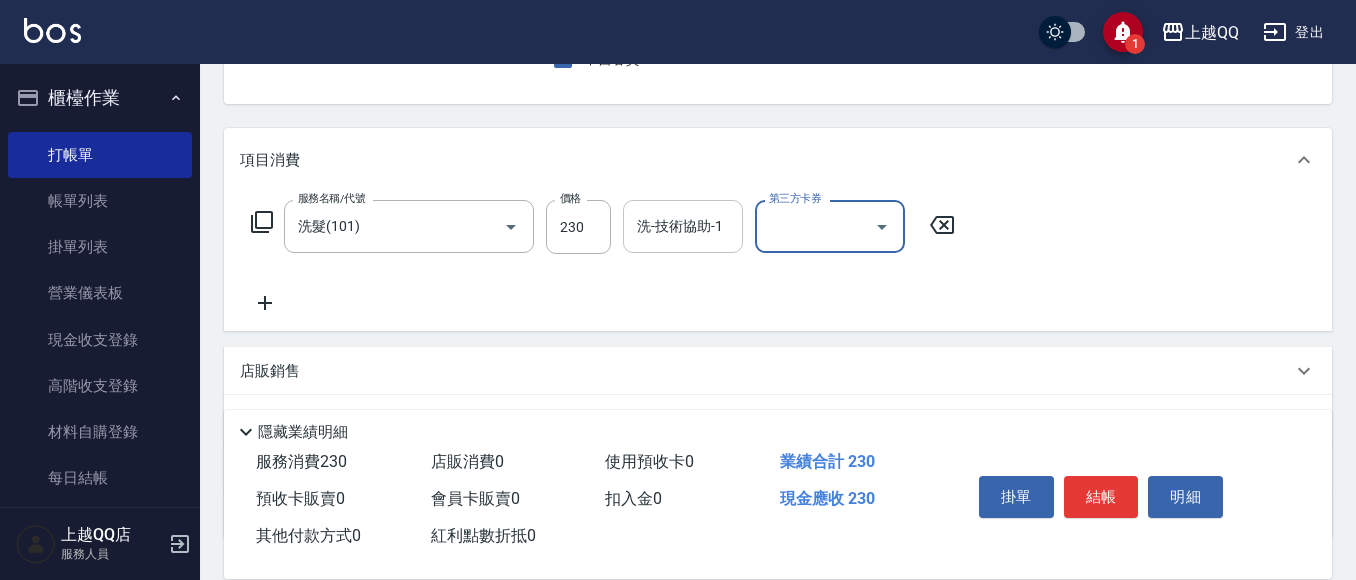 click on "洗-技術協助-1" at bounding box center (683, 226) 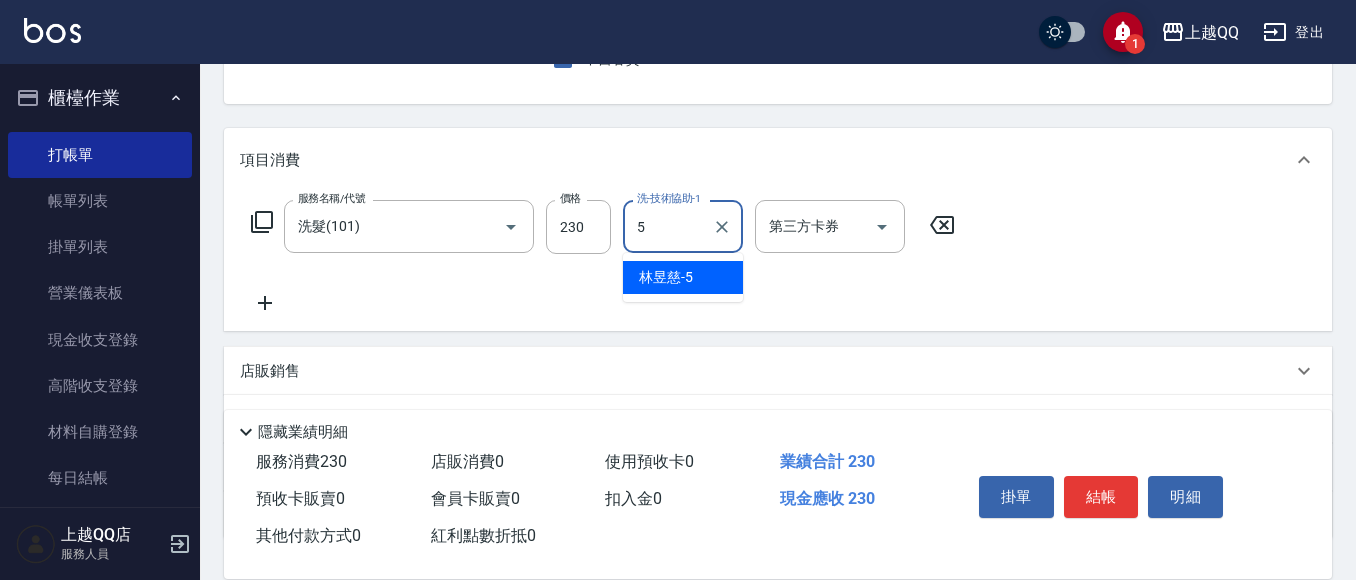 type on "林昱慈-5" 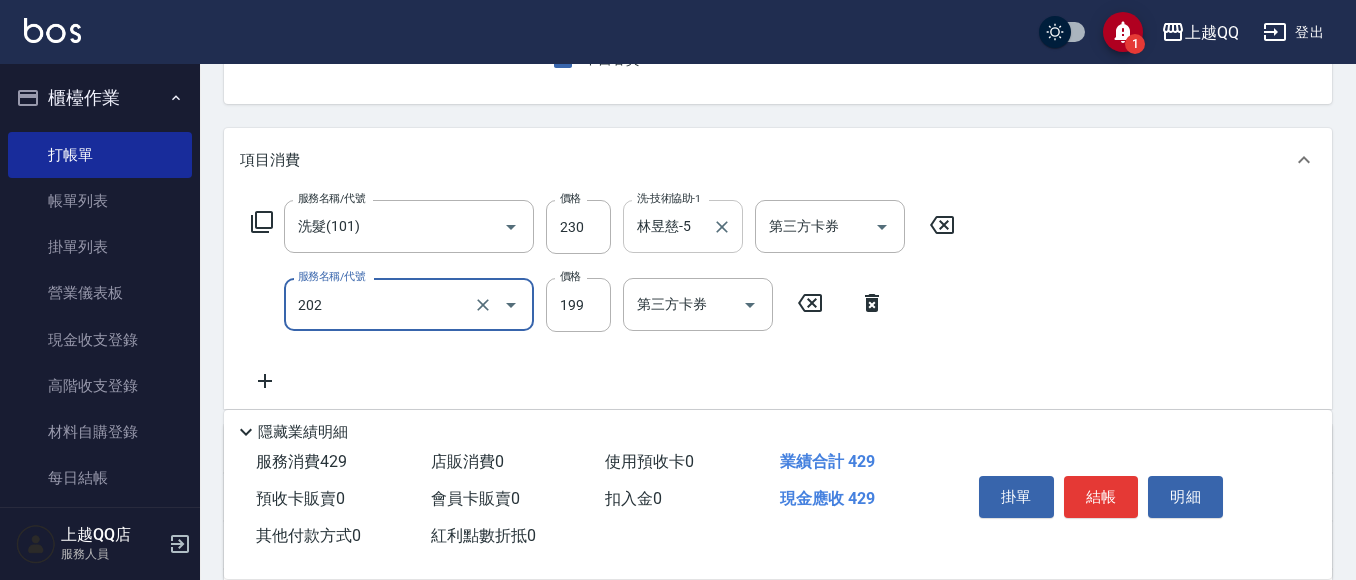 type on "不指定單剪(202)" 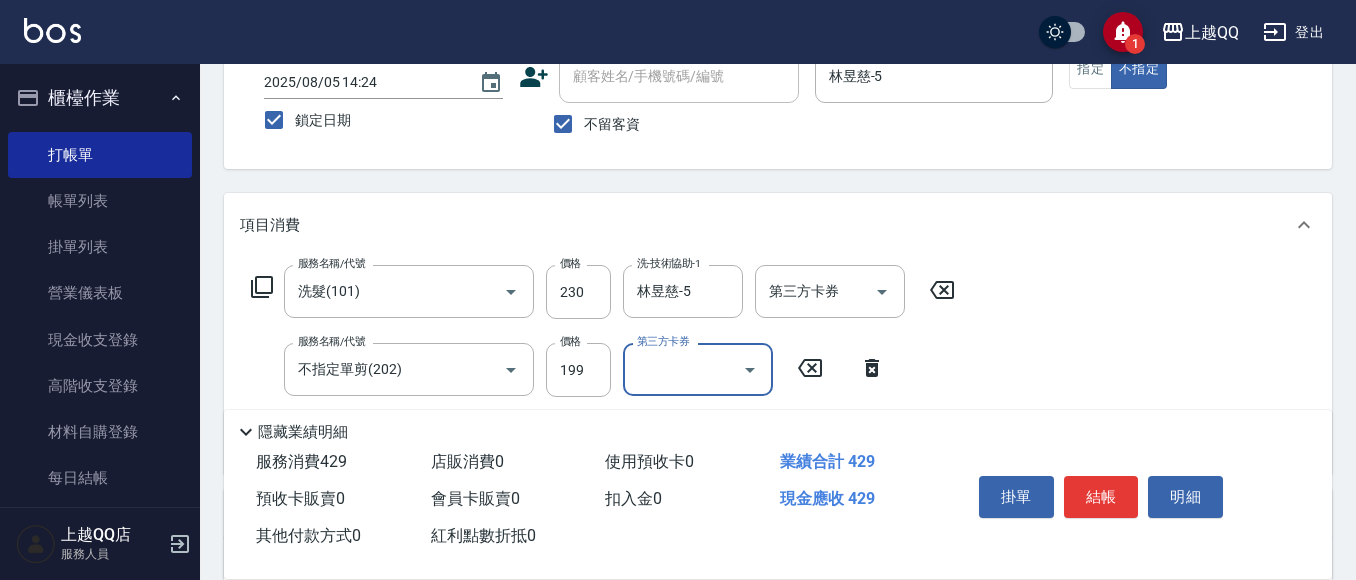 scroll, scrollTop: 100, scrollLeft: 0, axis: vertical 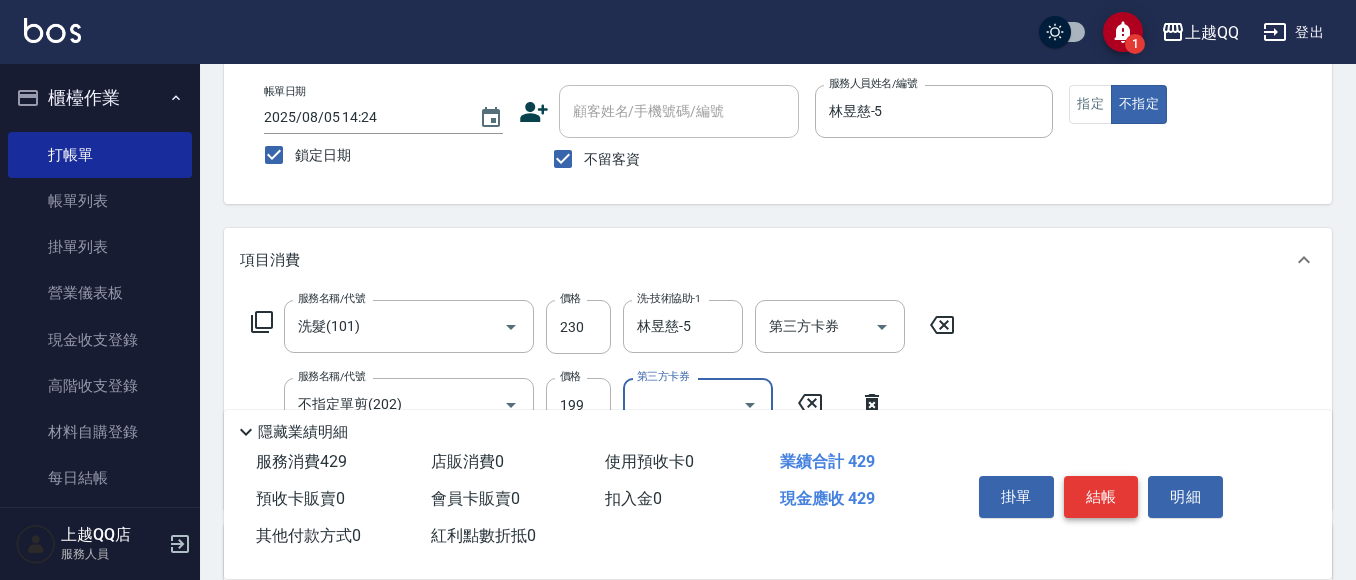 click on "結帳" at bounding box center [1101, 497] 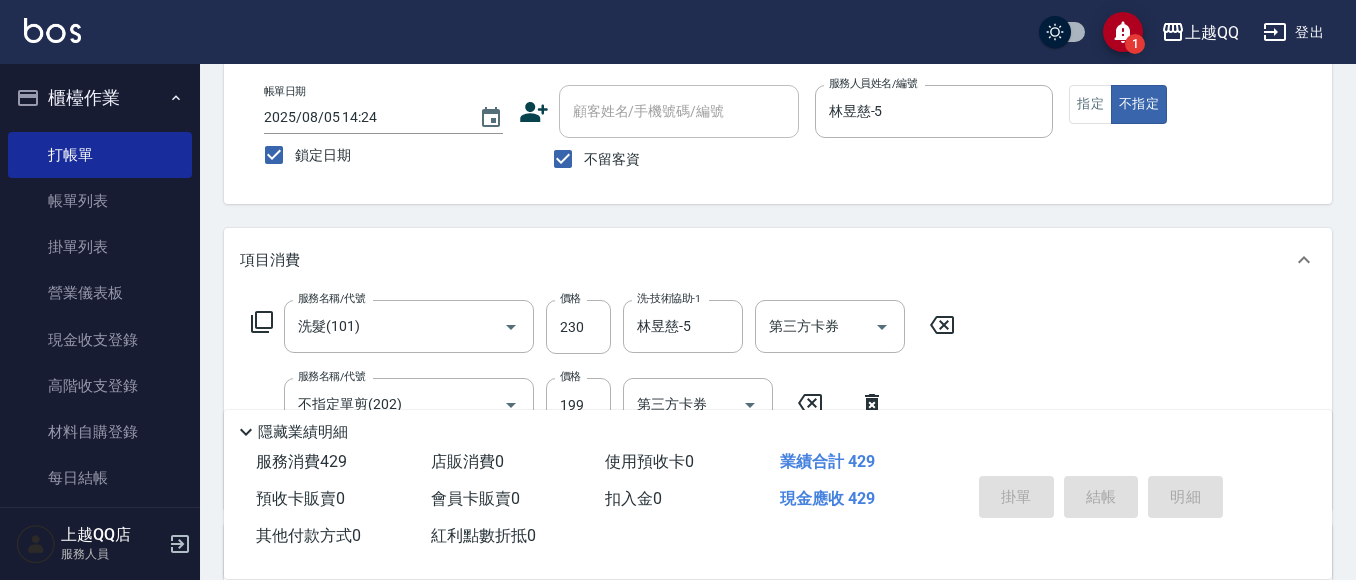 type 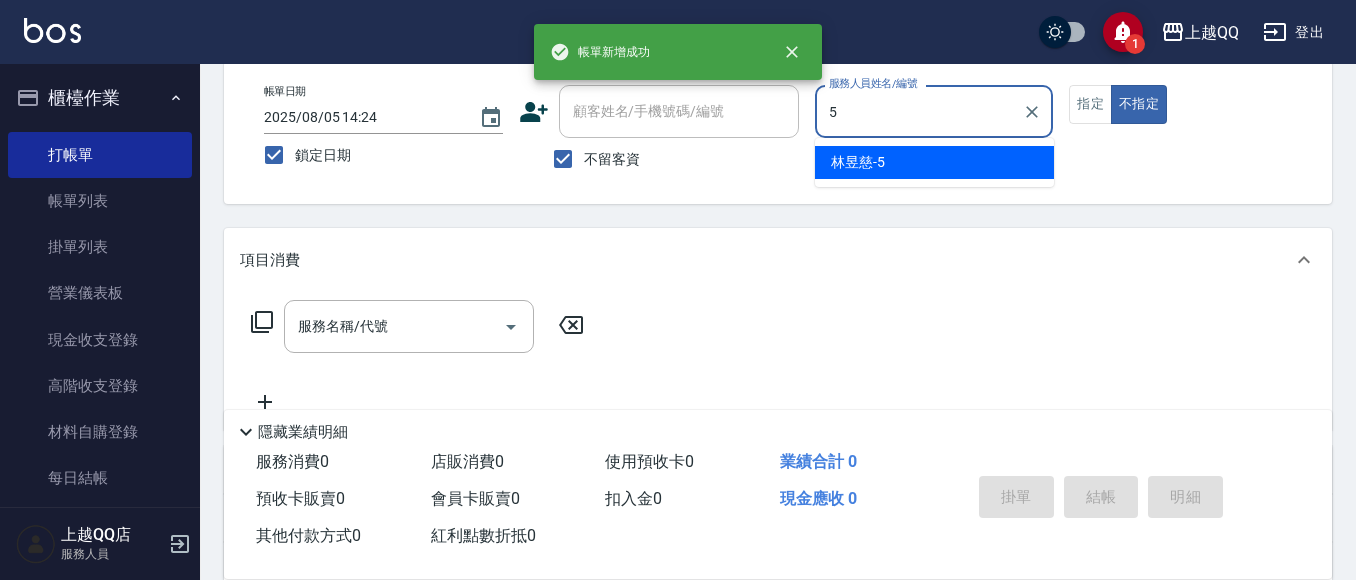 type on "林昱慈-5" 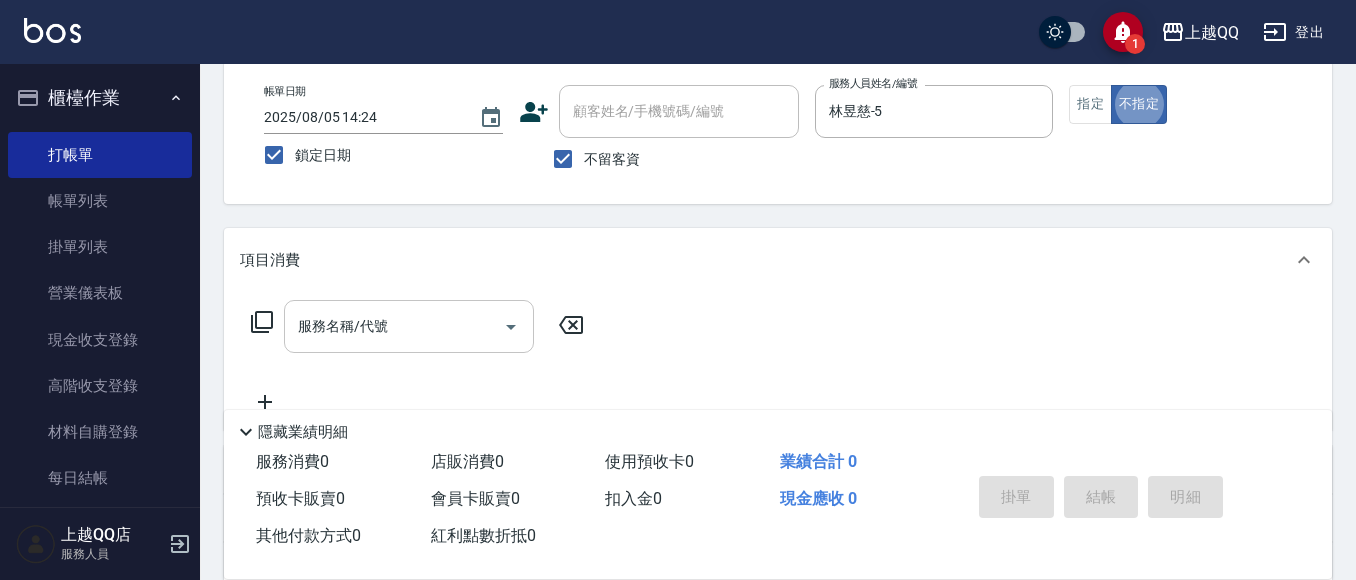 click on "服務名稱/代號" at bounding box center (409, 326) 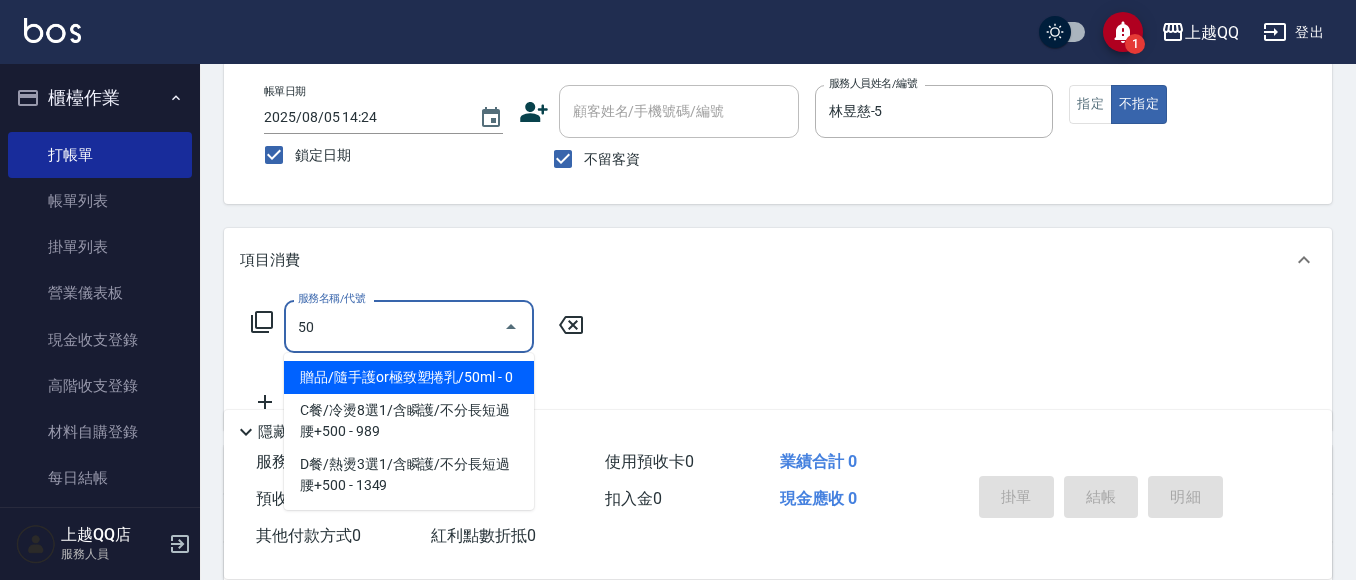 type on "5" 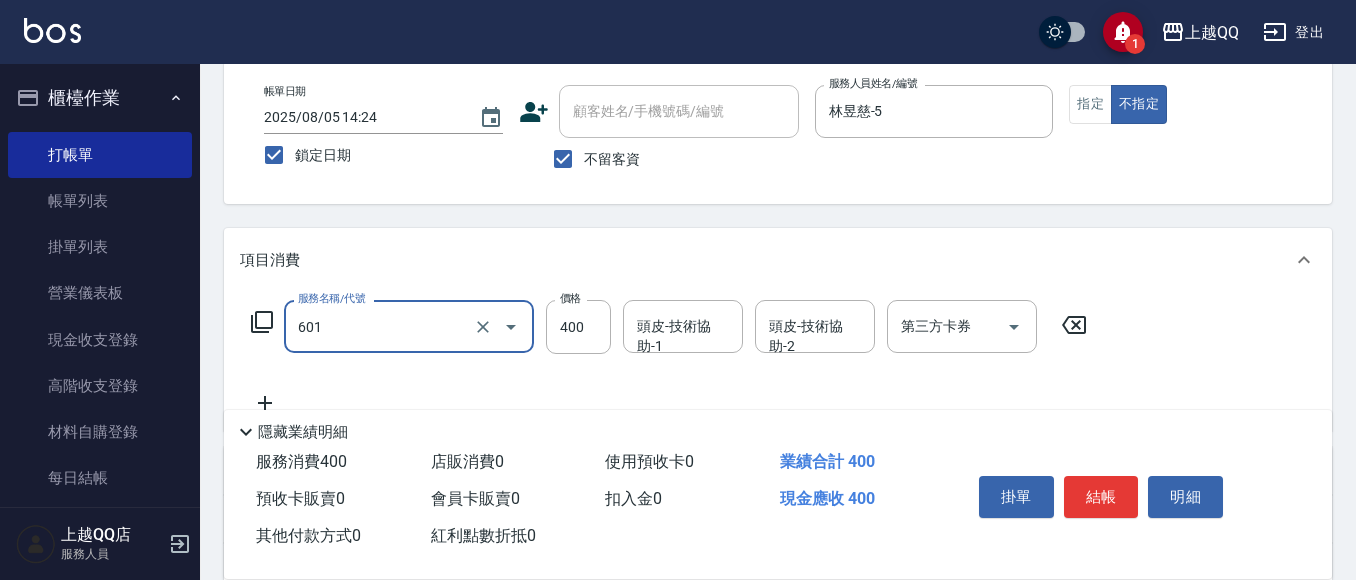 type on "髮原素活養健康洗(601)" 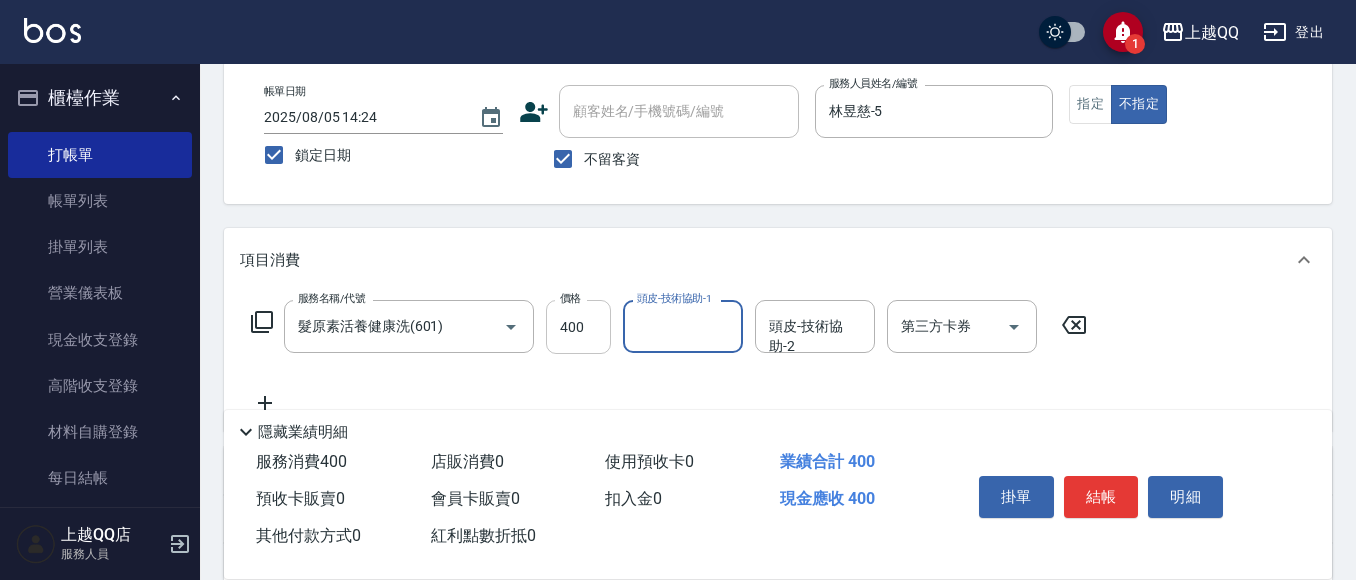 click on "400" at bounding box center [578, 327] 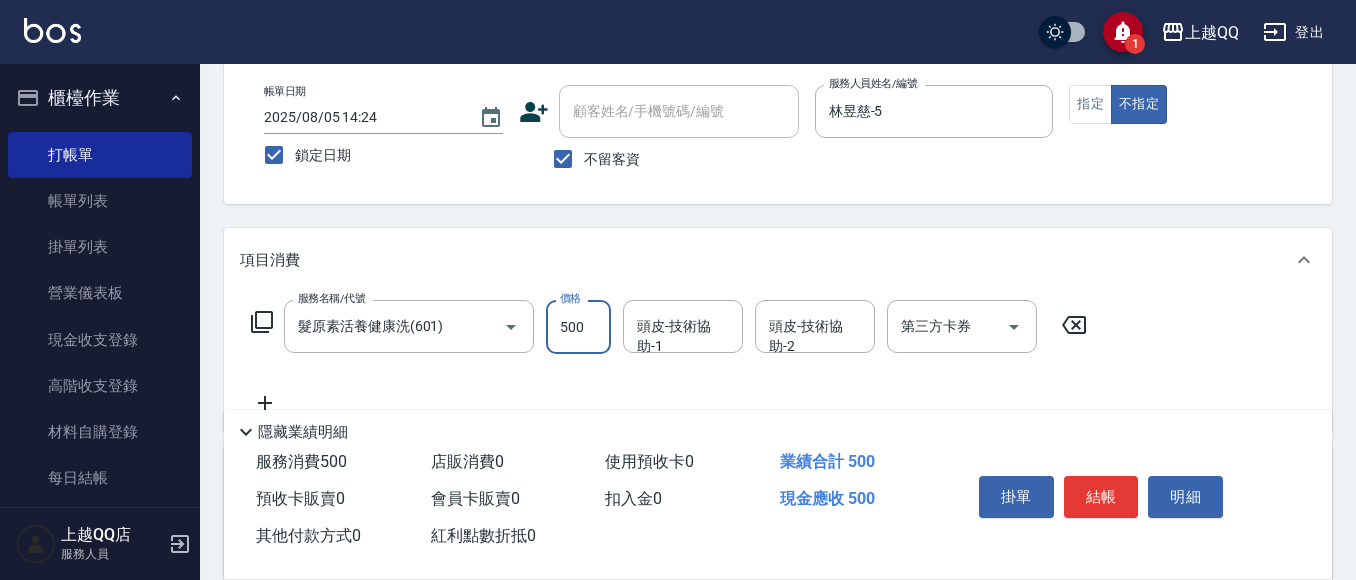 type on "500" 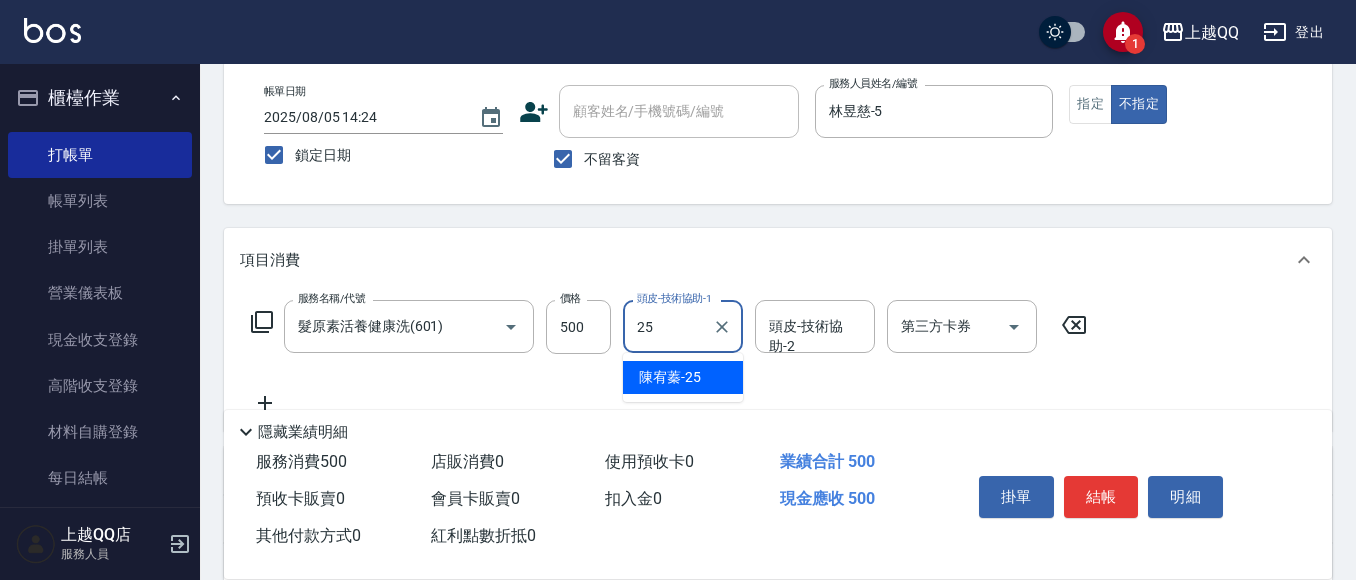 type on "陳宥蓁-25" 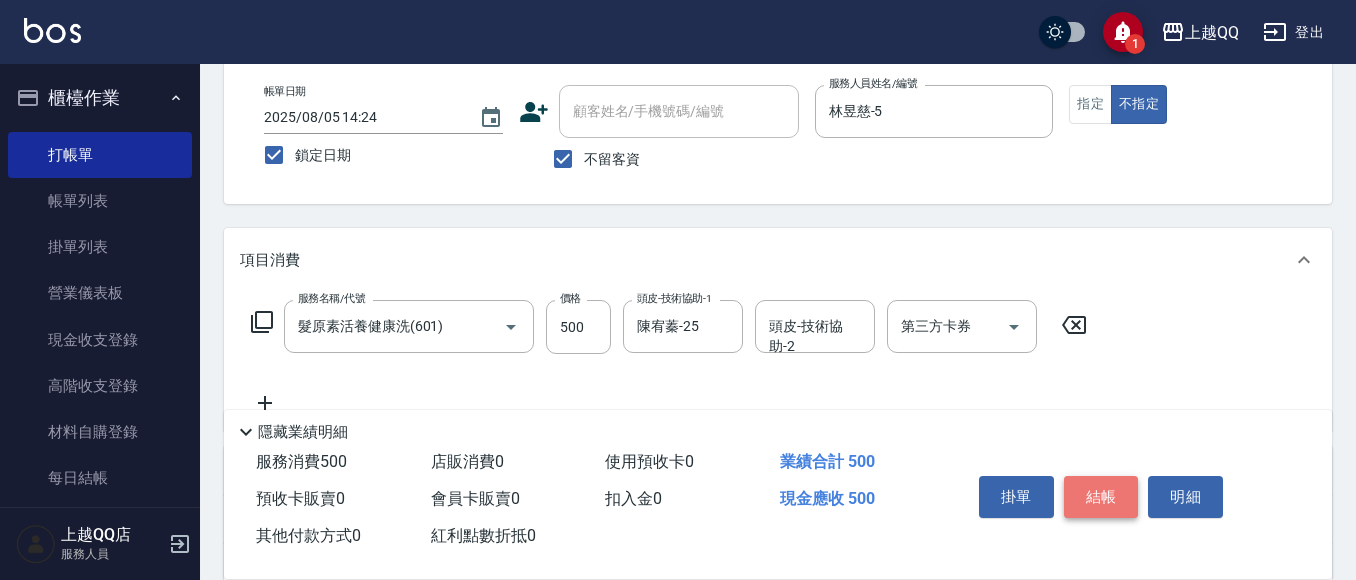 click on "結帳" at bounding box center [1101, 497] 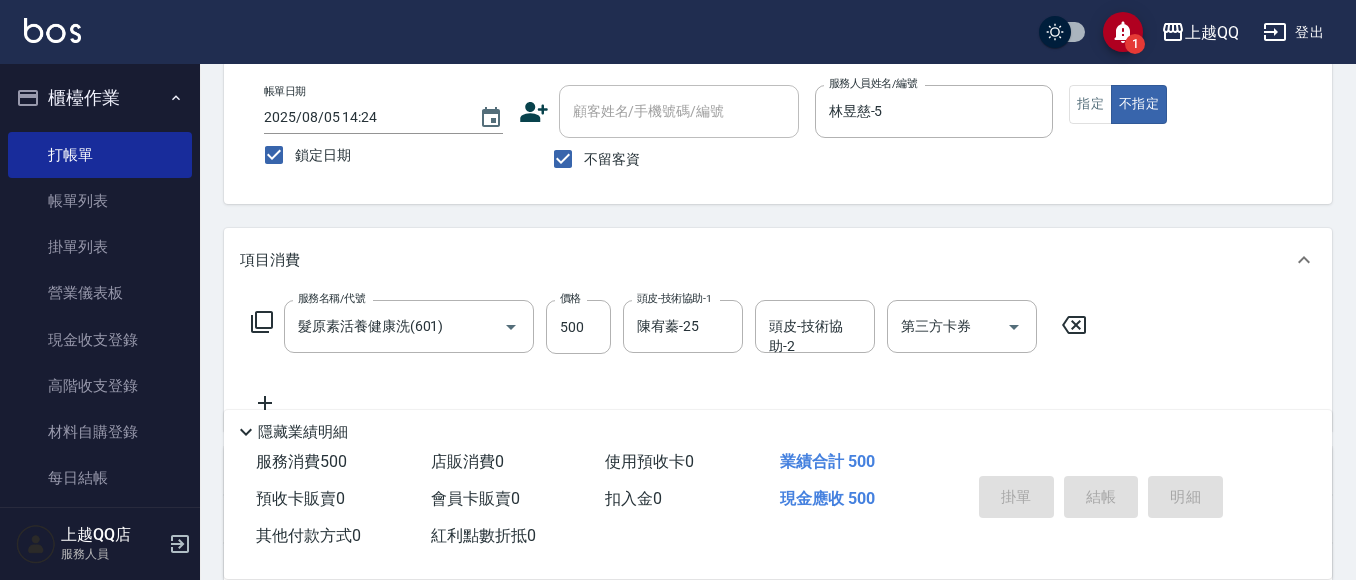 type 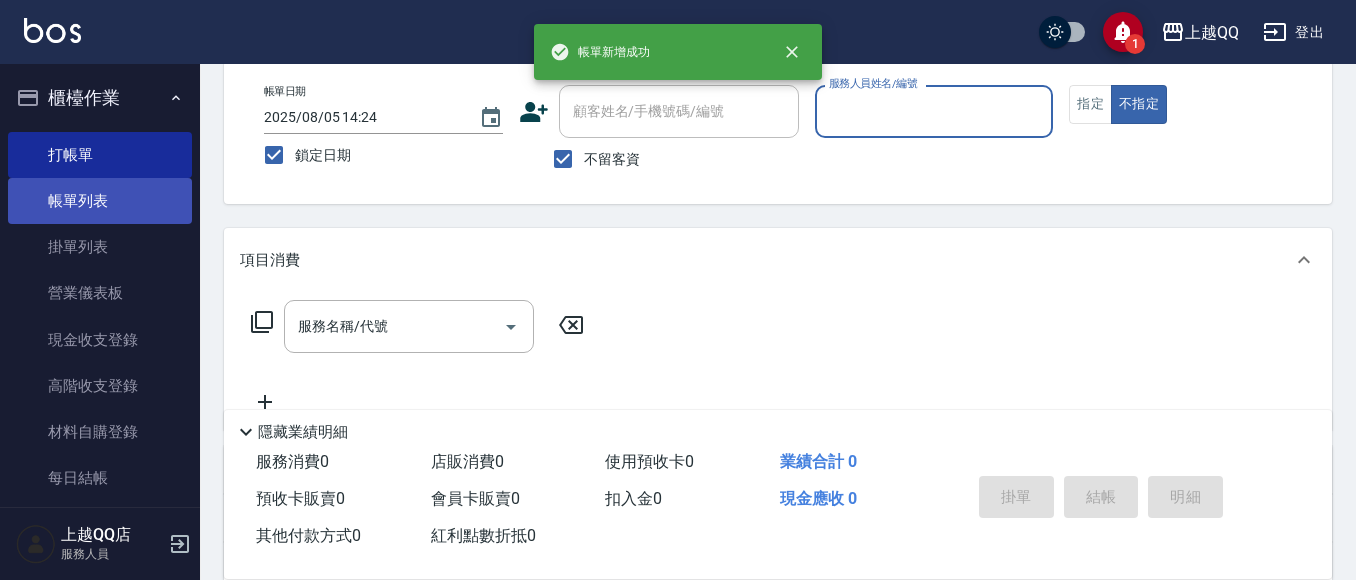 click on "帳單列表" at bounding box center [100, 201] 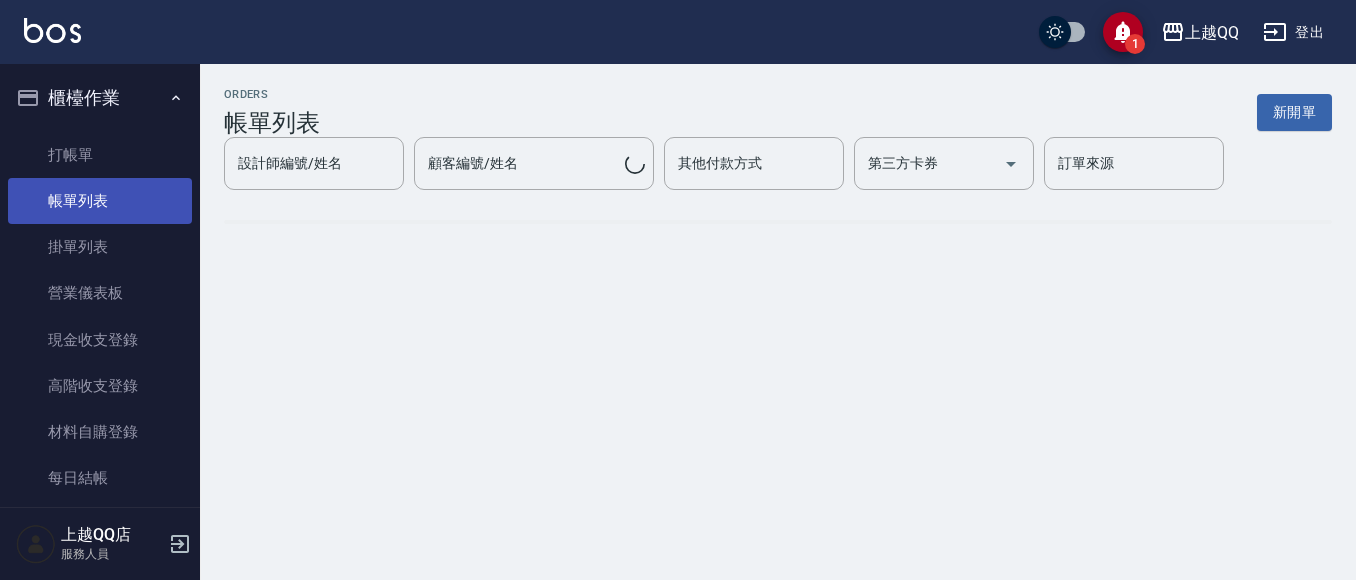 scroll, scrollTop: 0, scrollLeft: 0, axis: both 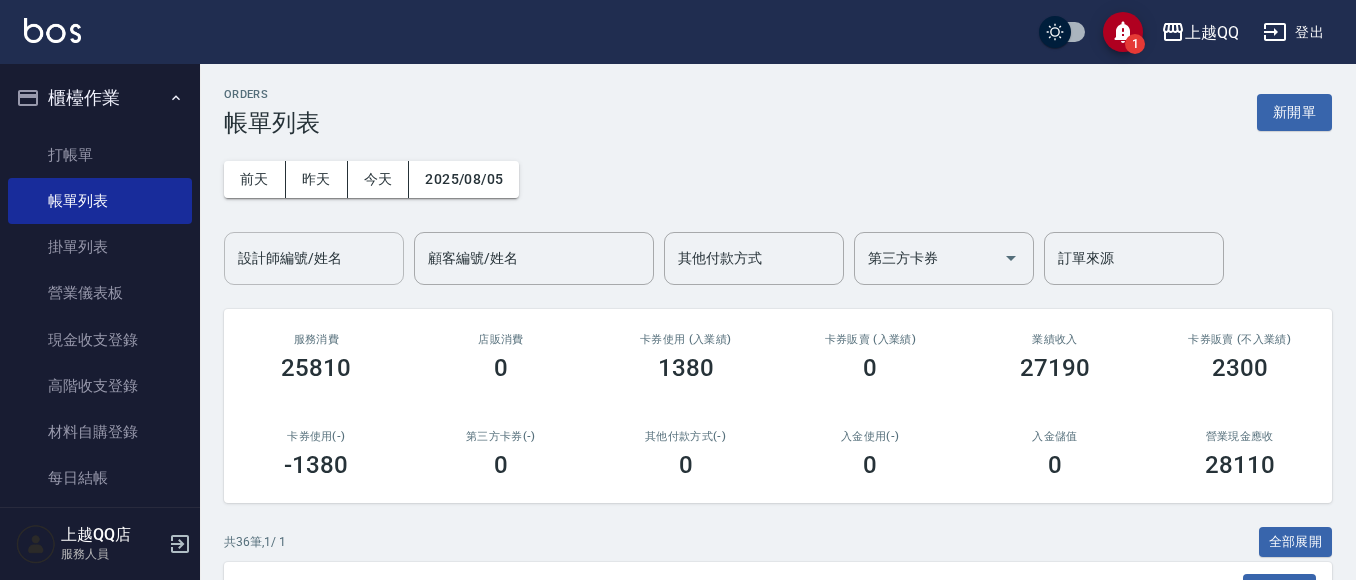 click on "設計師編號/姓名 設計師編號/姓名" at bounding box center (314, 258) 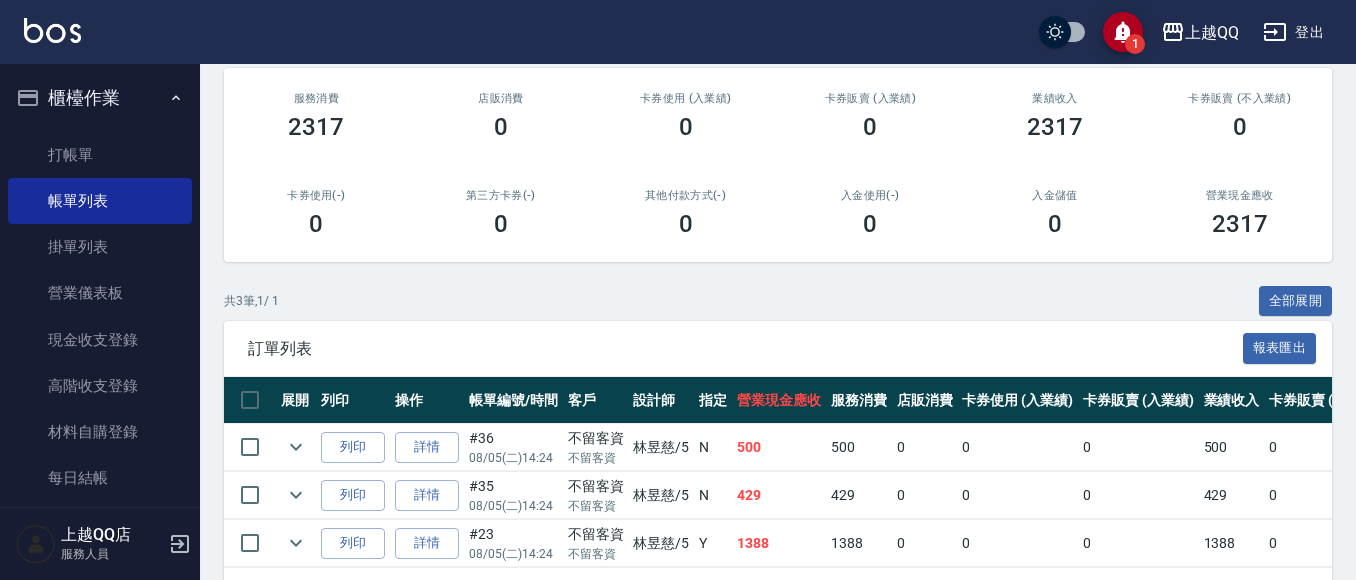 scroll, scrollTop: 300, scrollLeft: 0, axis: vertical 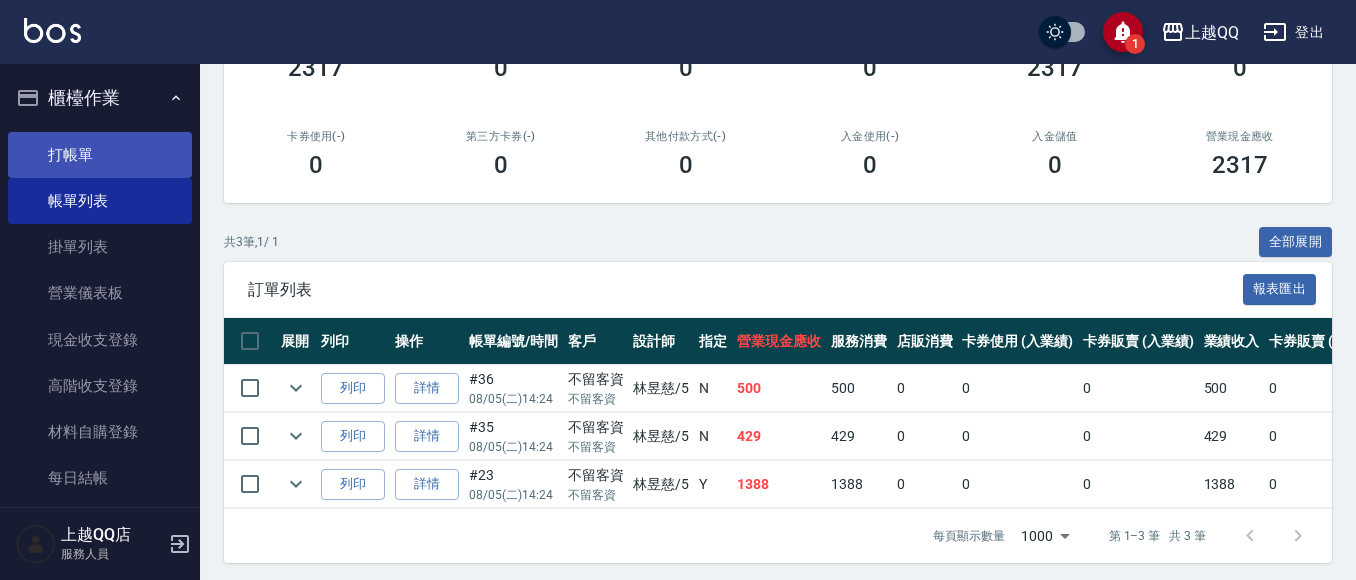 type on "林昱慈-5" 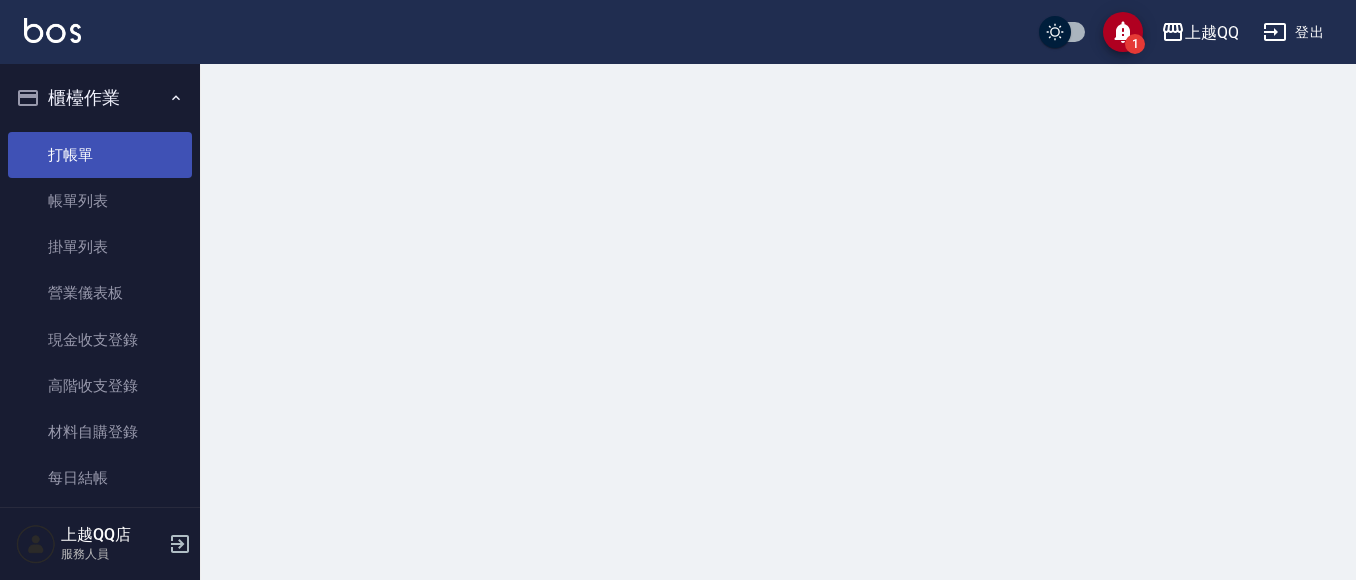 scroll, scrollTop: 0, scrollLeft: 0, axis: both 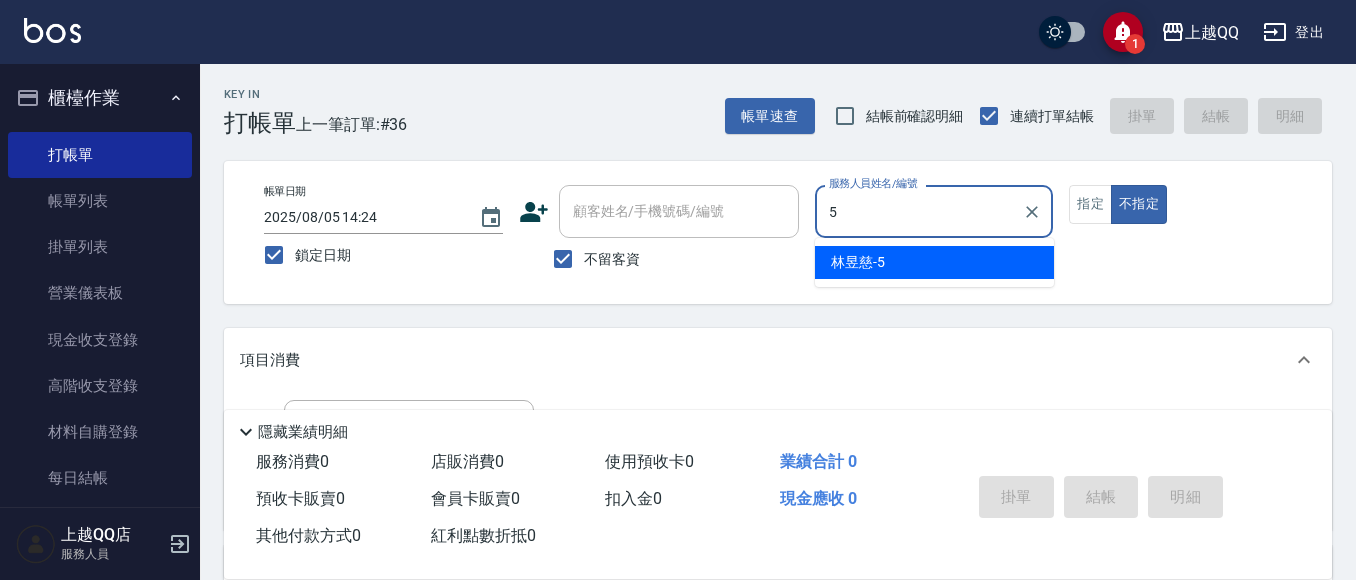 type on "5" 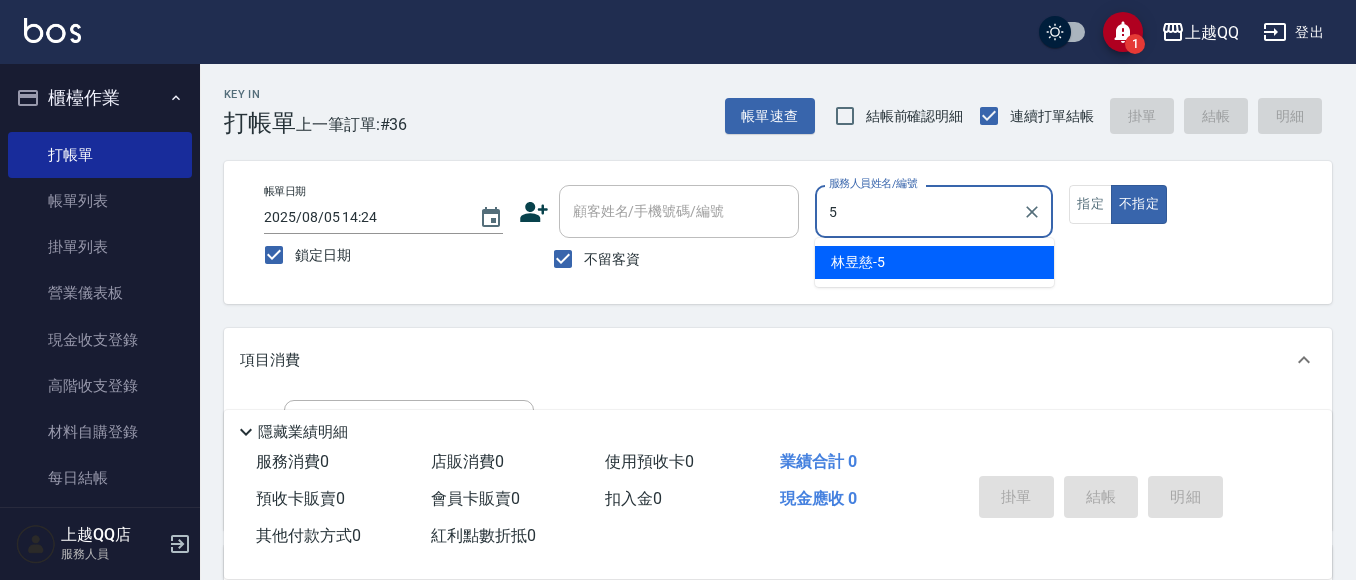 type on "false" 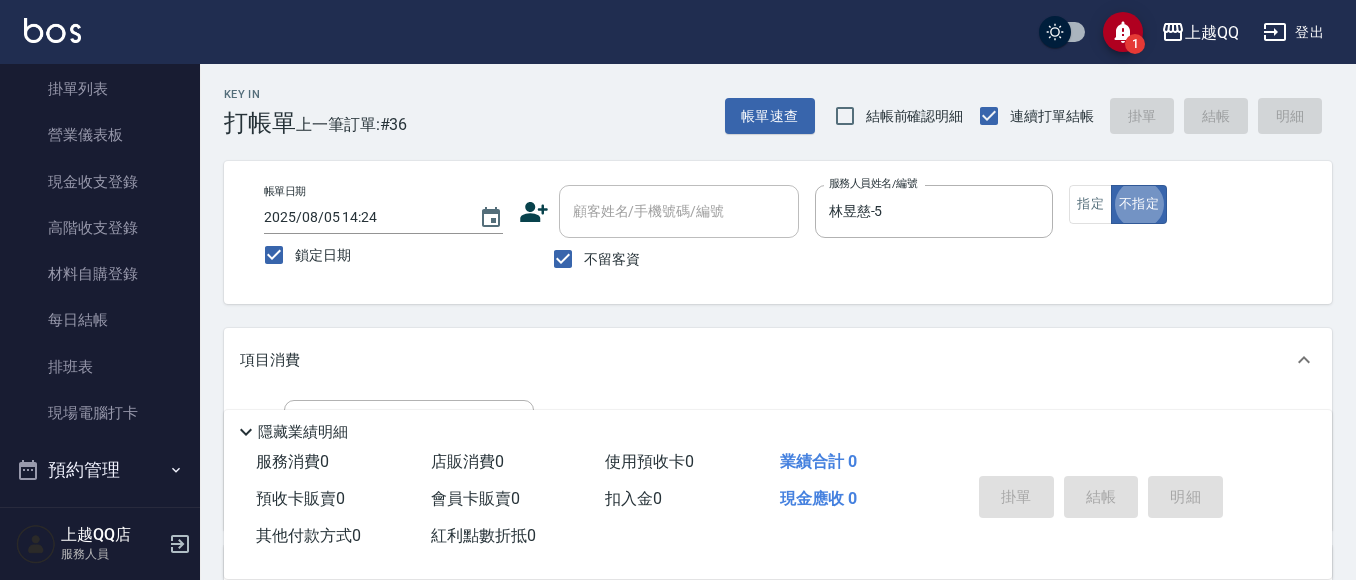 scroll, scrollTop: 100, scrollLeft: 0, axis: vertical 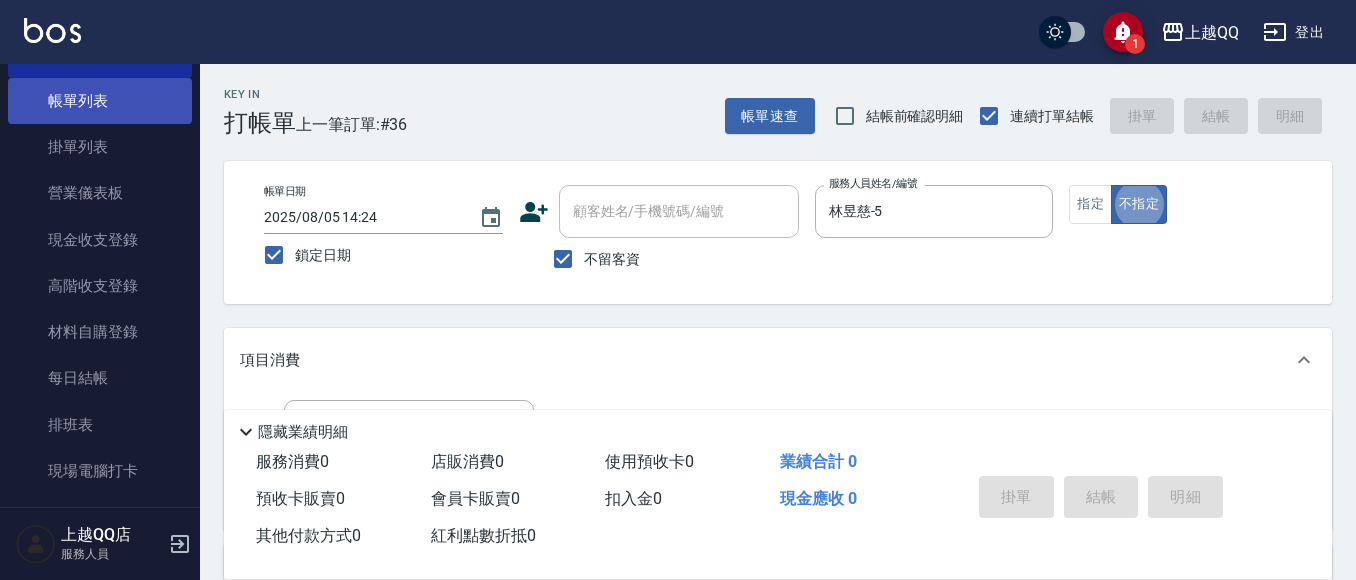 click on "帳單列表" at bounding box center (100, 101) 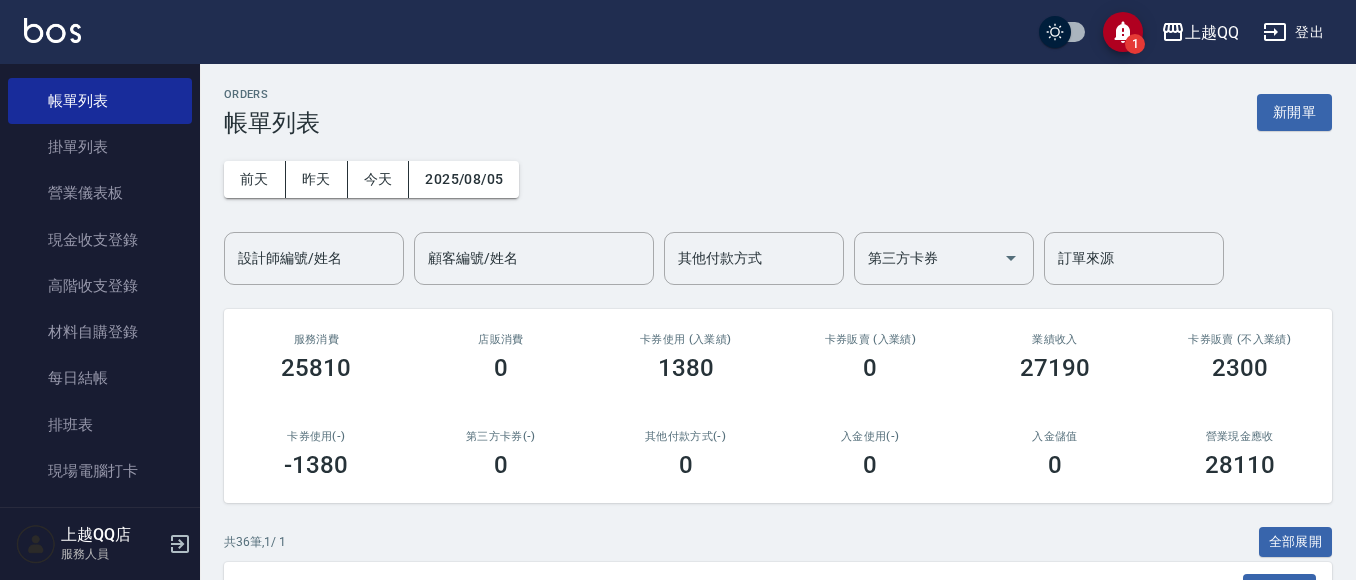 scroll, scrollTop: 0, scrollLeft: 0, axis: both 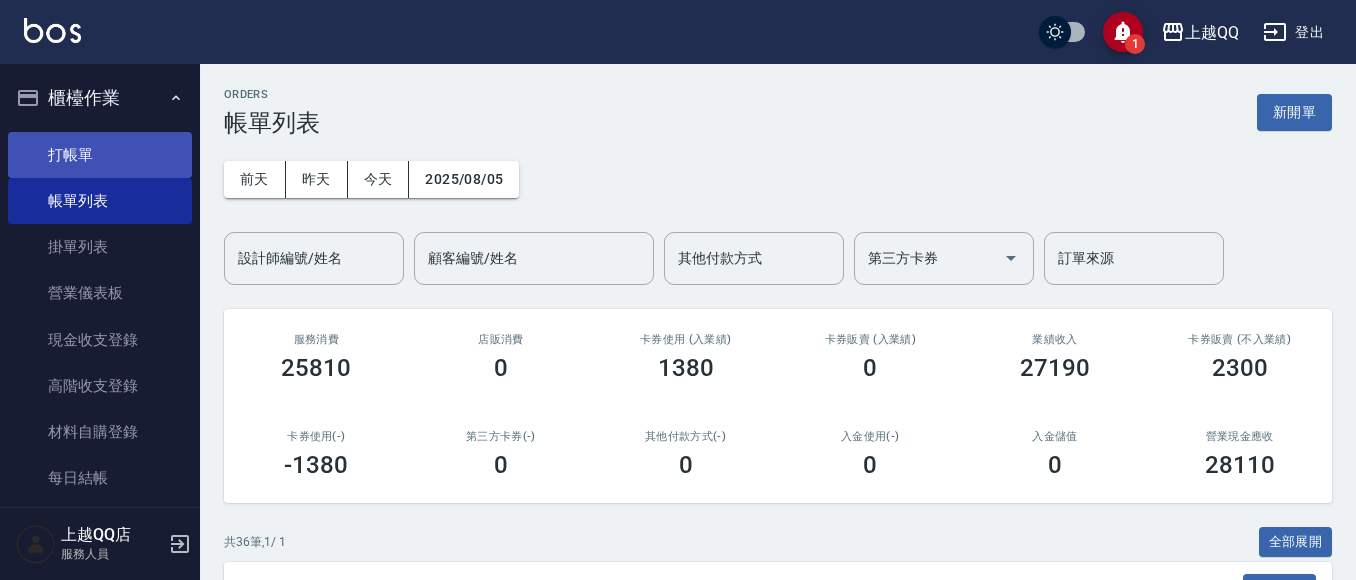 click on "打帳單" at bounding box center (100, 155) 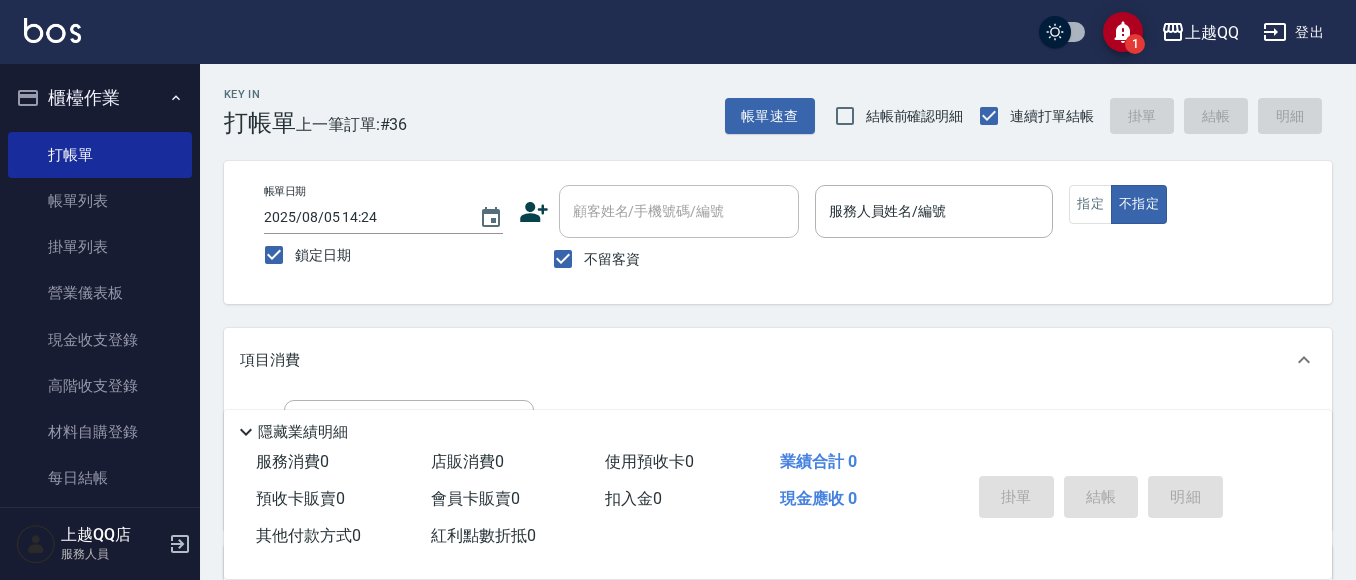click on "帳單日期 2025/08/05 14:24 鎖定日期 顧客姓名/手機號碼/編號 顧客姓名/手機號碼/編號 不留客資 服務人員姓名/編號 服務人員姓名/編號 指定 不指定" at bounding box center [778, 232] 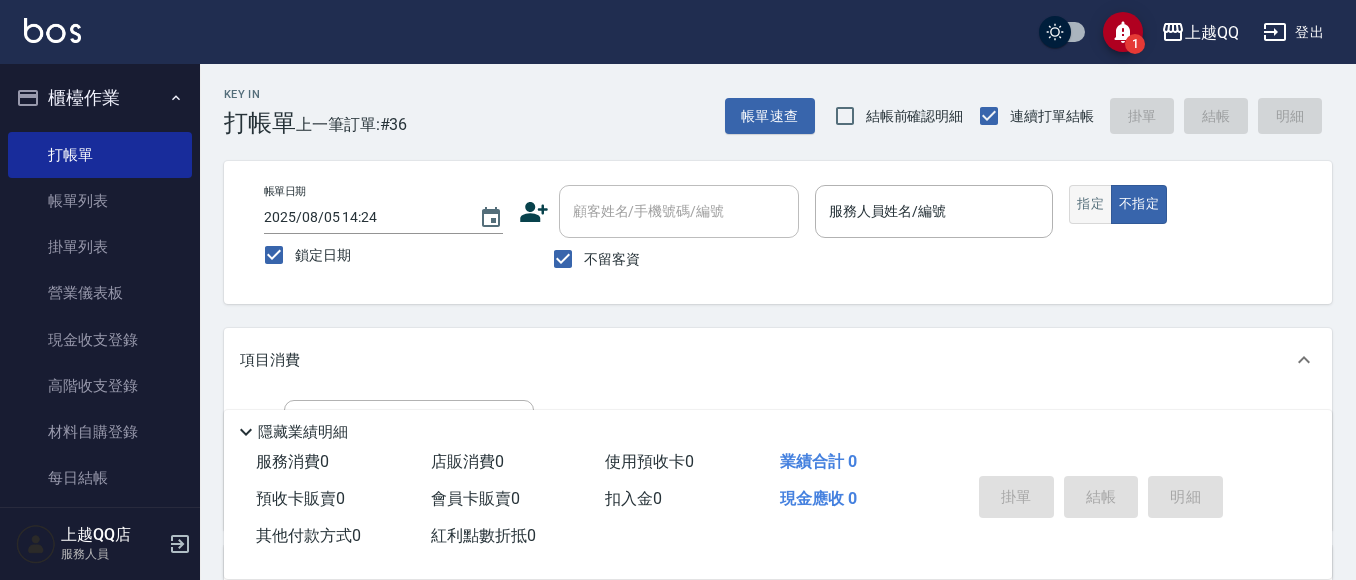 click on "指定" at bounding box center [1090, 204] 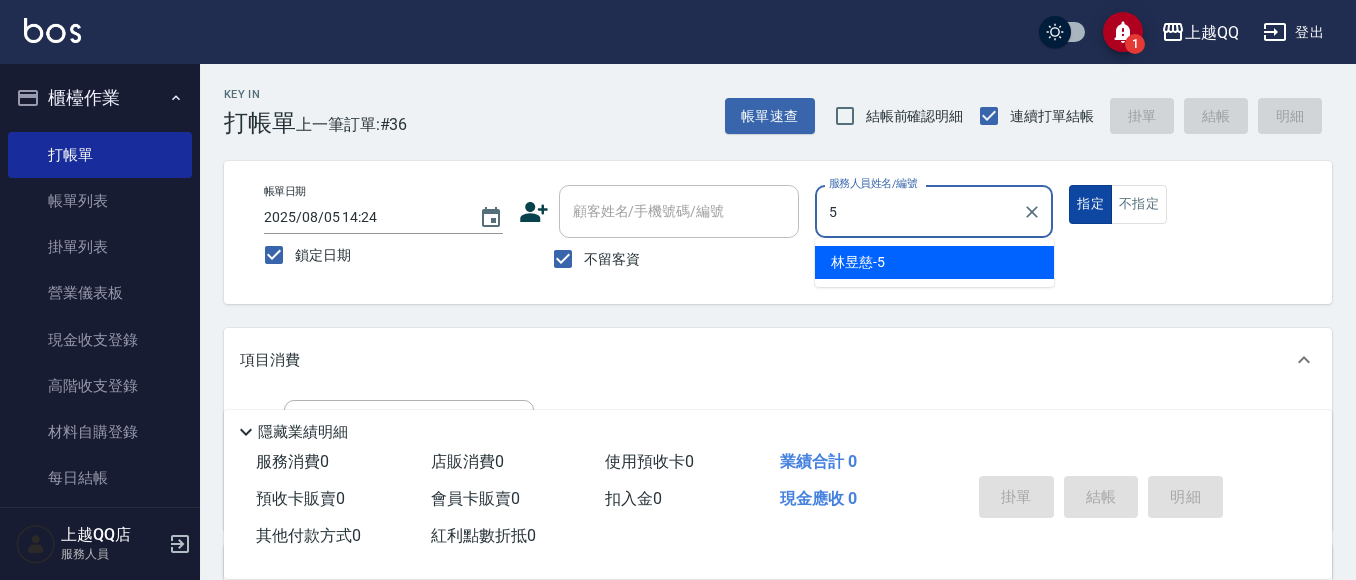 type on "林昱慈-5" 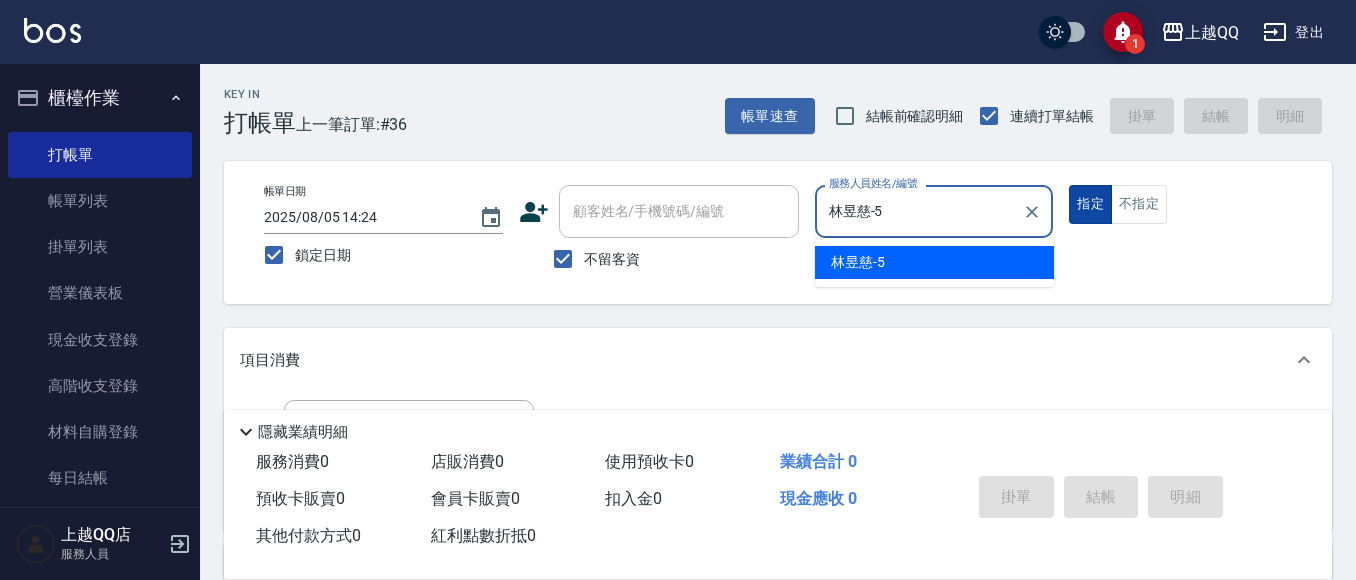 type on "true" 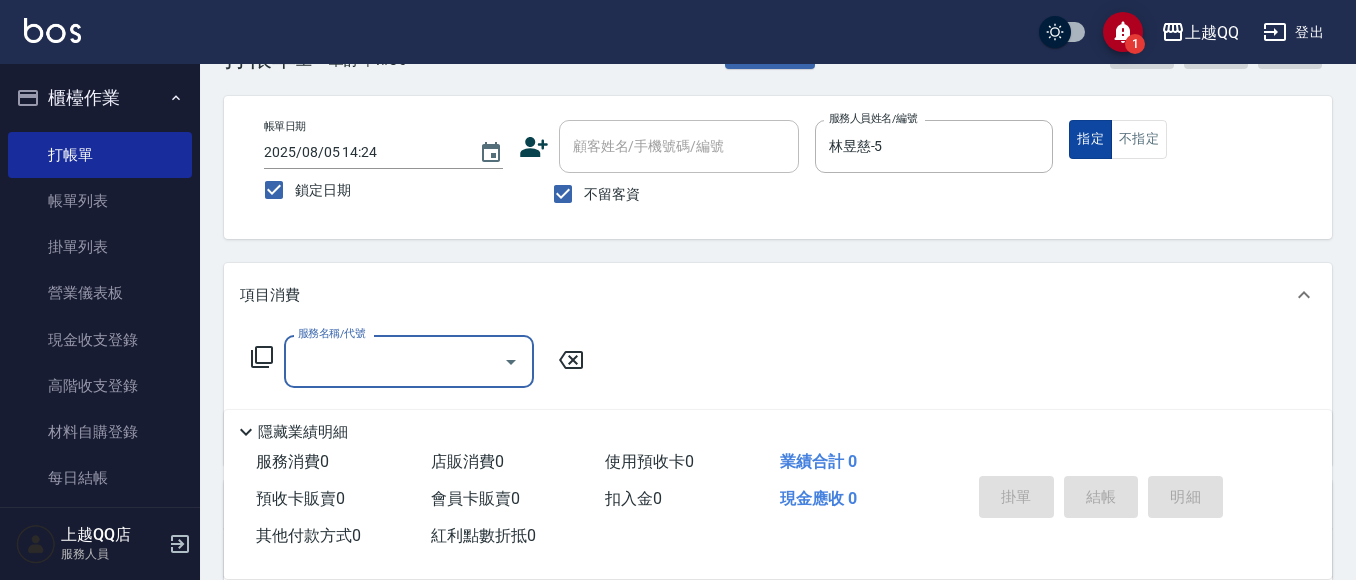 scroll, scrollTop: 100, scrollLeft: 0, axis: vertical 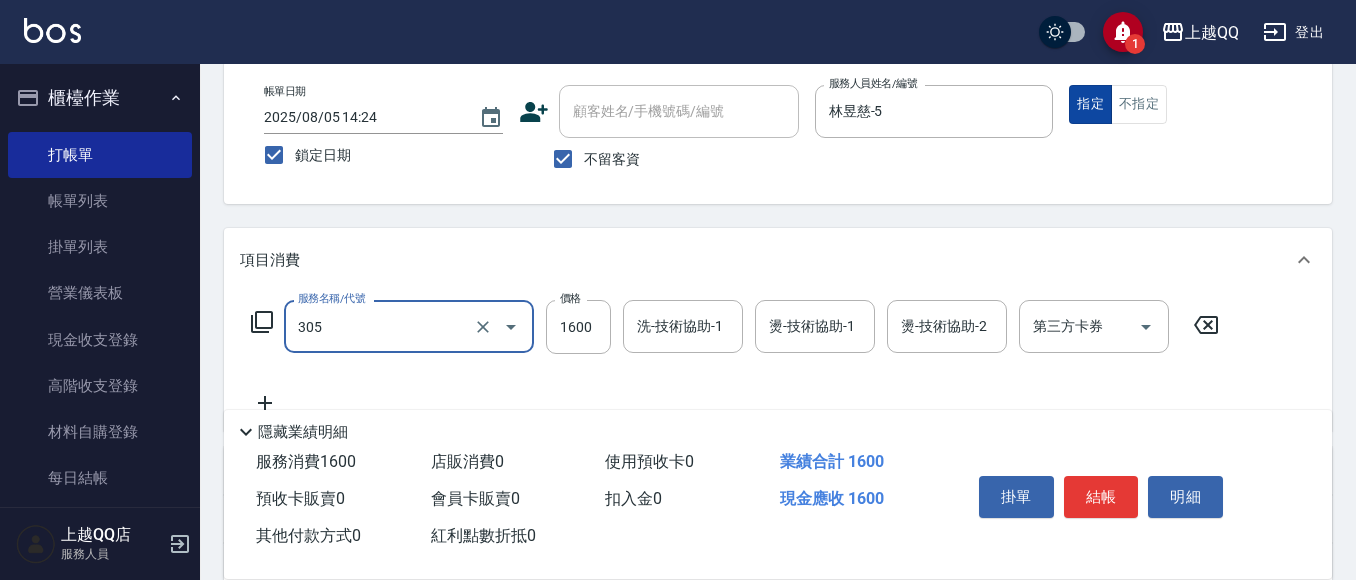 type on "設計燙髮1600(305)" 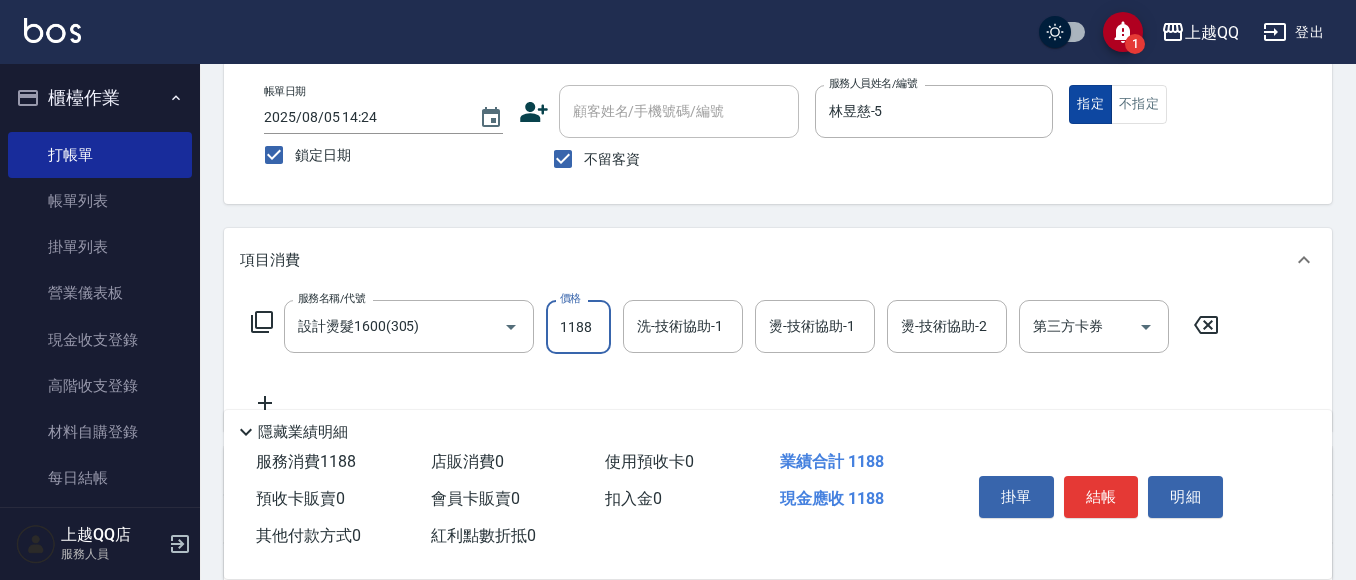 type on "1188" 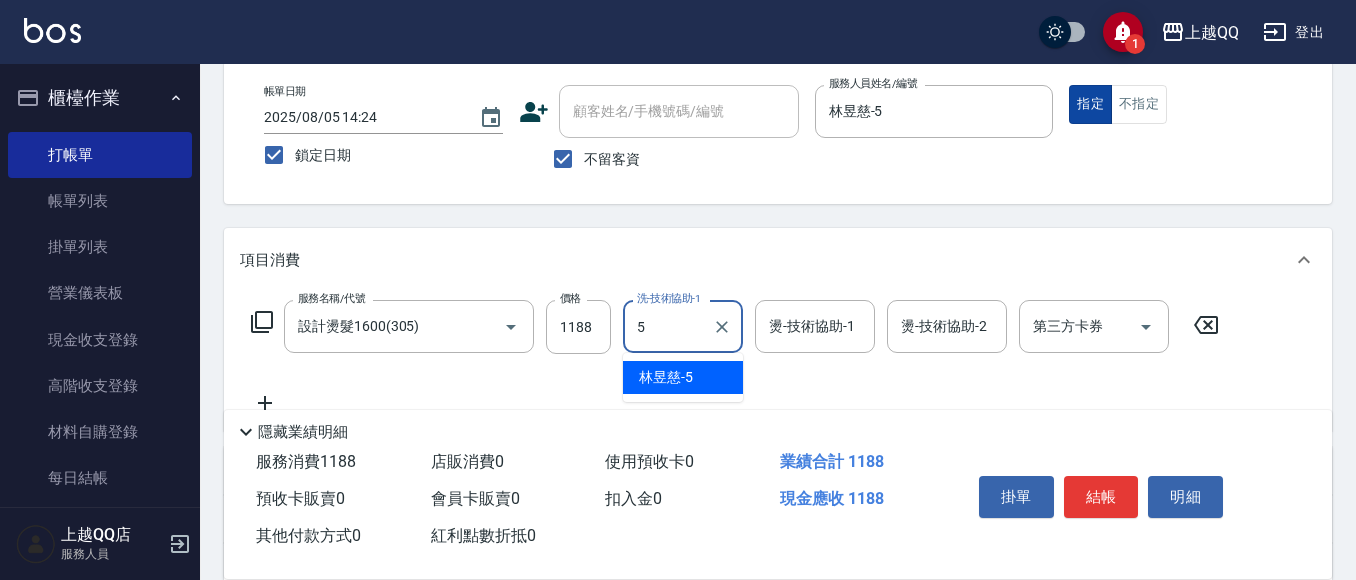 type on "林昱慈-5" 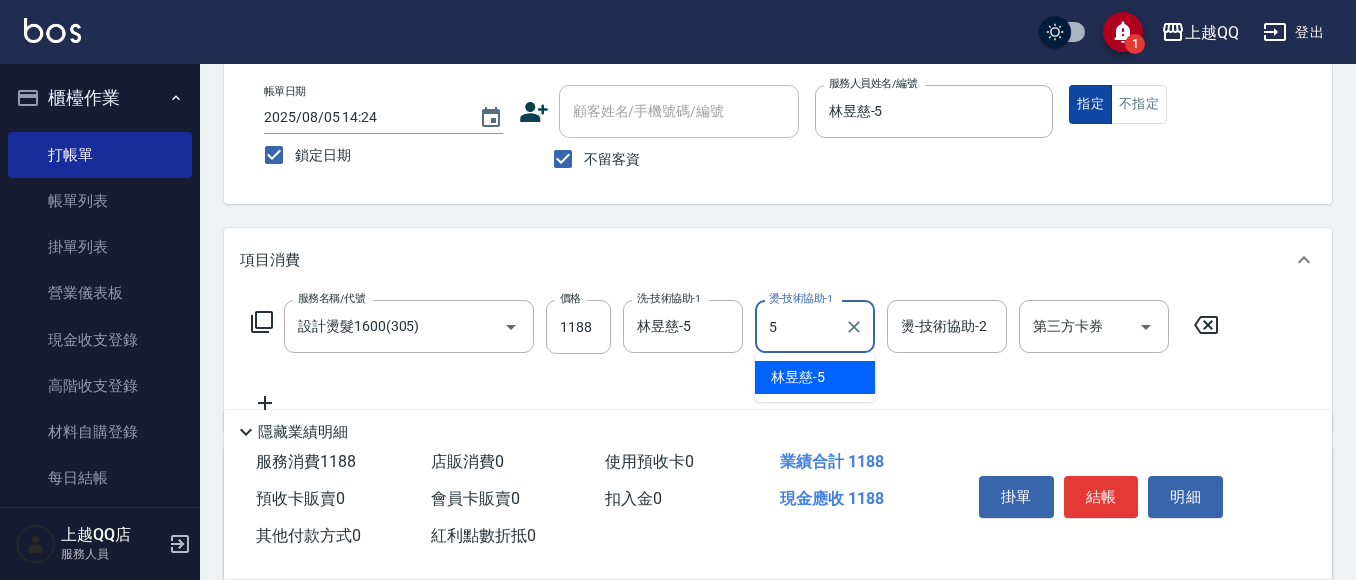 type on "林昱慈-5" 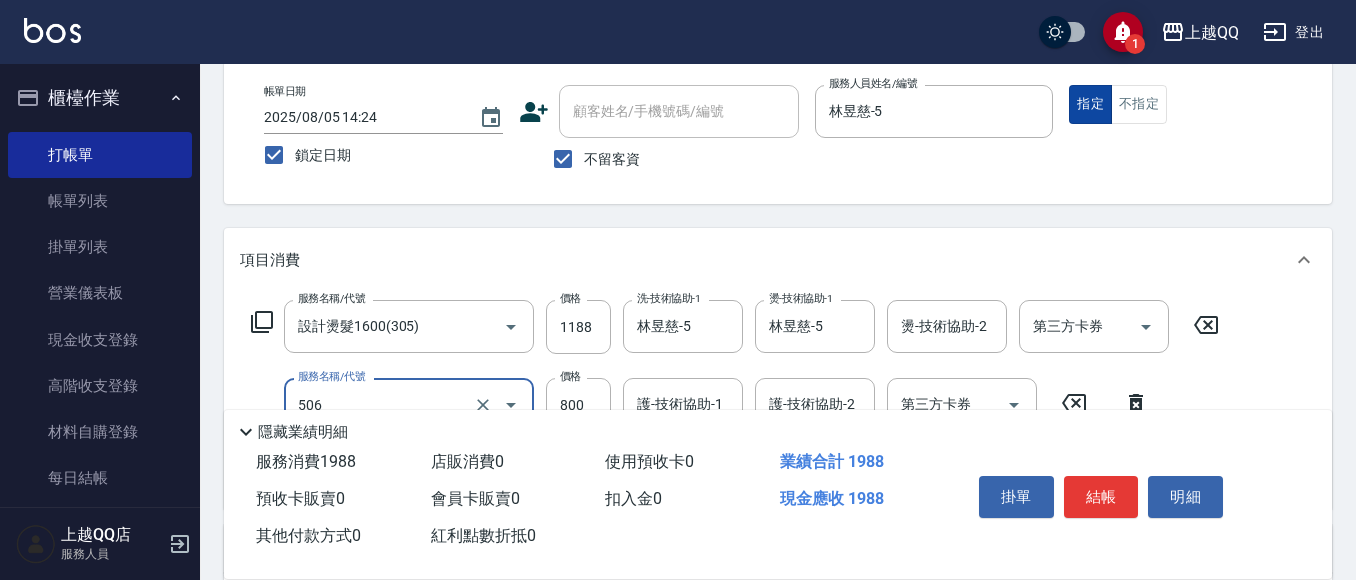 type on "日本松島再生髮敷護髮(506)" 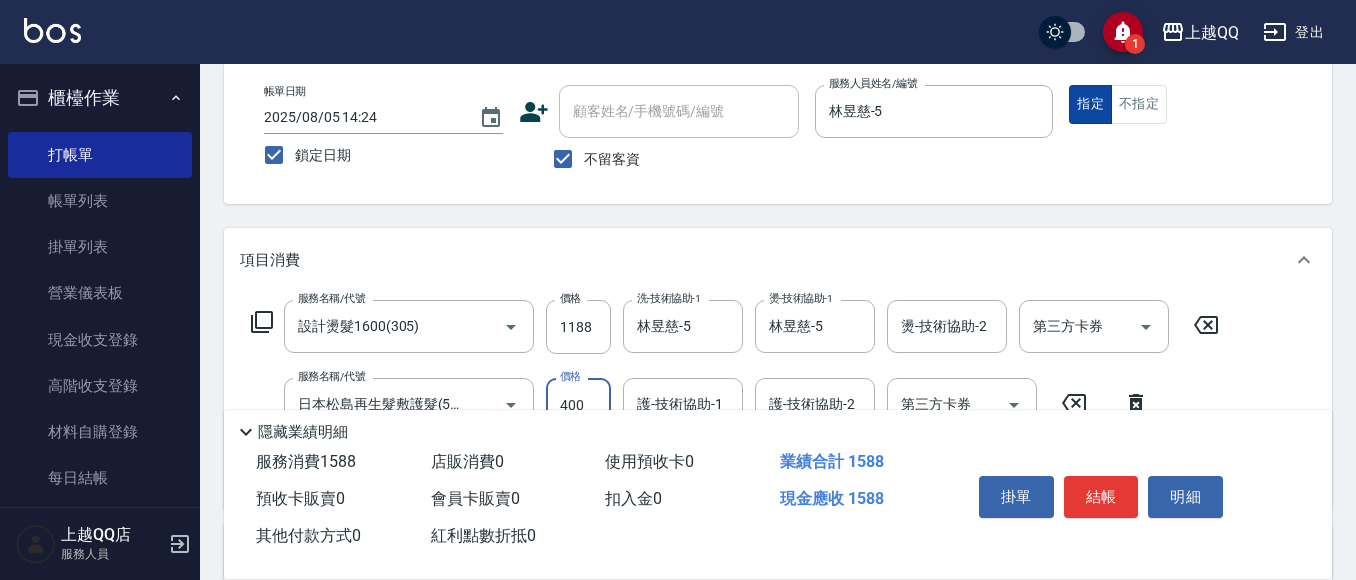 type on "400" 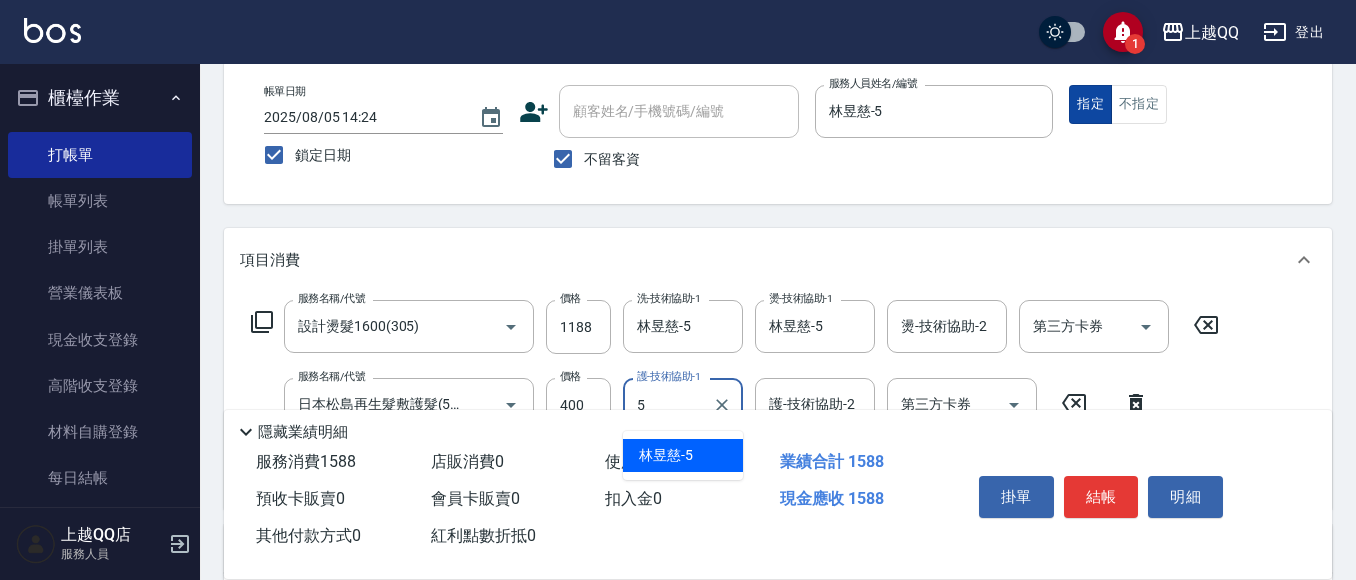 type on "林昱慈-5" 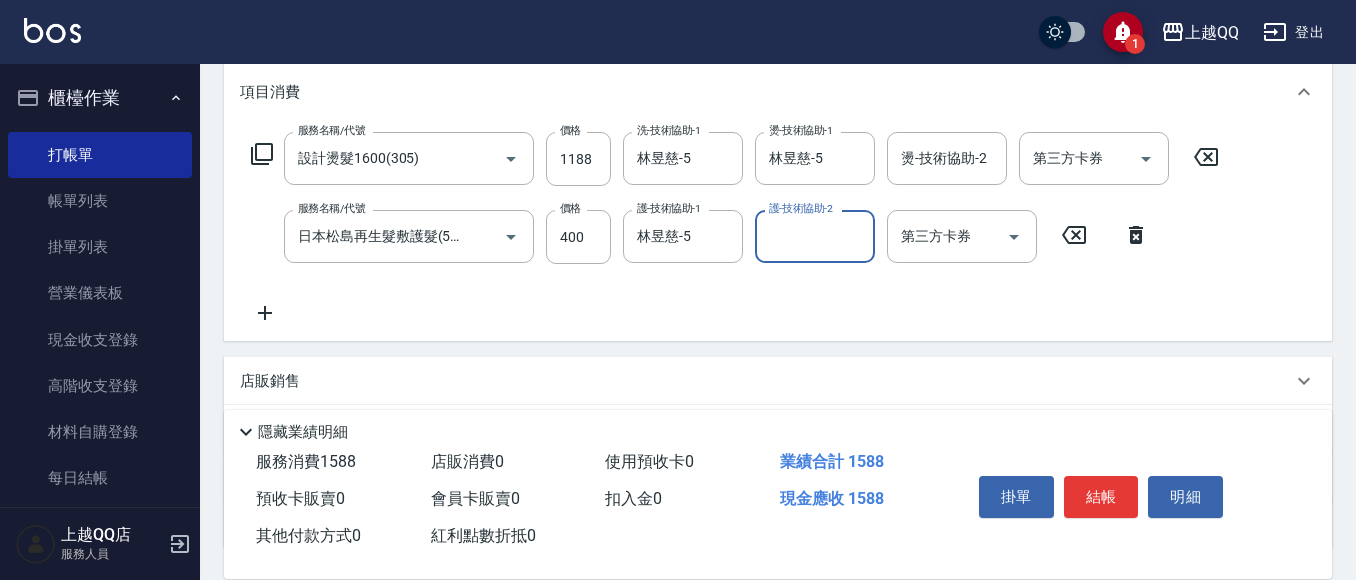 scroll, scrollTop: 300, scrollLeft: 0, axis: vertical 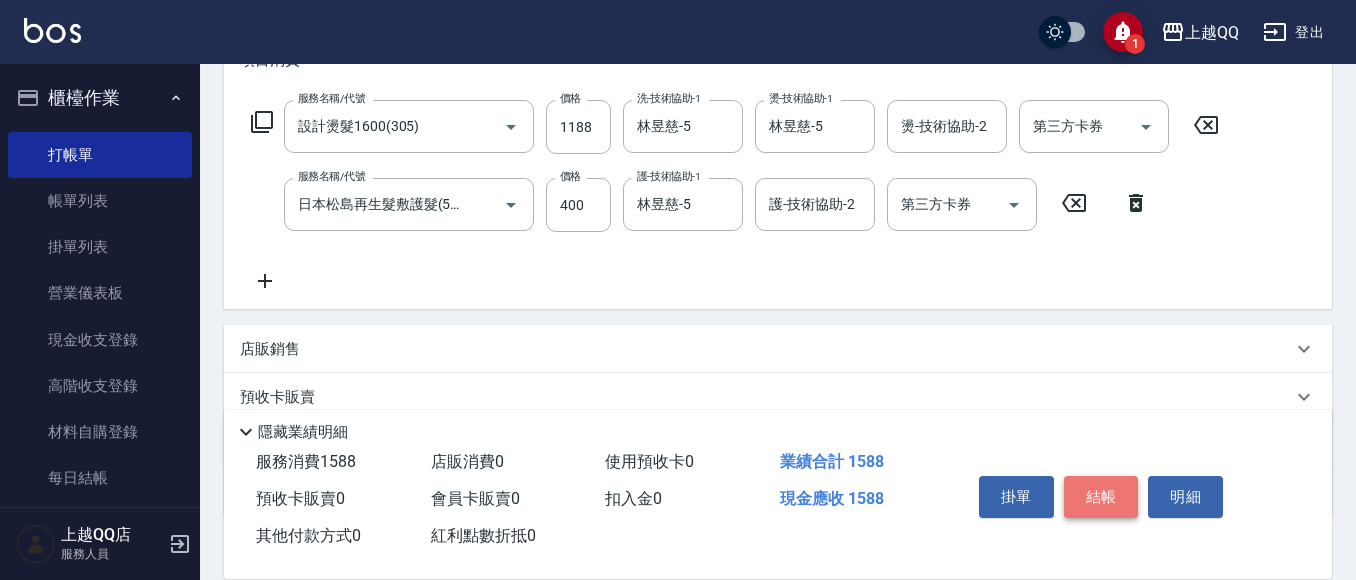 click on "結帳" at bounding box center (1101, 497) 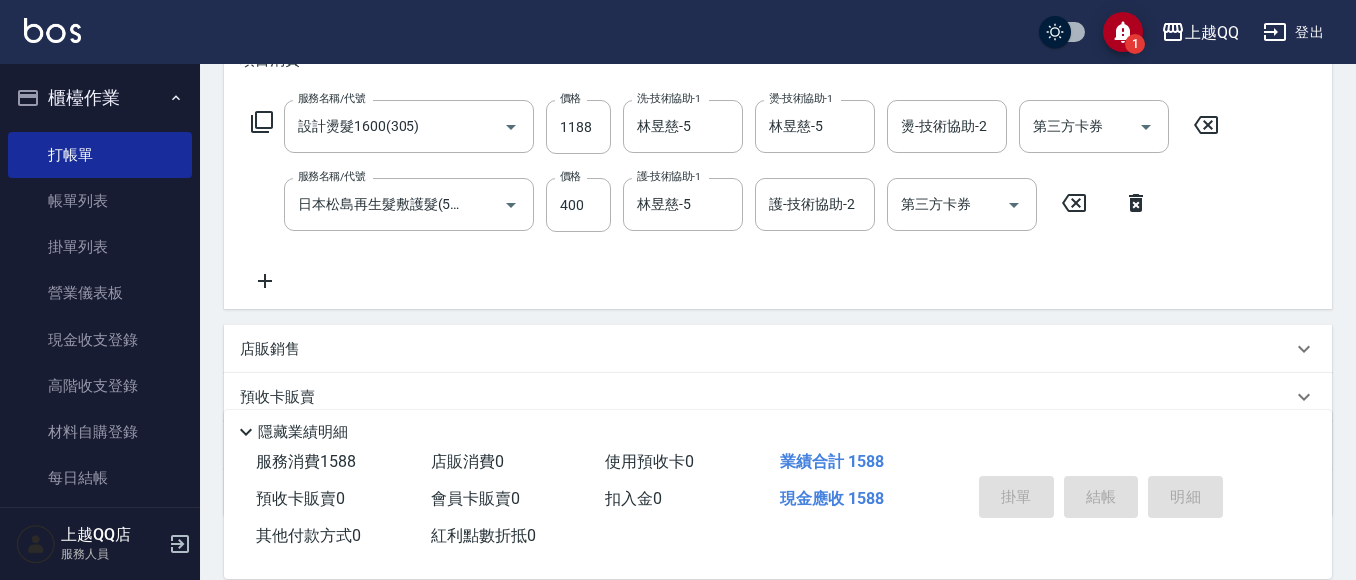 type 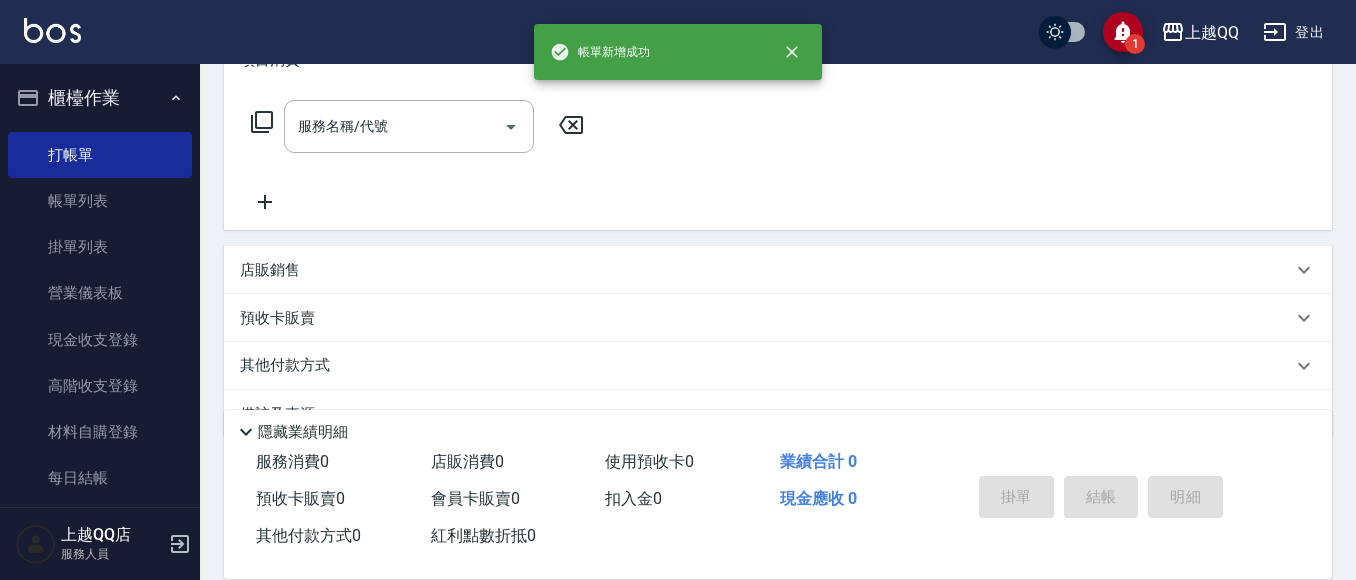 scroll, scrollTop: 0, scrollLeft: 0, axis: both 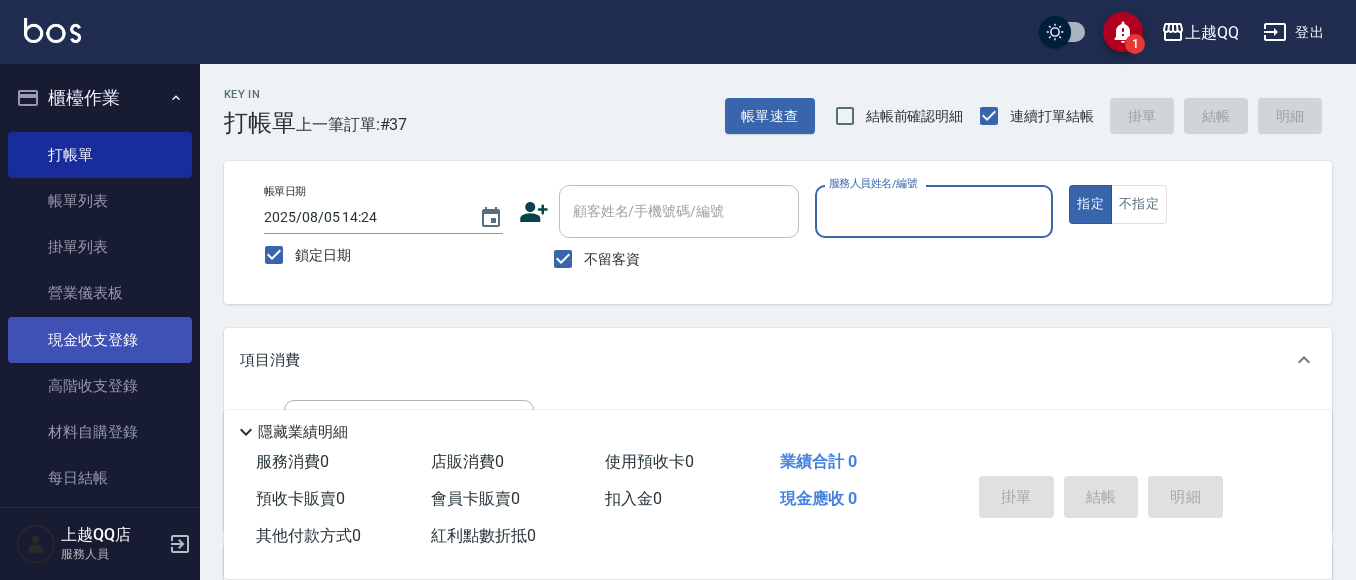 click on "現金收支登錄" at bounding box center (100, 340) 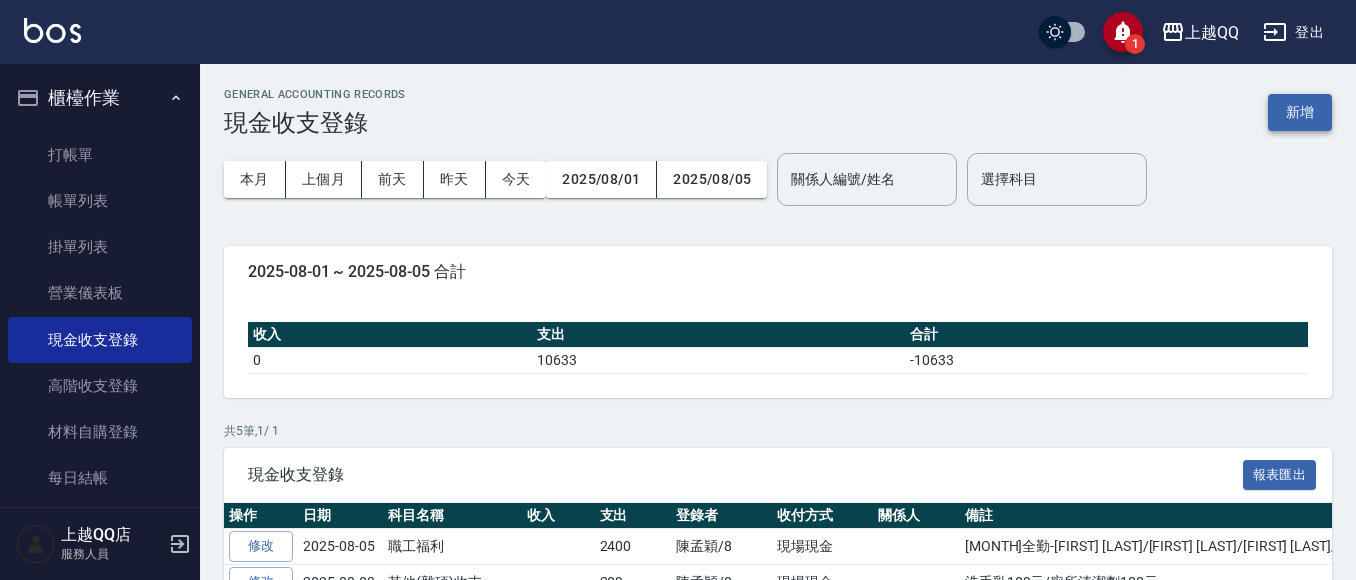 click on "新增" at bounding box center (1300, 112) 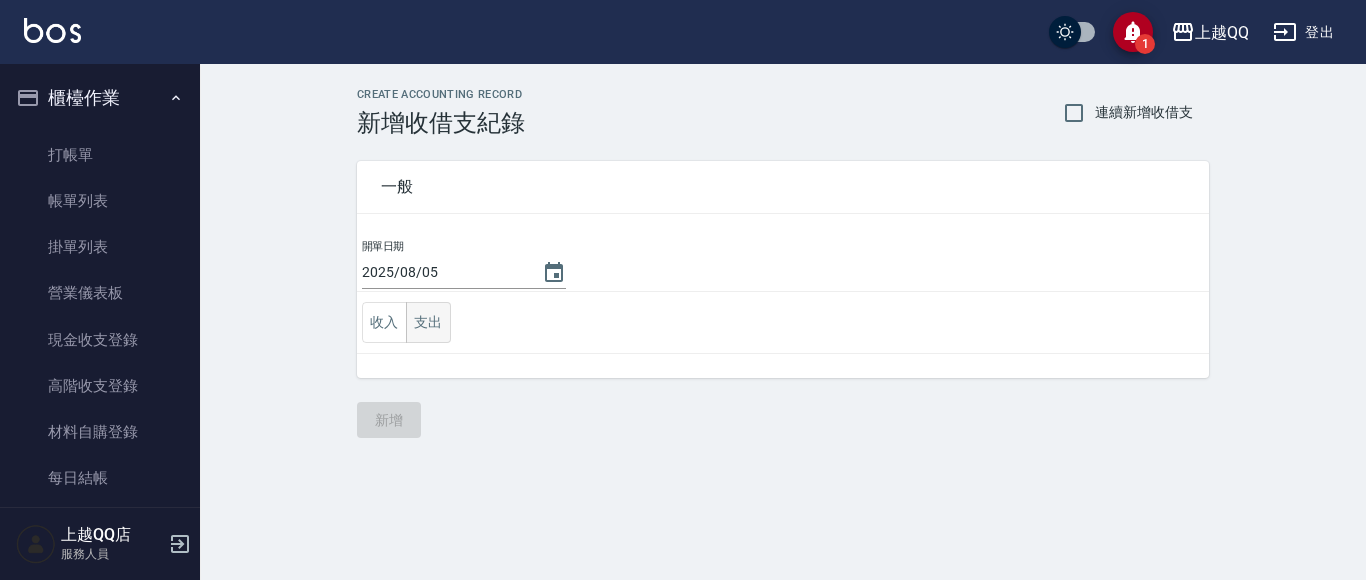click on "支出" at bounding box center (428, 322) 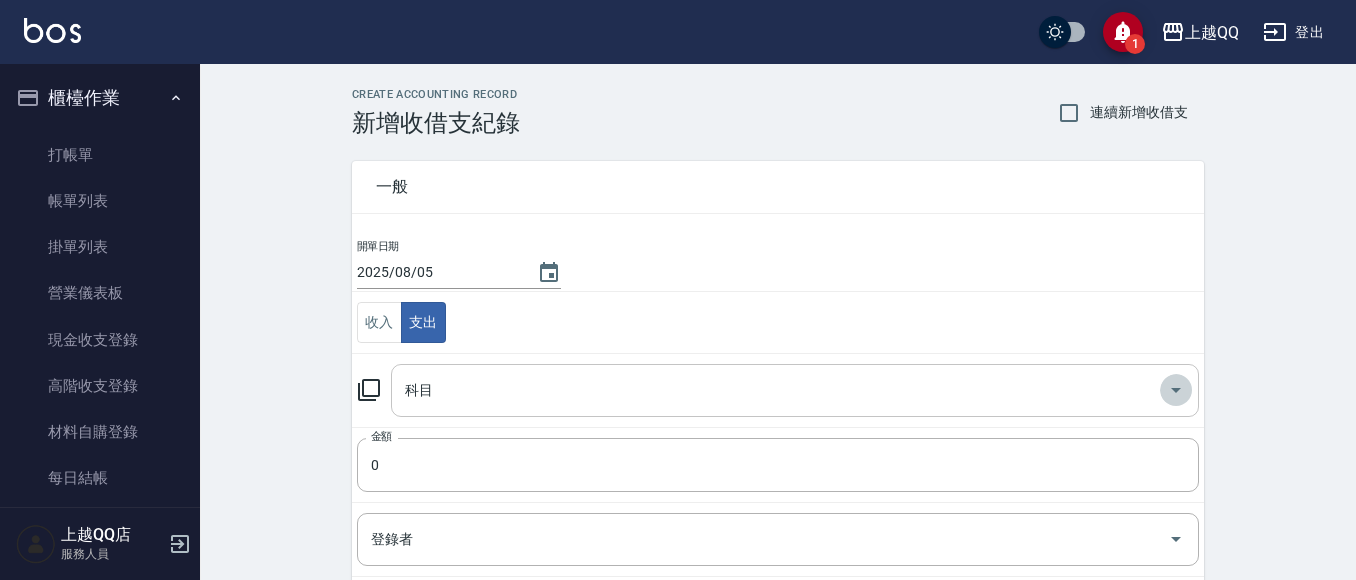 click 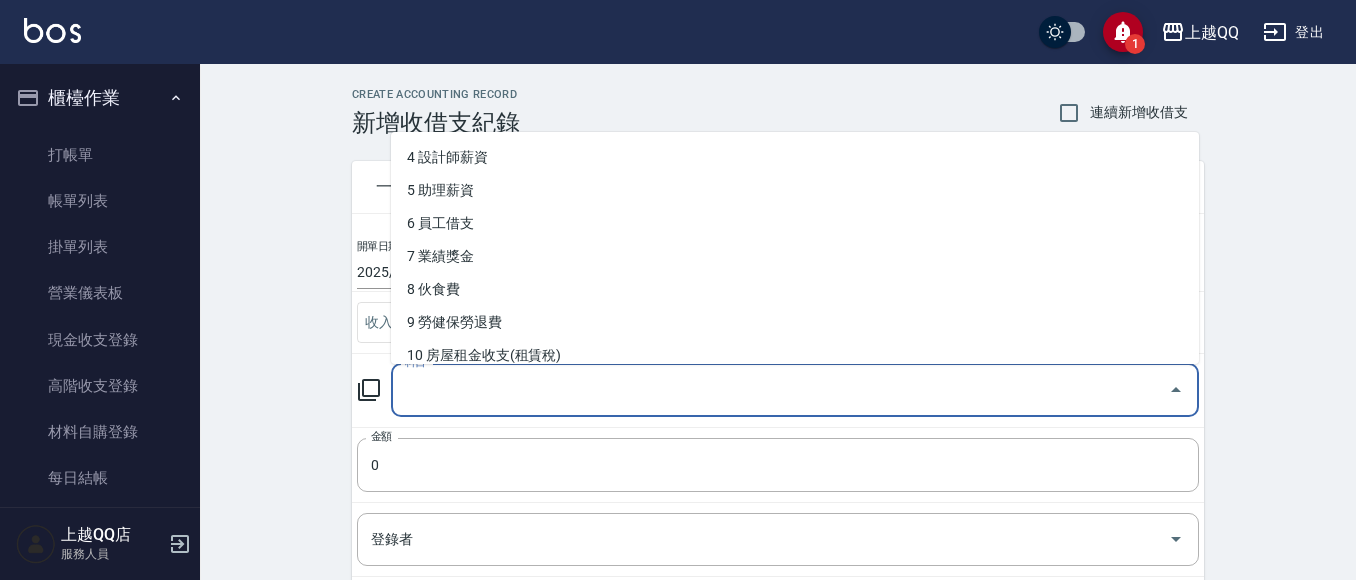 scroll, scrollTop: 295, scrollLeft: 0, axis: vertical 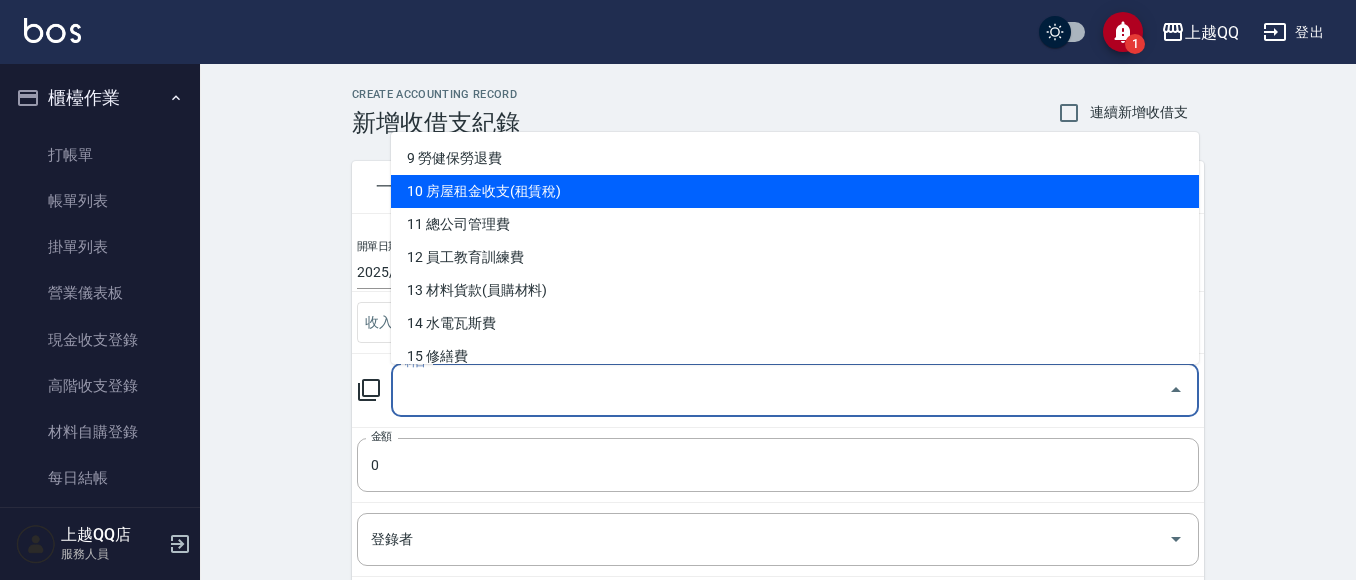 click on "10 房屋租金收支(租賃稅)" at bounding box center [795, 191] 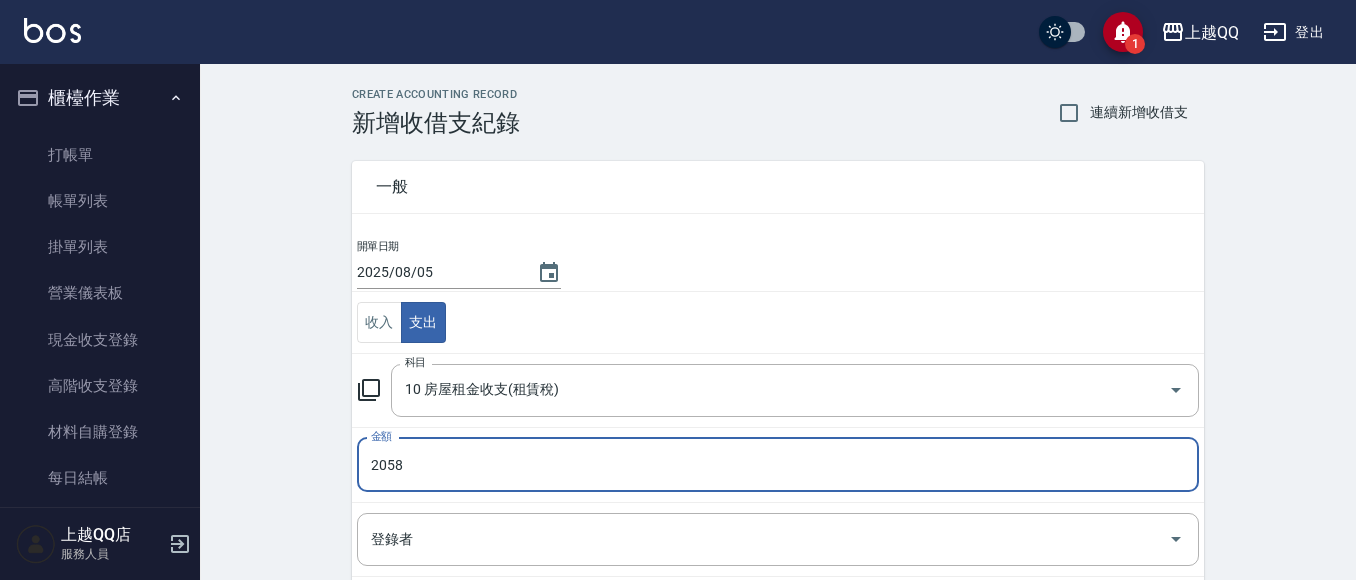 type on "2058" 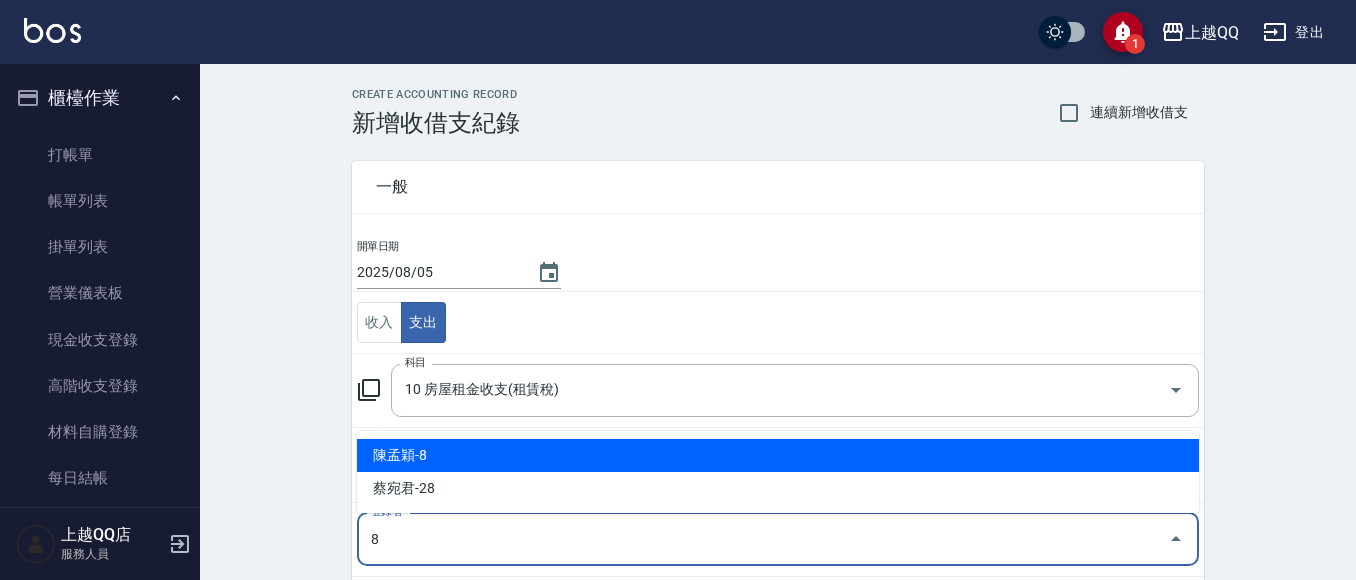 click on "陳孟穎-8" at bounding box center [778, 455] 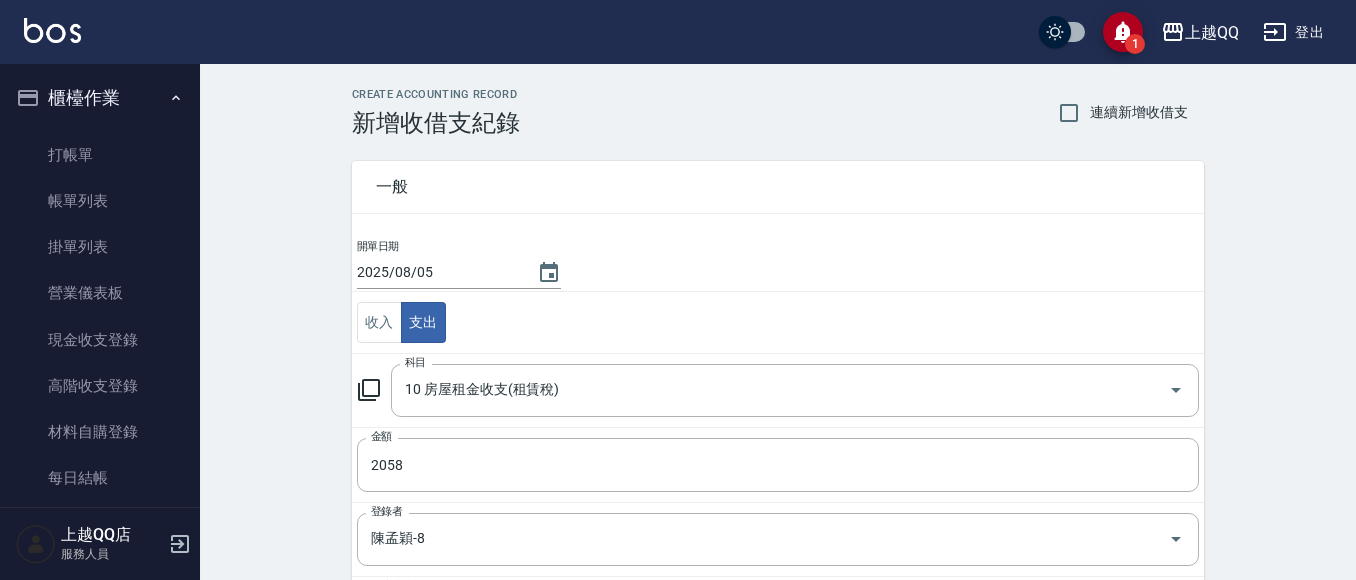 scroll, scrollTop: 303, scrollLeft: 0, axis: vertical 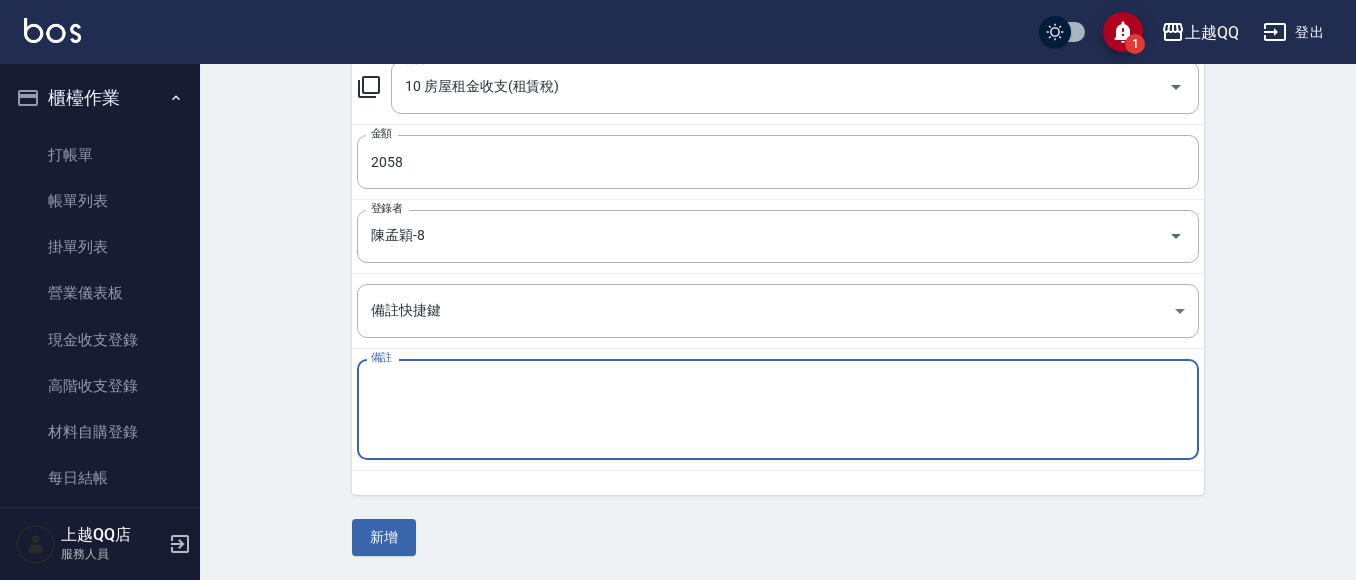 click on "備註" at bounding box center [778, 410] 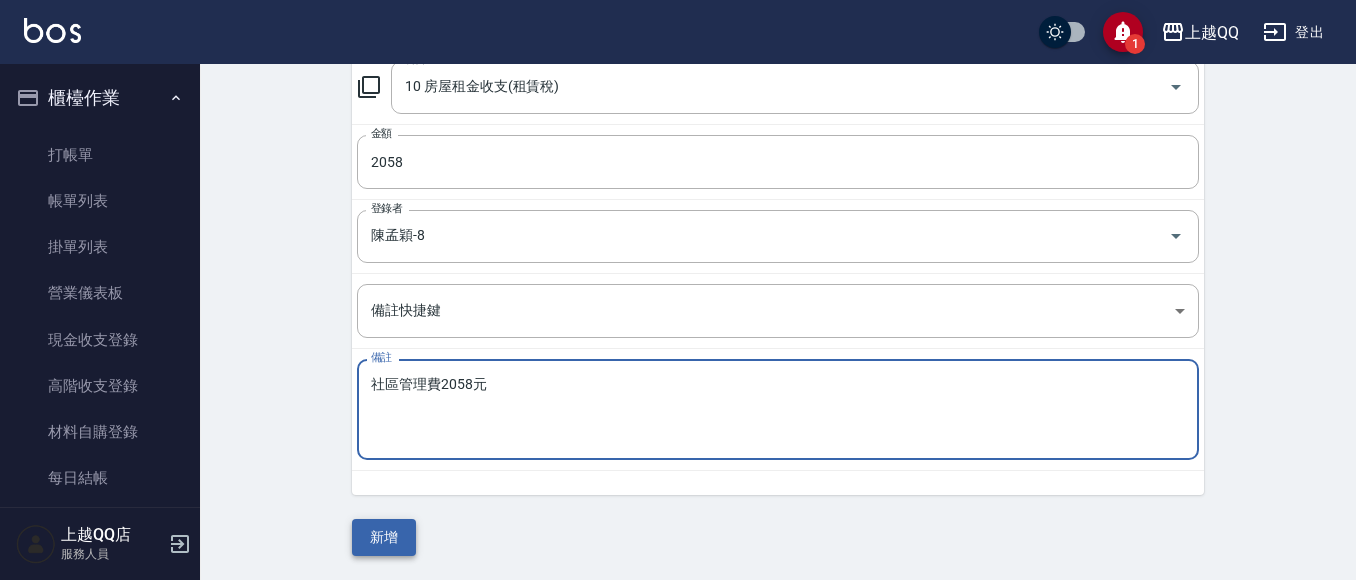 type on "社區管理費2058元" 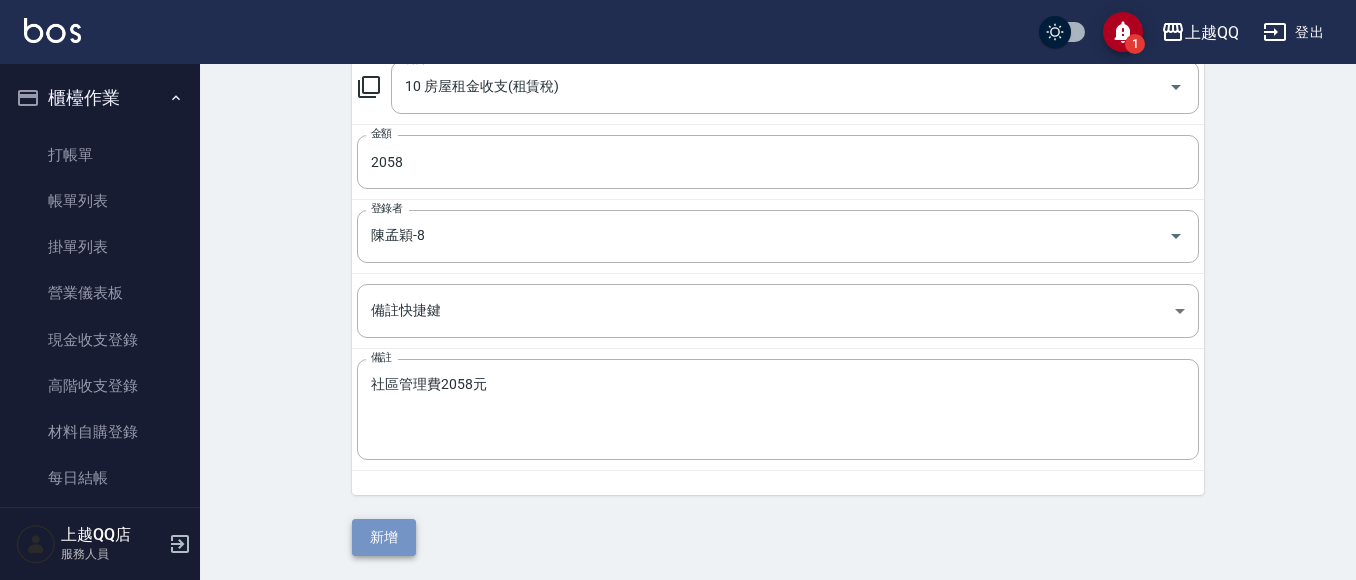 click on "新增" at bounding box center [384, 537] 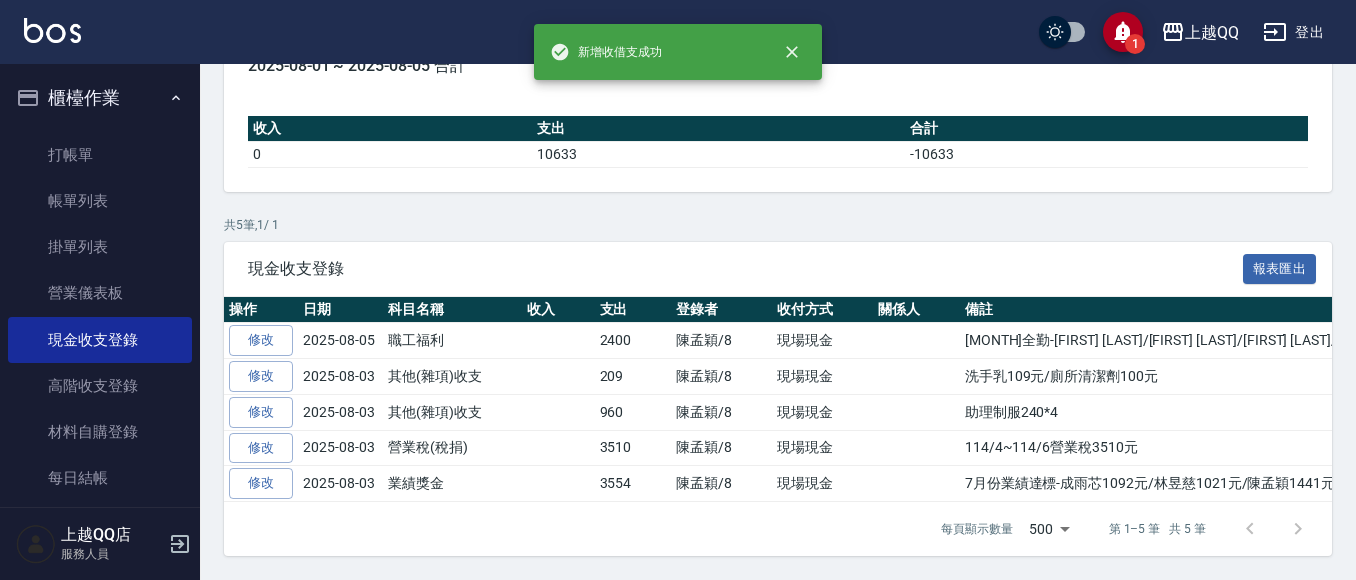 scroll, scrollTop: 0, scrollLeft: 0, axis: both 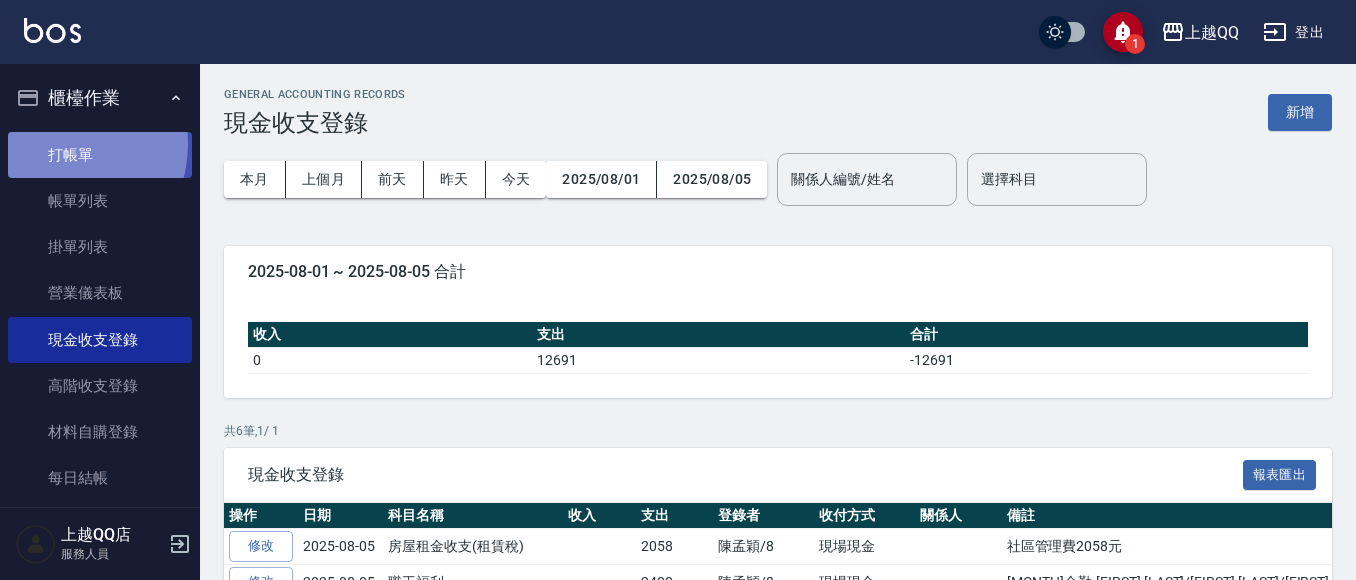 click on "打帳單" at bounding box center [100, 155] 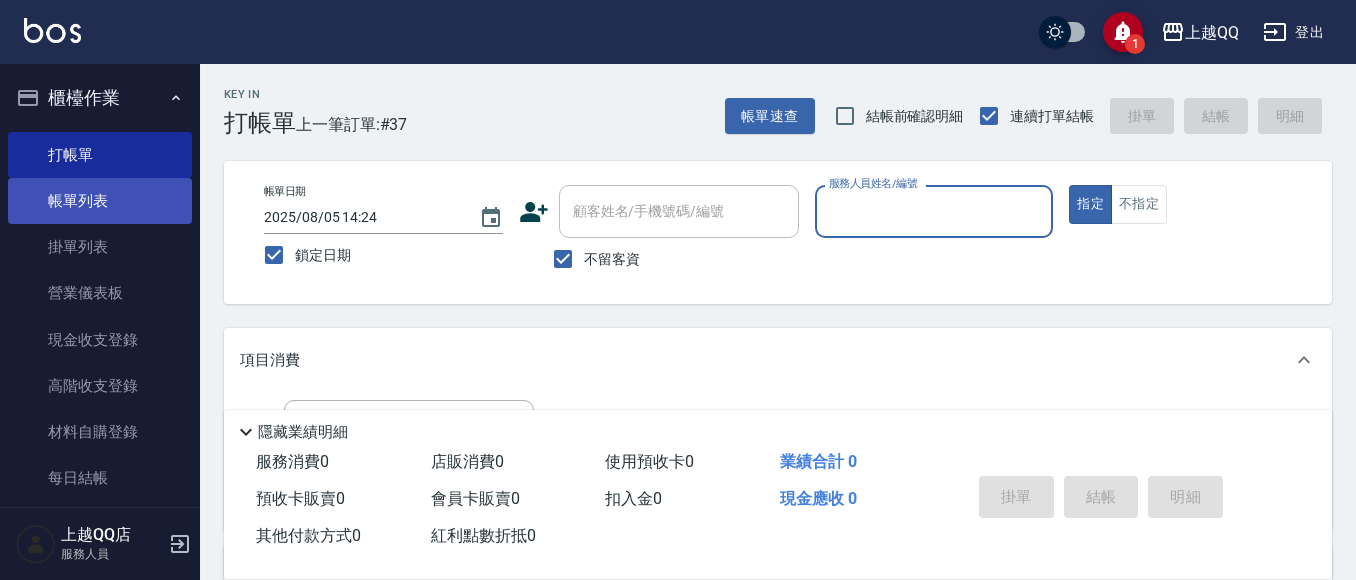 click on "帳單列表" at bounding box center [100, 201] 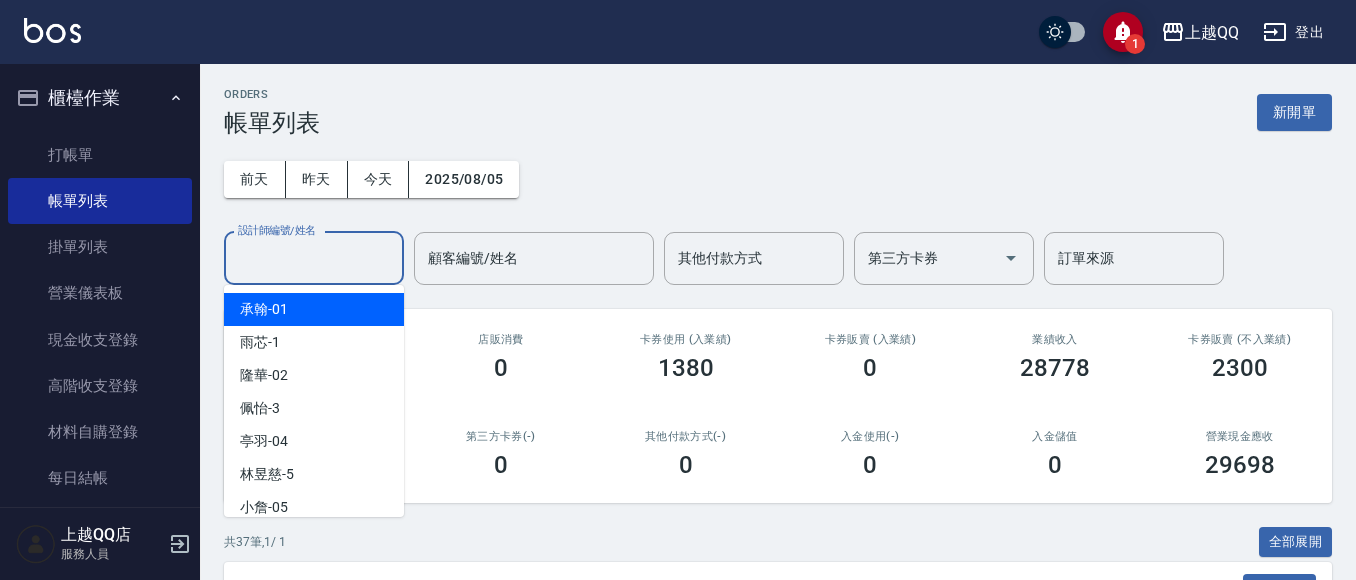 click on "設計師編號/姓名" at bounding box center [314, 258] 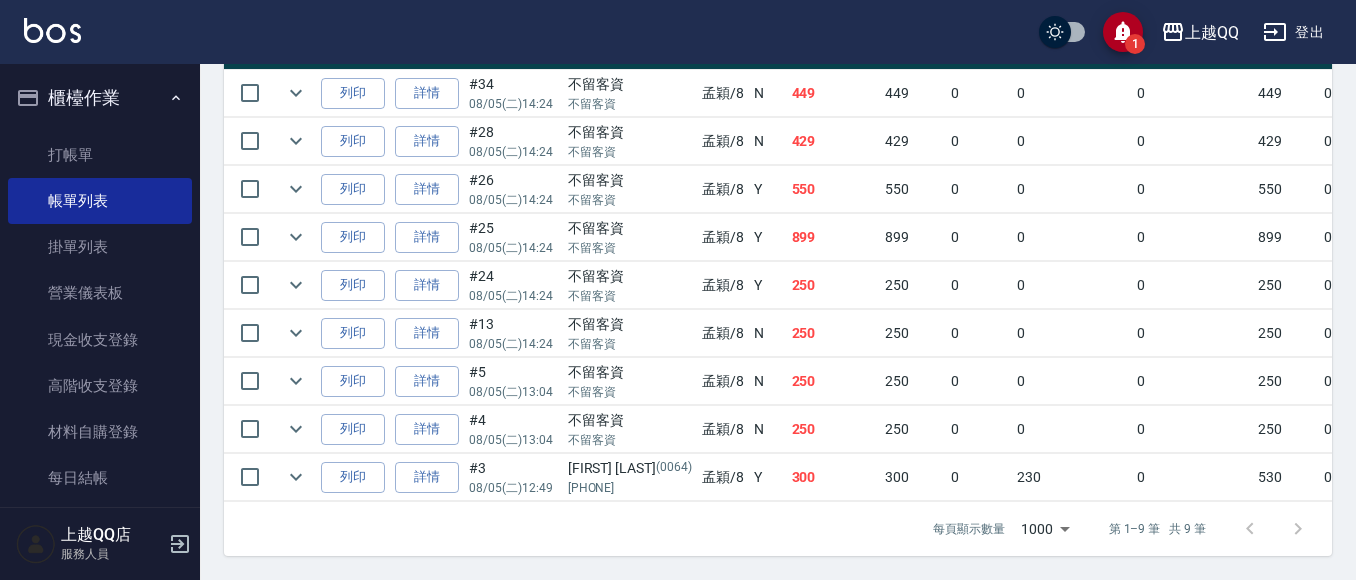 scroll, scrollTop: 540, scrollLeft: 0, axis: vertical 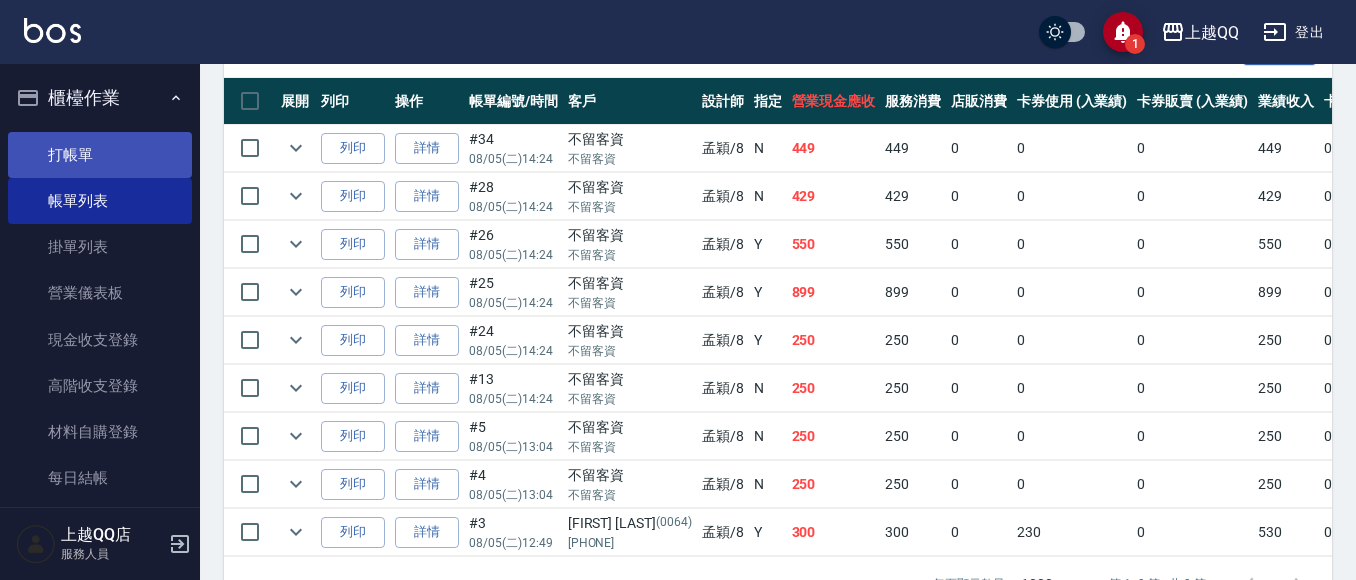 type on "孟穎-8" 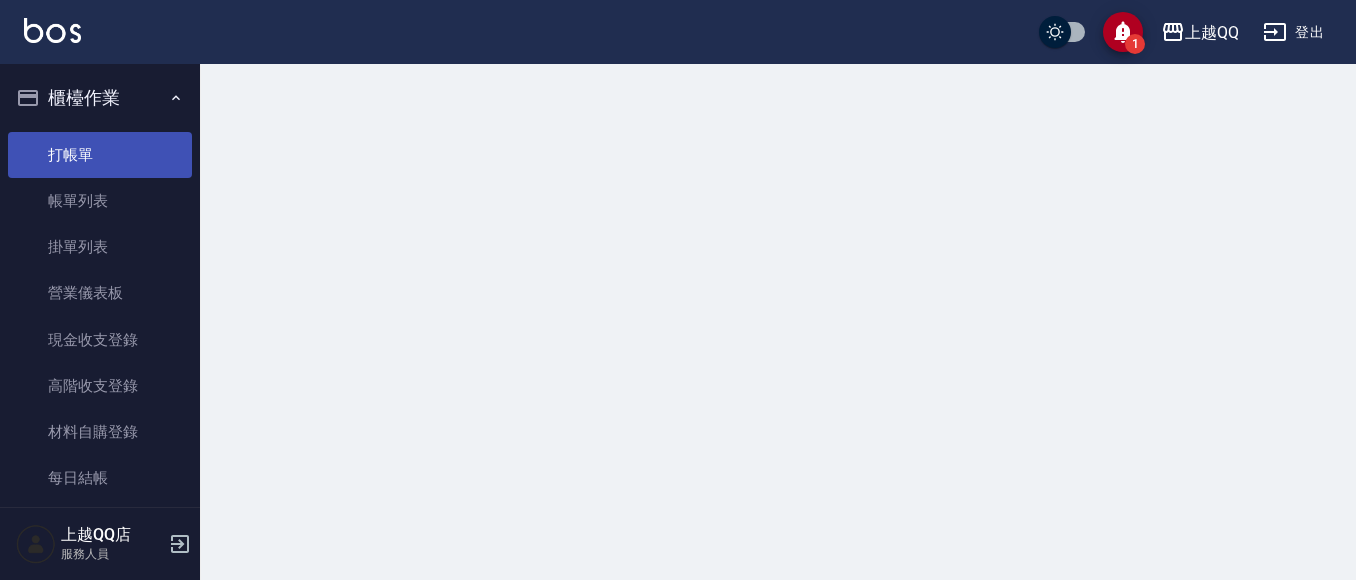 scroll, scrollTop: 0, scrollLeft: 0, axis: both 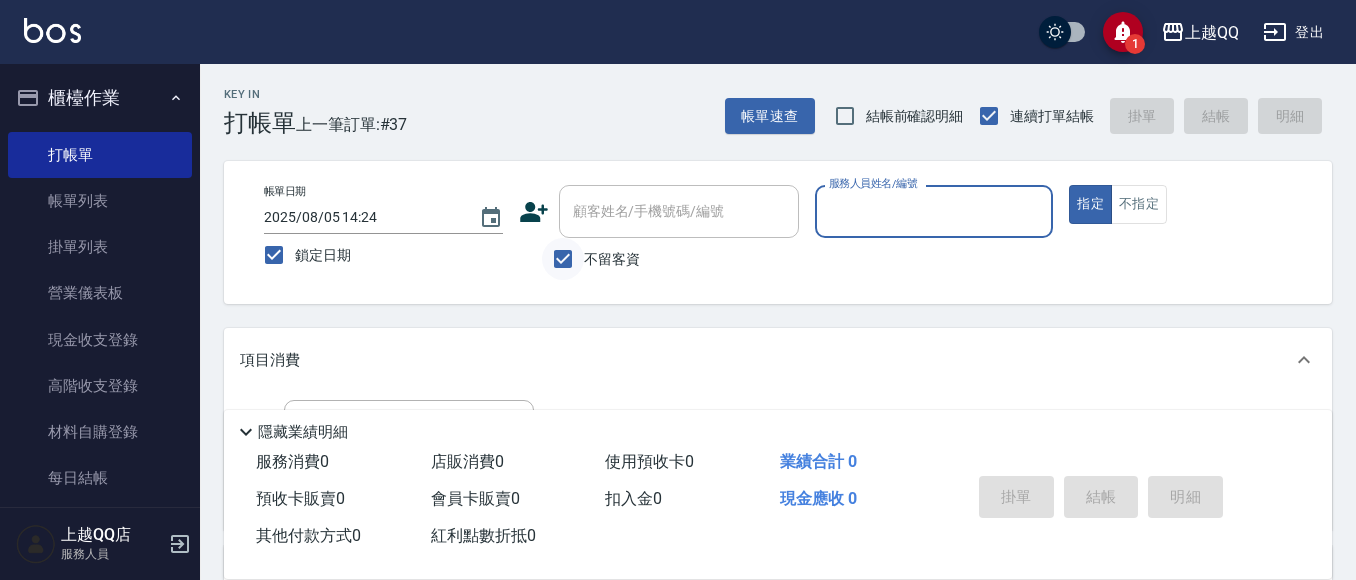 click on "不留客資" at bounding box center [563, 259] 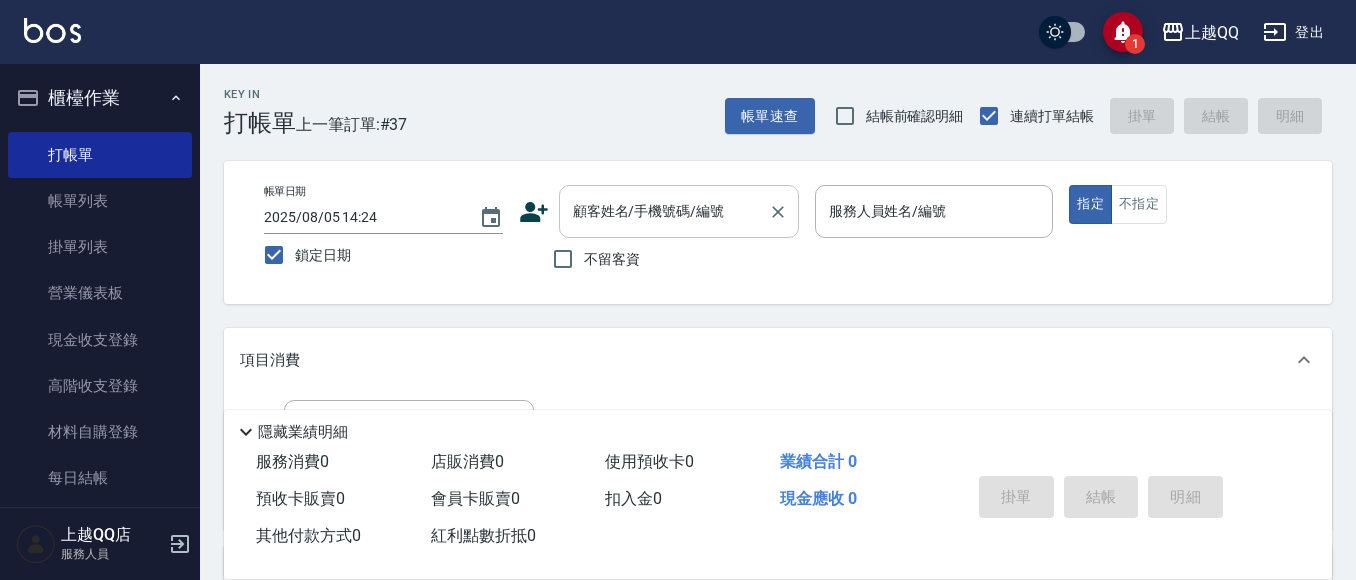 click on "顧客姓名/手機號碼/編號" at bounding box center [664, 211] 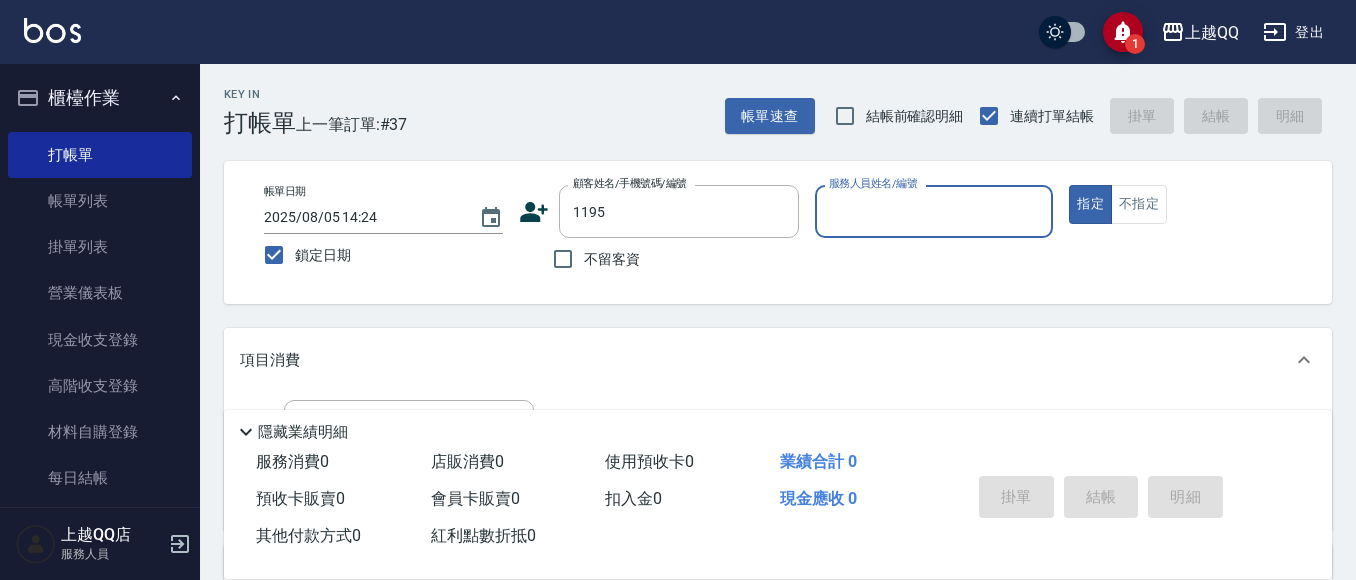 type on "[FIRST] [LAST]/[PHONE]/[NUMBER]" 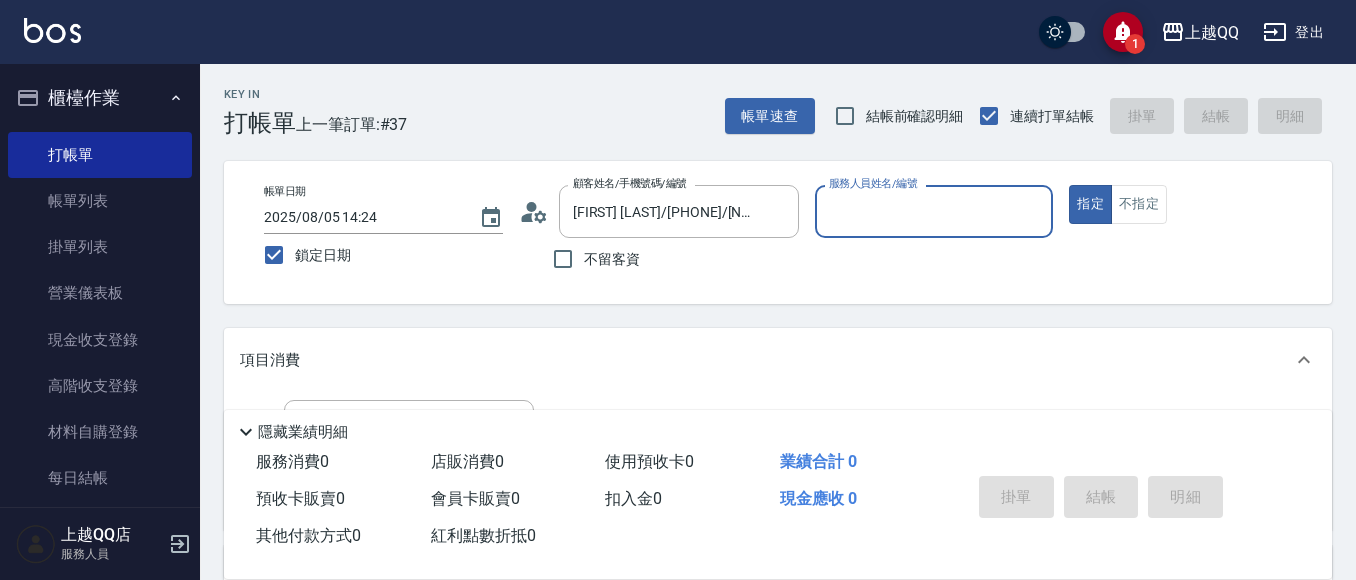 type on "孟穎-8" 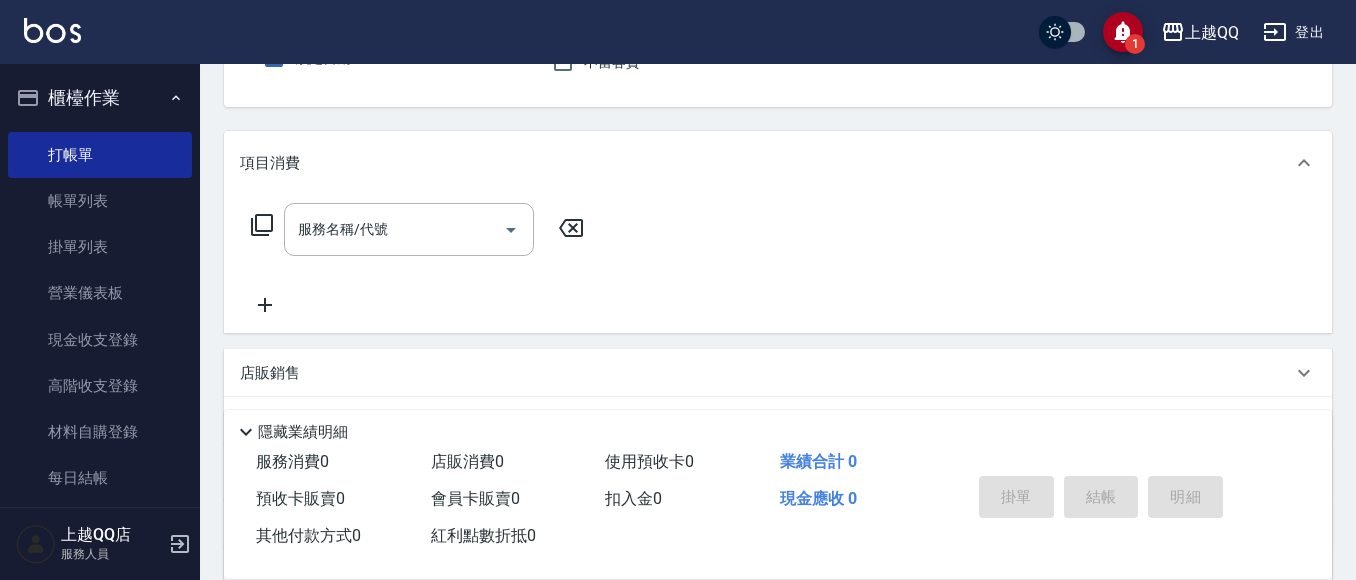 scroll, scrollTop: 404, scrollLeft: 0, axis: vertical 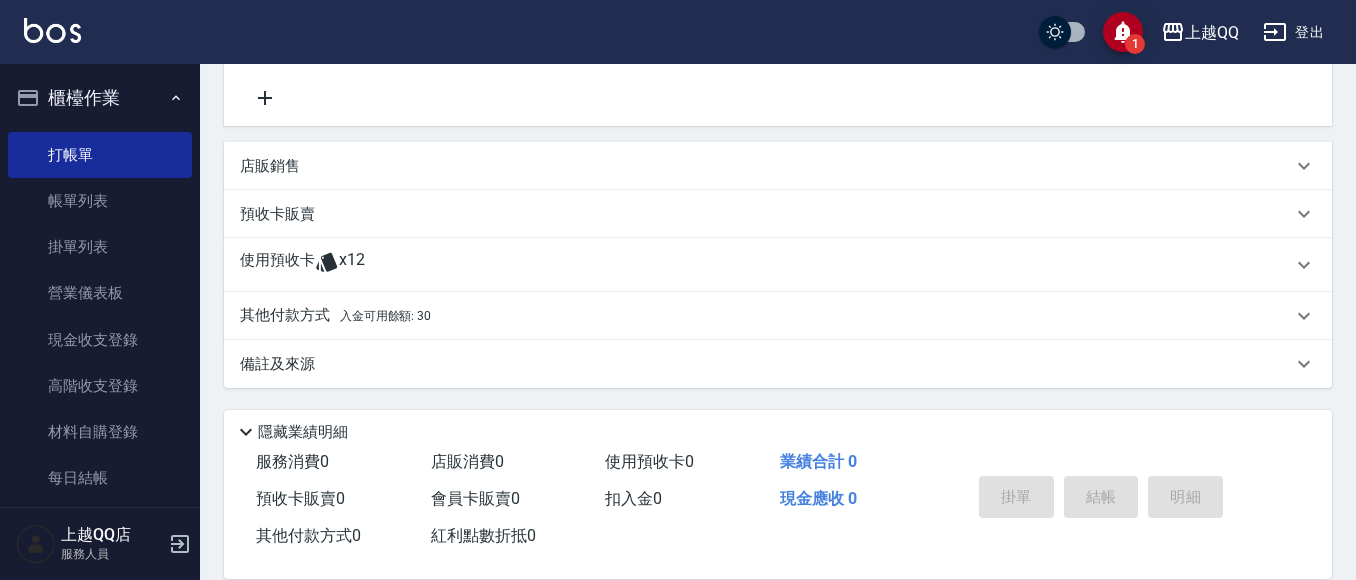 click on "預收卡販賣" at bounding box center (766, 214) 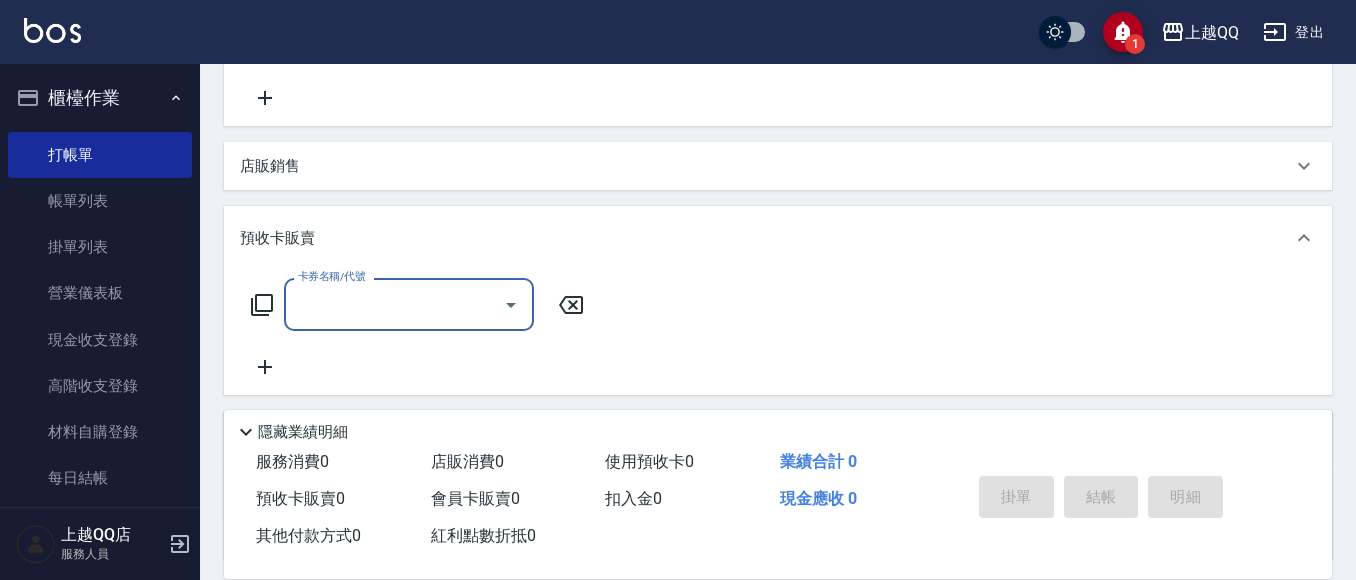 scroll, scrollTop: 0, scrollLeft: 0, axis: both 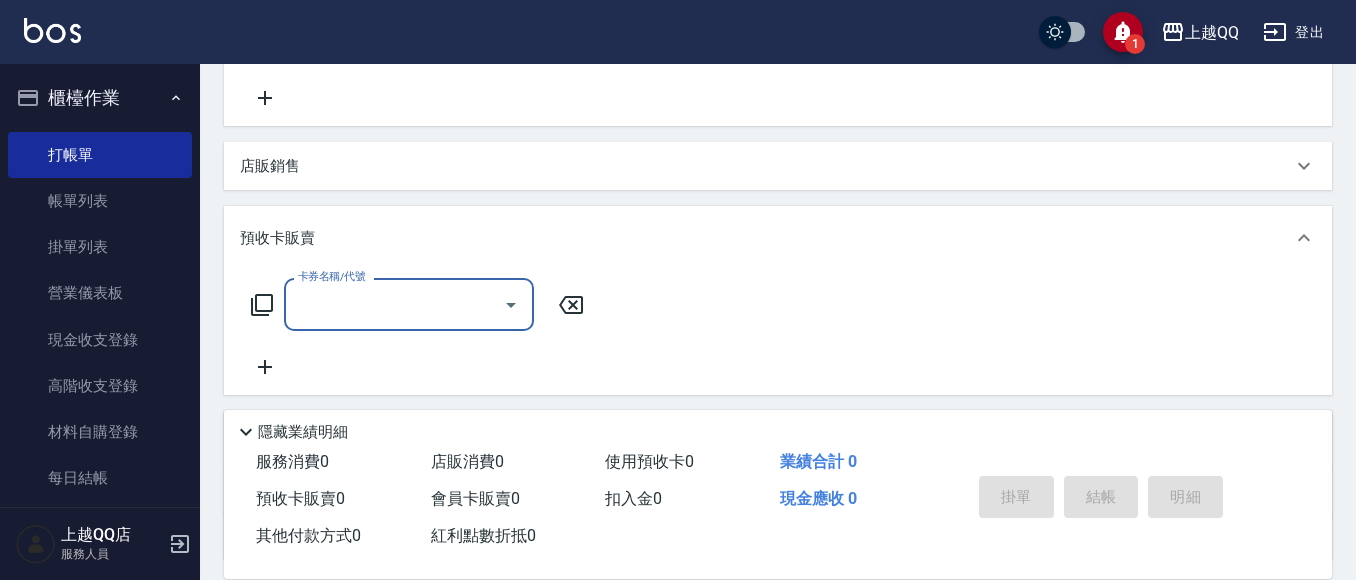 click 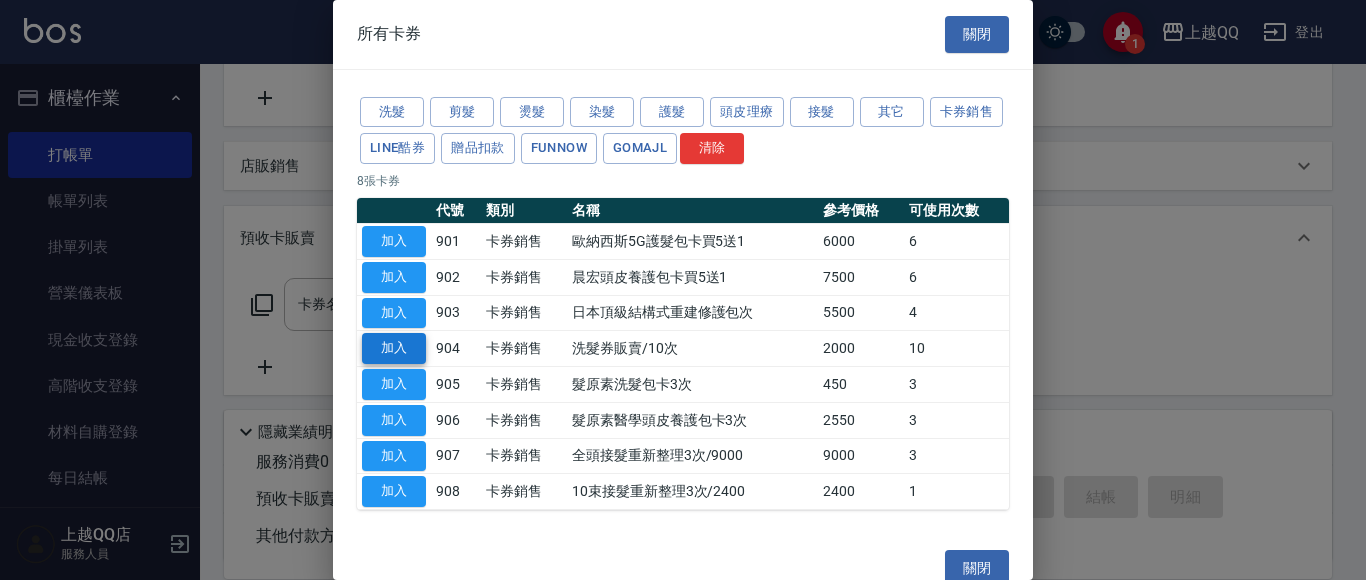 click on "加入" at bounding box center [394, 348] 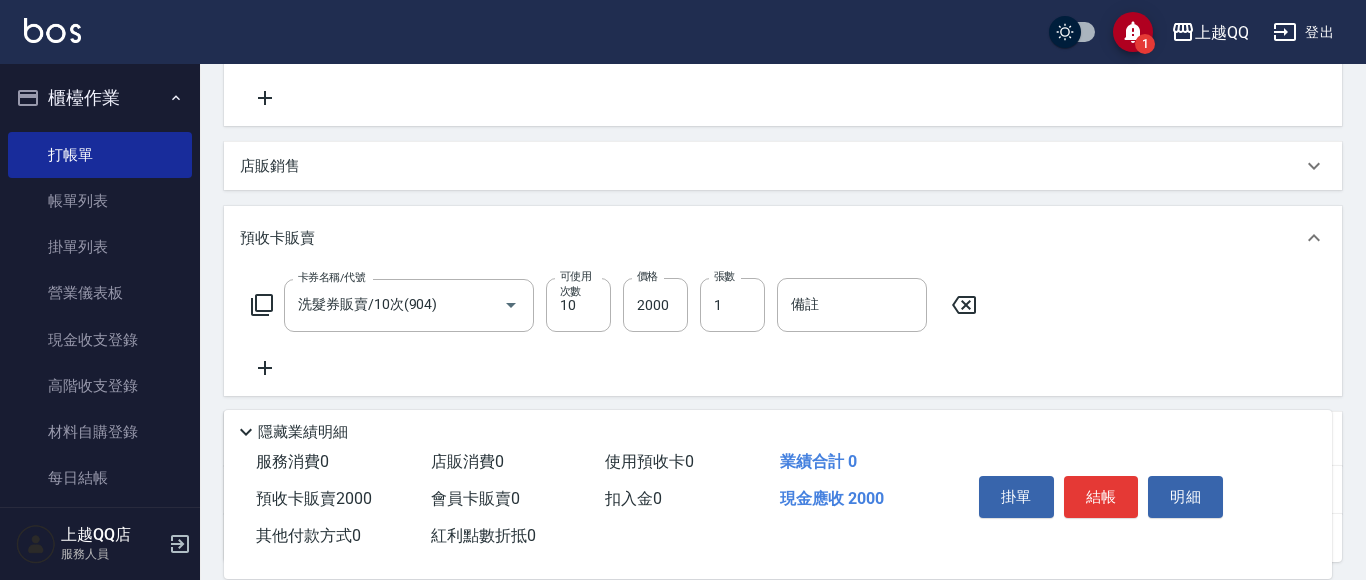 type on "洗髮券販賣/10次(904)" 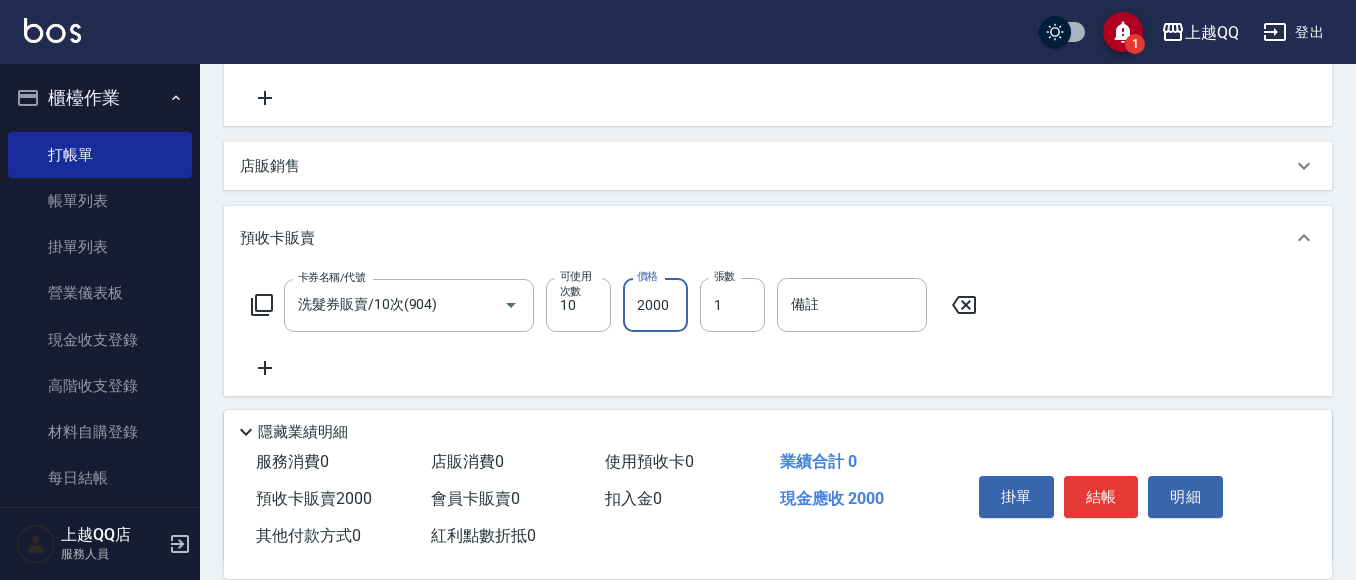 click on "2000" at bounding box center [655, 305] 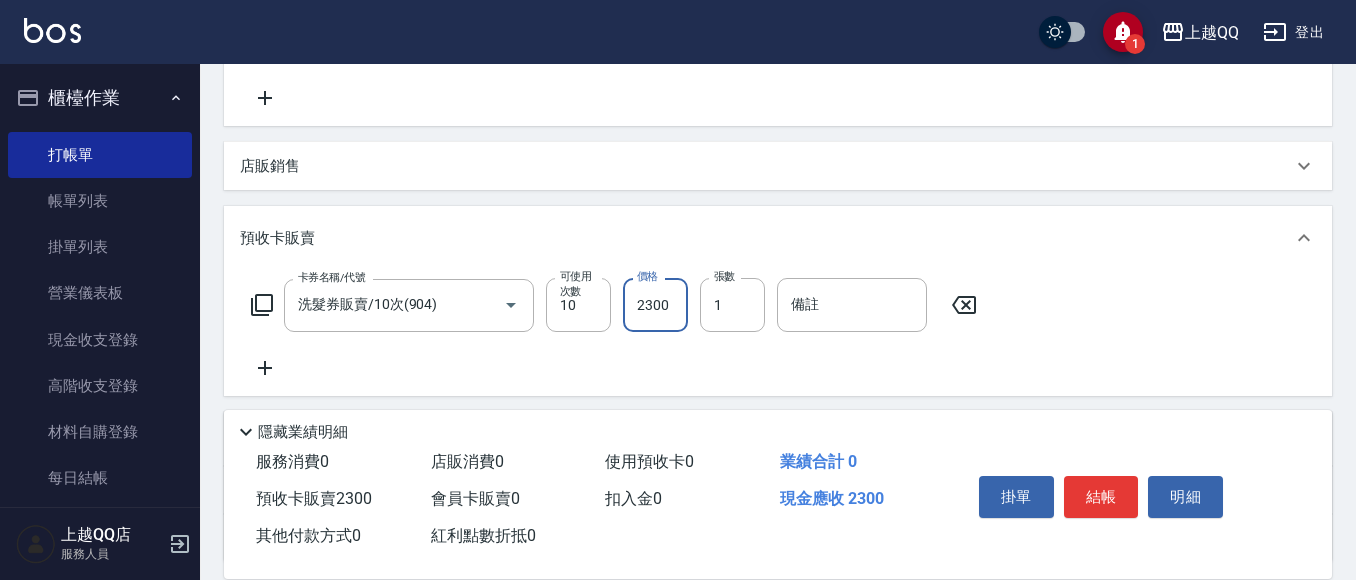 scroll, scrollTop: 578, scrollLeft: 0, axis: vertical 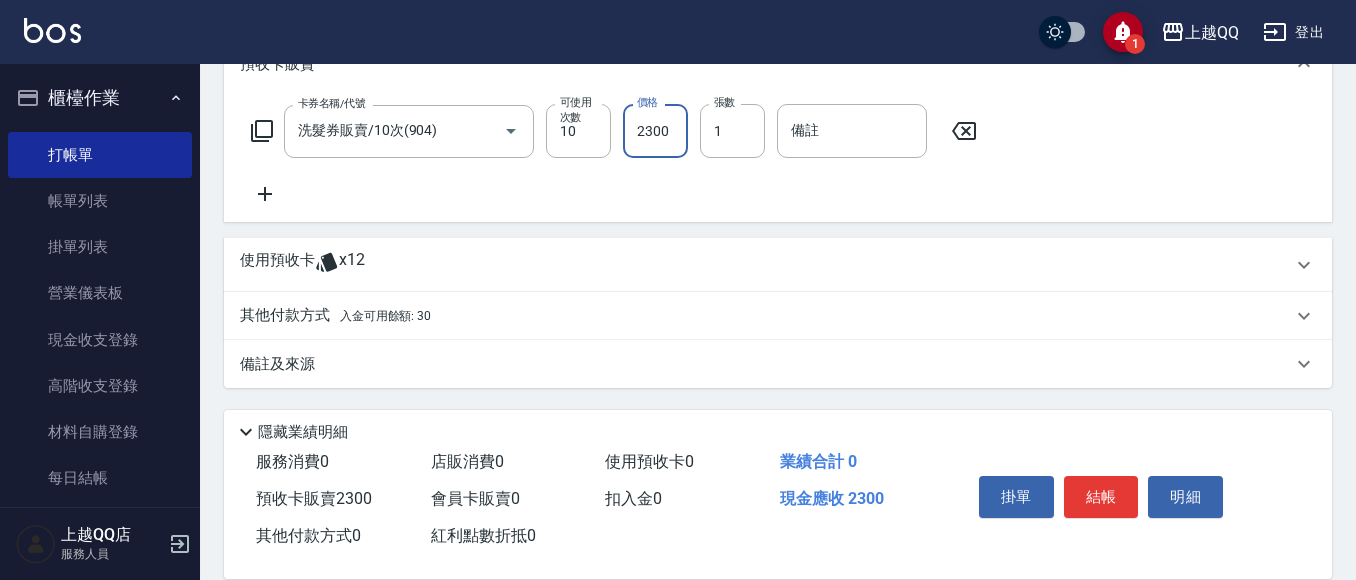 type on "2300" 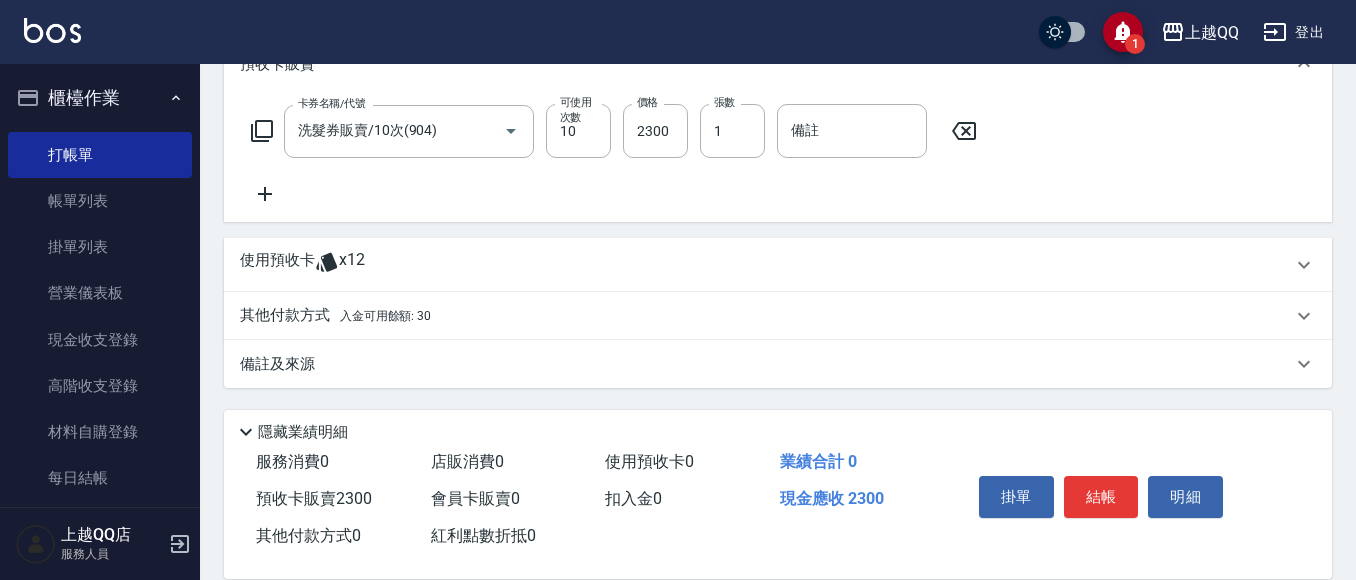 click on "使用預收卡 x12" at bounding box center [766, 265] 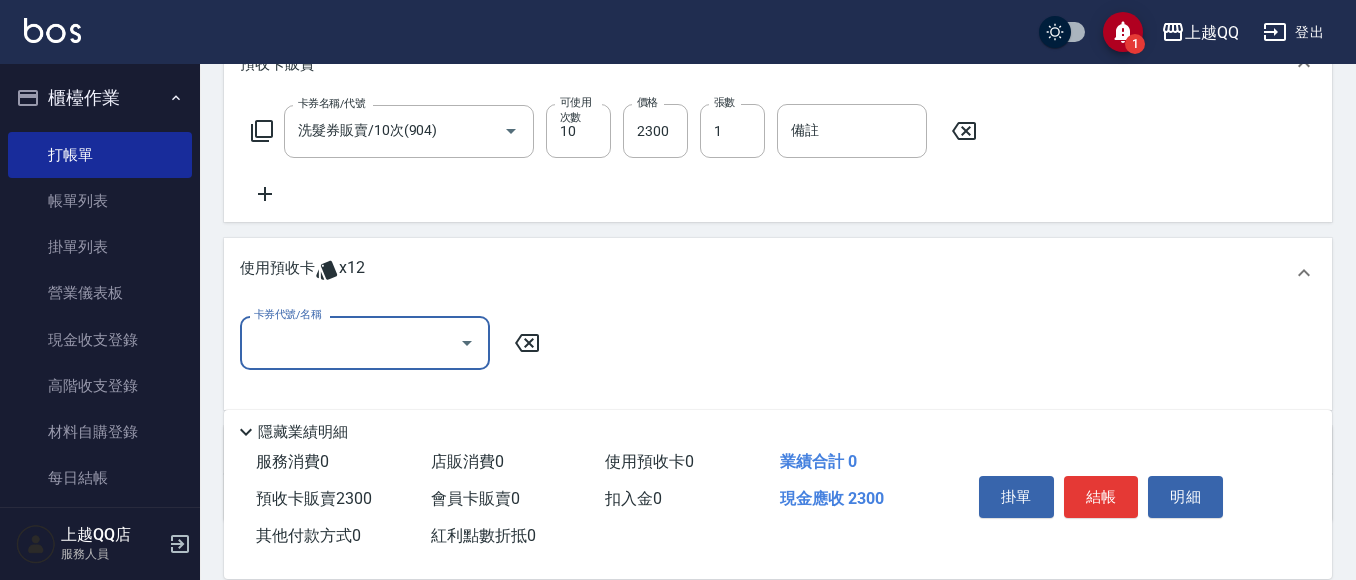 scroll, scrollTop: 0, scrollLeft: 0, axis: both 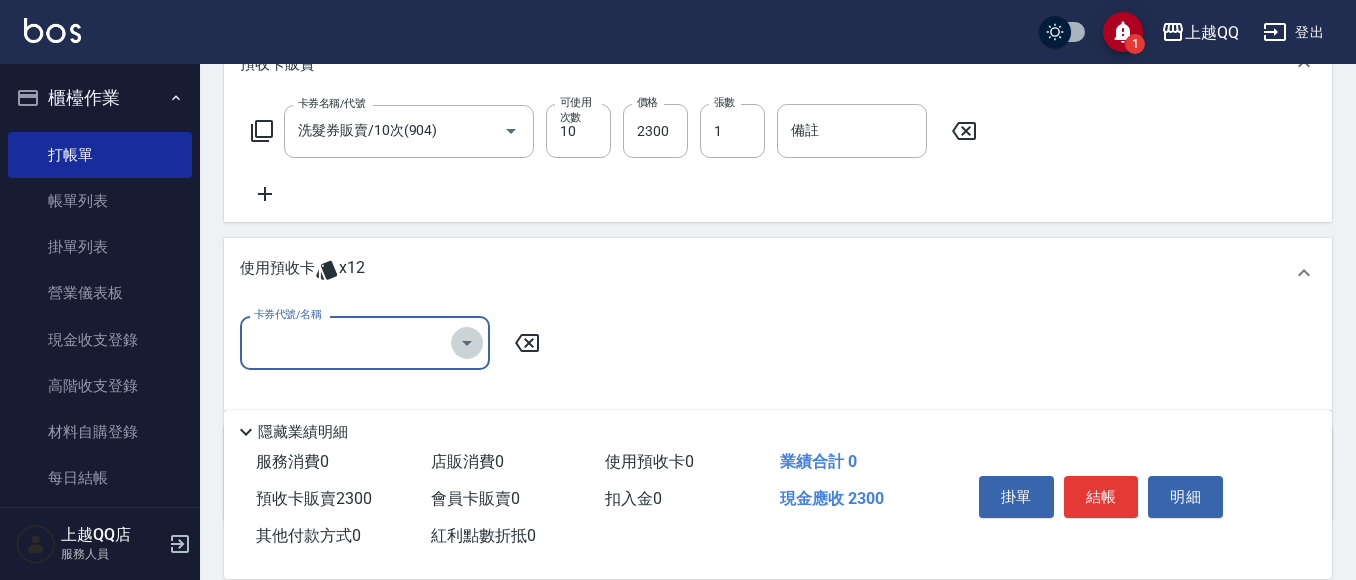click 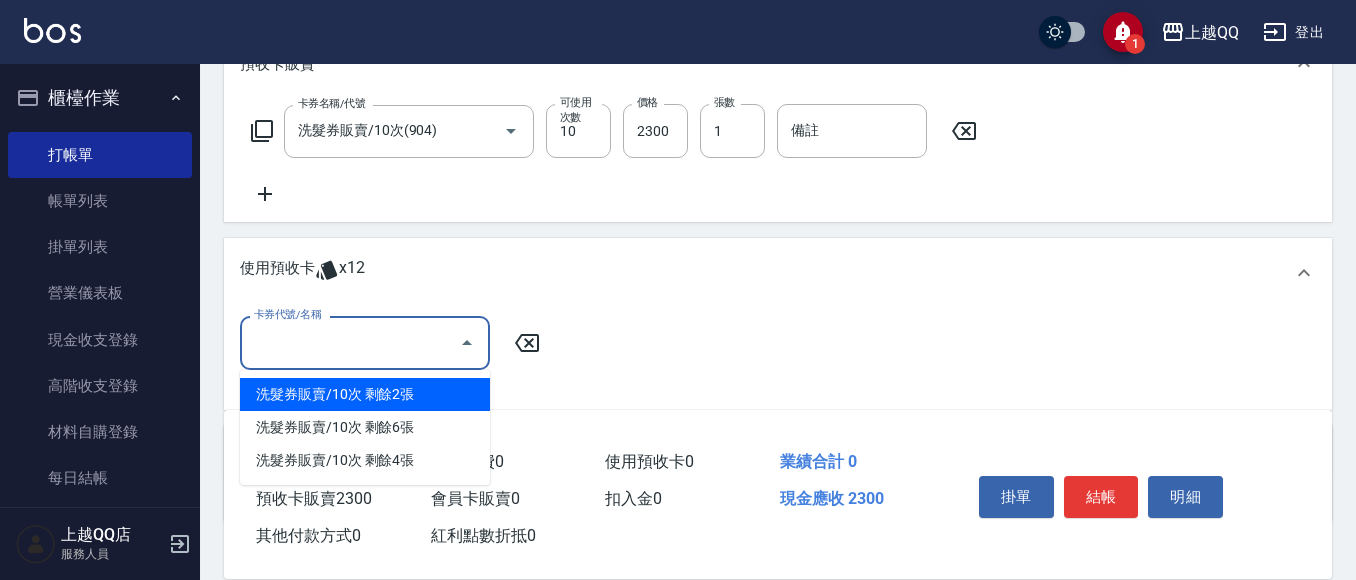 click on "洗髮券販賣/10次 剩餘2張" at bounding box center [365, 394] 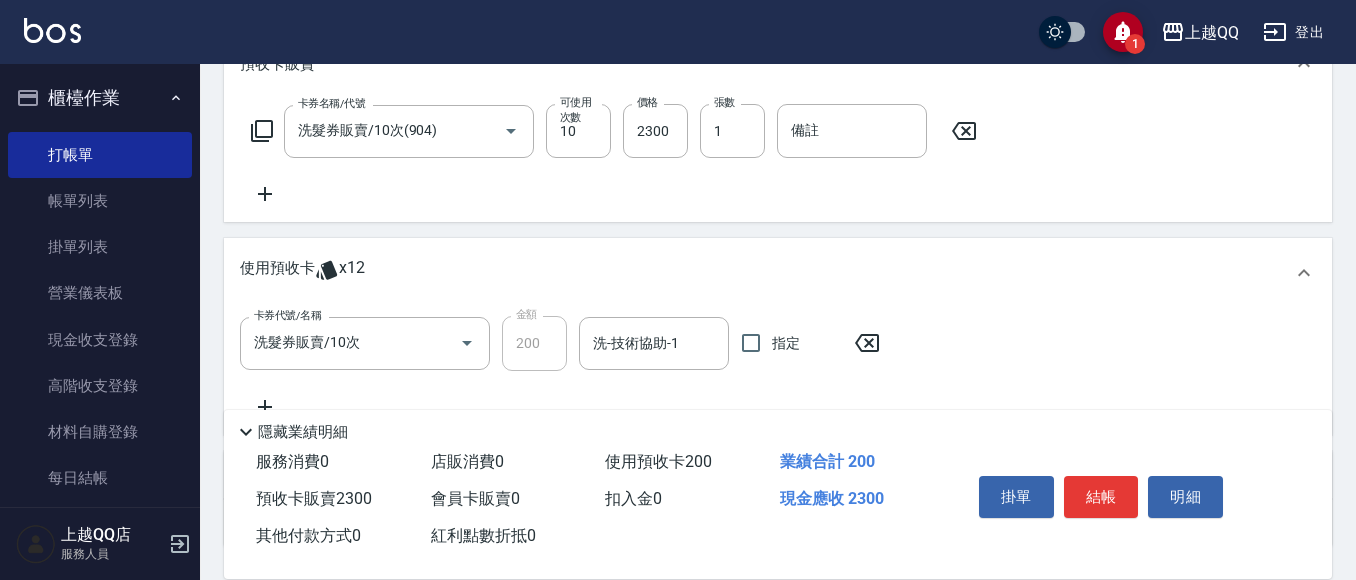 click 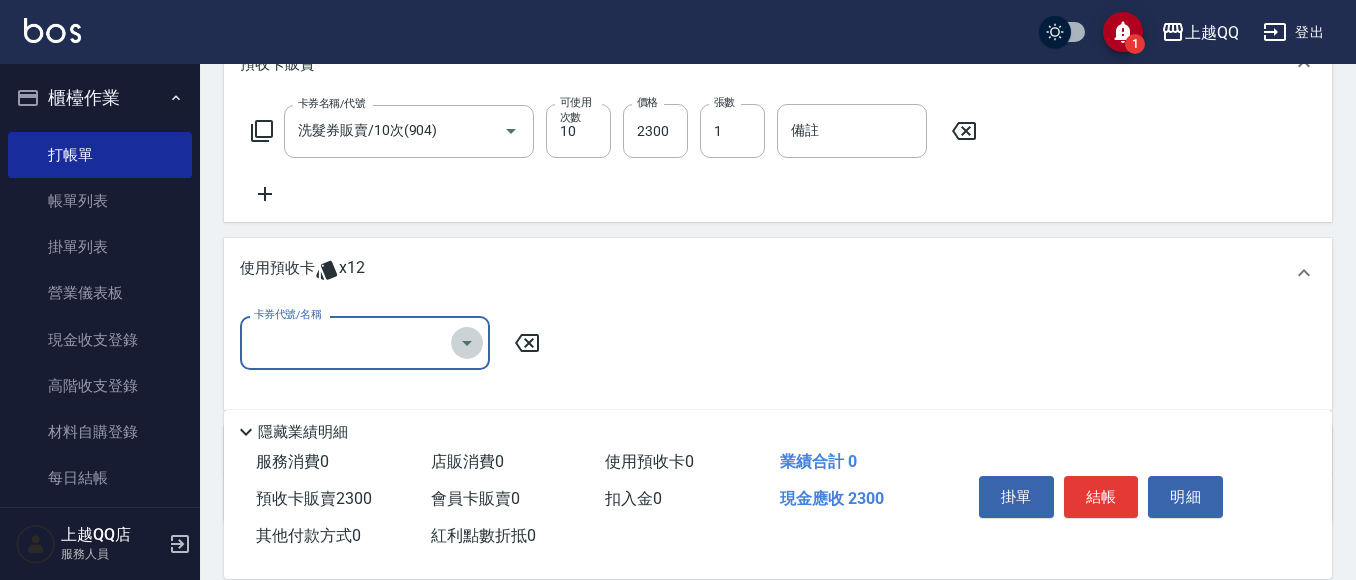 click 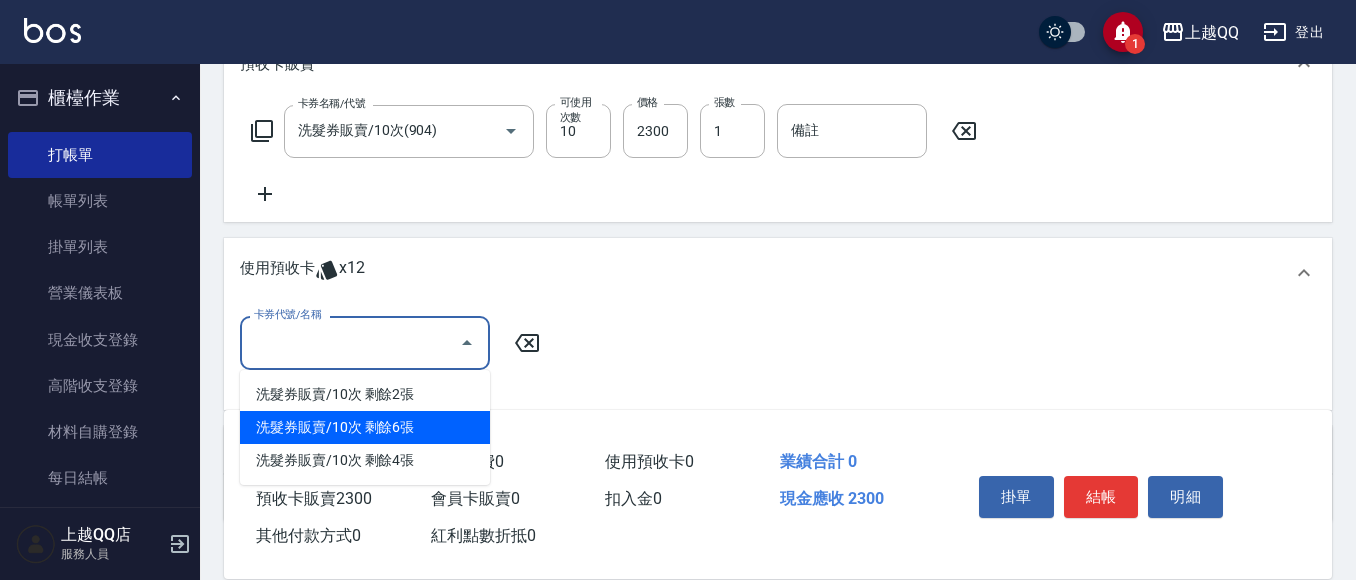 click on "洗髮券販賣/10次 剩餘6張" at bounding box center [365, 427] 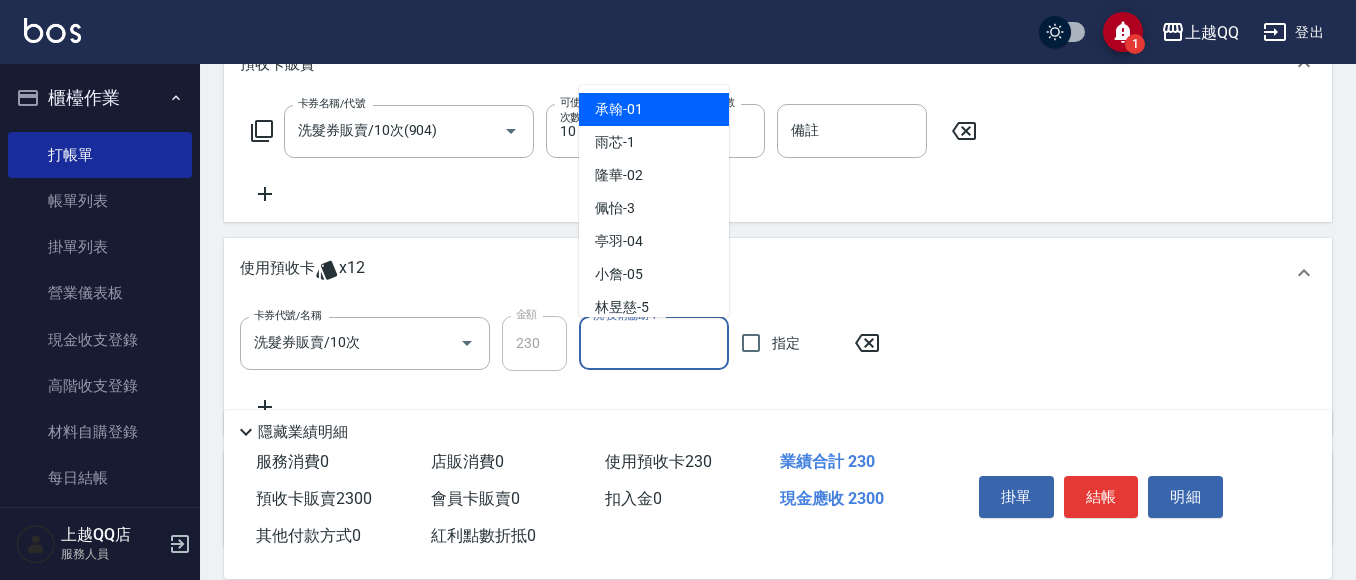 click on "洗-技術協助-1" at bounding box center (654, 343) 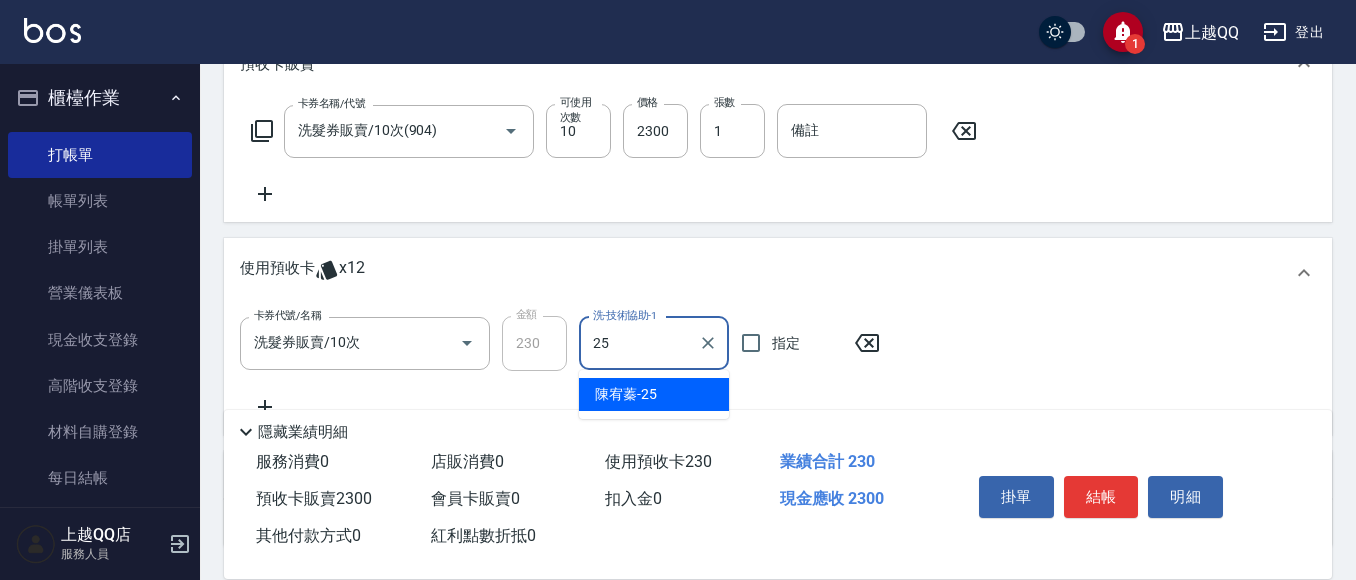 click on "[FIRST] [LAST] -[NUMBER]" at bounding box center [626, 394] 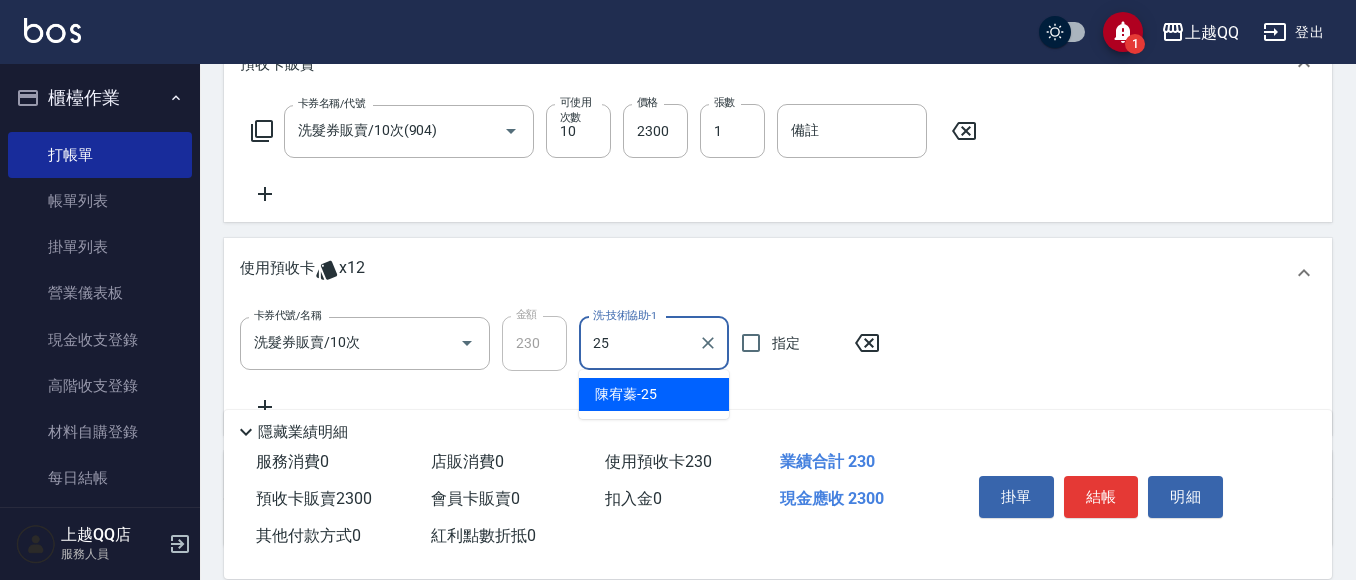 type on "陳宥蓁-25" 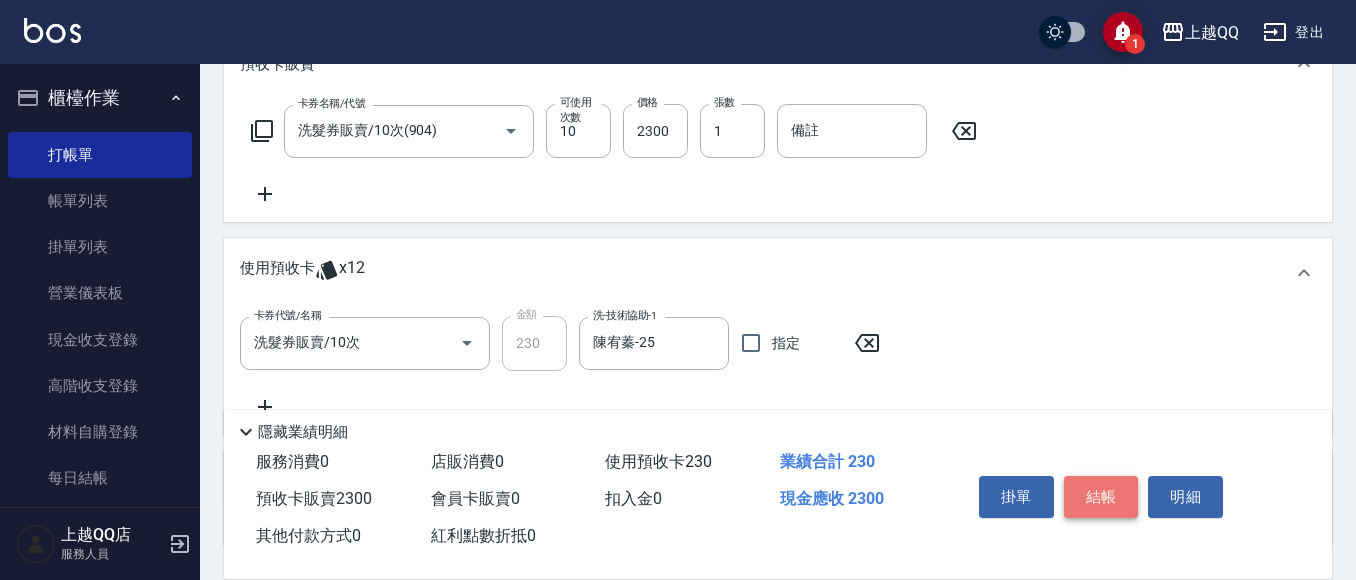 click on "結帳" at bounding box center [1101, 497] 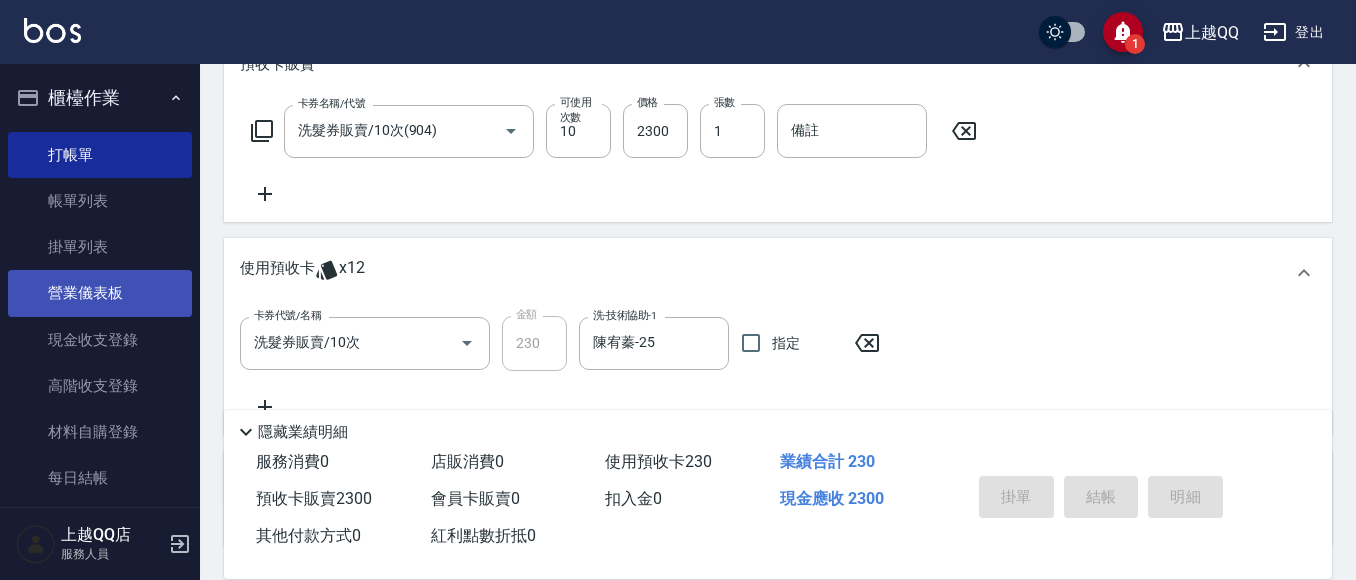 type 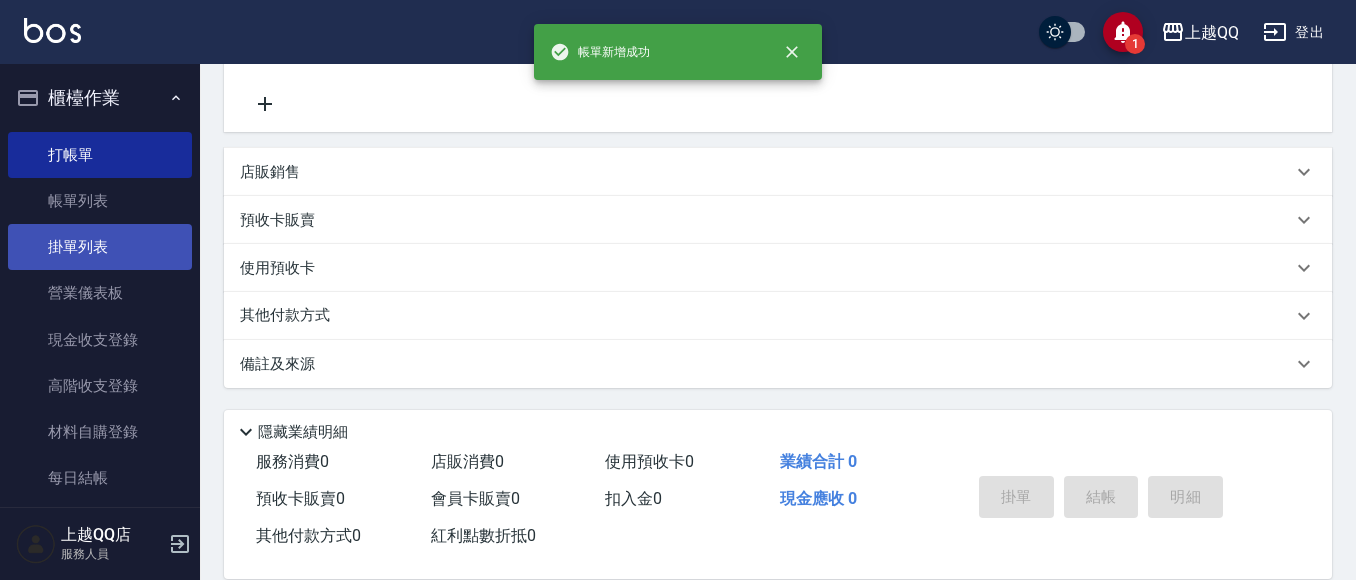scroll, scrollTop: 0, scrollLeft: 0, axis: both 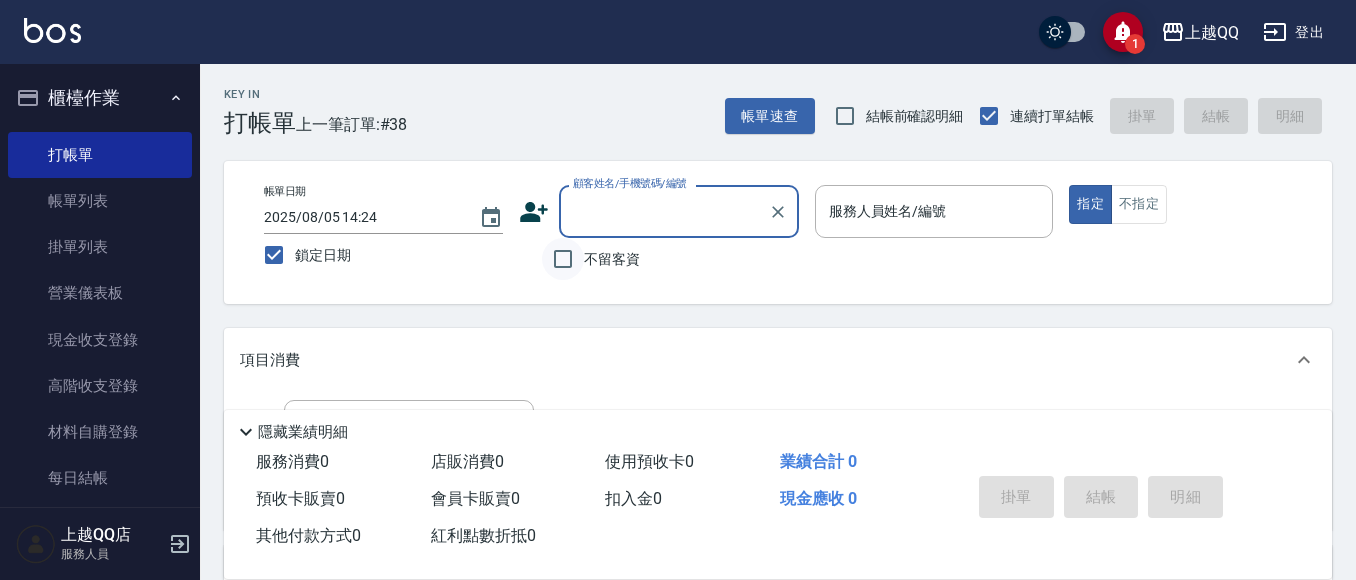 click on "不留客資" at bounding box center [563, 259] 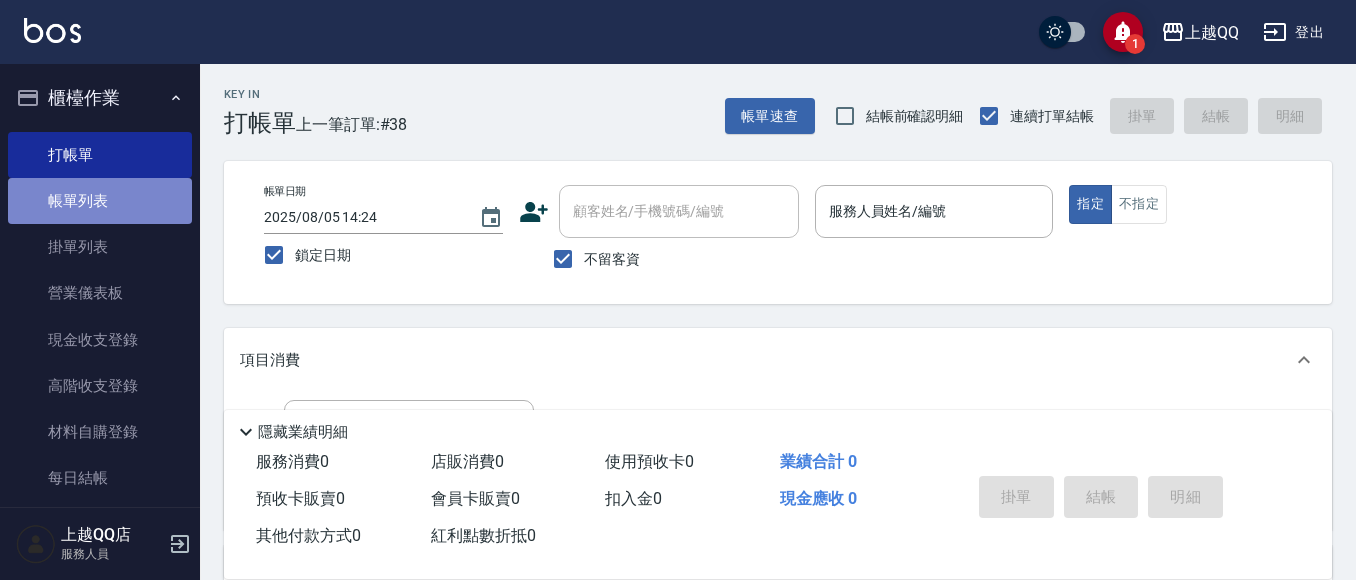 click on "帳單列表" at bounding box center (100, 201) 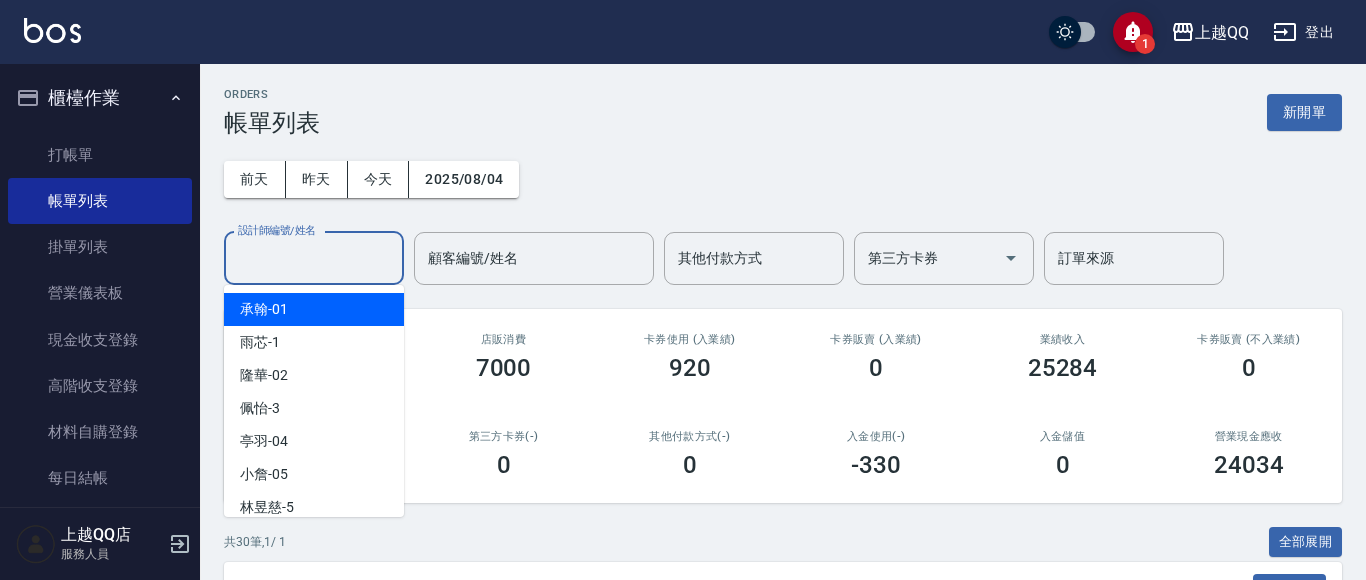 click on "設計師編號/姓名" at bounding box center [314, 258] 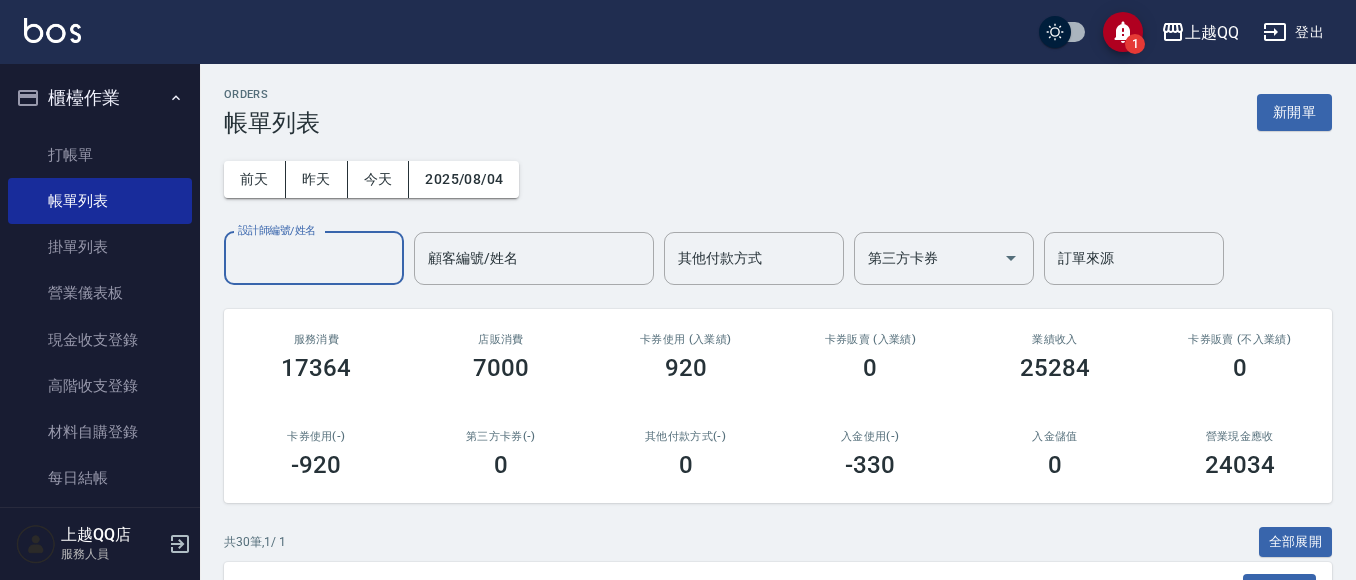 click on "設計師編號/姓名" at bounding box center [314, 258] 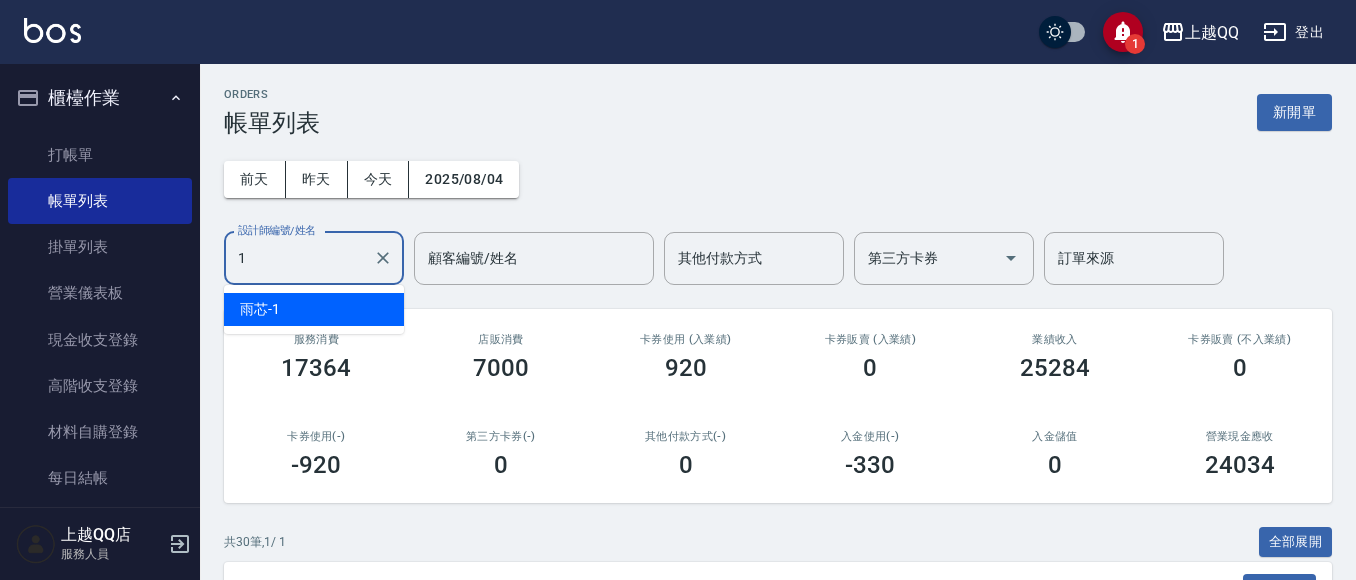 click on "[FIRST] -[NUMBER]" at bounding box center [314, 309] 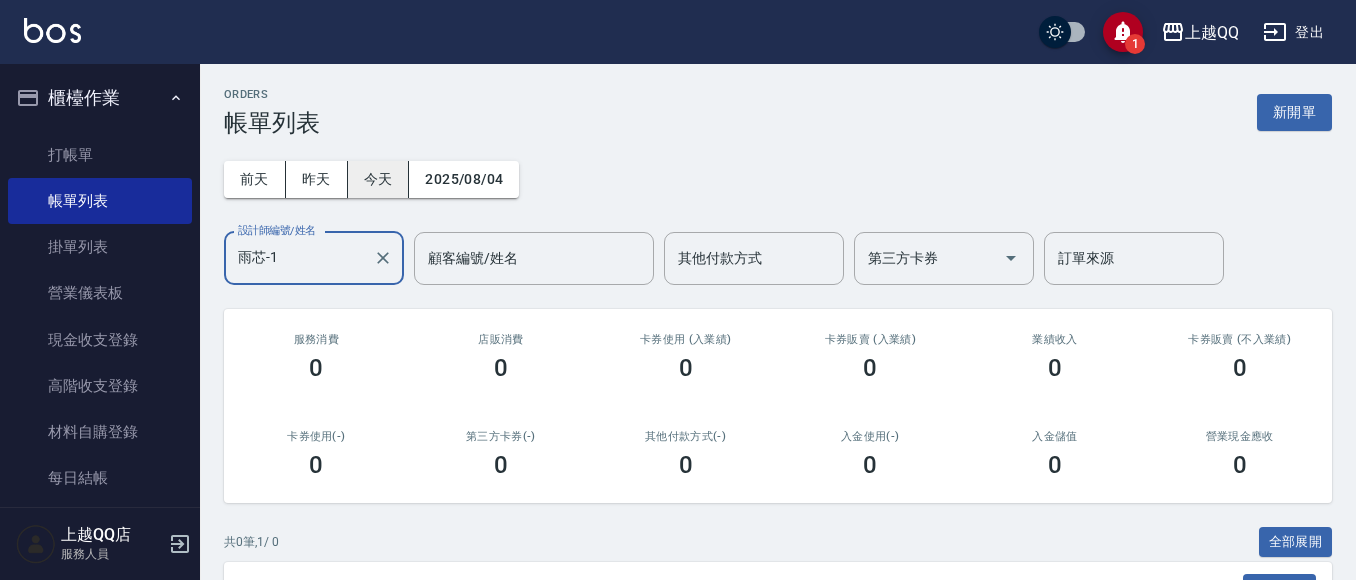 type on "雨芯-1" 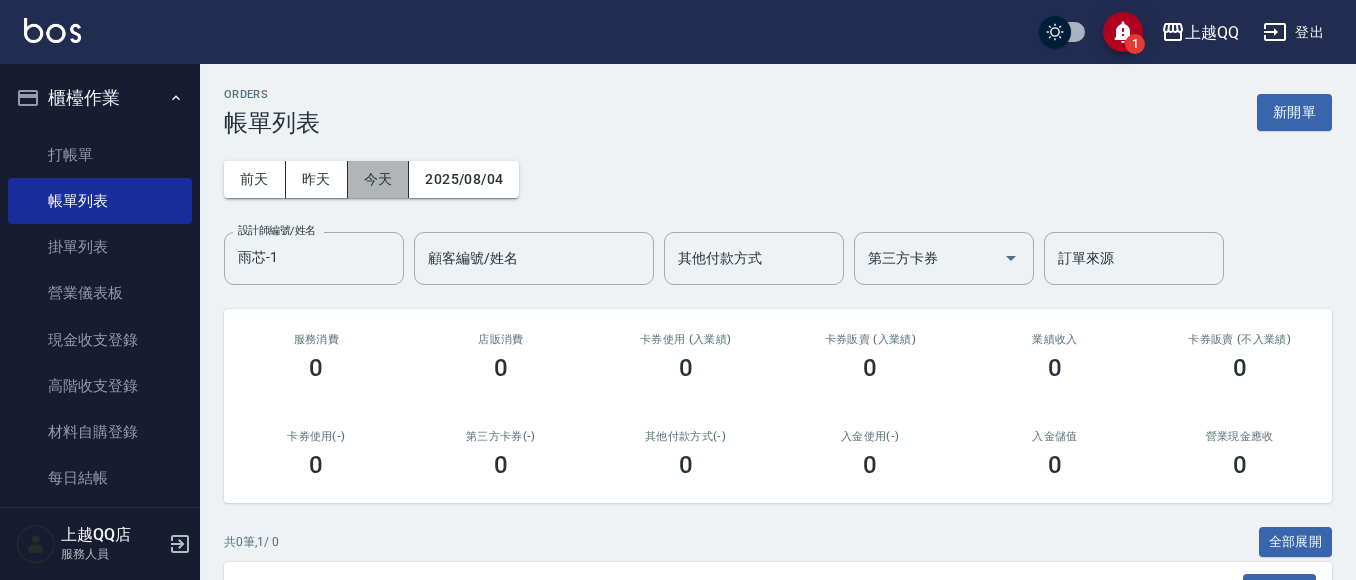 click on "今天" at bounding box center (379, 179) 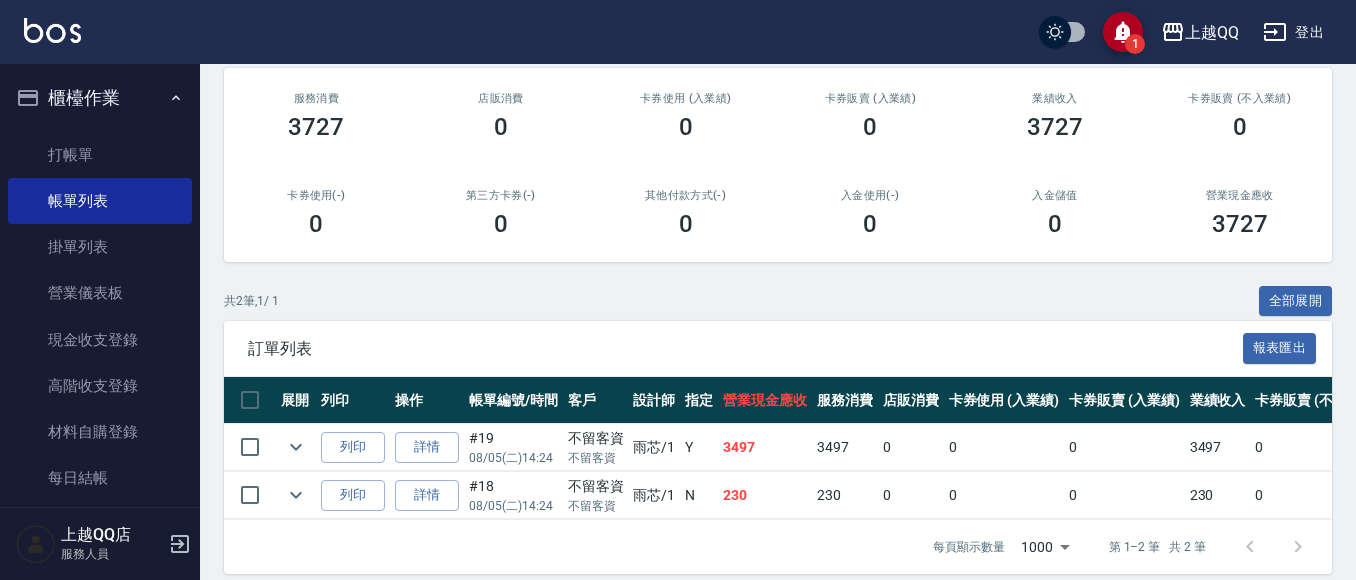 scroll, scrollTop: 276, scrollLeft: 0, axis: vertical 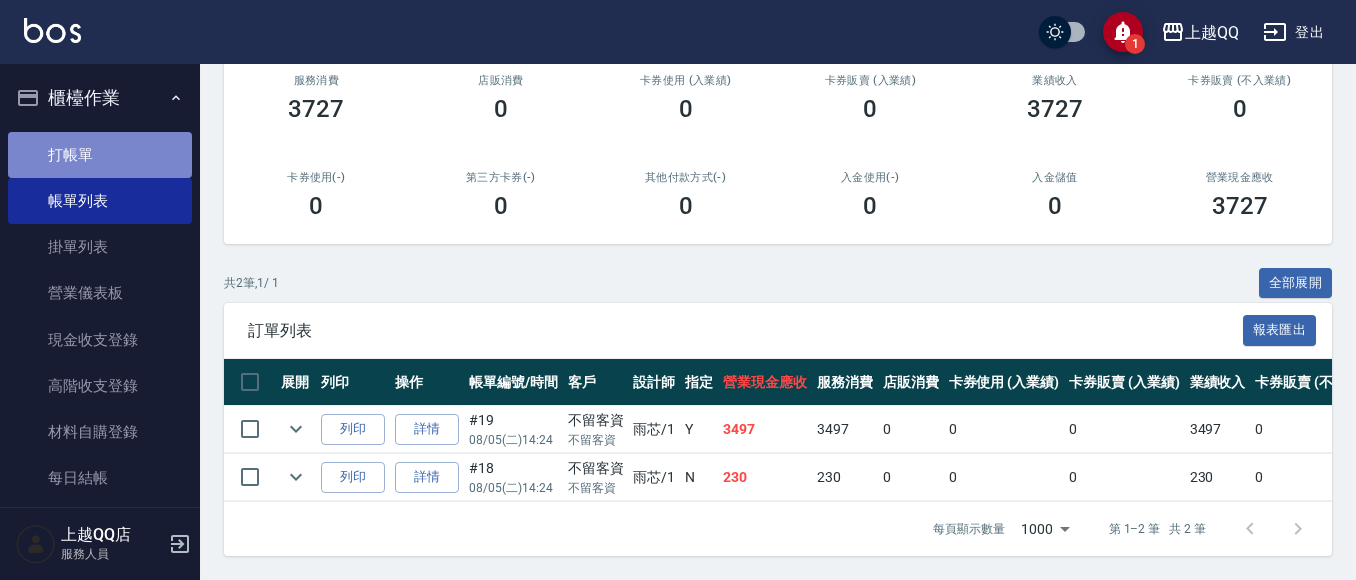 click on "打帳單" at bounding box center [100, 155] 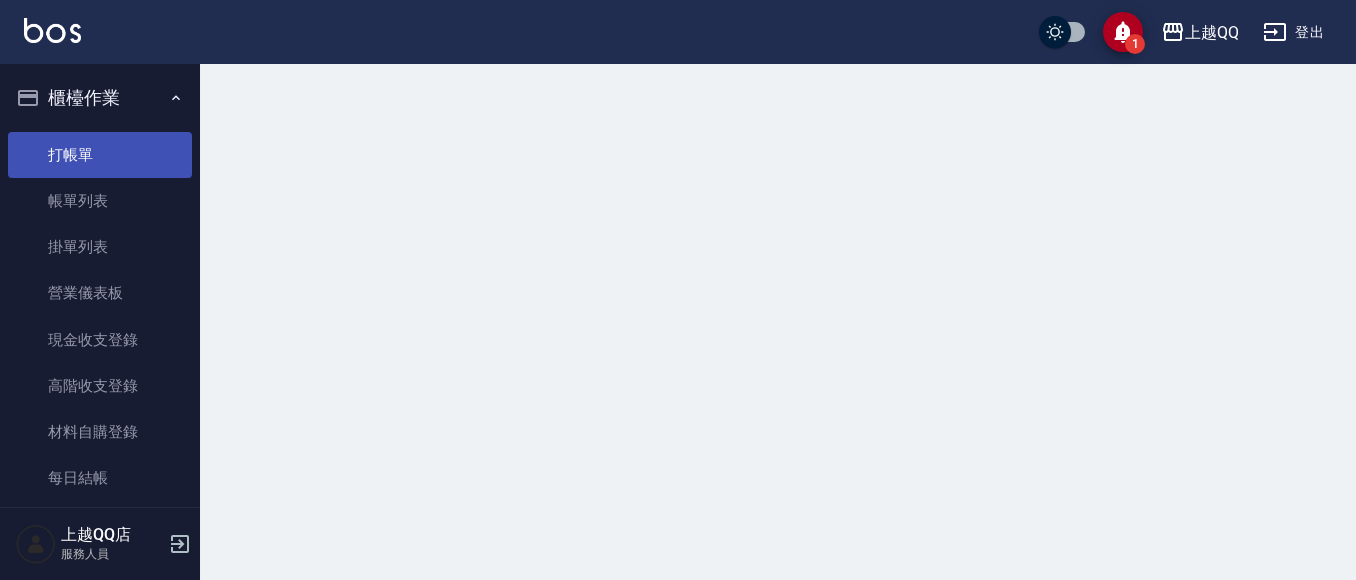 scroll, scrollTop: 0, scrollLeft: 0, axis: both 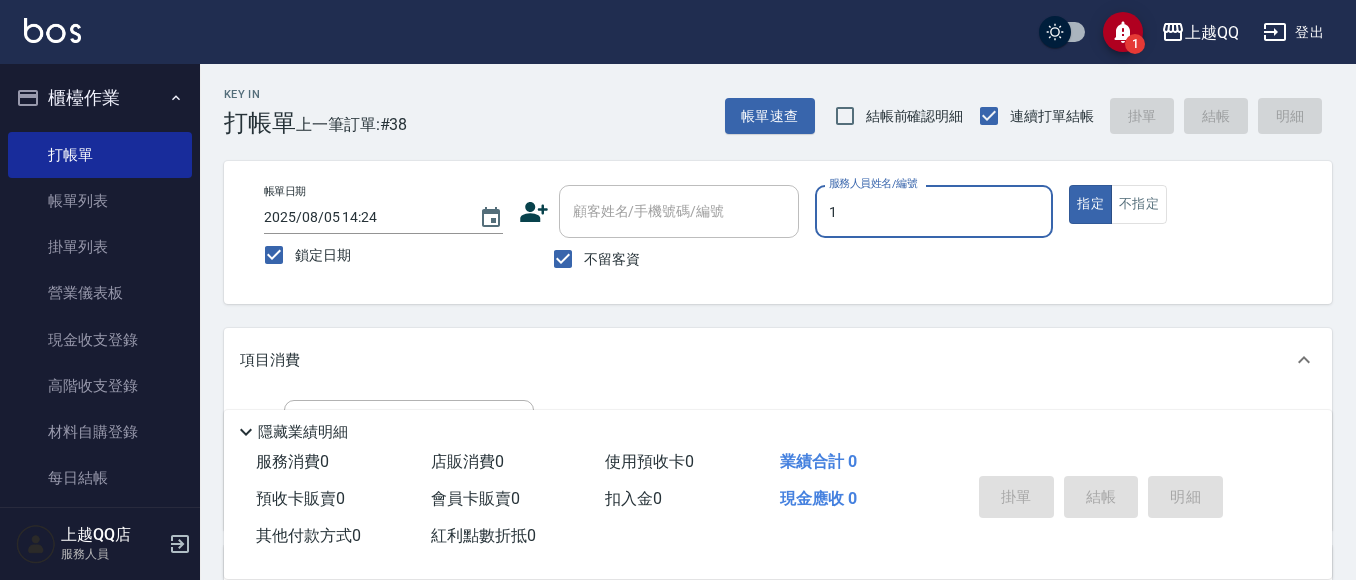 type on "1" 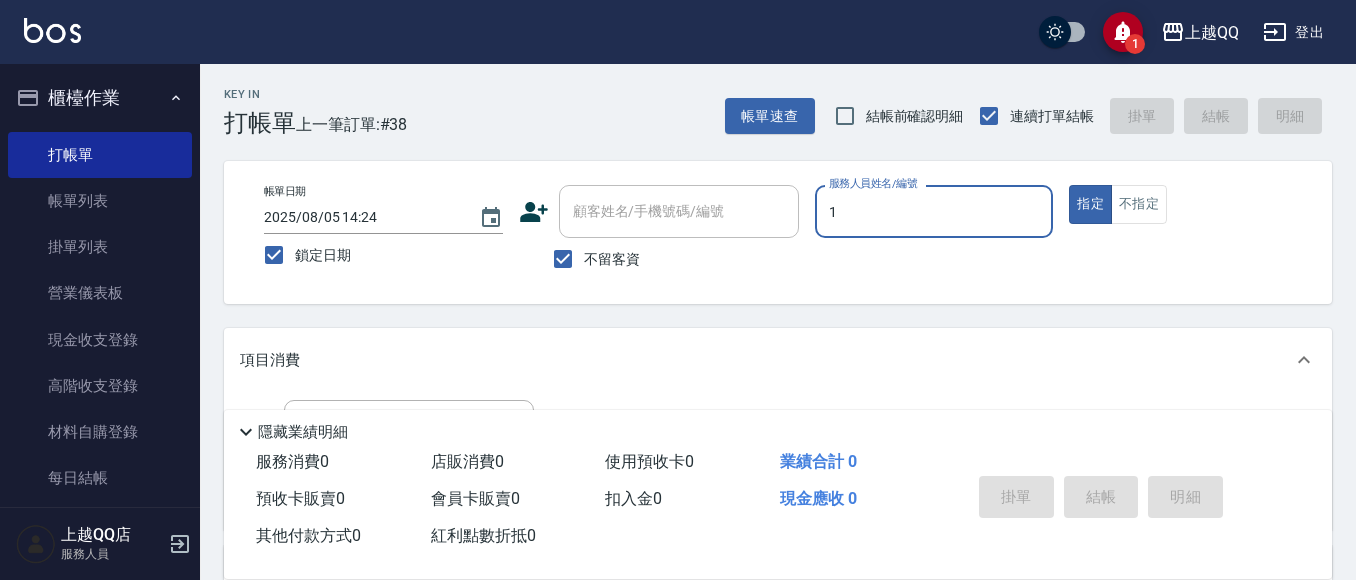 type on "true" 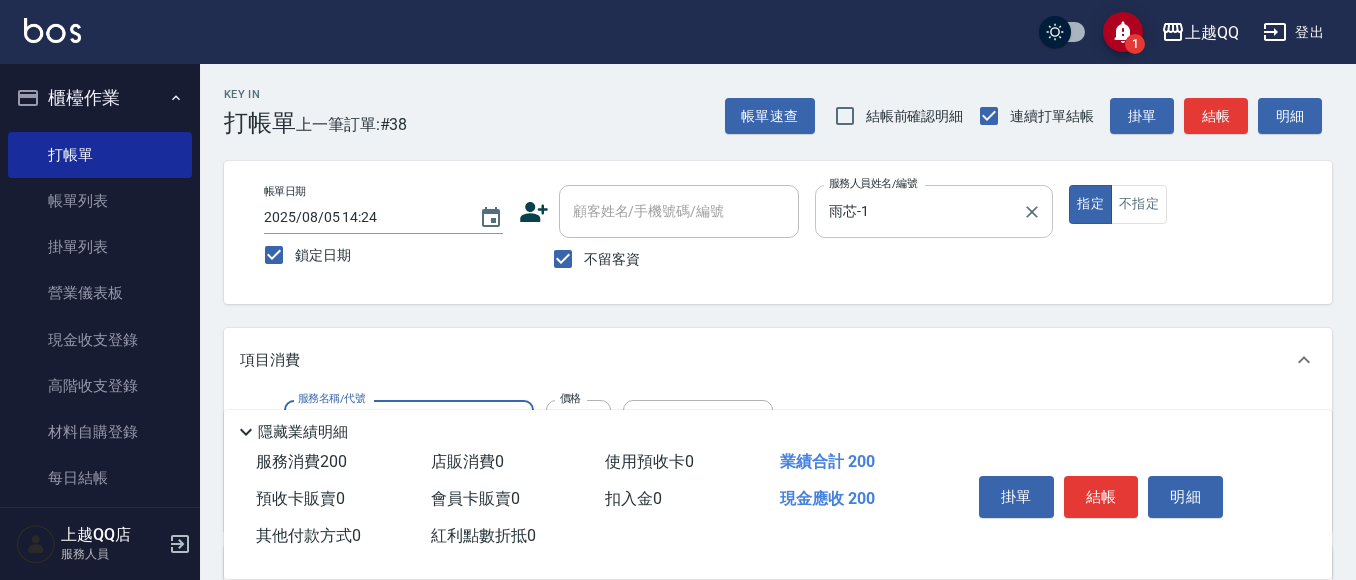 type on "洗髮(101)" 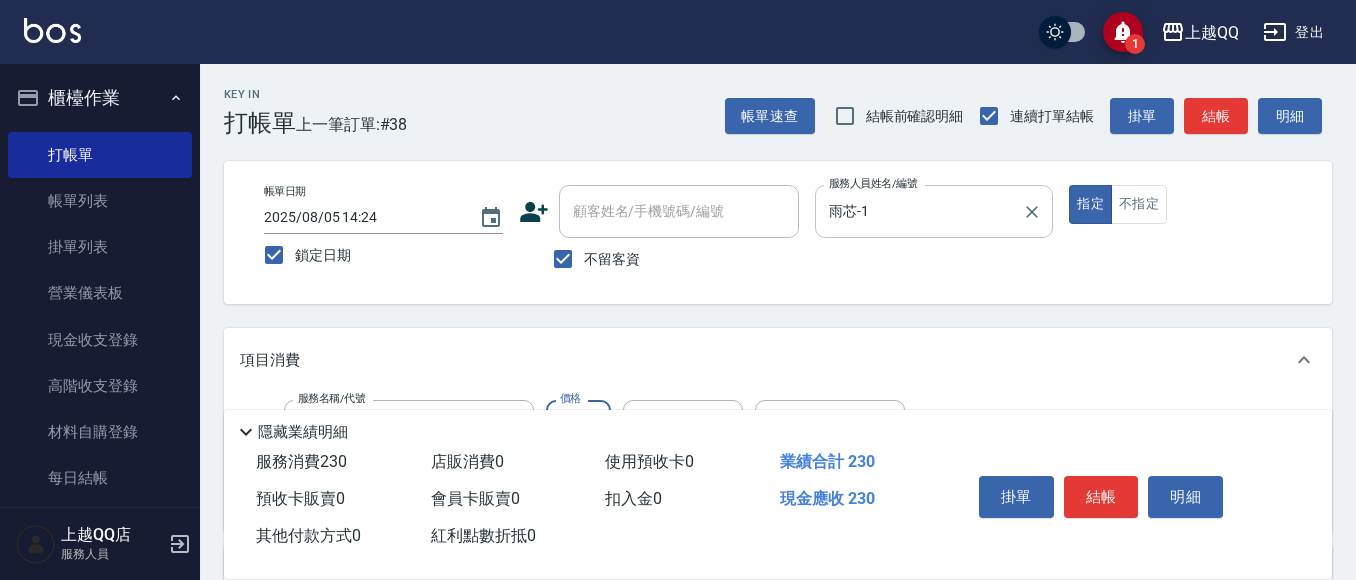 type 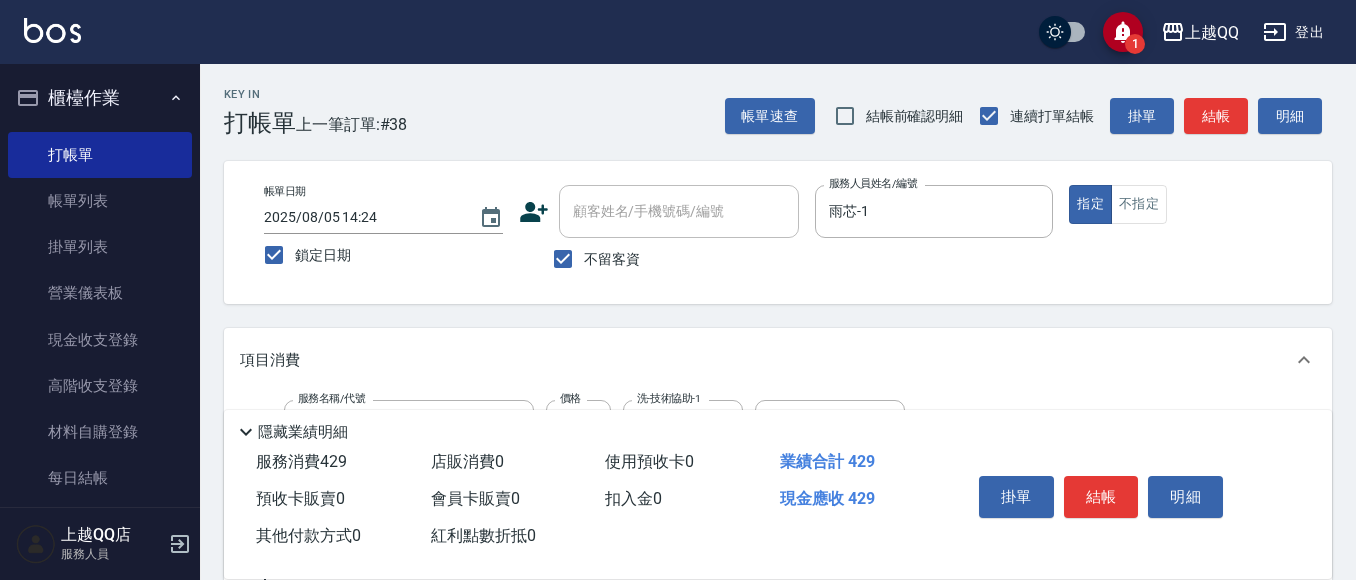 click on "帳單日期 2025/08/05 14:24 鎖定日期 顧客姓名/手機號碼/編號 顧客姓名/手機號碼/編號 不留客資 服務人員姓名/編號 雨芯-1 服務人員姓名/編號 指定 不指定" at bounding box center [778, 232] 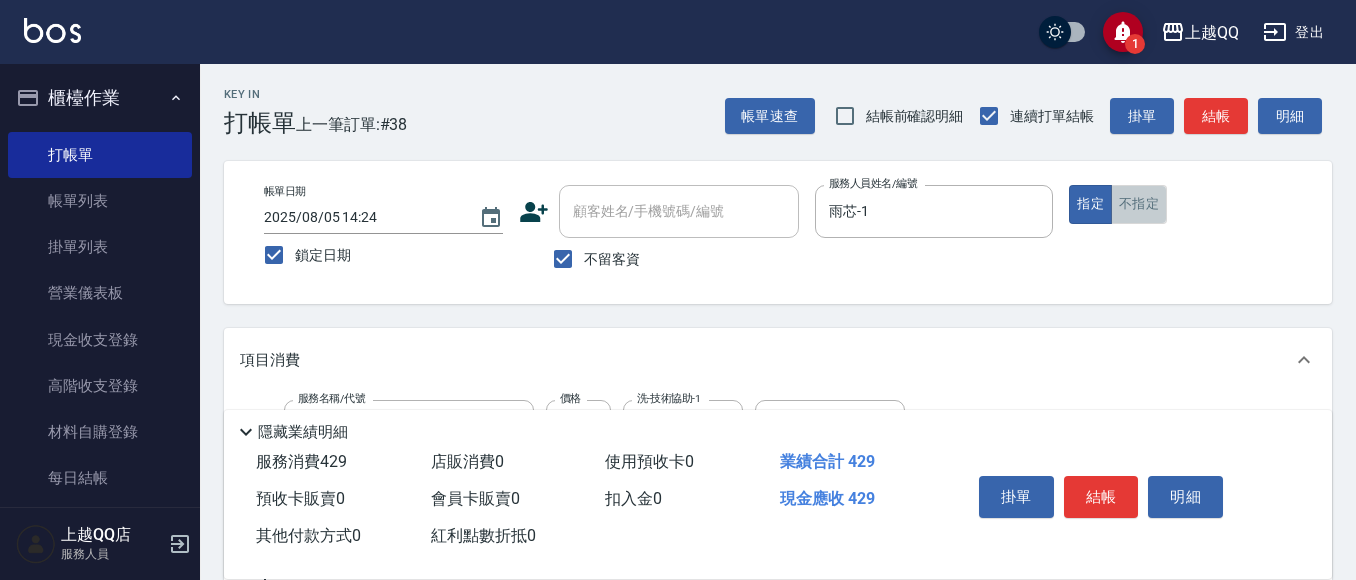 click on "不指定" at bounding box center (1139, 204) 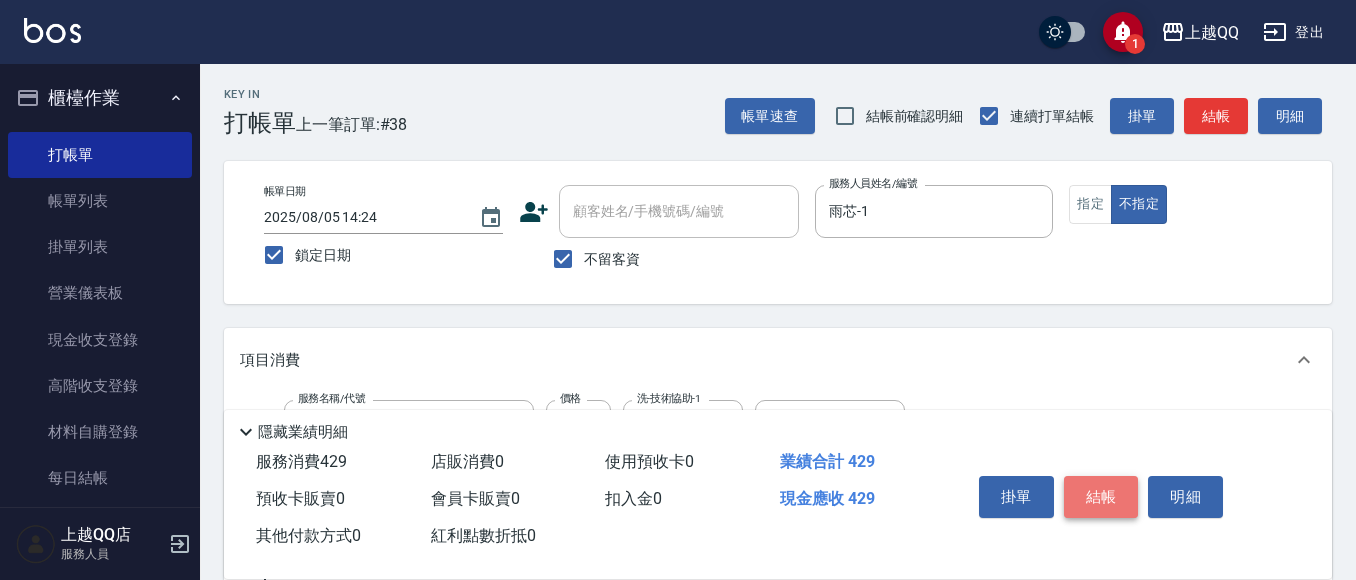 click on "結帳" at bounding box center (1101, 497) 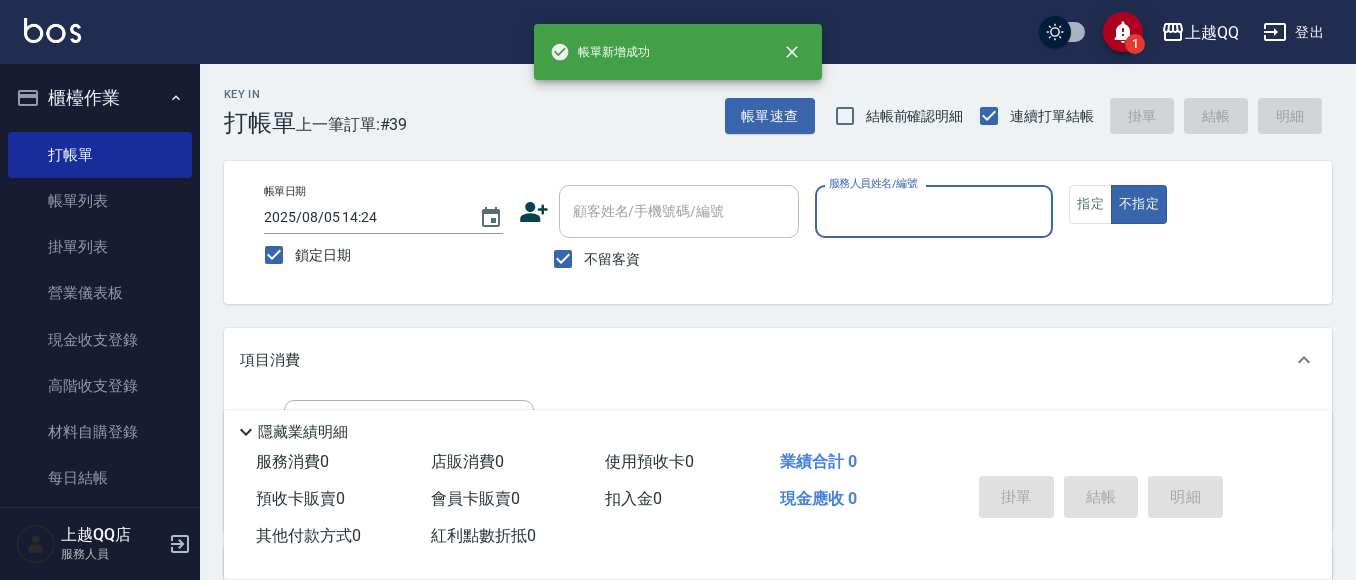 click on "服務人員姓名/編號" at bounding box center [934, 211] 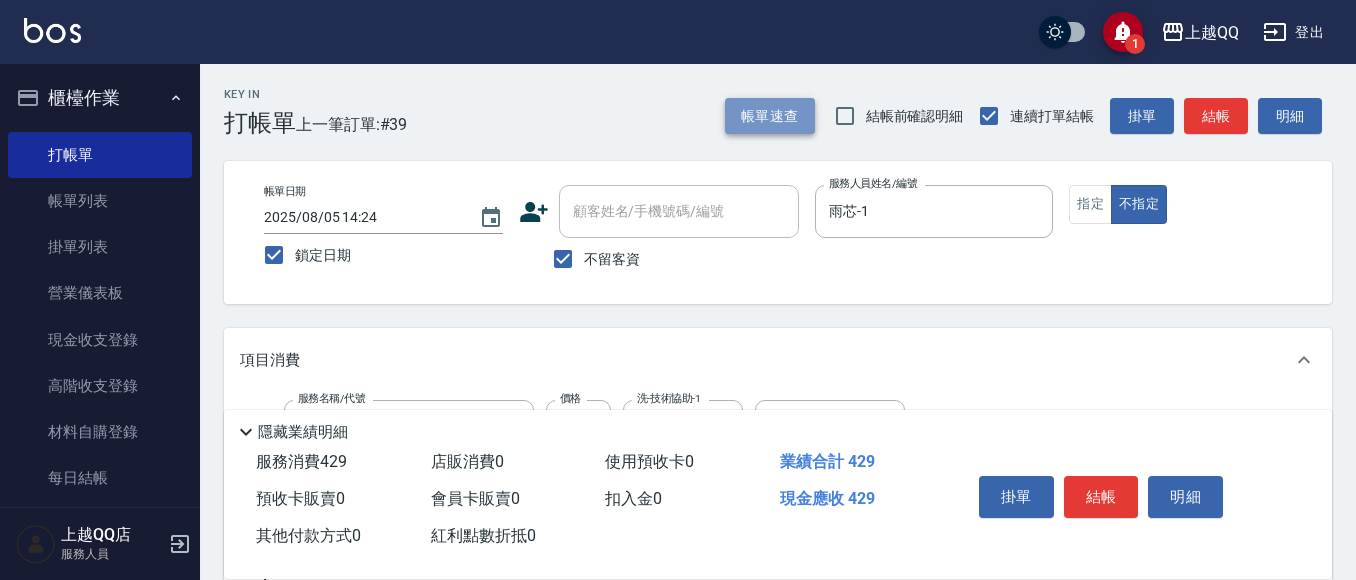 click on "帳單速查" at bounding box center [770, 116] 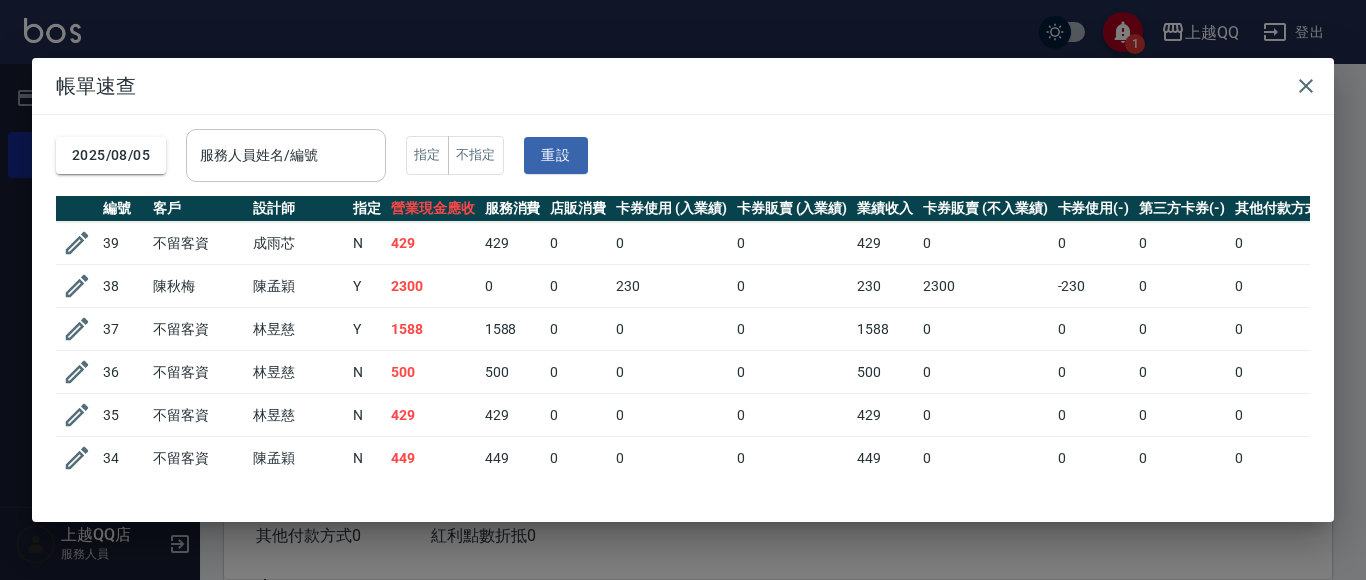 click on "服務人員姓名/編號" at bounding box center [286, 155] 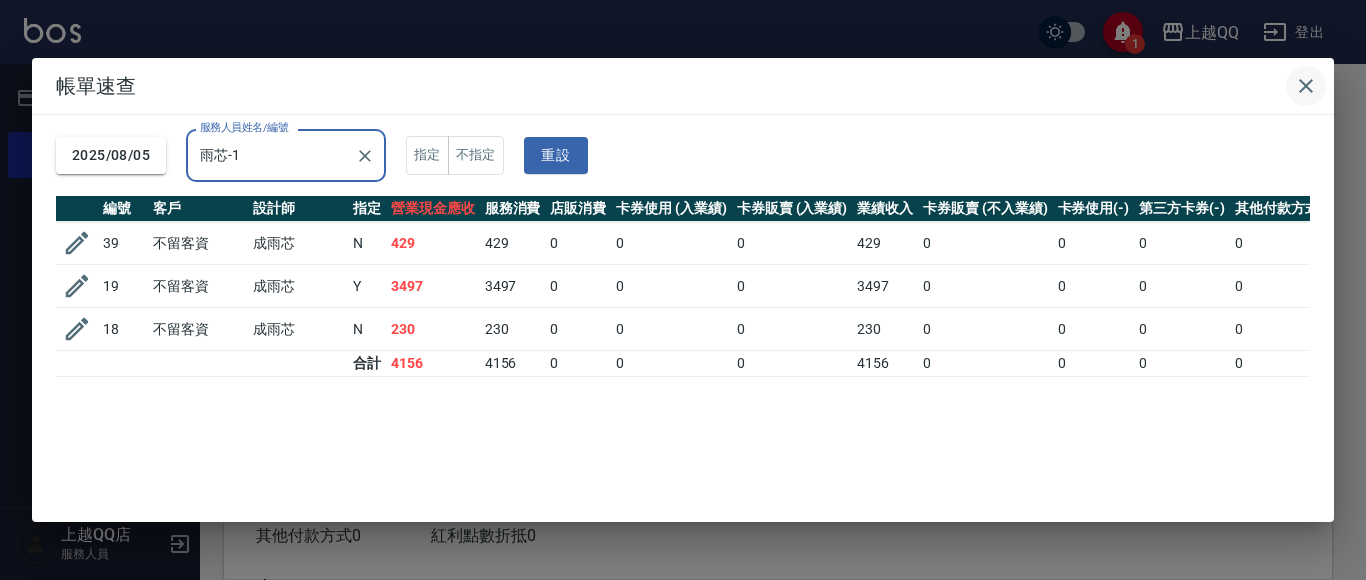 click at bounding box center [1306, 86] 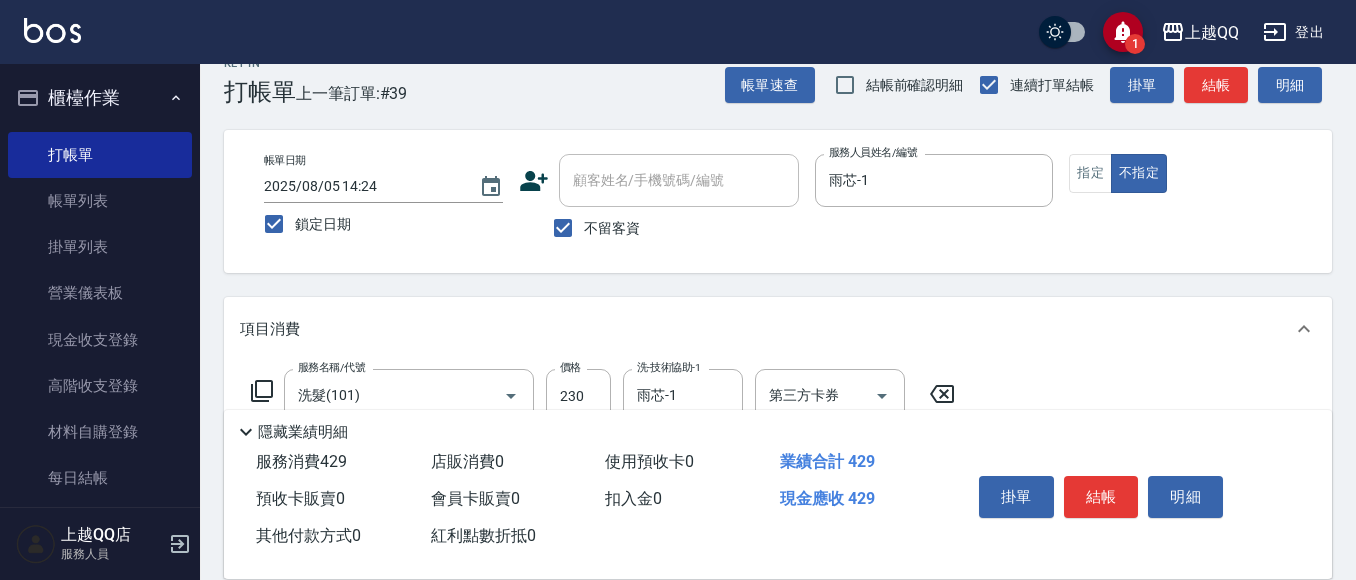 scroll, scrollTop: 0, scrollLeft: 0, axis: both 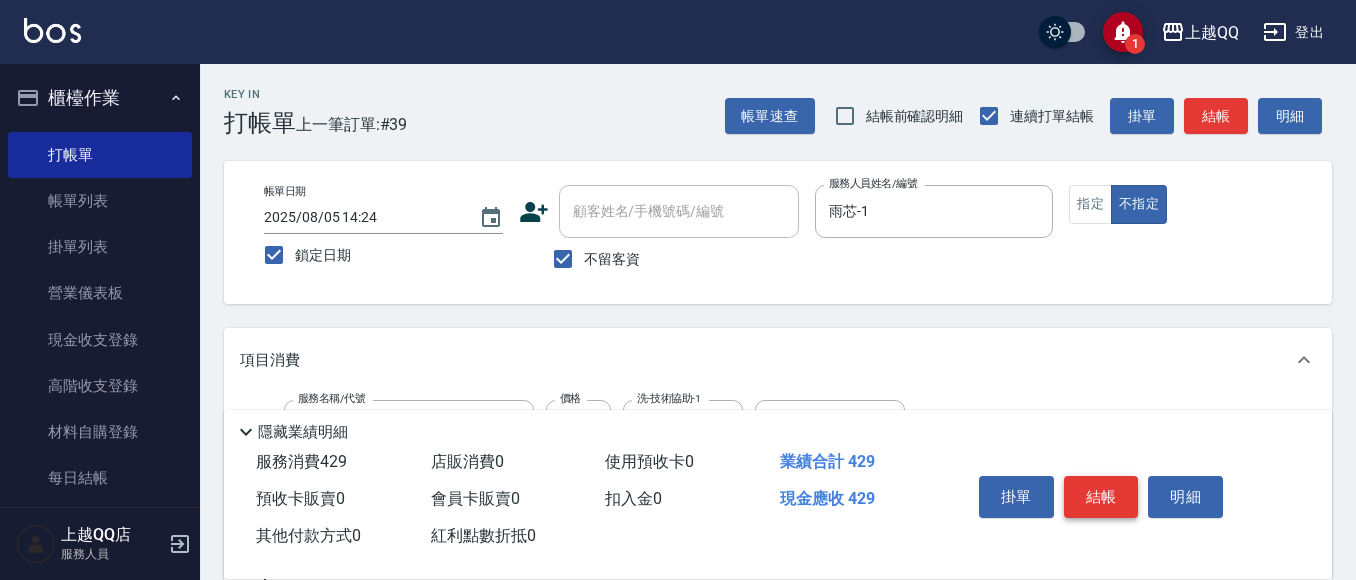 click on "結帳" at bounding box center (1101, 497) 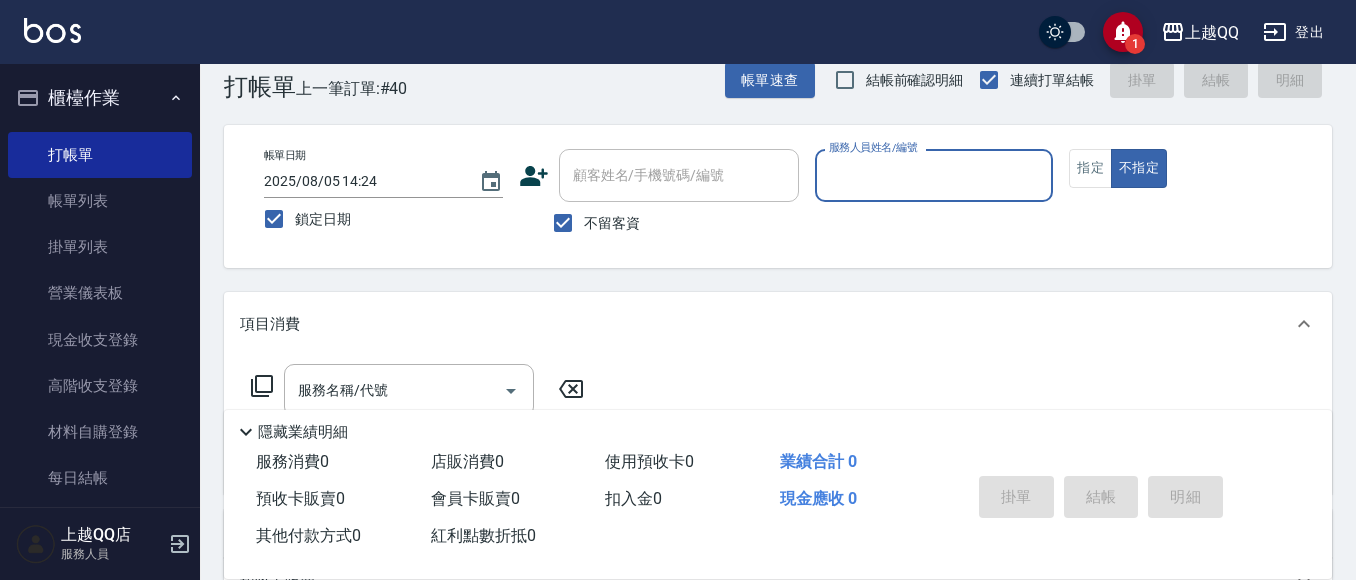 scroll, scrollTop: 100, scrollLeft: 0, axis: vertical 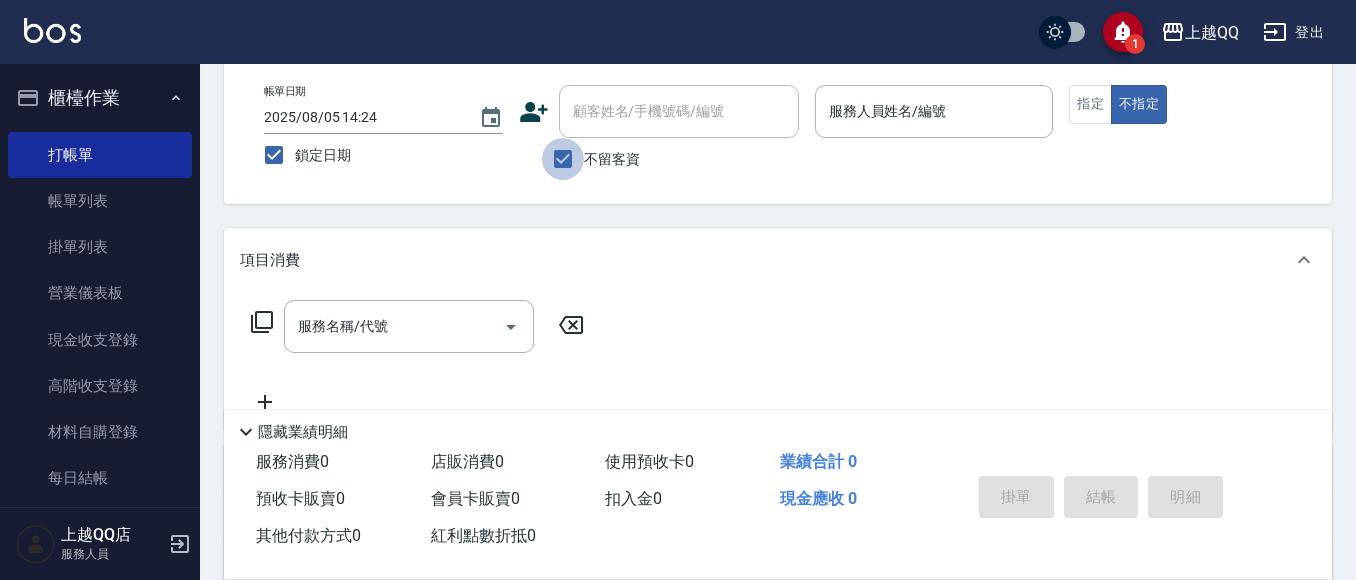 drag, startPoint x: 557, startPoint y: 166, endPoint x: 580, endPoint y: 120, distance: 51.42956 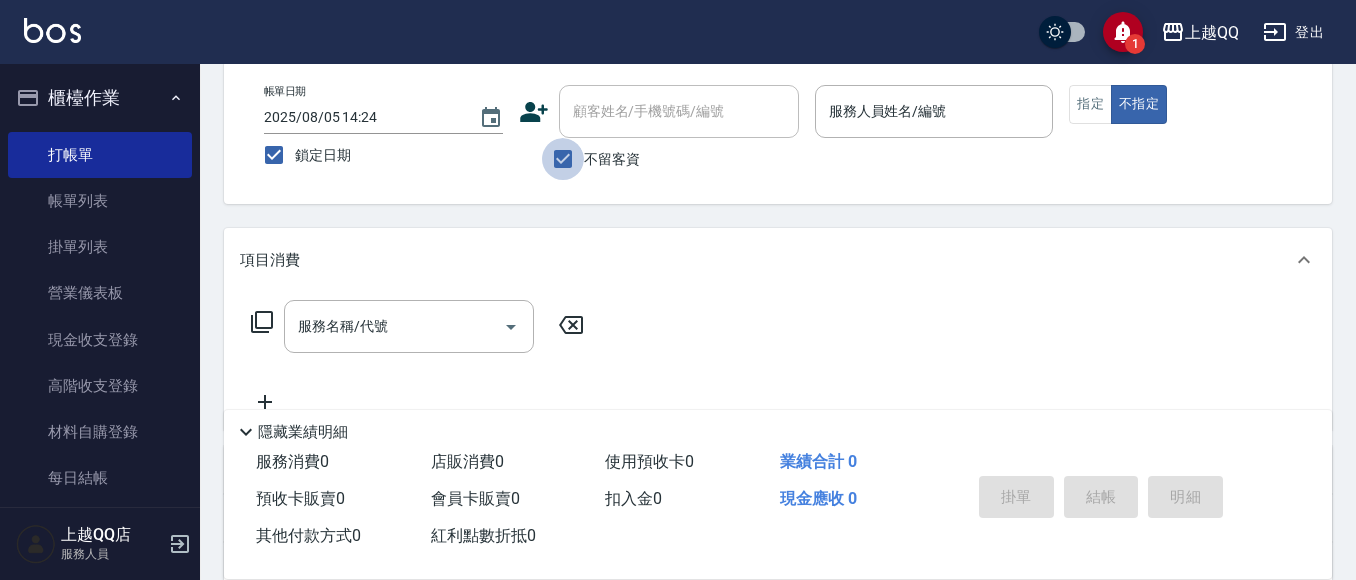 click on "不留客資" at bounding box center (563, 159) 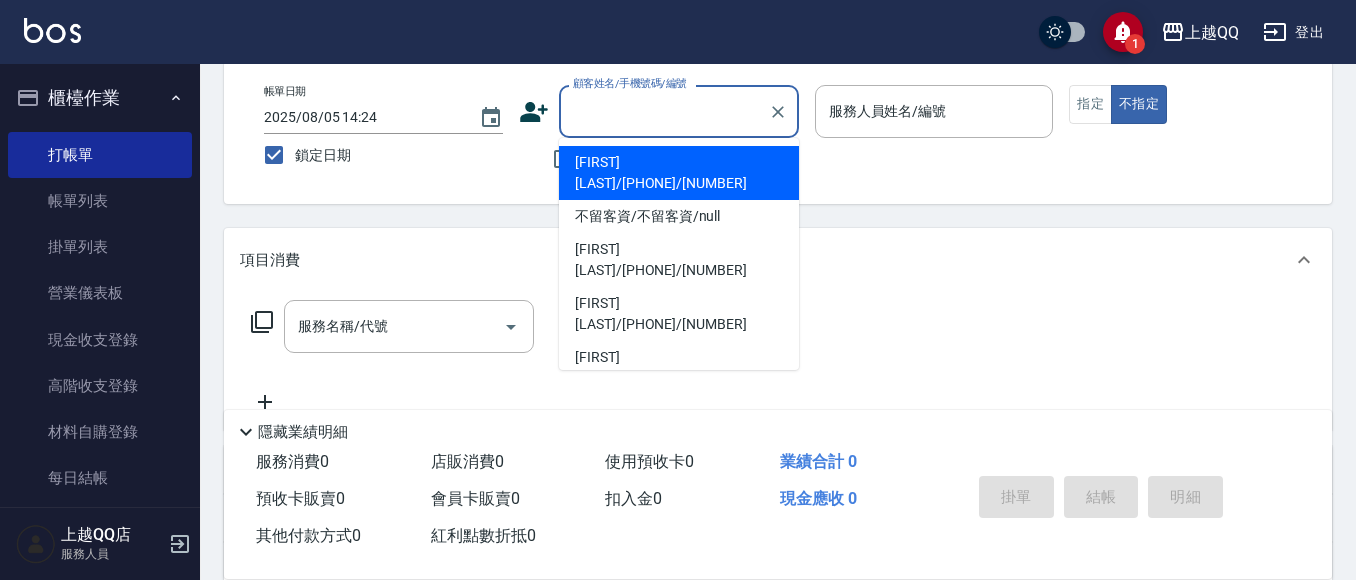 drag, startPoint x: 582, startPoint y: 118, endPoint x: 552, endPoint y: 10, distance: 112.08925 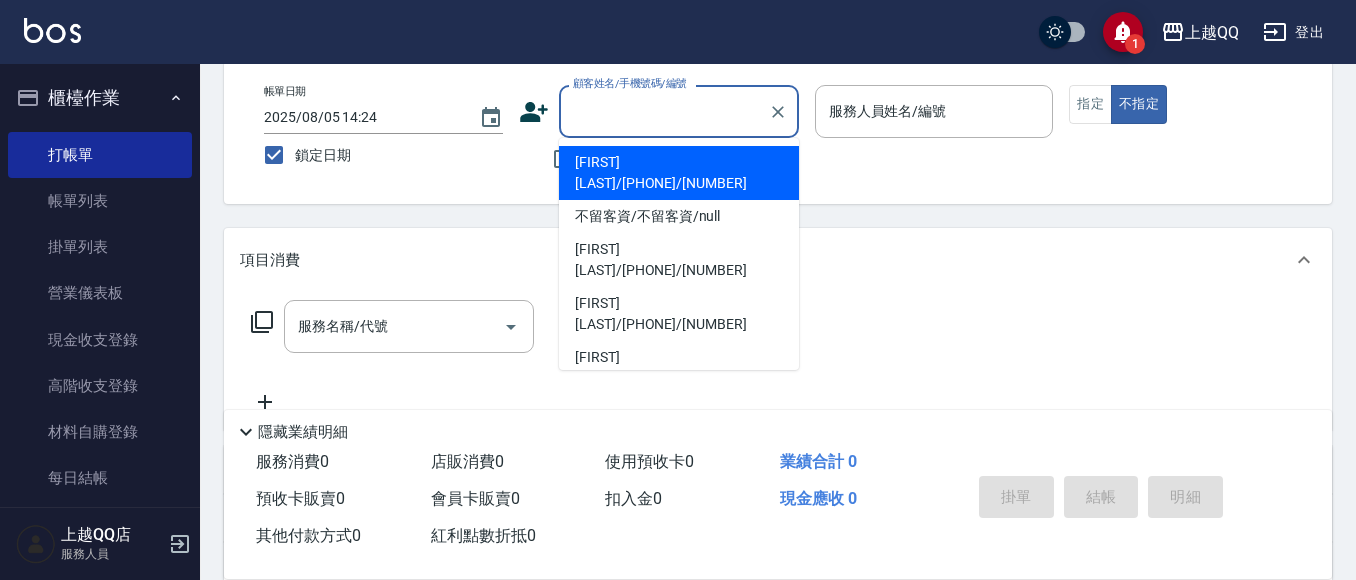 click on "顧客姓名/手機號碼/編號" at bounding box center (664, 111) 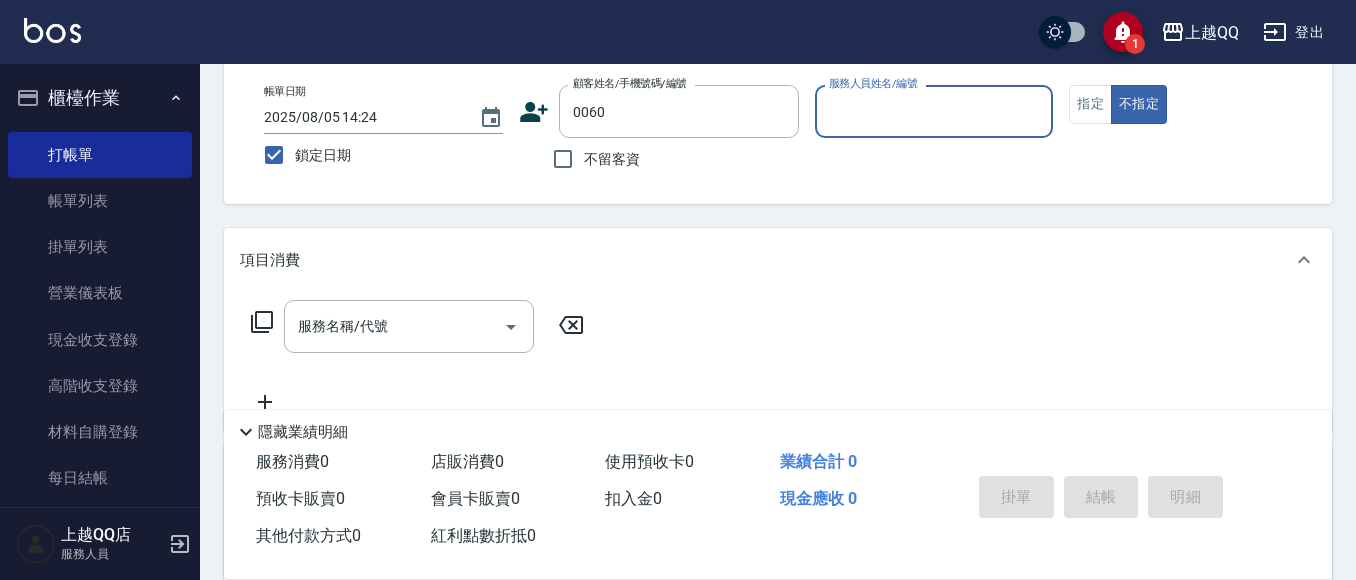 click on "不指定" at bounding box center (1139, 104) 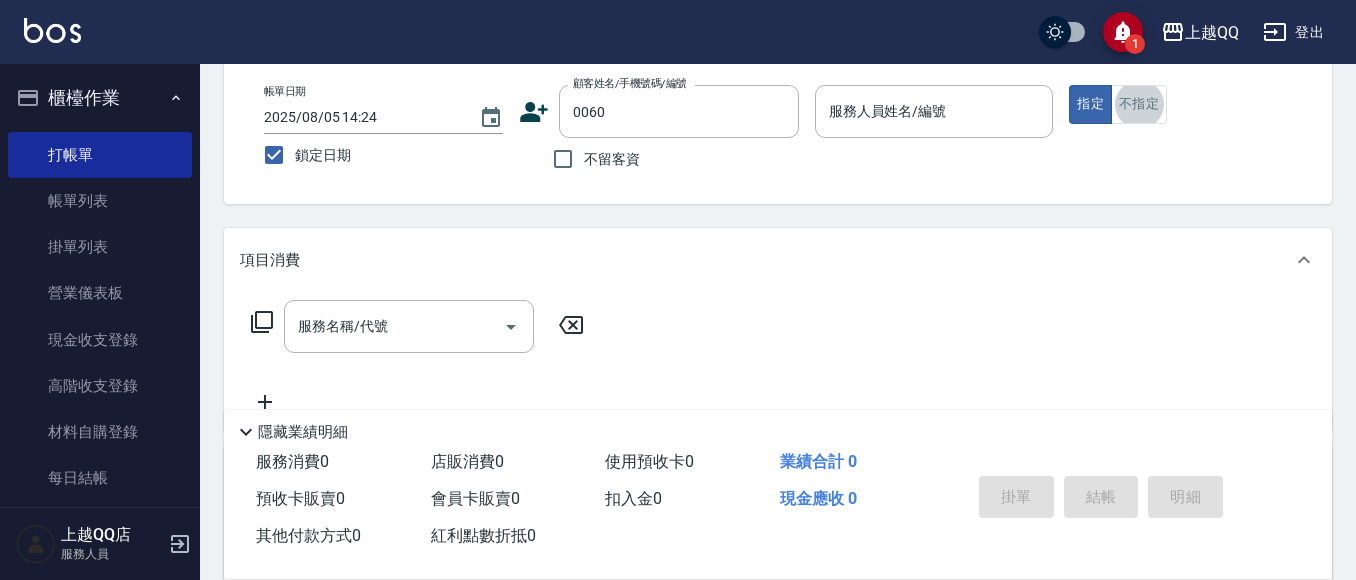 scroll, scrollTop: 140, scrollLeft: 0, axis: vertical 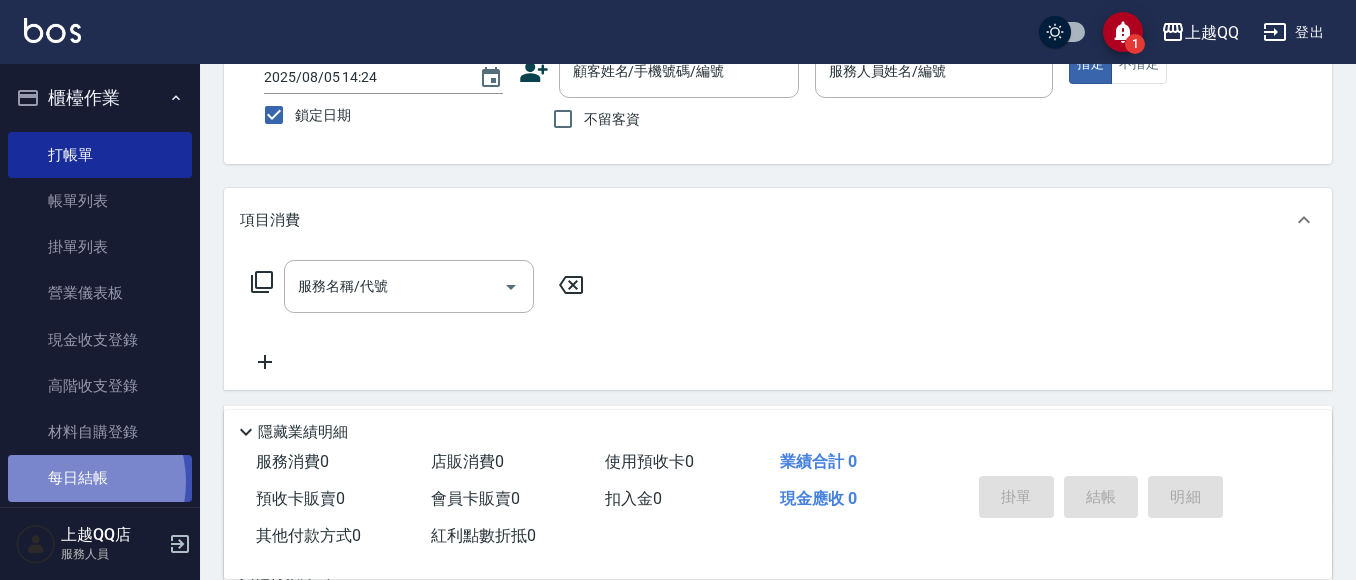 click on "每日結帳" at bounding box center (100, 478) 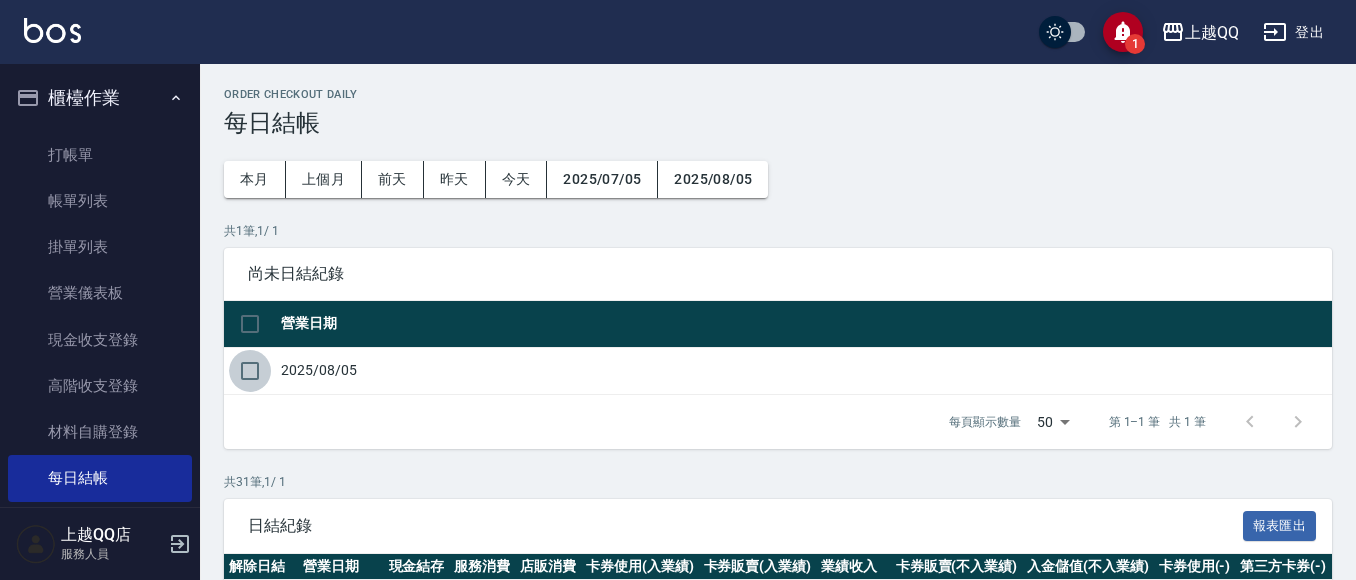 click at bounding box center (250, 371) 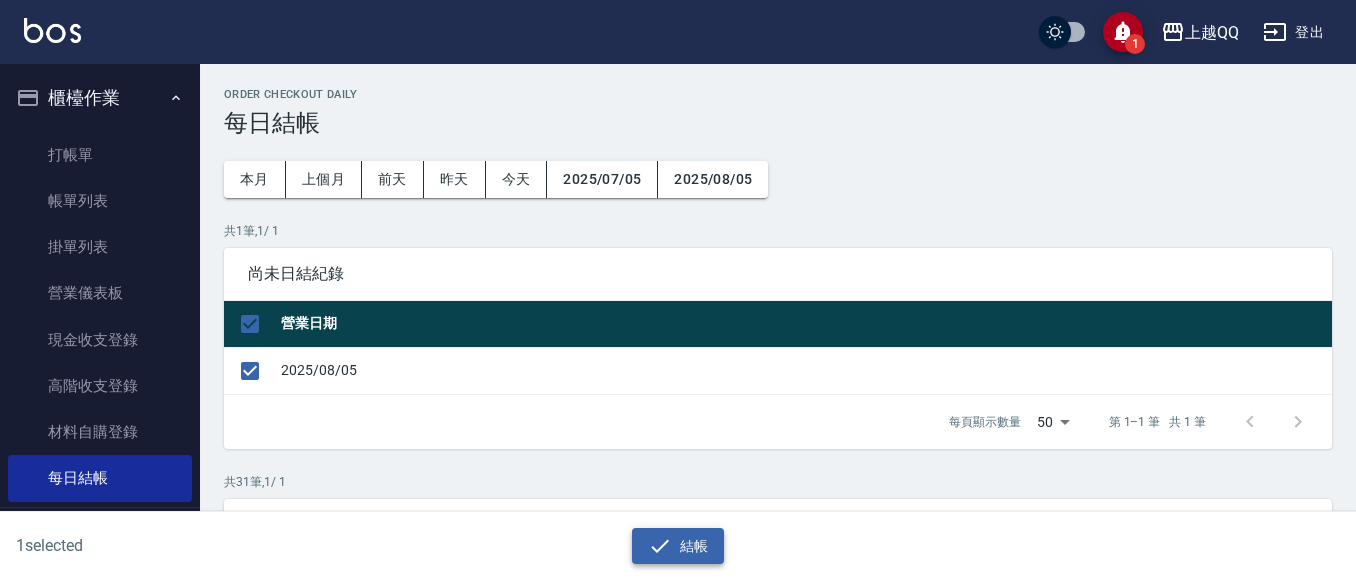 click on "結帳" at bounding box center (678, 546) 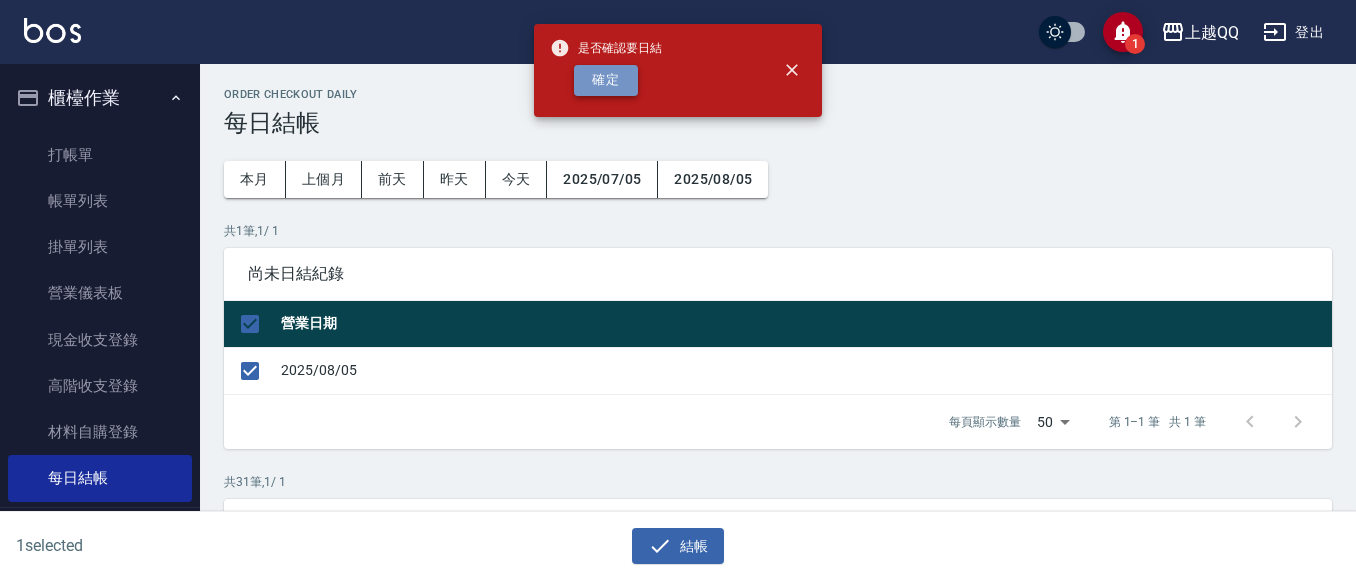 click on "確定" at bounding box center (606, 80) 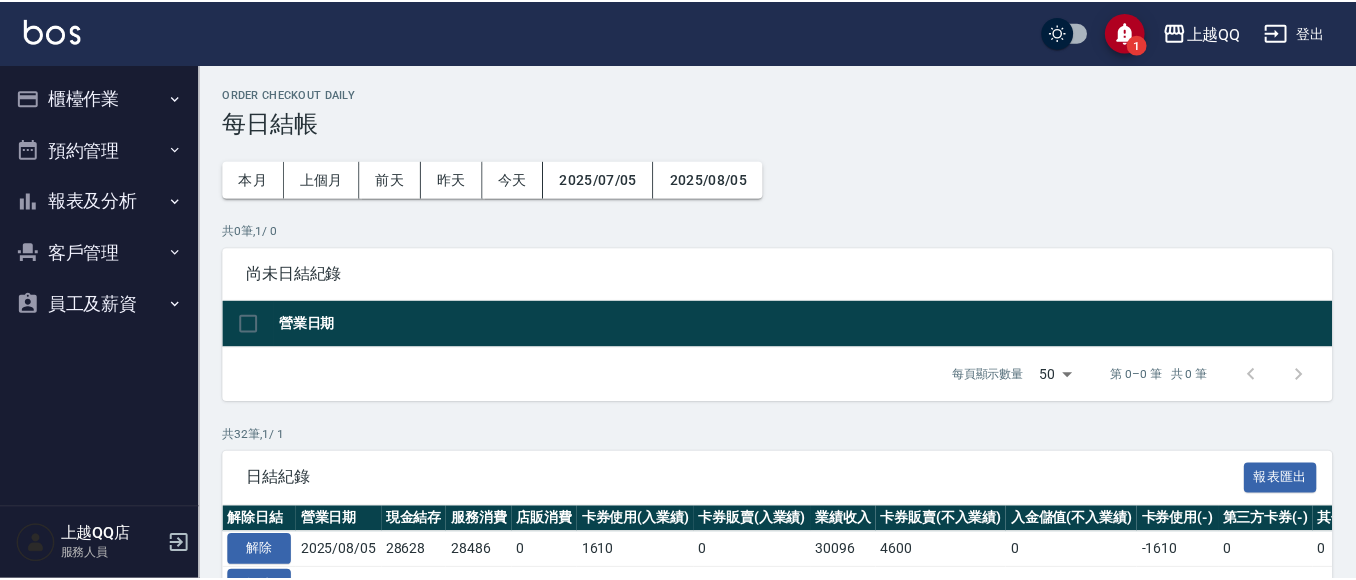 scroll, scrollTop: 0, scrollLeft: 0, axis: both 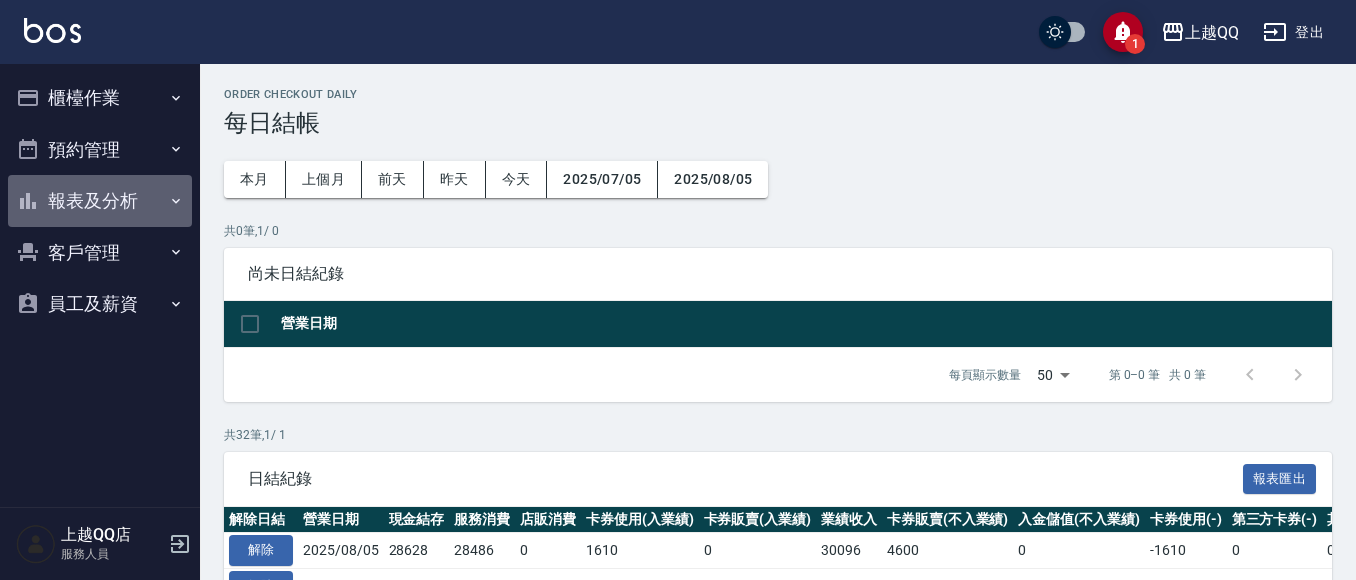 click on "報表及分析" at bounding box center [100, 201] 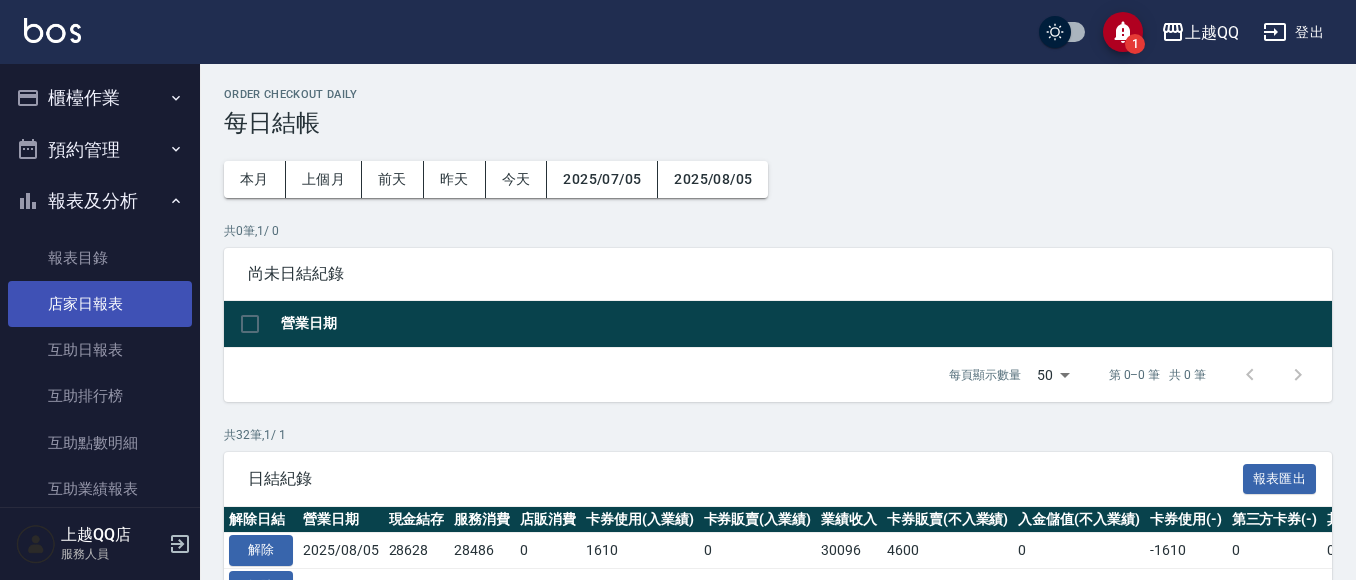 click on "店家日報表" at bounding box center [100, 304] 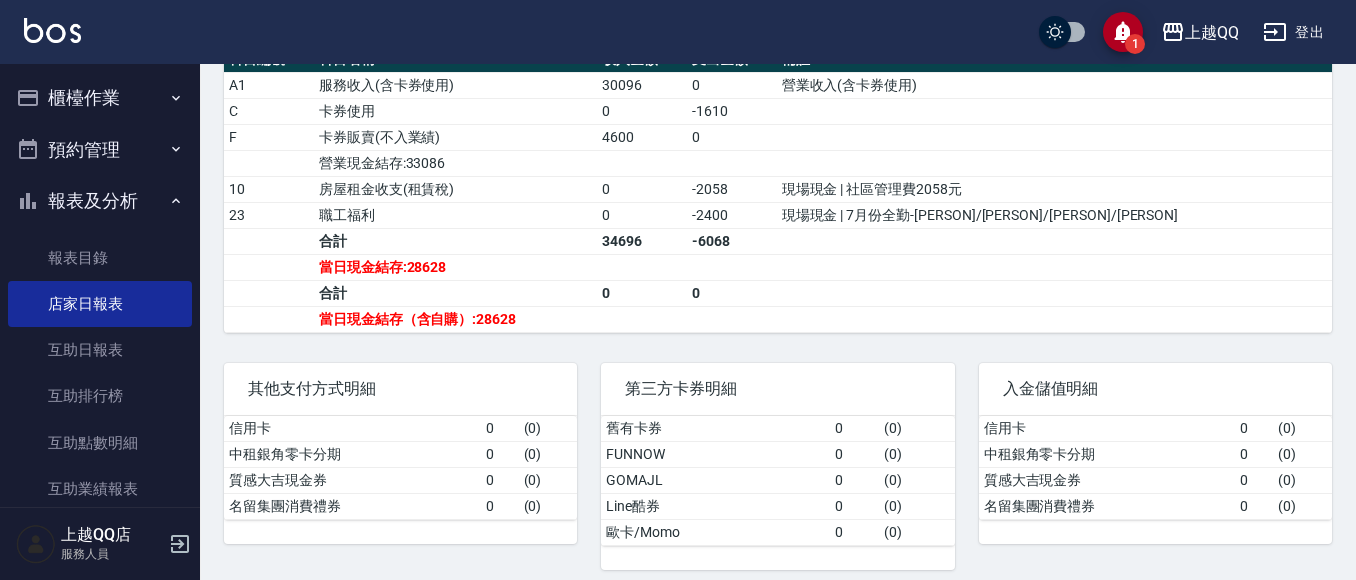scroll, scrollTop: 733, scrollLeft: 0, axis: vertical 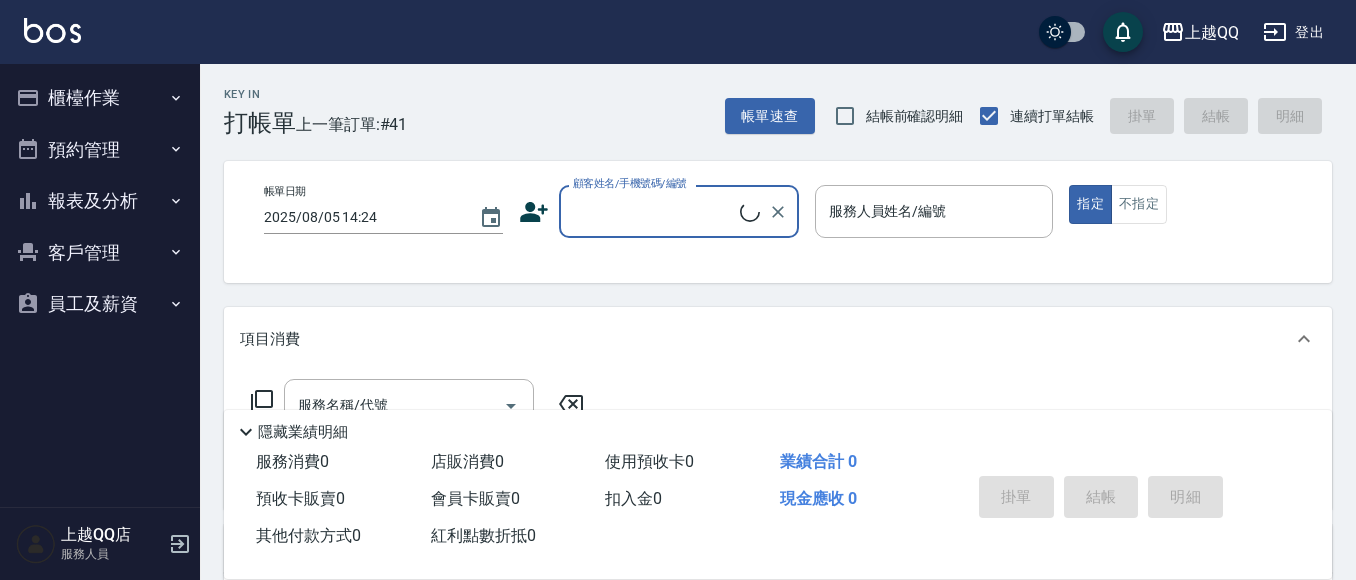 click on "櫃檯作業" at bounding box center (100, 98) 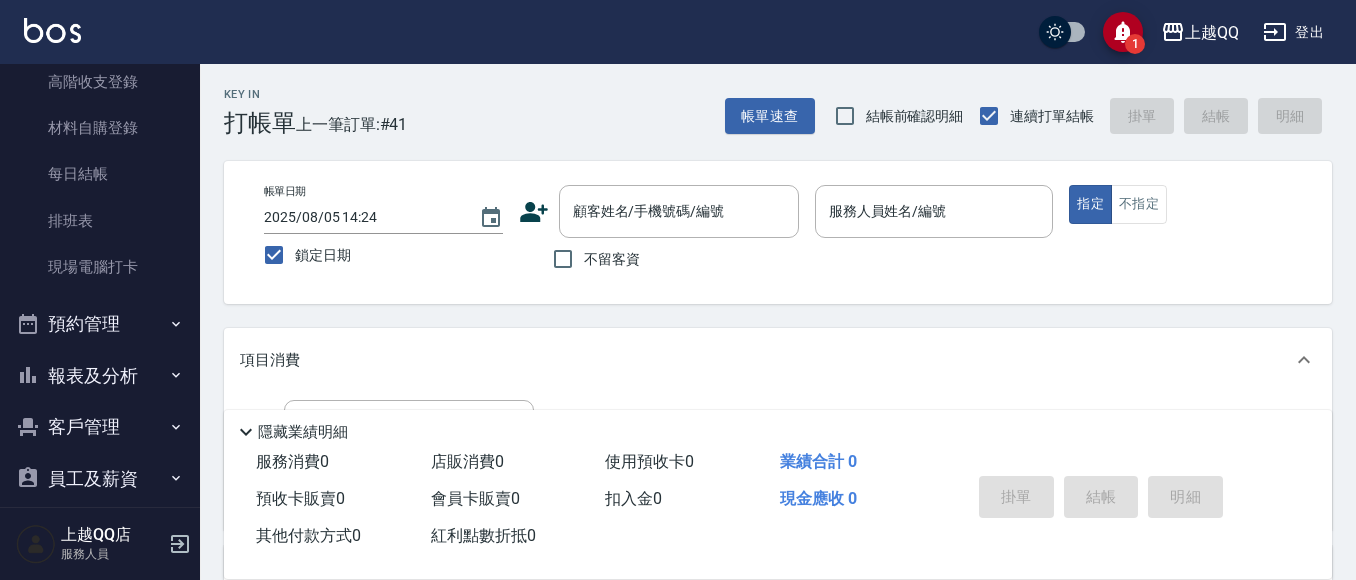 scroll, scrollTop: 311, scrollLeft: 0, axis: vertical 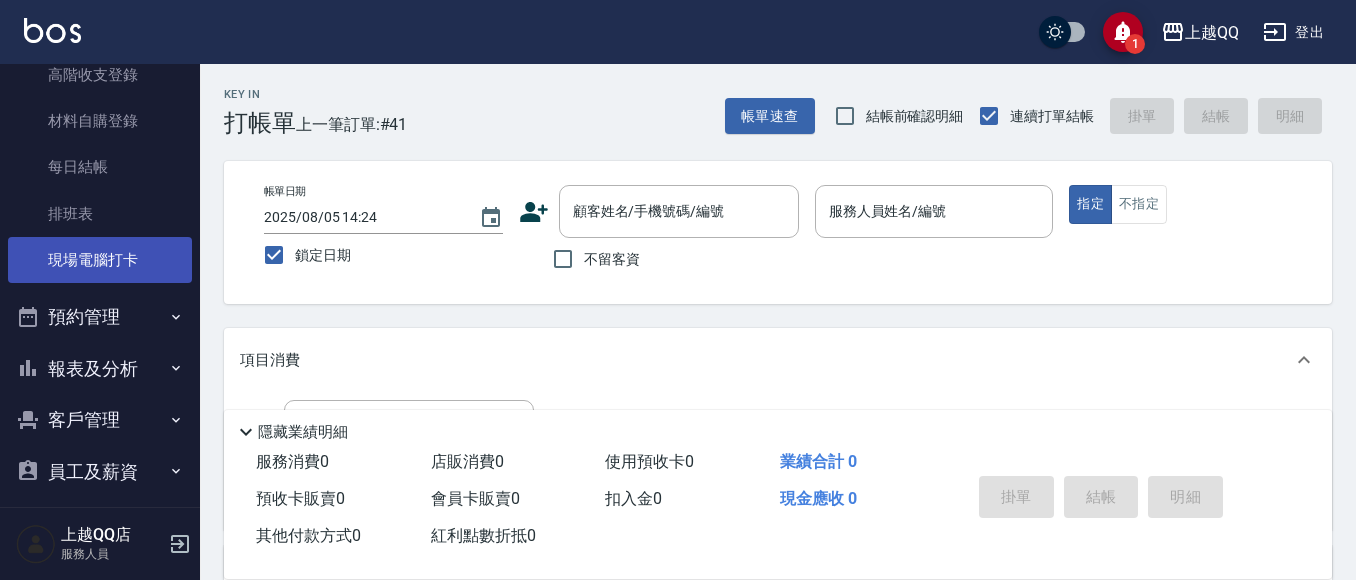 click on "現場電腦打卡" at bounding box center [100, 260] 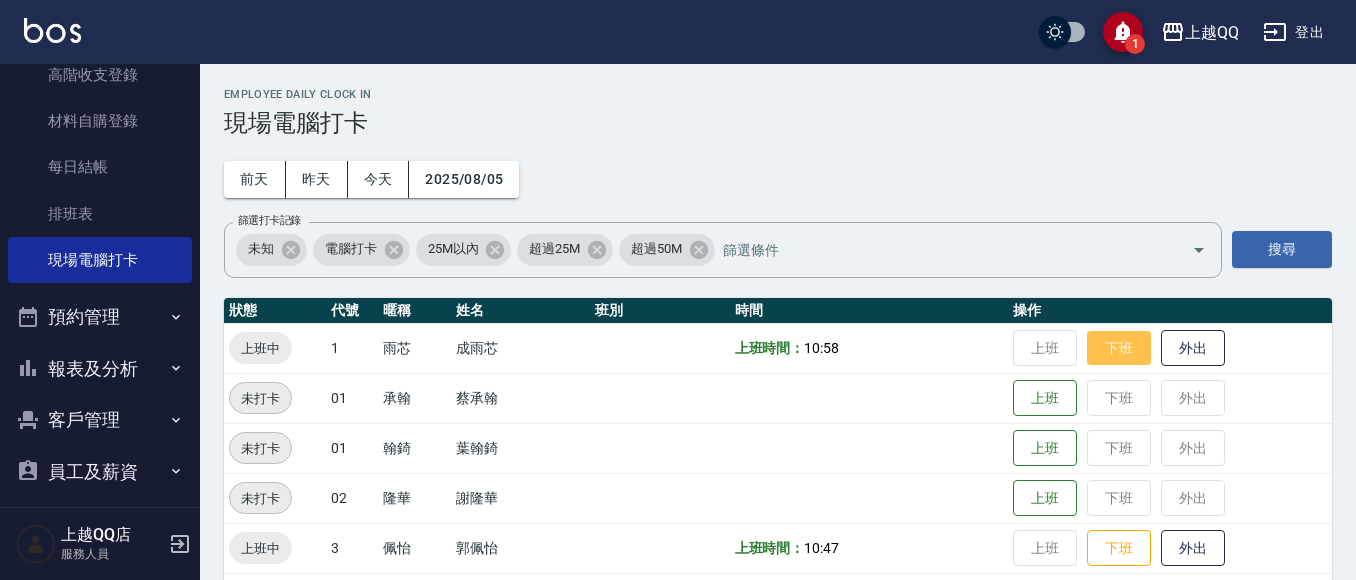 click on "下班" at bounding box center (1119, 348) 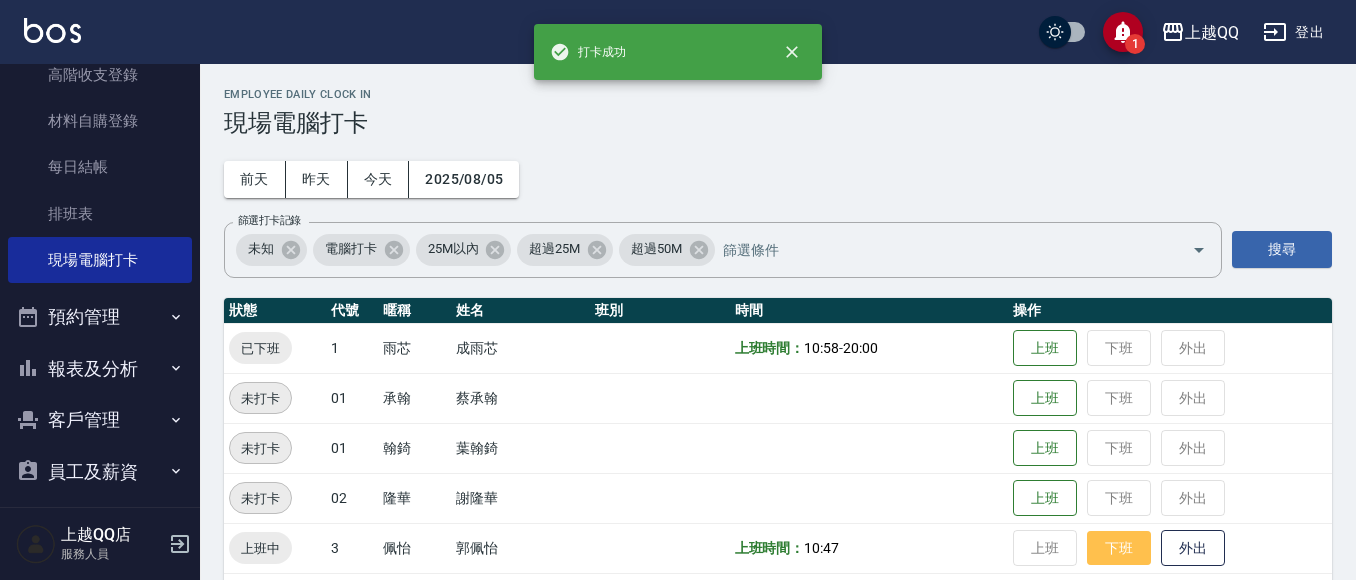 click on "下班" at bounding box center [1119, 548] 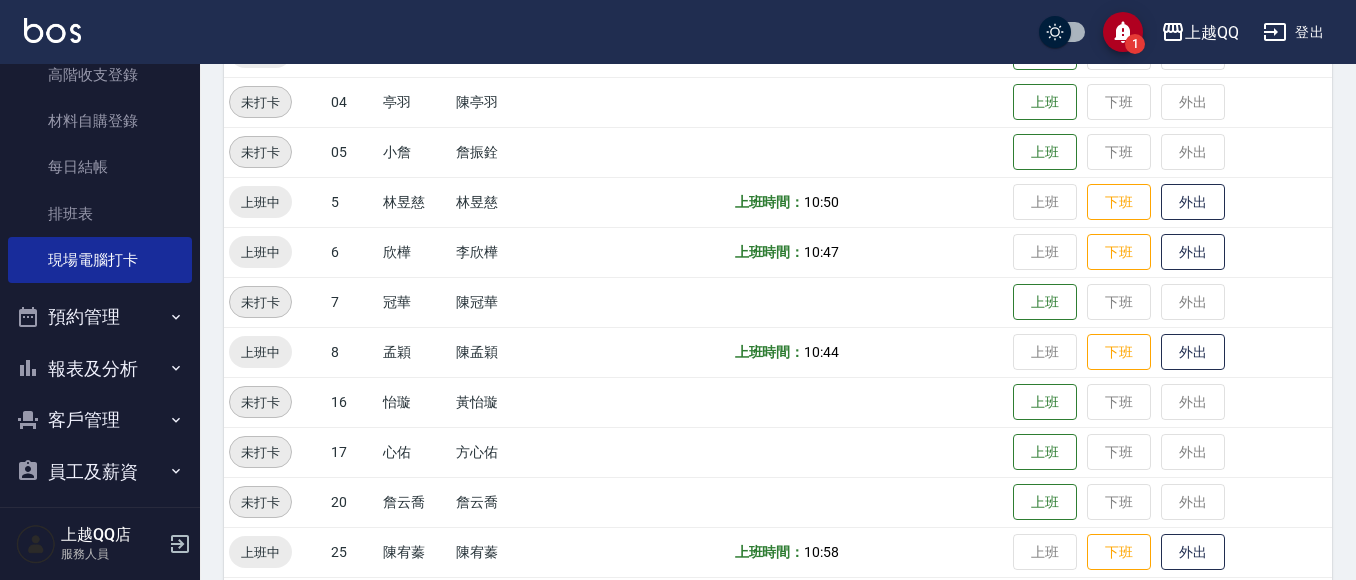 scroll, scrollTop: 494, scrollLeft: 0, axis: vertical 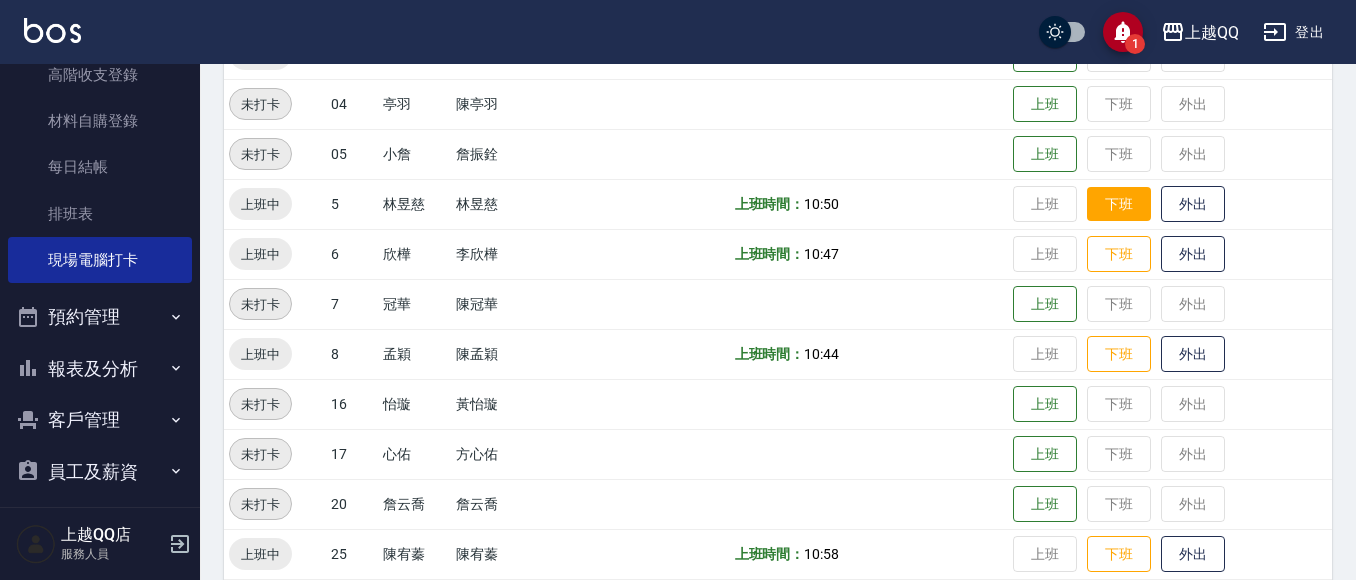 click on "下班" at bounding box center [1119, 204] 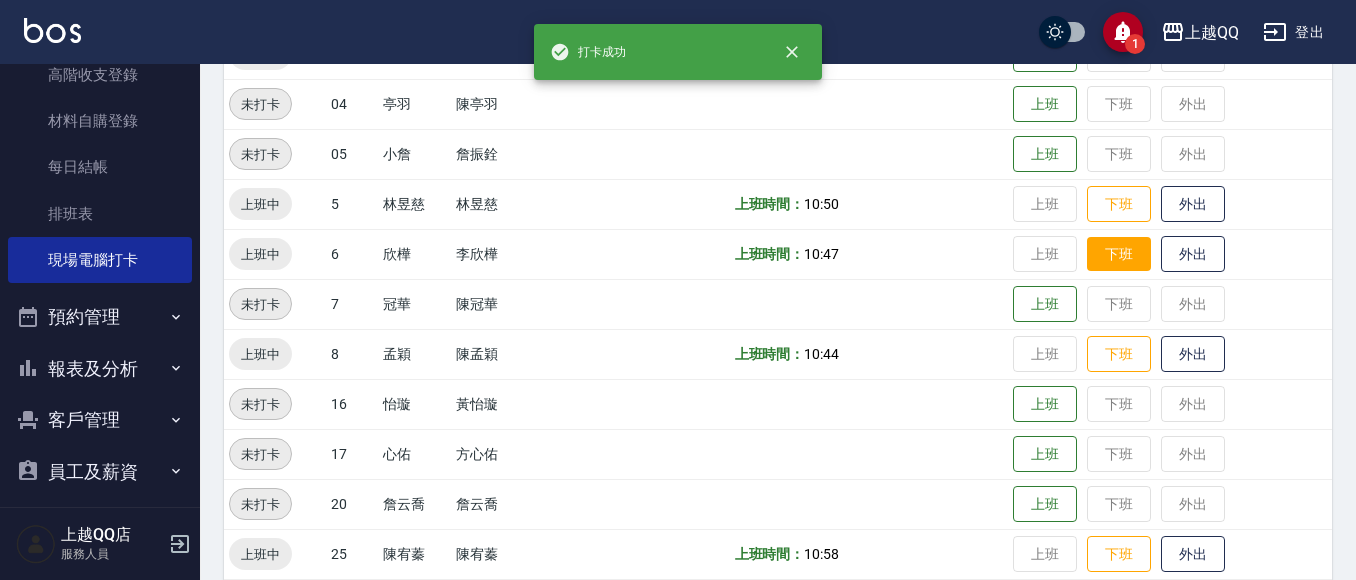 click on "下班" at bounding box center [1119, 254] 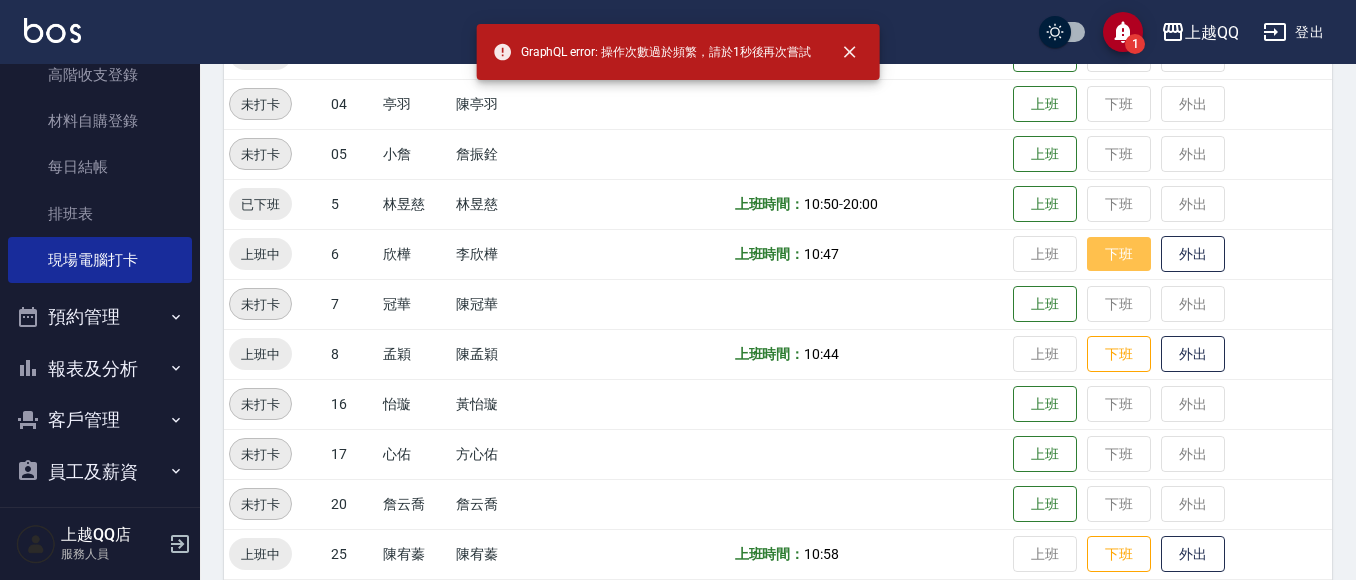 click on "下班" at bounding box center [1119, 254] 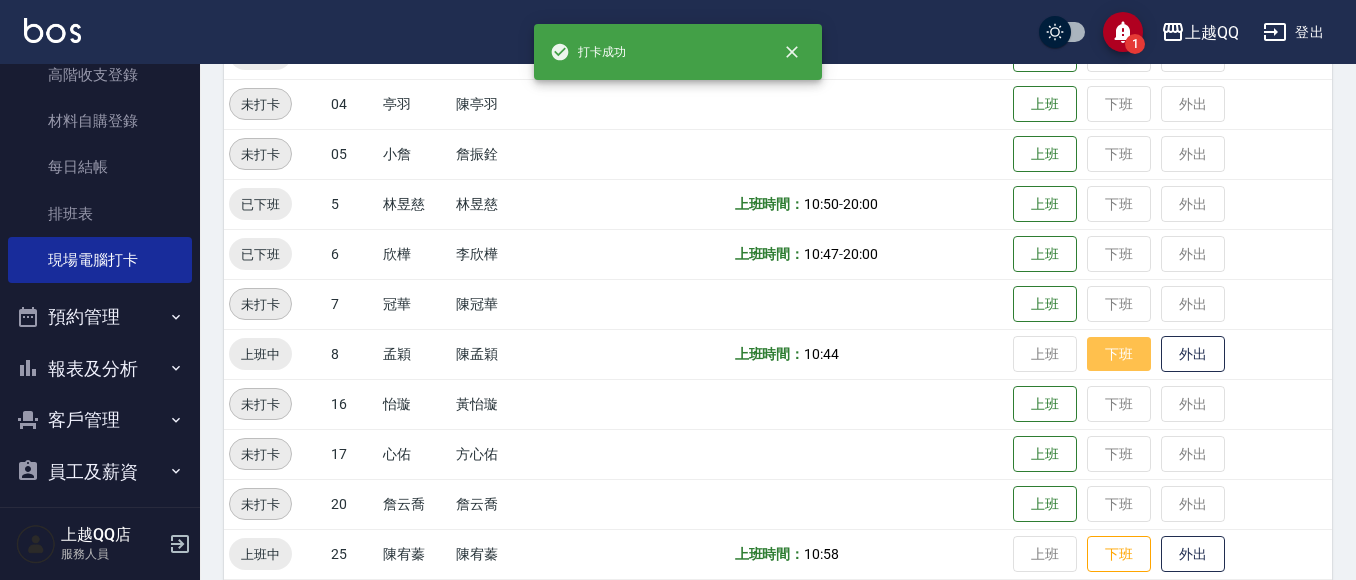 click on "下班" at bounding box center (1119, 354) 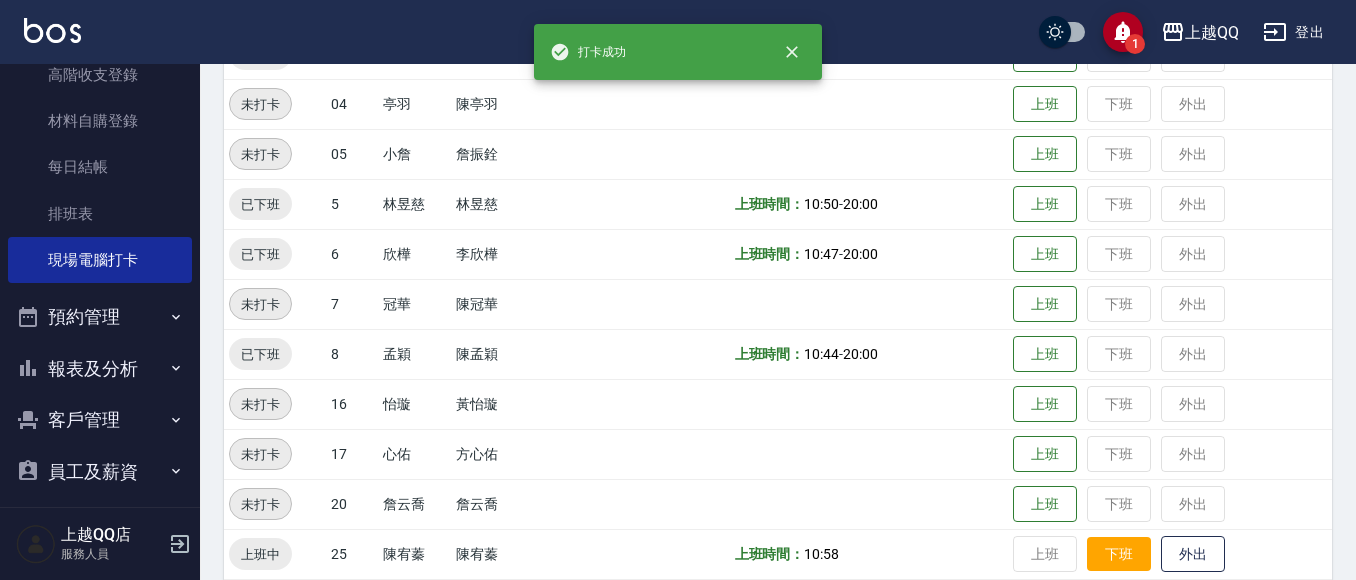 click on "下班" at bounding box center (1119, 554) 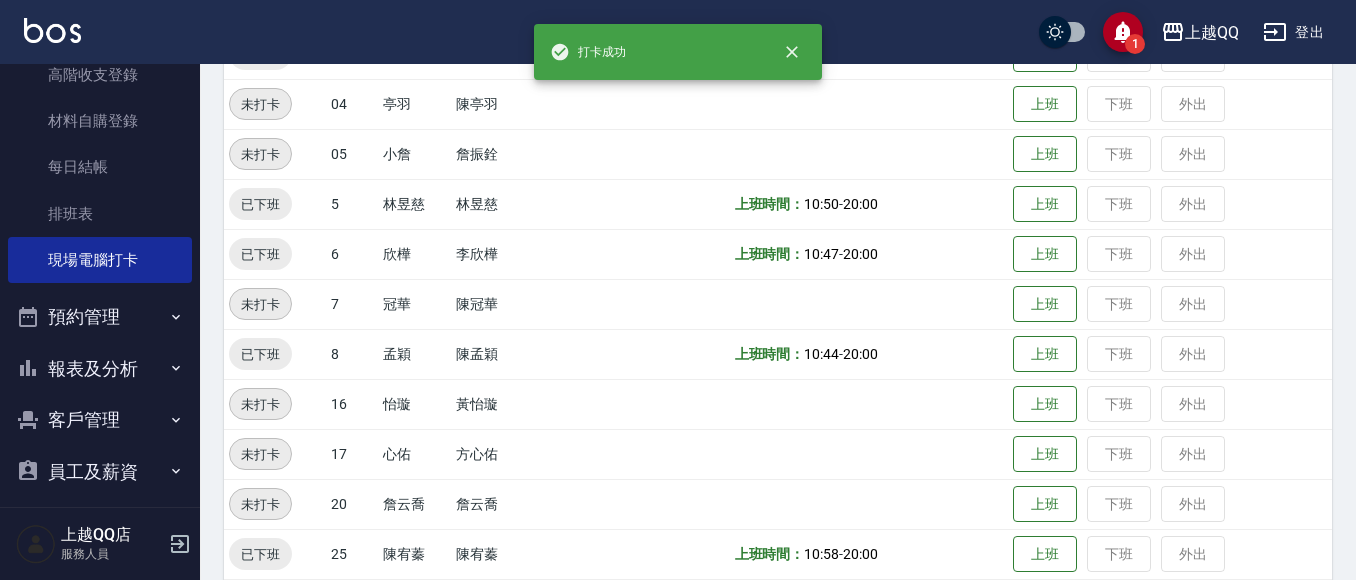 scroll, scrollTop: 0, scrollLeft: 0, axis: both 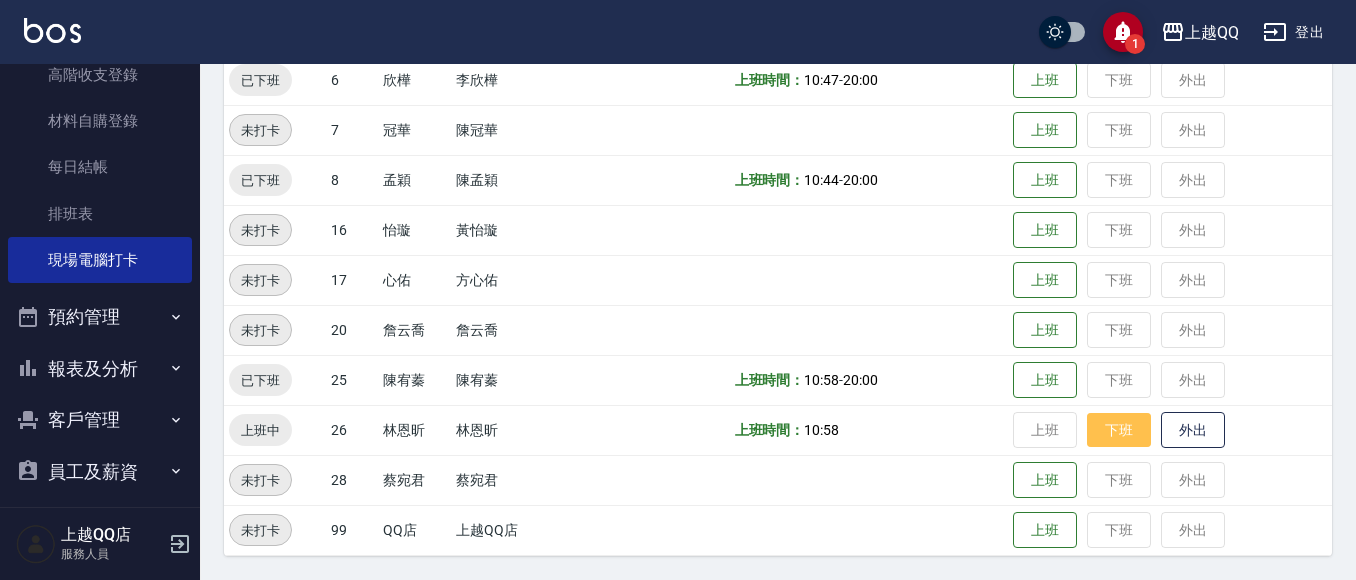 click on "下班" at bounding box center [1119, 430] 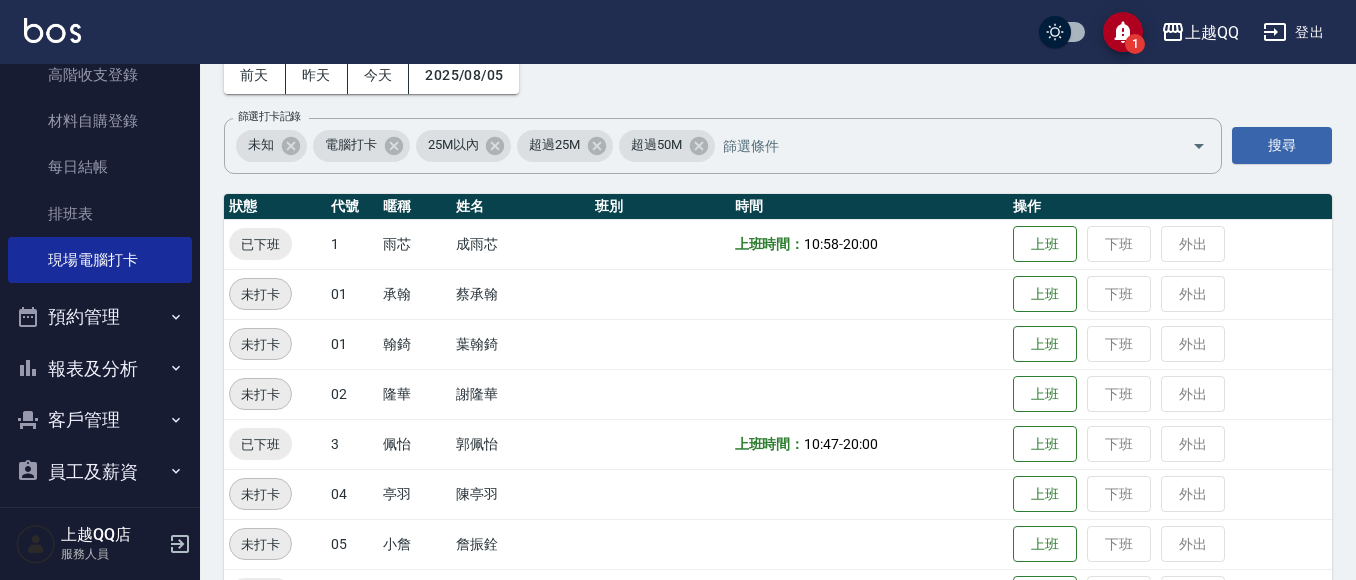 scroll, scrollTop: 7, scrollLeft: 0, axis: vertical 